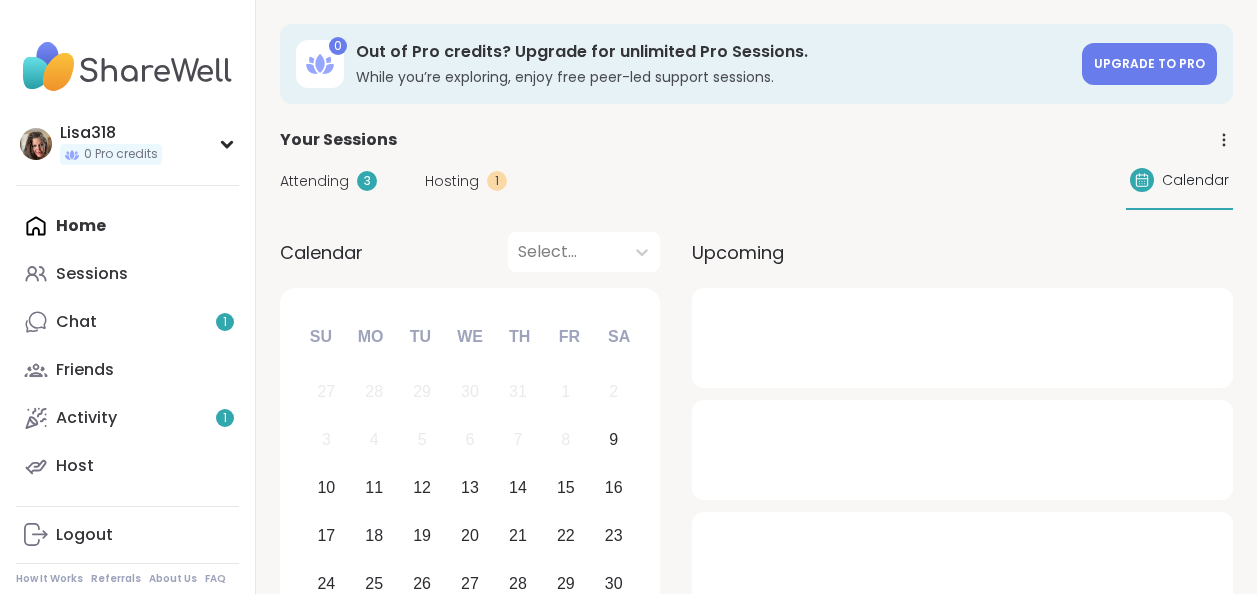 scroll, scrollTop: 0, scrollLeft: 0, axis: both 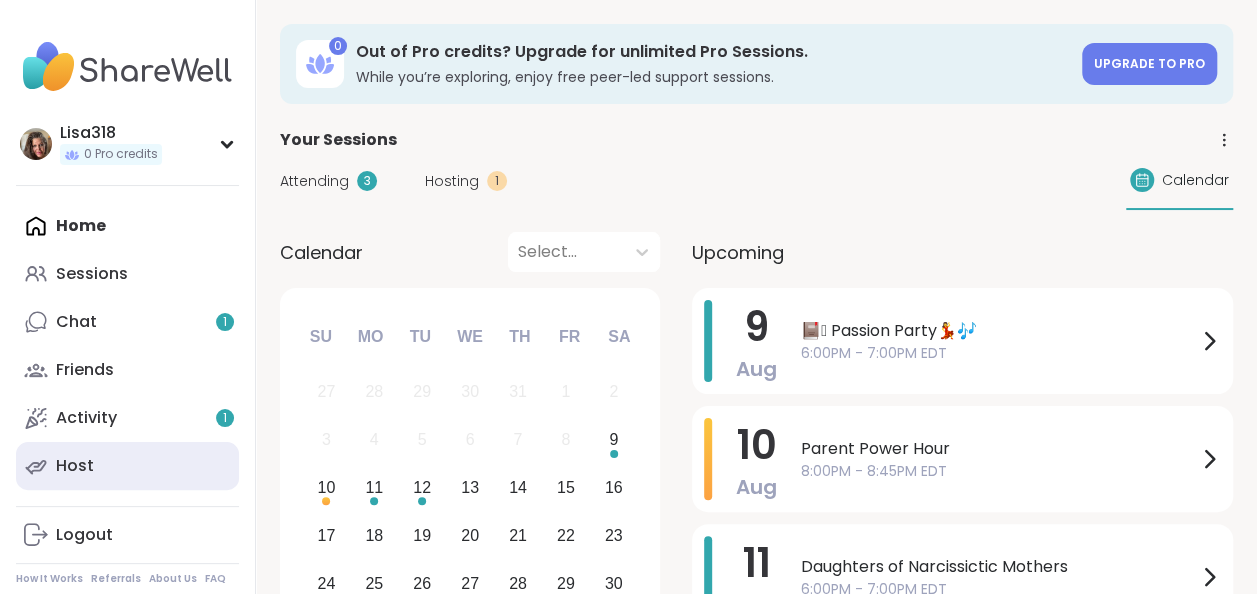 click on "Host" at bounding box center (127, 466) 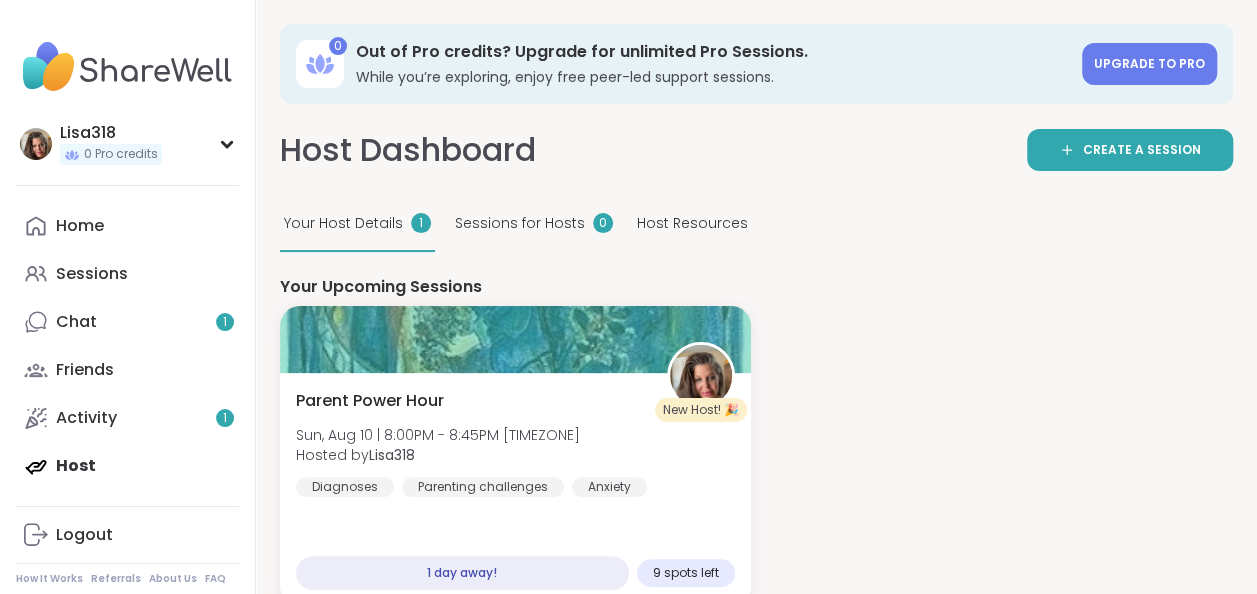 scroll, scrollTop: 0, scrollLeft: 0, axis: both 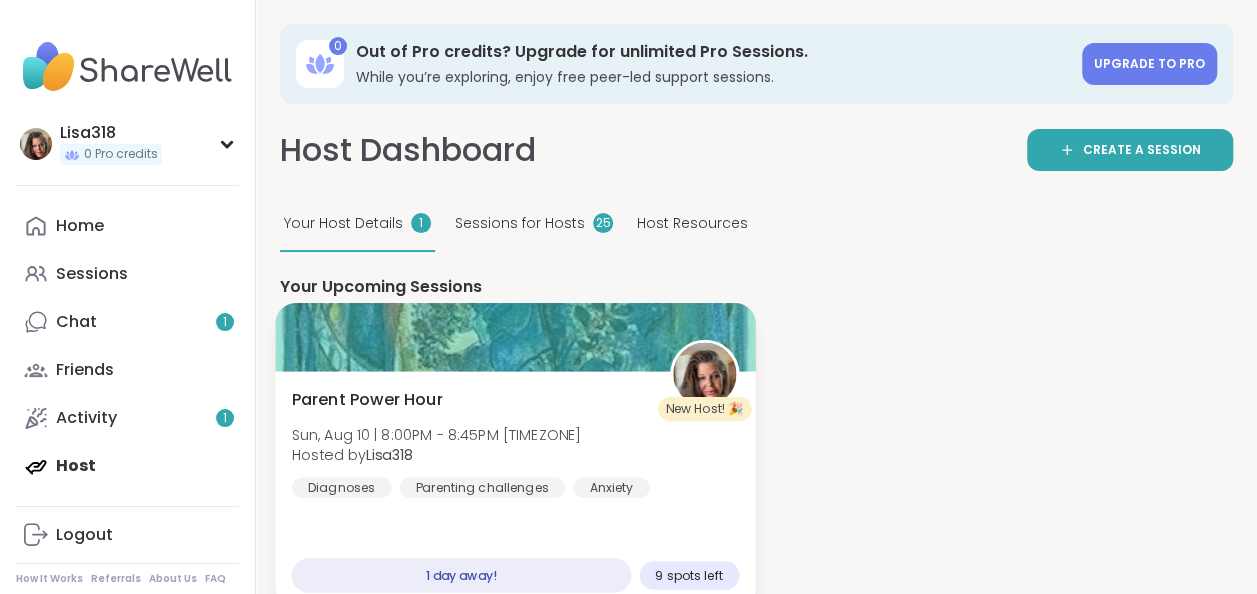 click at bounding box center (515, 337) 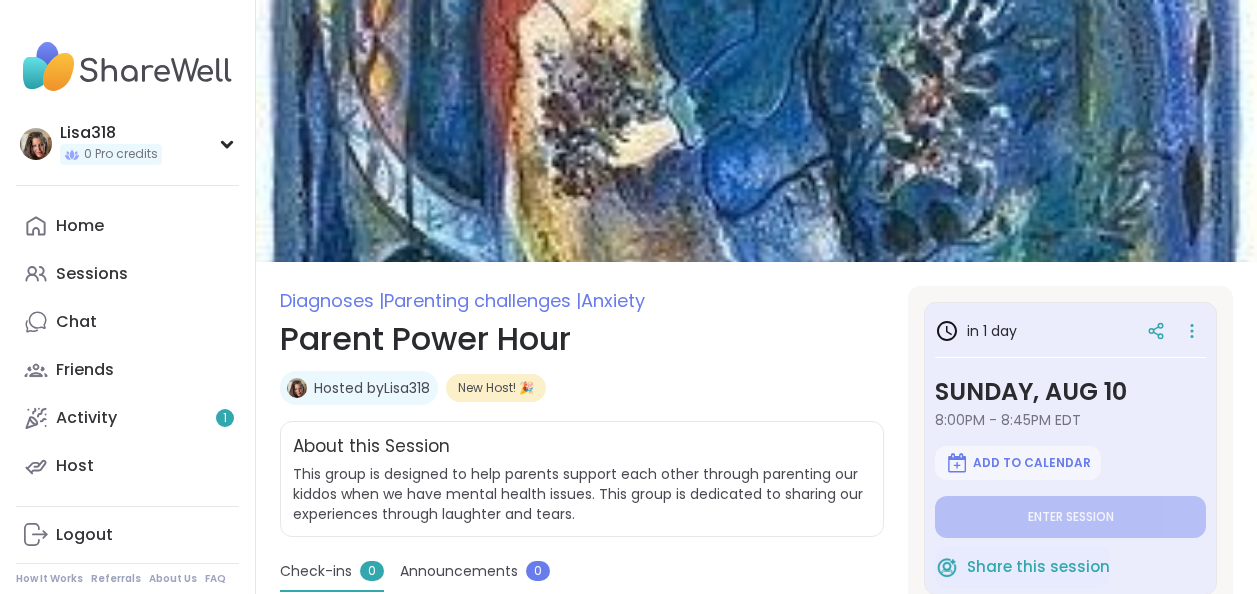 scroll, scrollTop: 0, scrollLeft: 0, axis: both 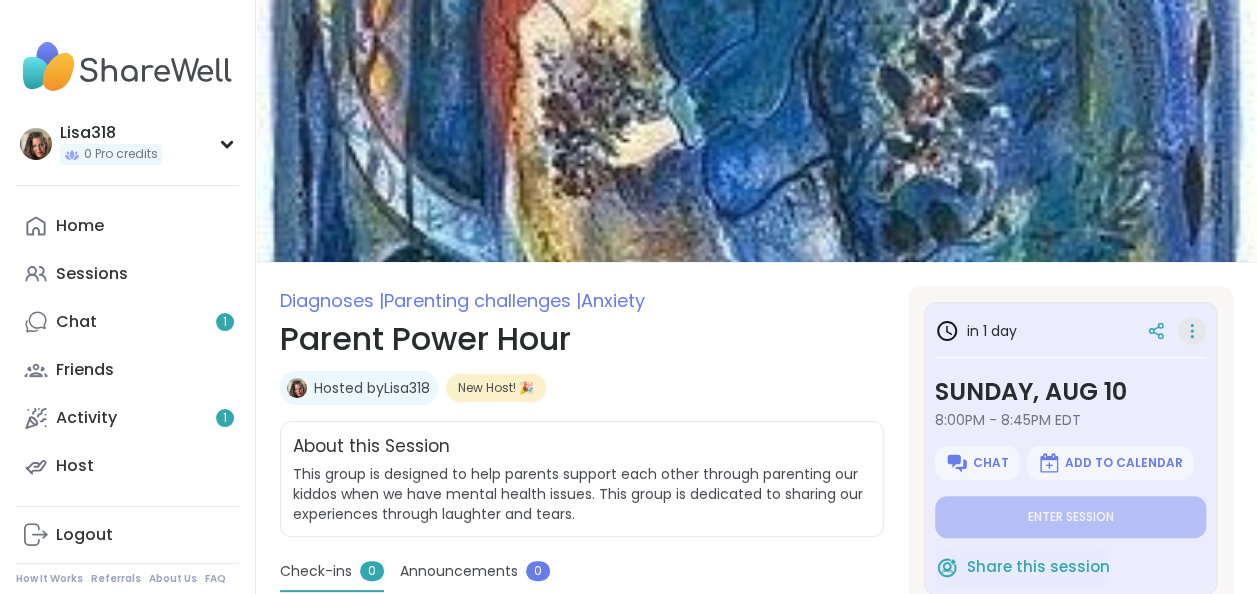 click 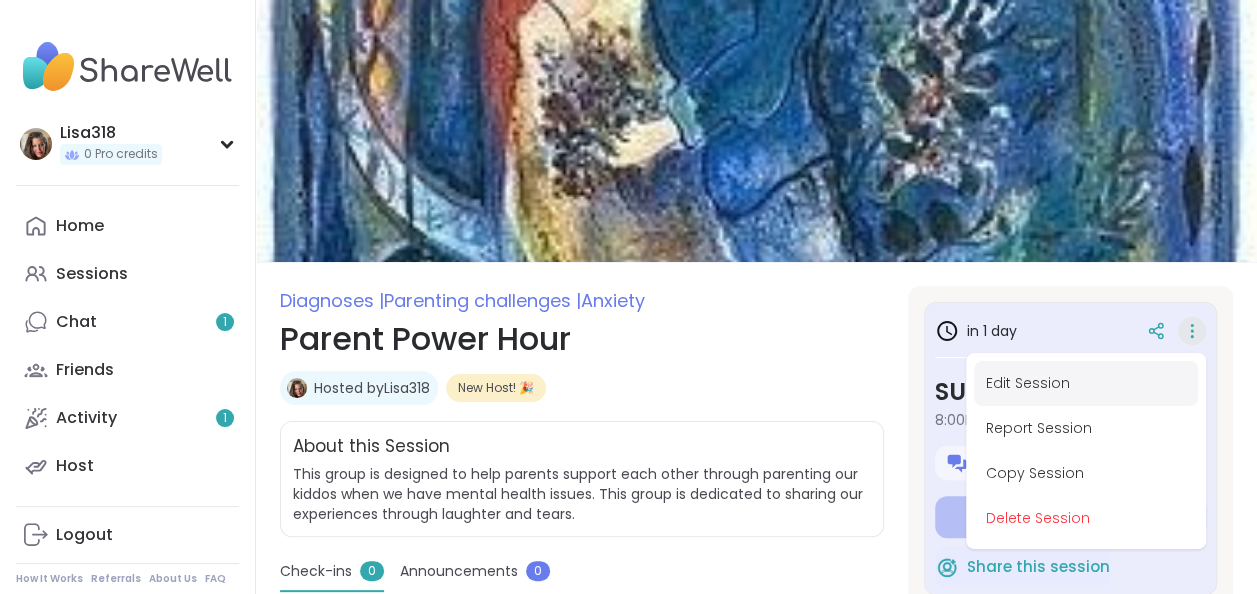 click on "Edit Session" at bounding box center [1086, 383] 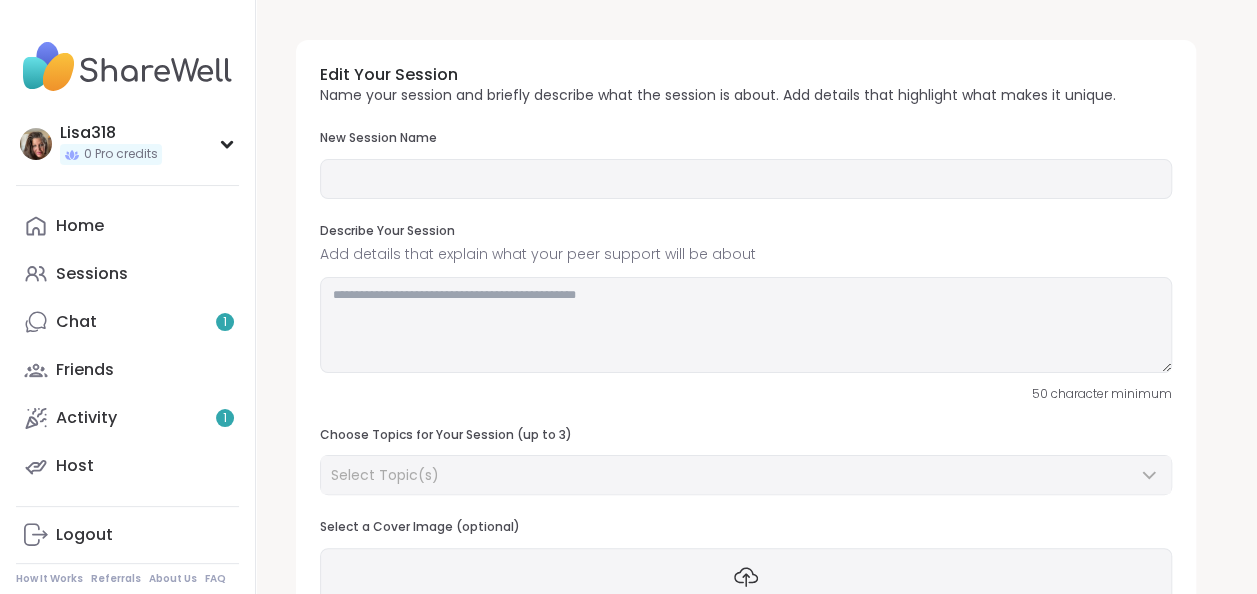type on "**********" 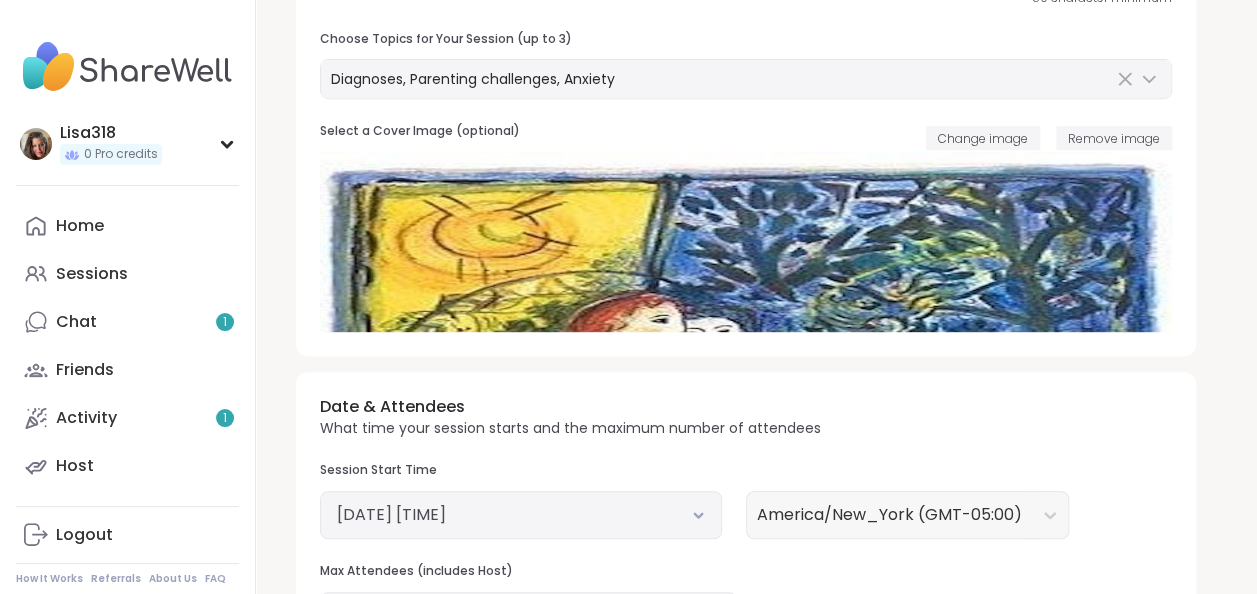 scroll, scrollTop: 404, scrollLeft: 0, axis: vertical 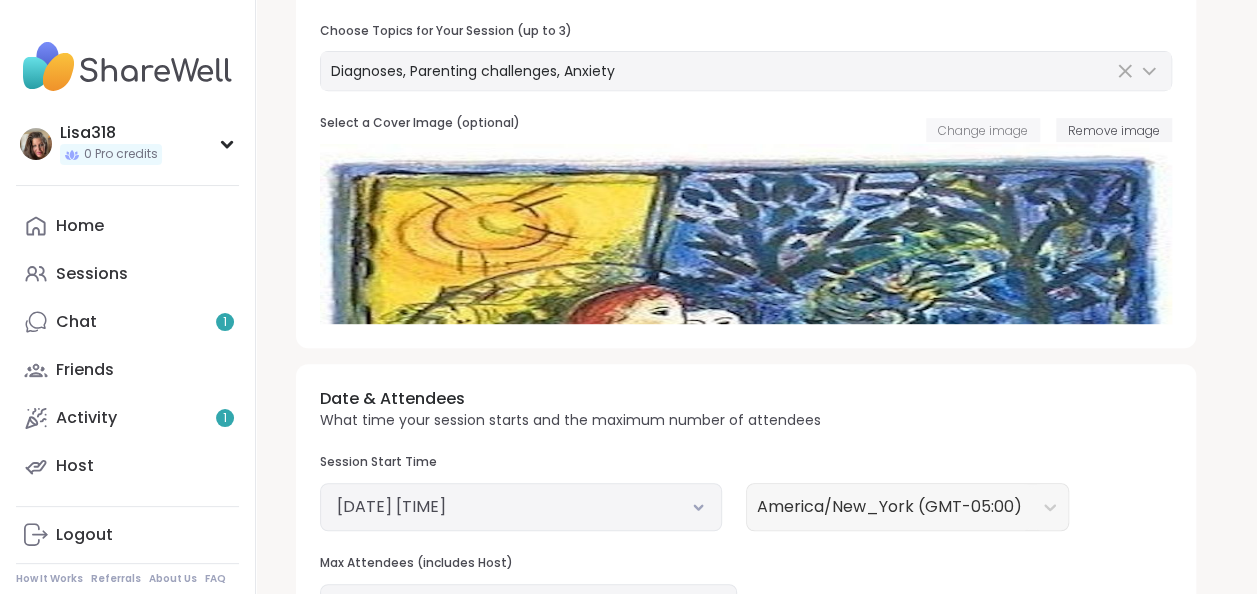 click on "Change image" at bounding box center [983, 130] 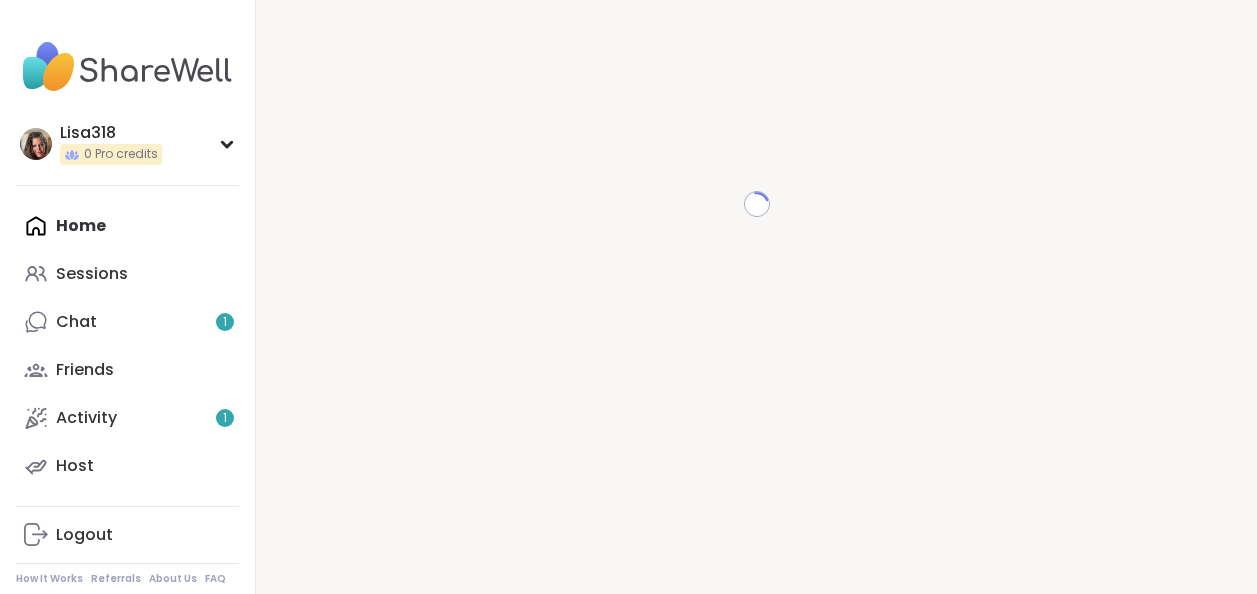 scroll, scrollTop: 0, scrollLeft: 0, axis: both 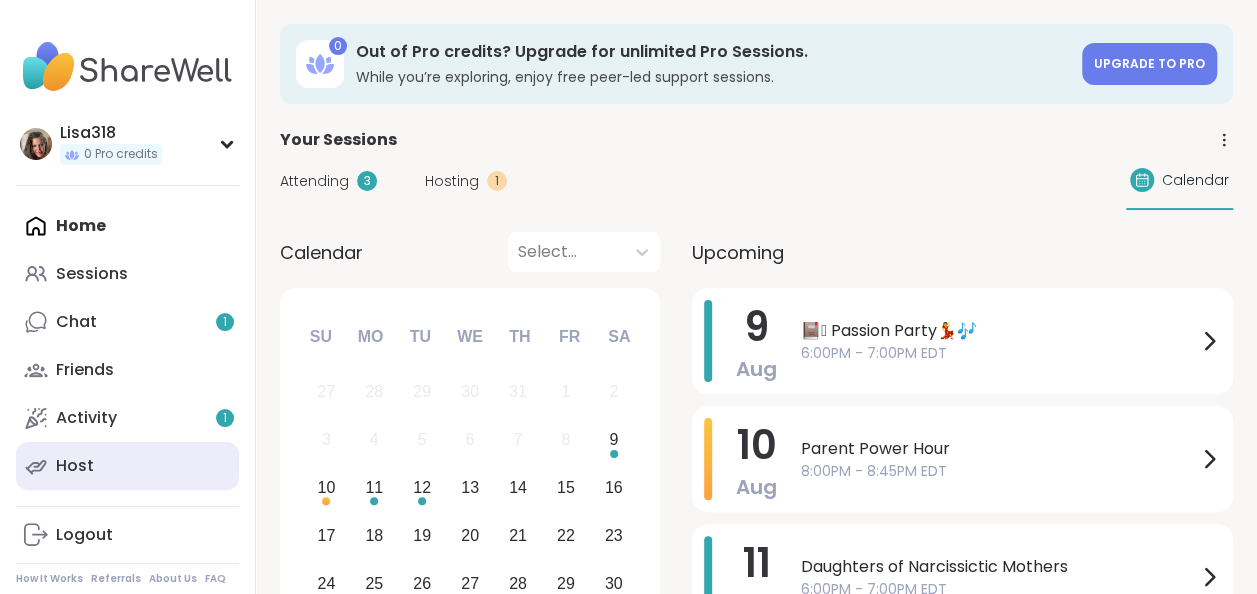 click on "Host" at bounding box center [127, 466] 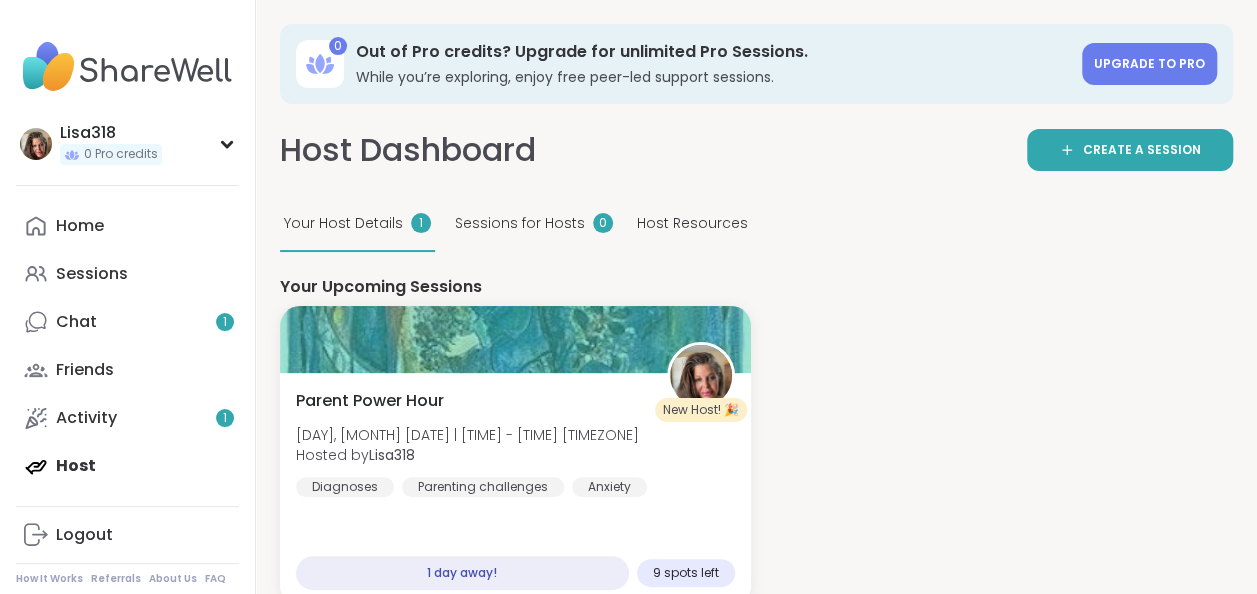 scroll, scrollTop: 0, scrollLeft: 0, axis: both 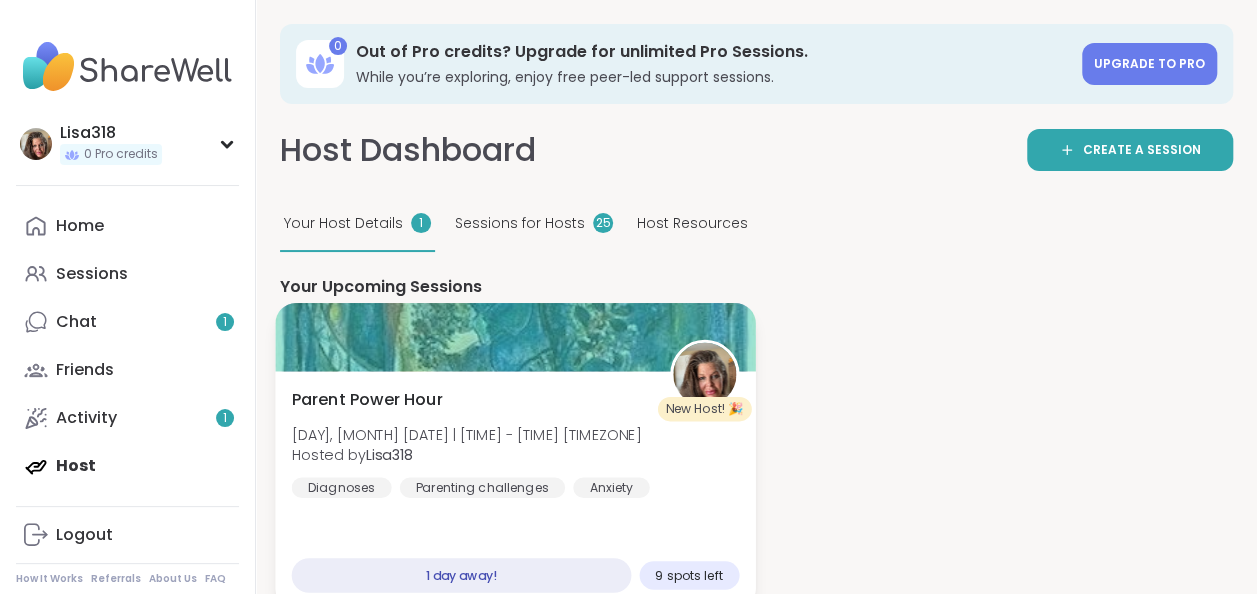 click on "Parent Power Hour Sun, Aug 10 | 8:00PM - 8:45PM EDT Hosted by  Lisa318 Diagnoses Parenting challenges Anxiety" at bounding box center (515, 443) 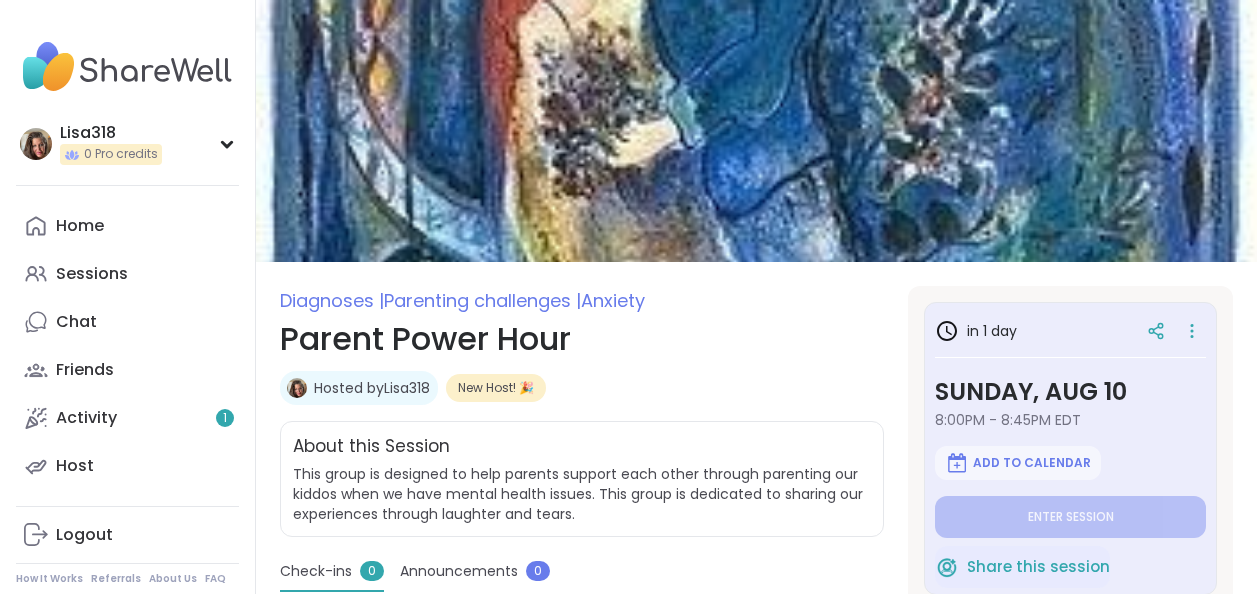 scroll, scrollTop: 0, scrollLeft: 0, axis: both 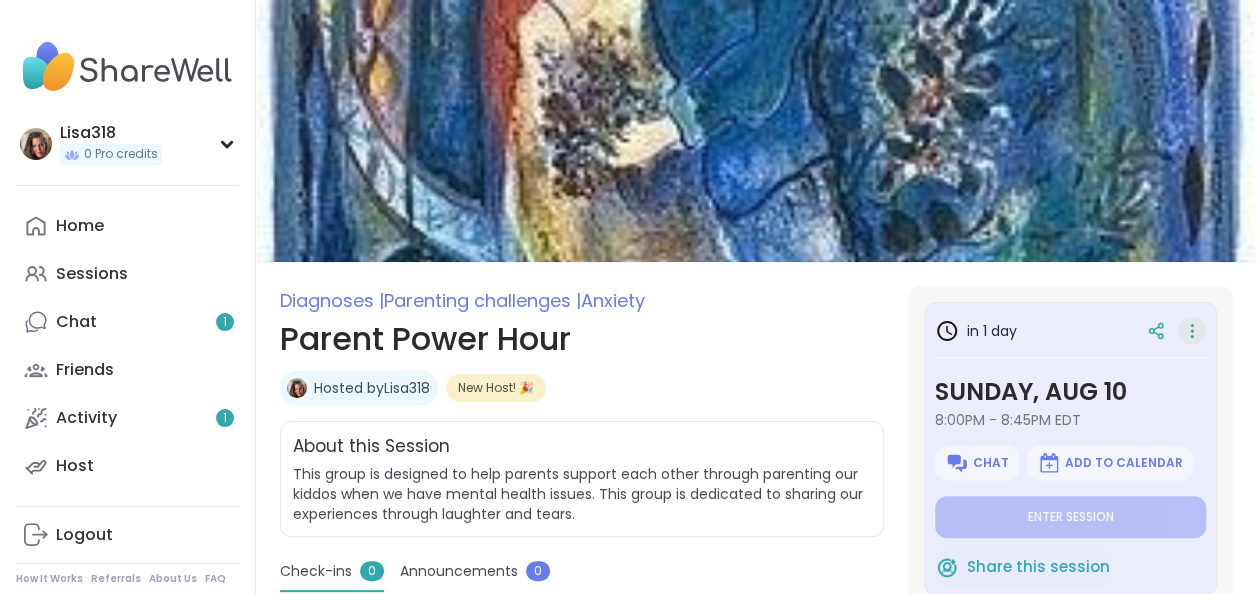 click 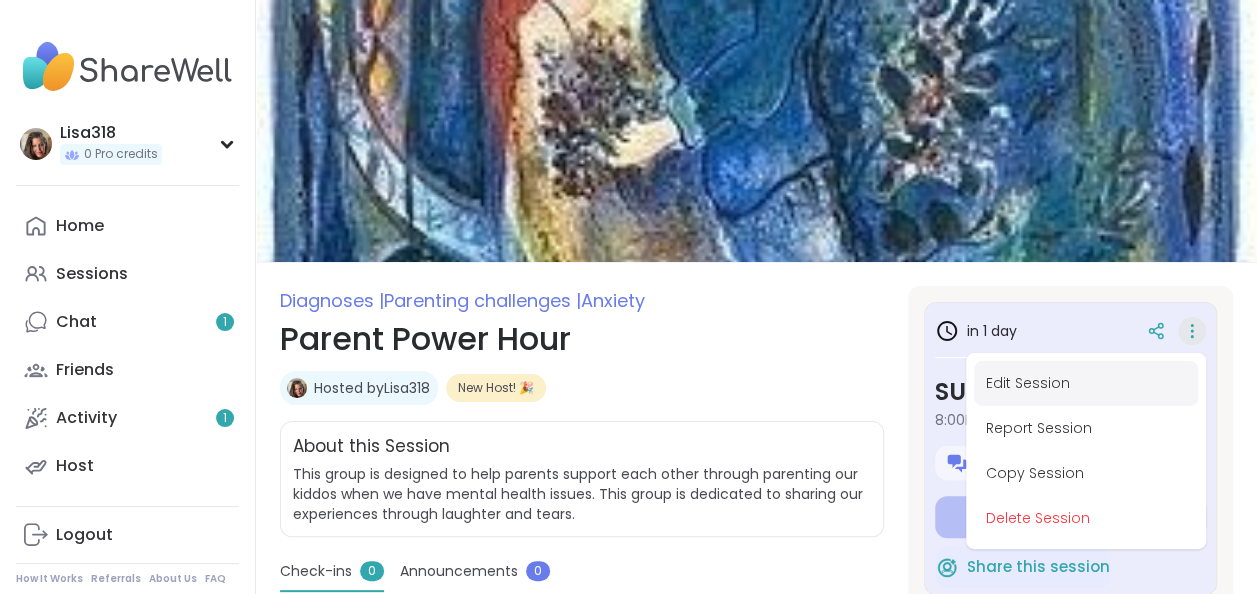 click on "Edit Session" at bounding box center [1086, 383] 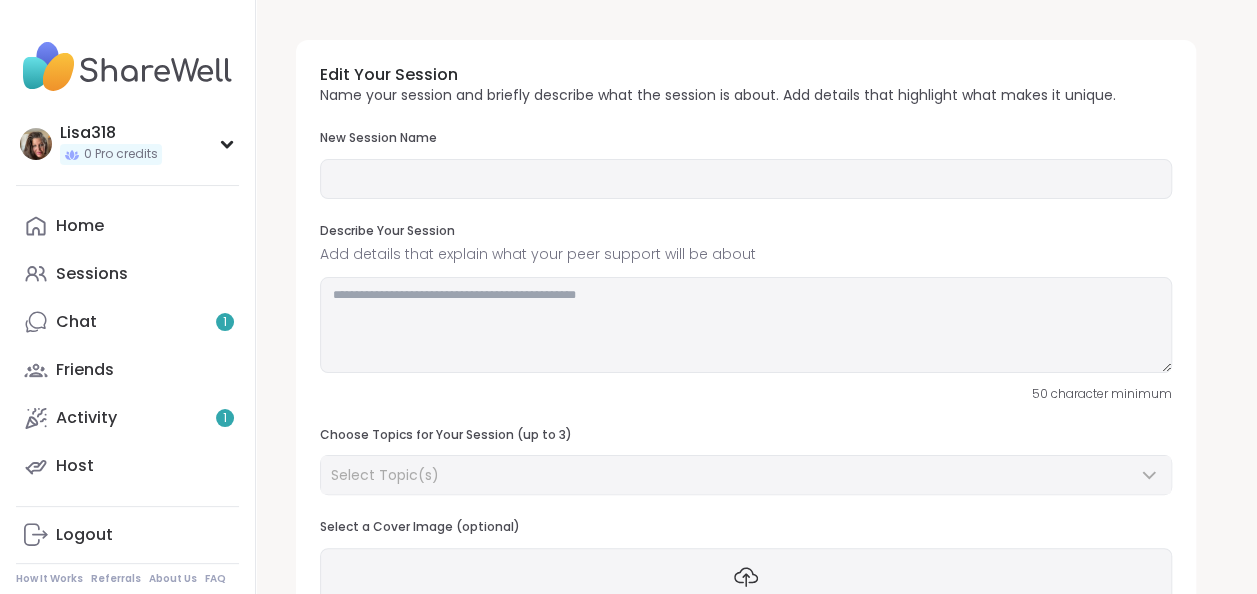 type on "**********" 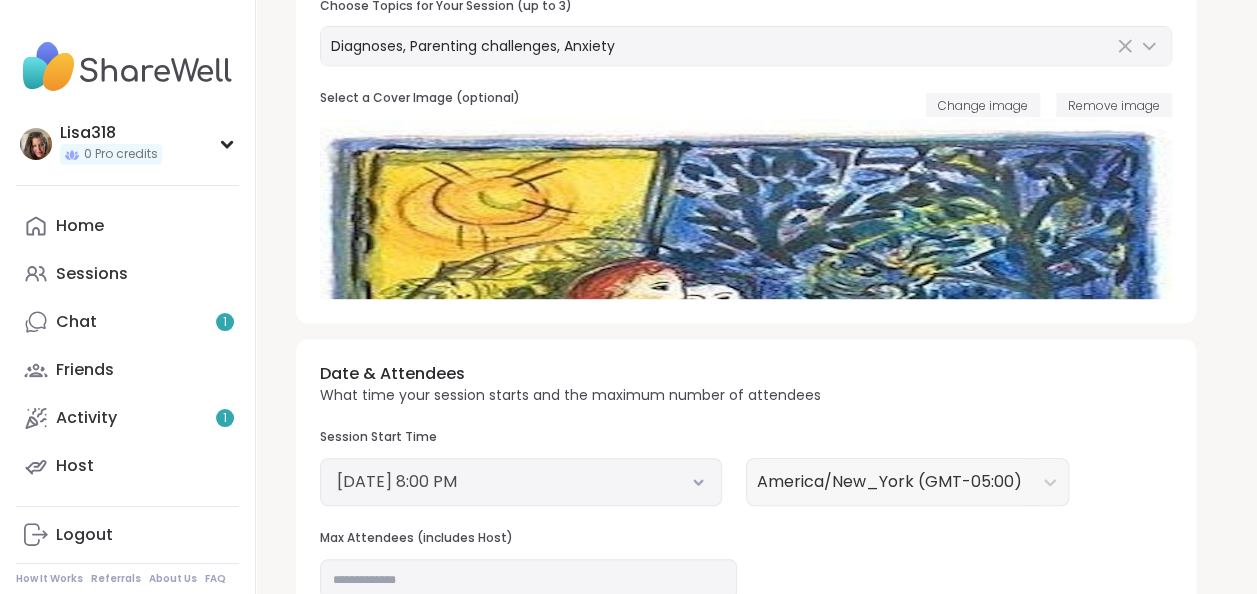 scroll, scrollTop: 444, scrollLeft: 0, axis: vertical 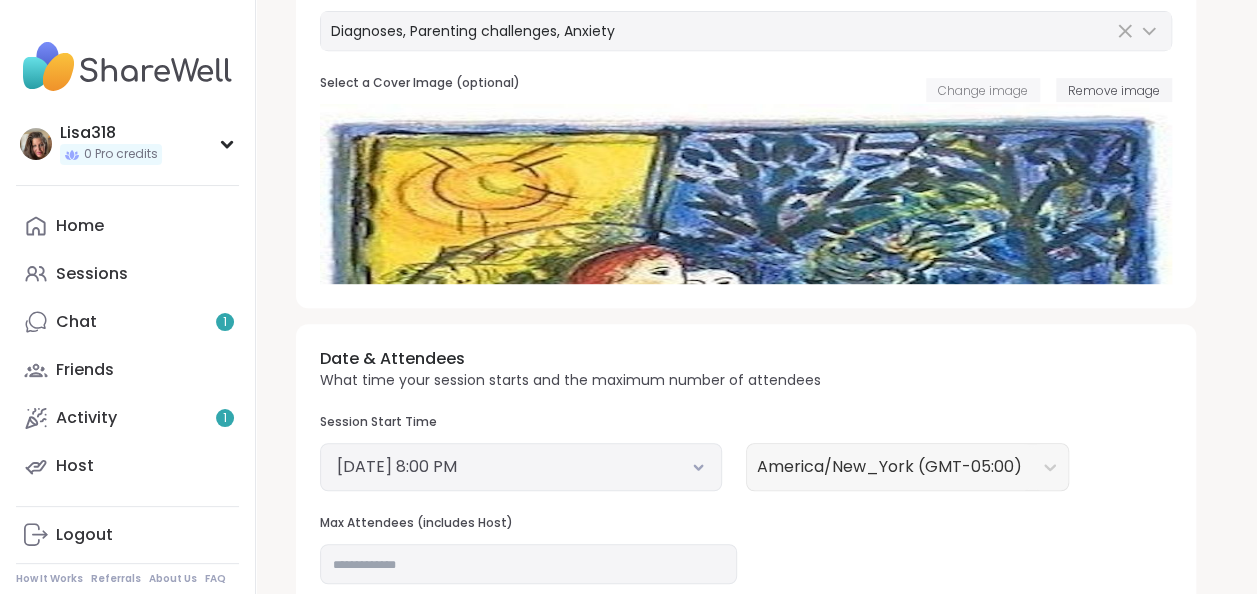 click on "Change image" at bounding box center [983, 90] 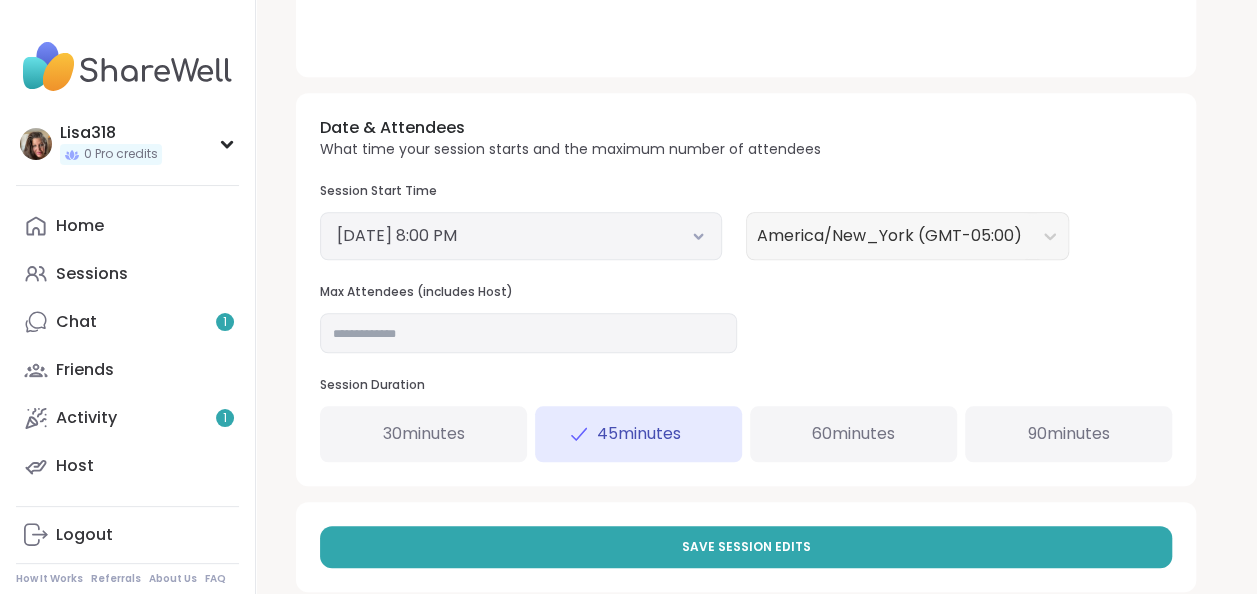 scroll, scrollTop: 708, scrollLeft: 0, axis: vertical 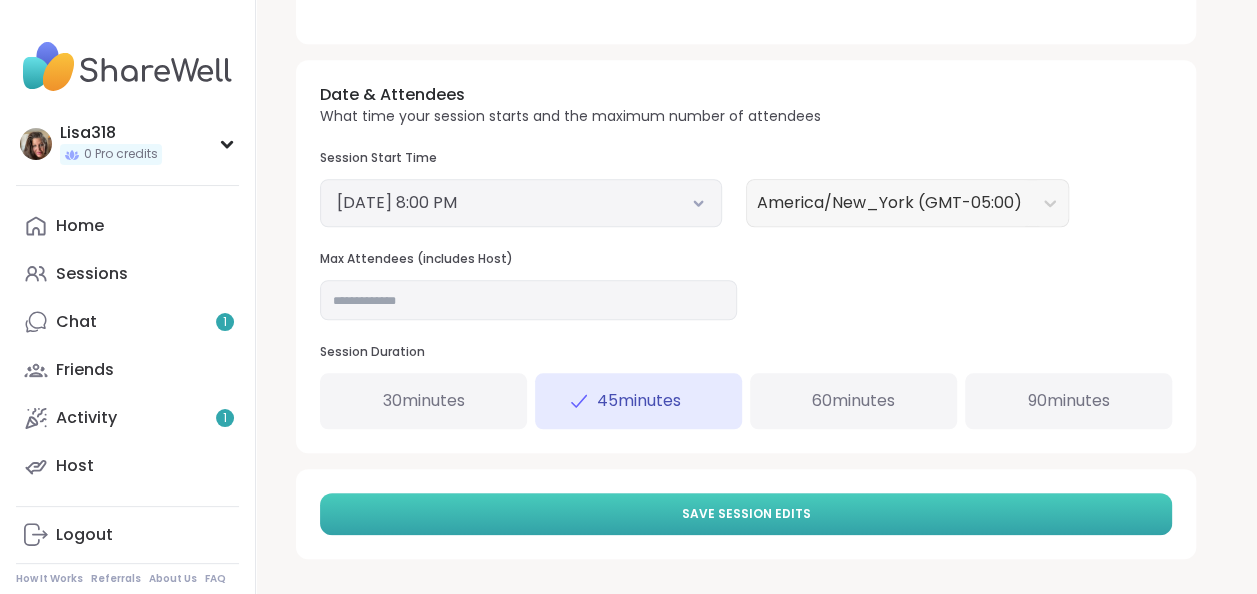 click on "Save Session Edits" at bounding box center [746, 514] 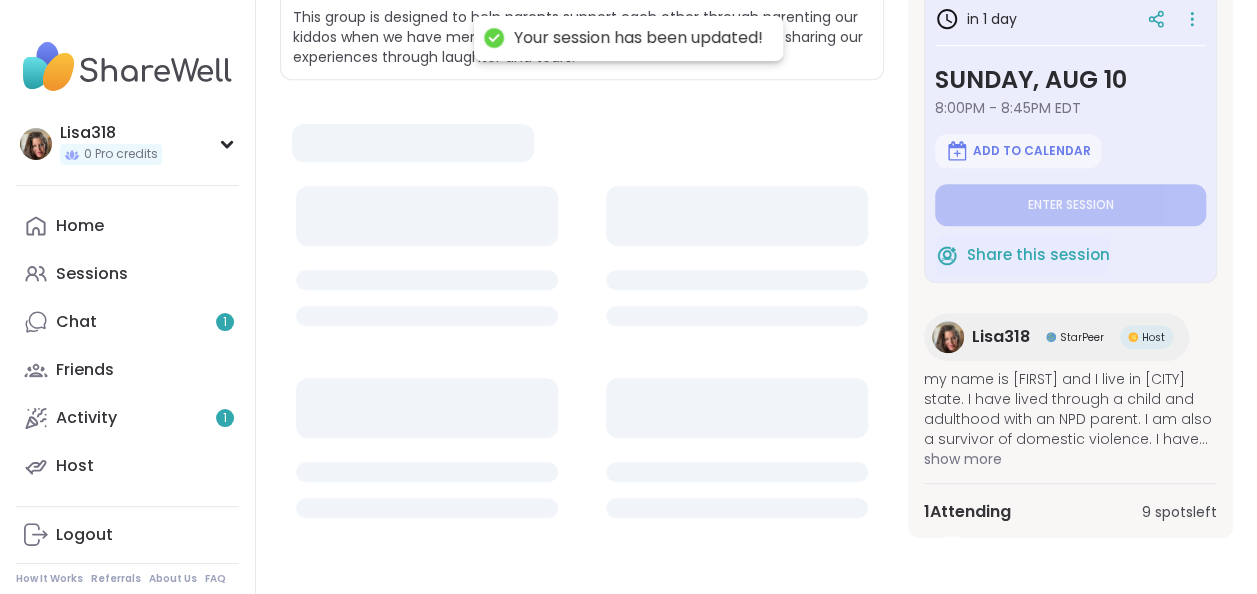 scroll, scrollTop: 0, scrollLeft: 0, axis: both 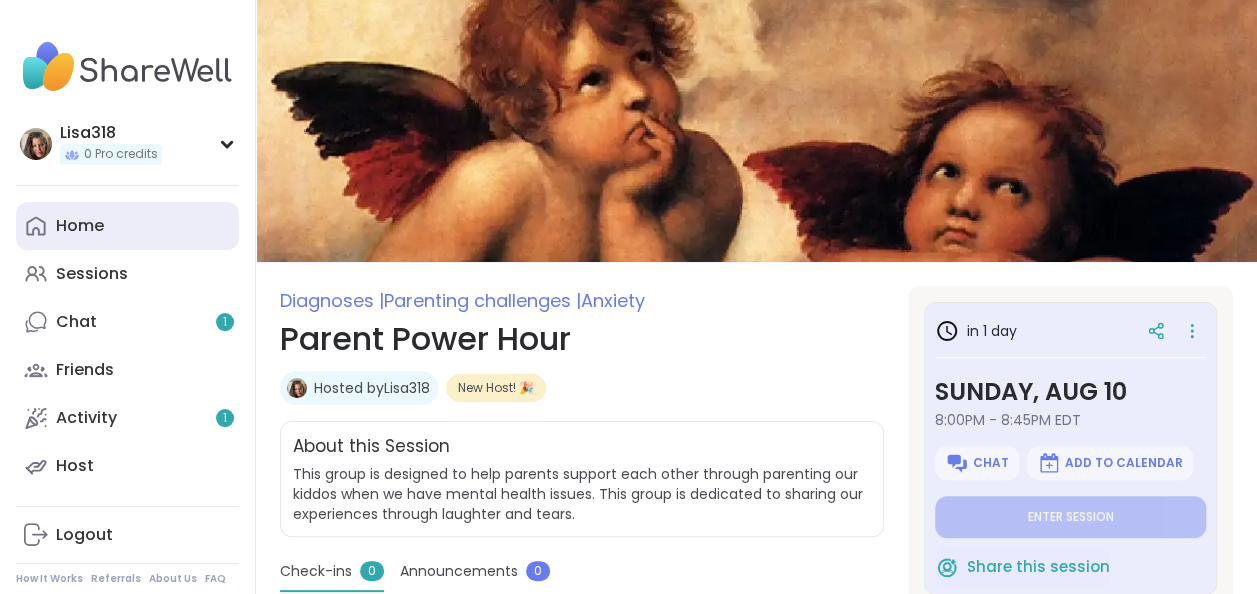 click on "Home" at bounding box center [80, 226] 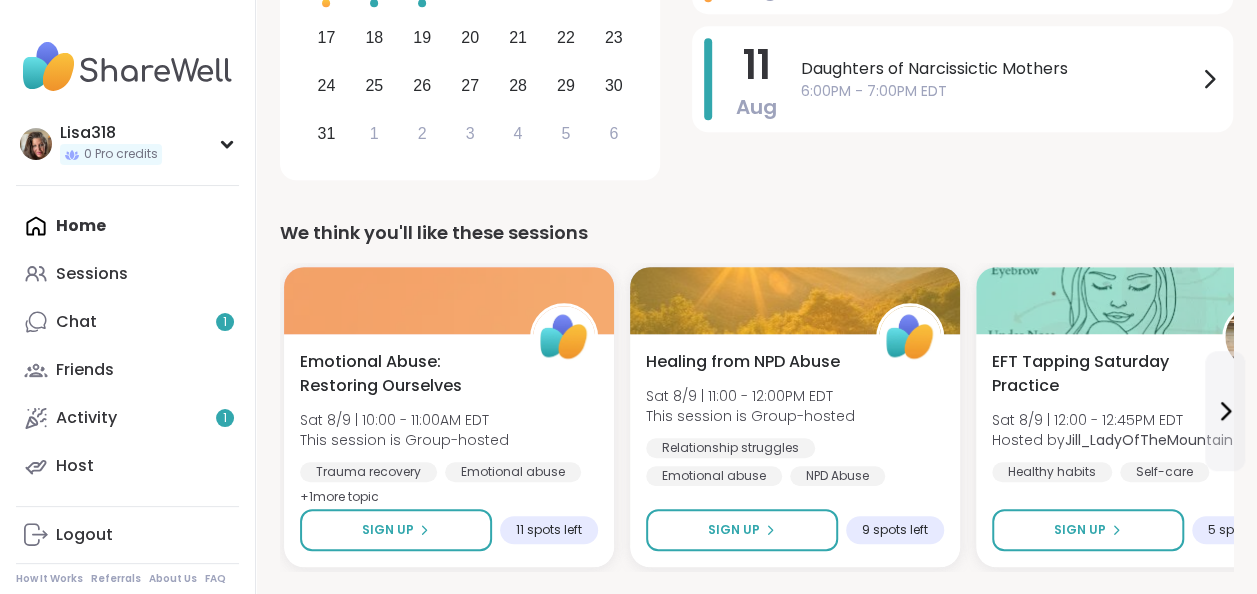 scroll, scrollTop: 499, scrollLeft: 0, axis: vertical 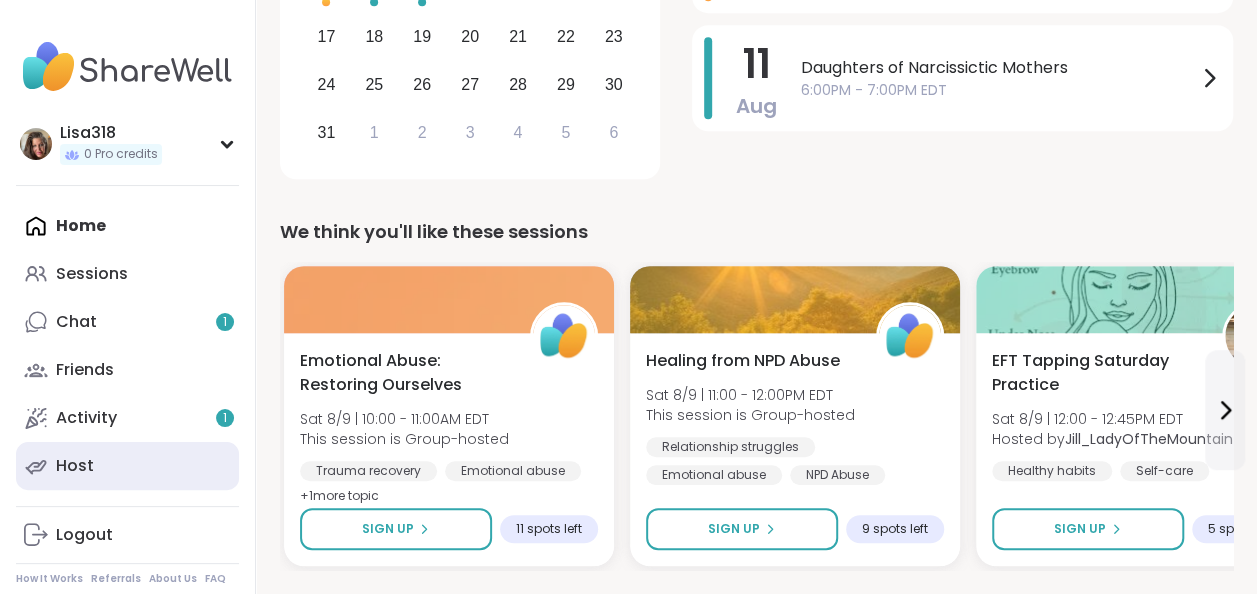 click on "Host" at bounding box center [75, 466] 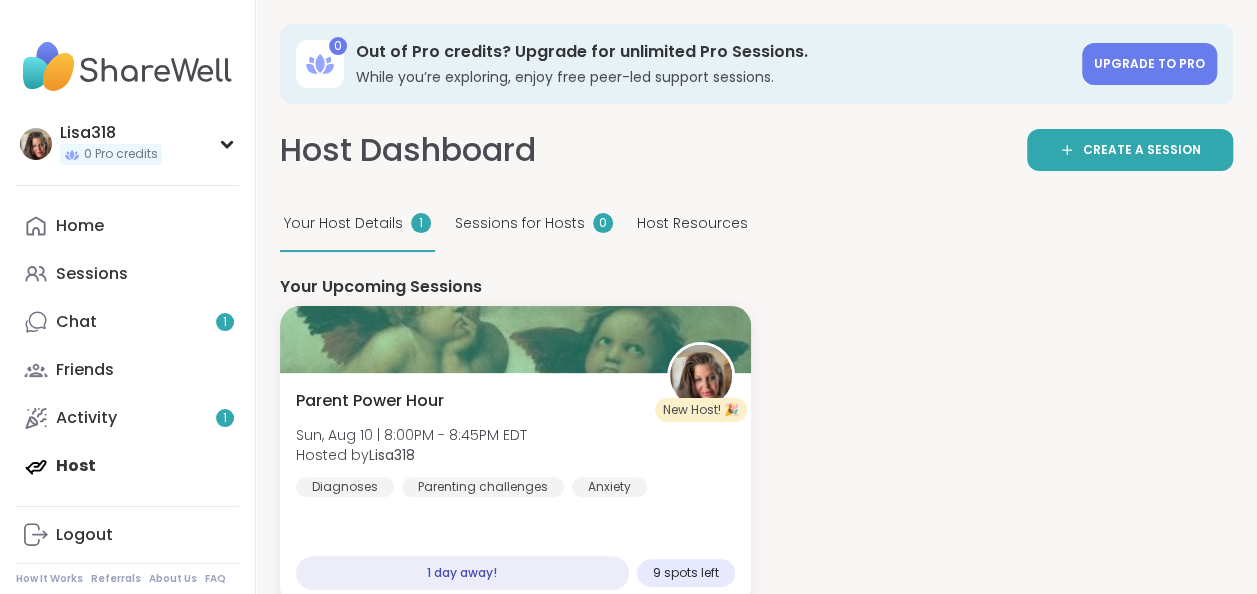 scroll, scrollTop: 0, scrollLeft: 0, axis: both 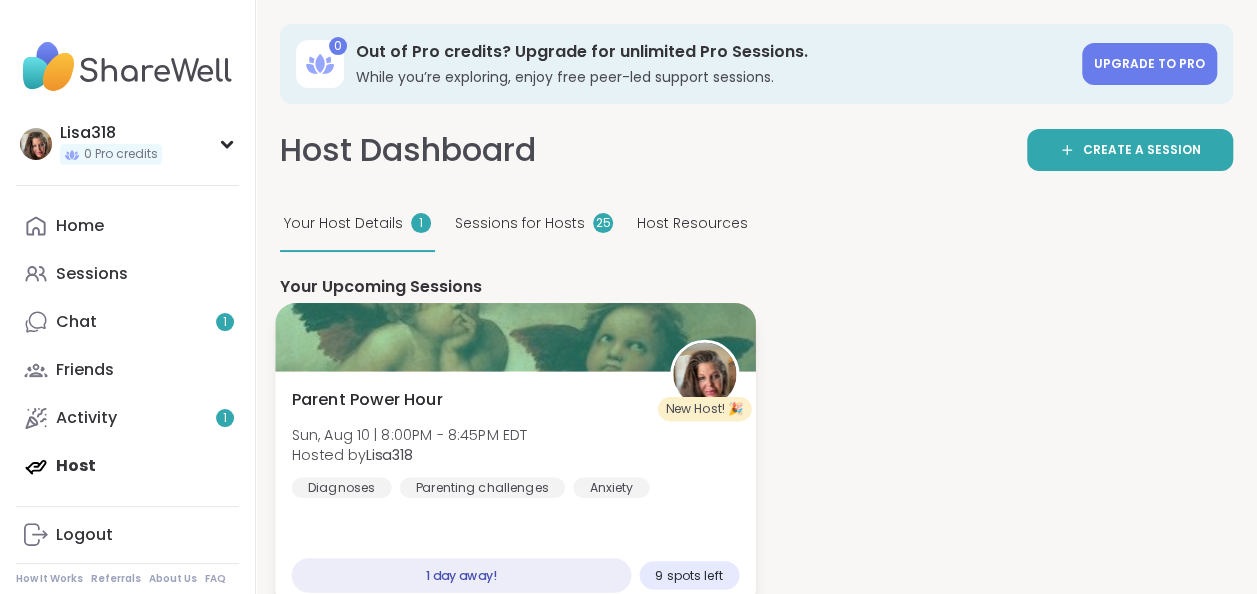 click on "Parent Power Hour Sun, Aug 10 | 8:00PM - 8:45PM EDT Hosted by  Lisa318 Diagnoses Parenting challenges Anxiety 1 day away! 9 spots left" at bounding box center [515, 491] 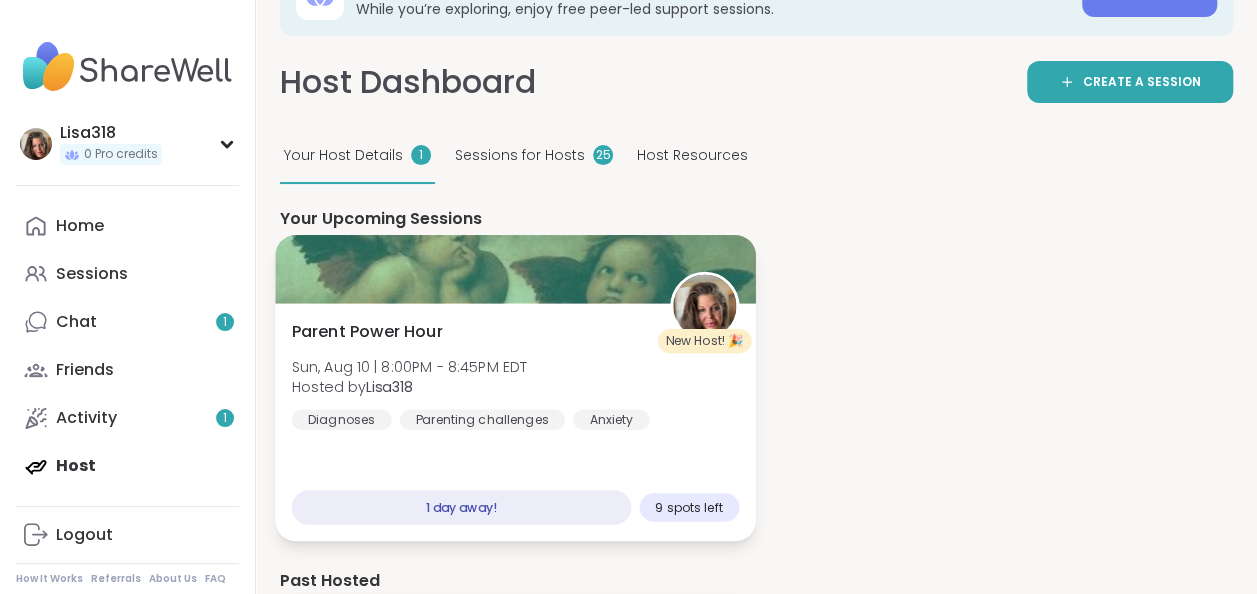 scroll, scrollTop: 0, scrollLeft: 0, axis: both 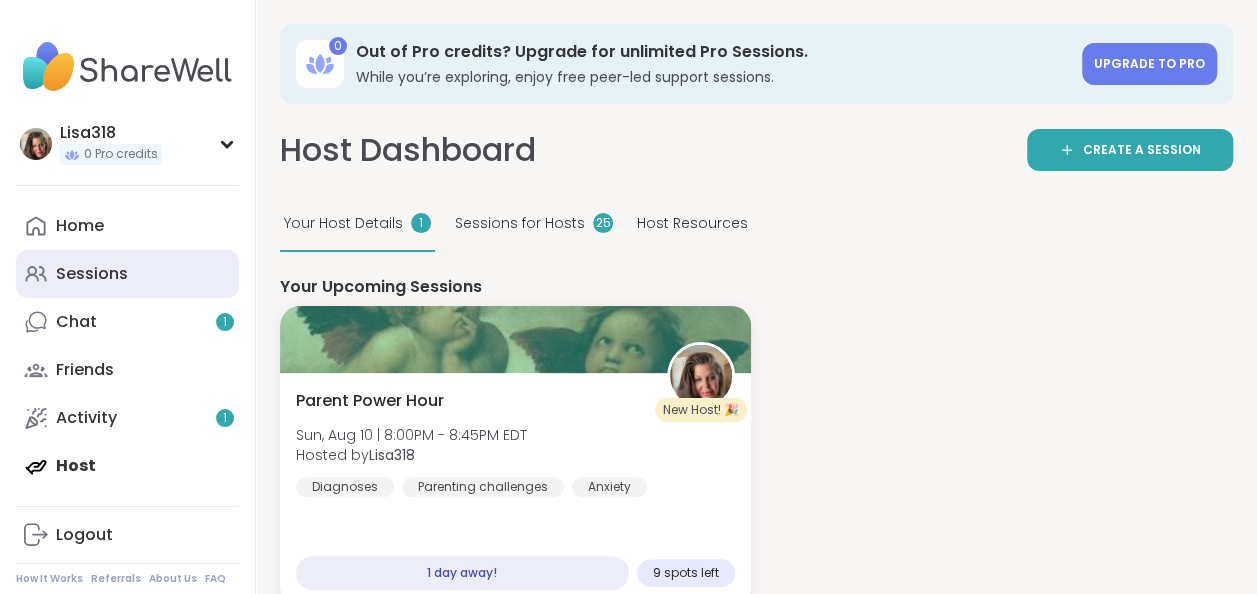 click on "Sessions" at bounding box center (92, 274) 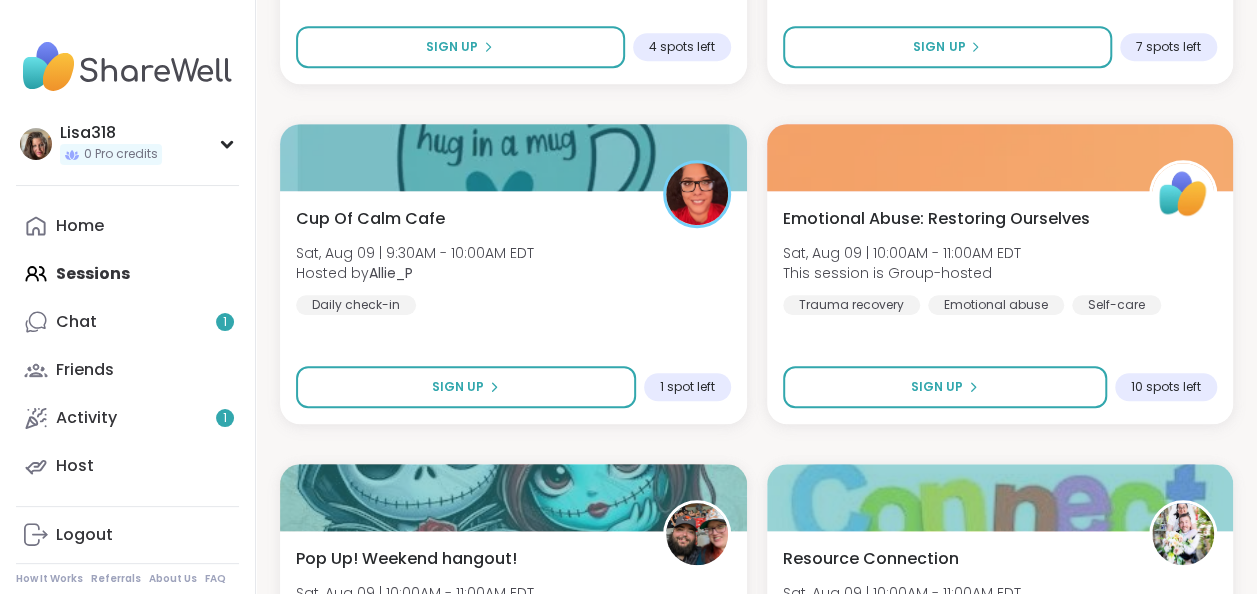 scroll, scrollTop: 636, scrollLeft: 0, axis: vertical 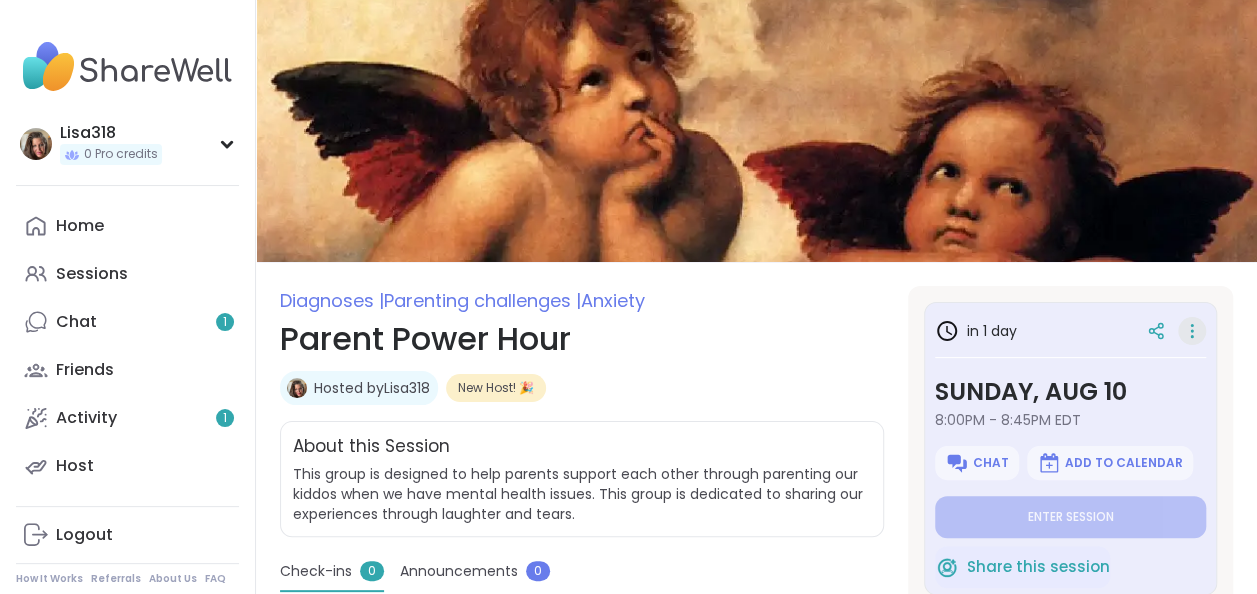 click 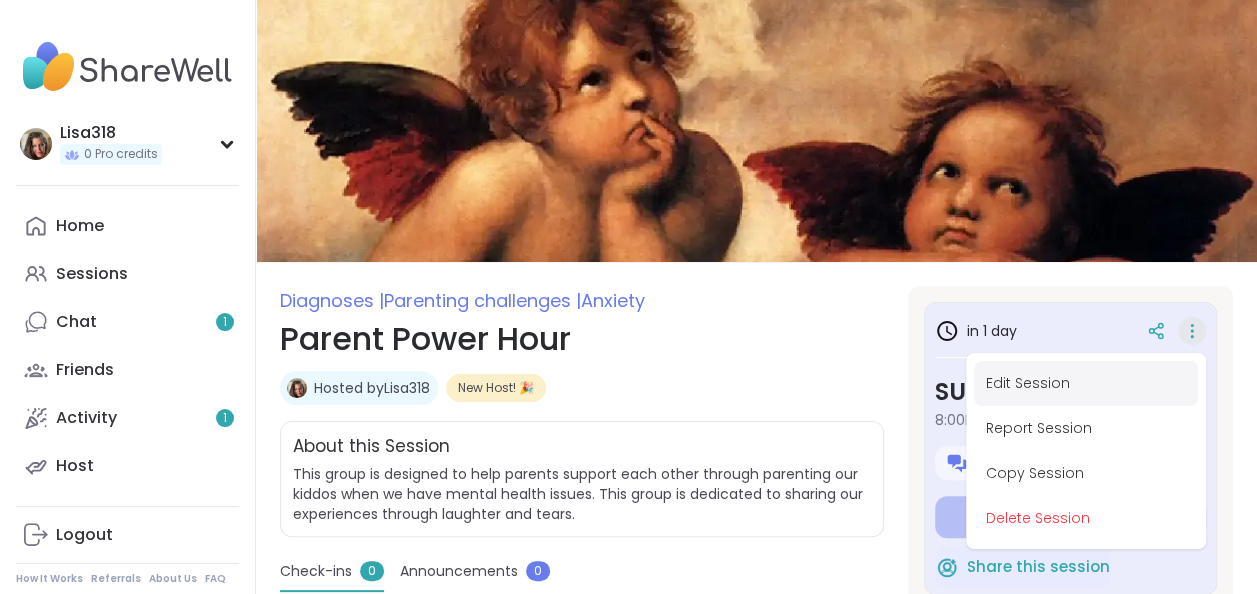 click on "Edit Session" at bounding box center [1086, 383] 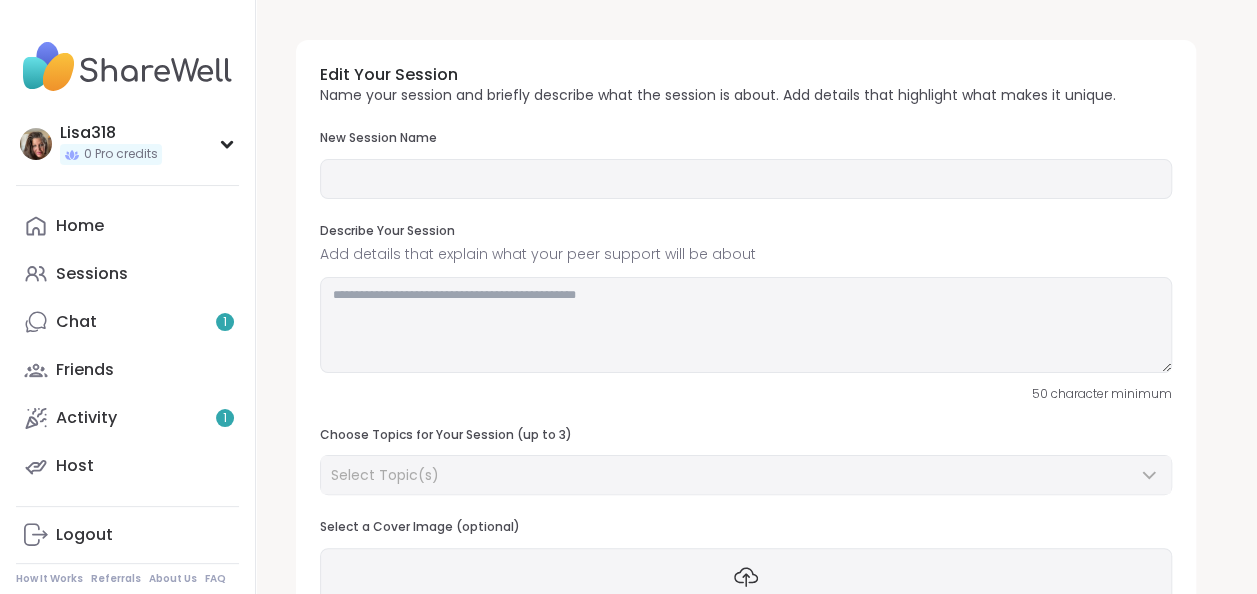 type on "**********" 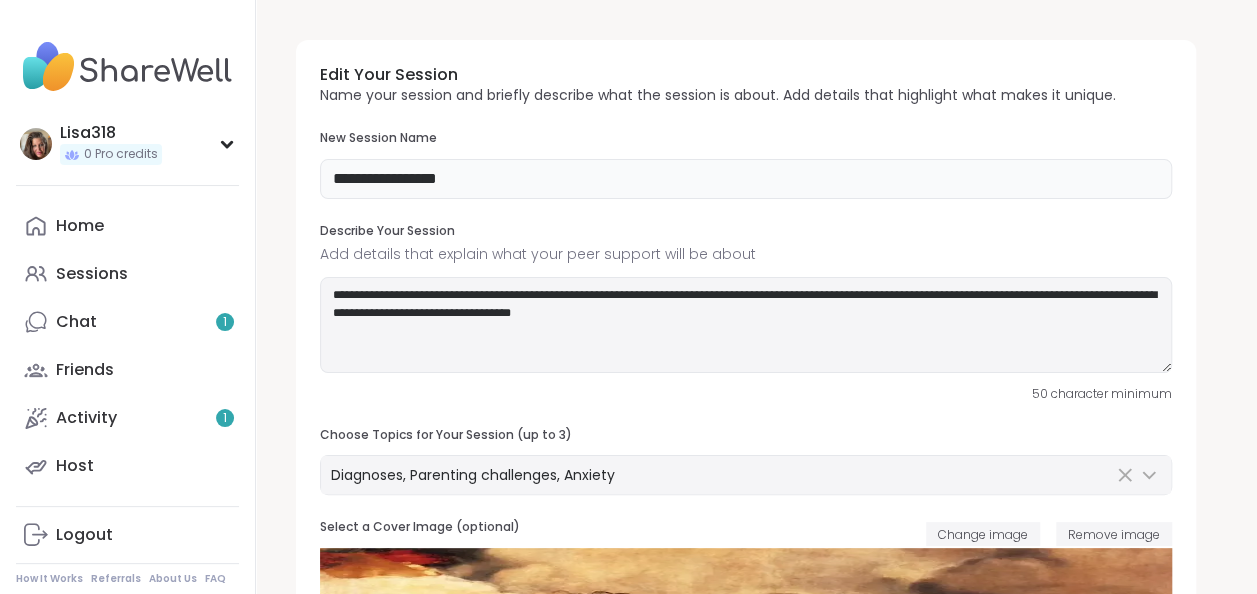 click on "**********" at bounding box center [746, 179] 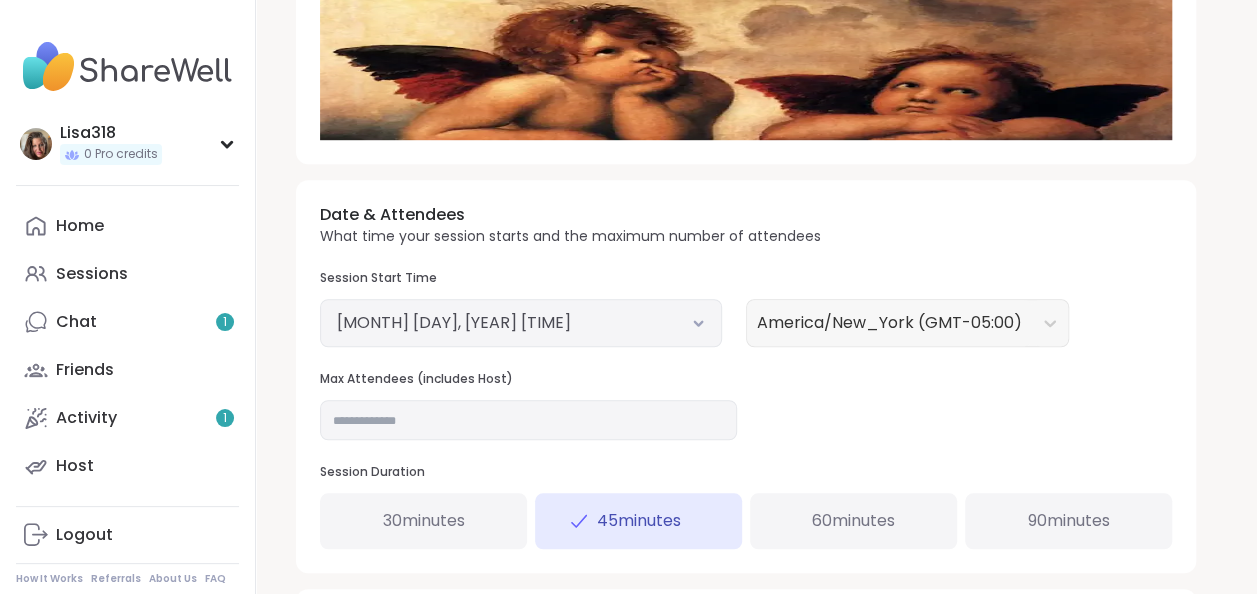scroll, scrollTop: 708, scrollLeft: 0, axis: vertical 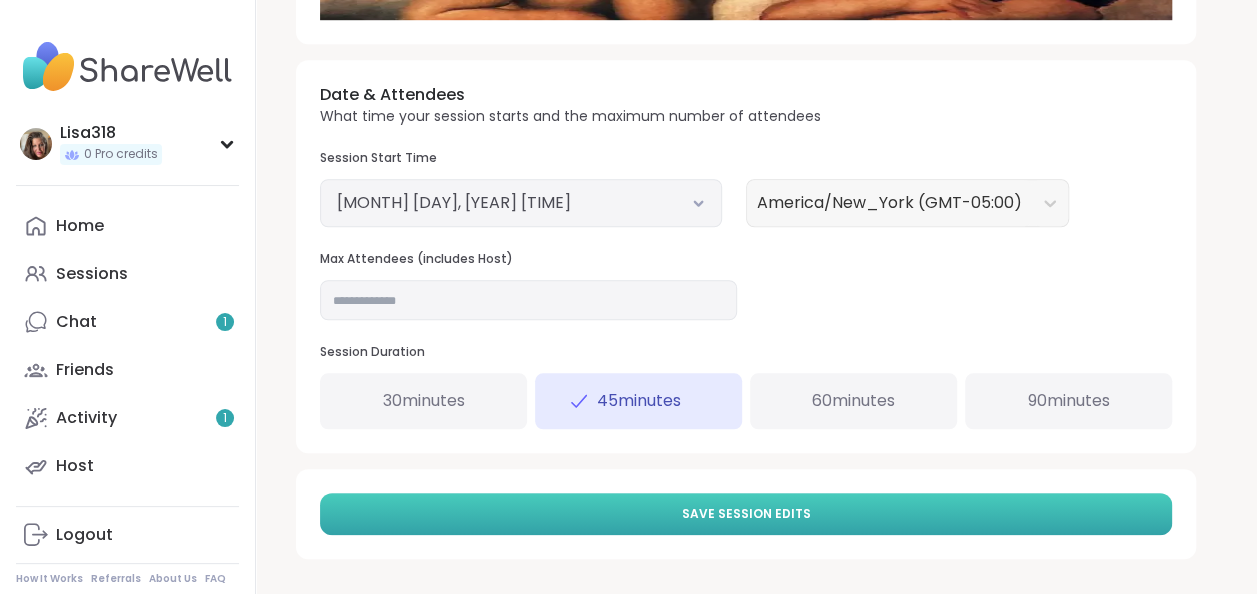type on "**********" 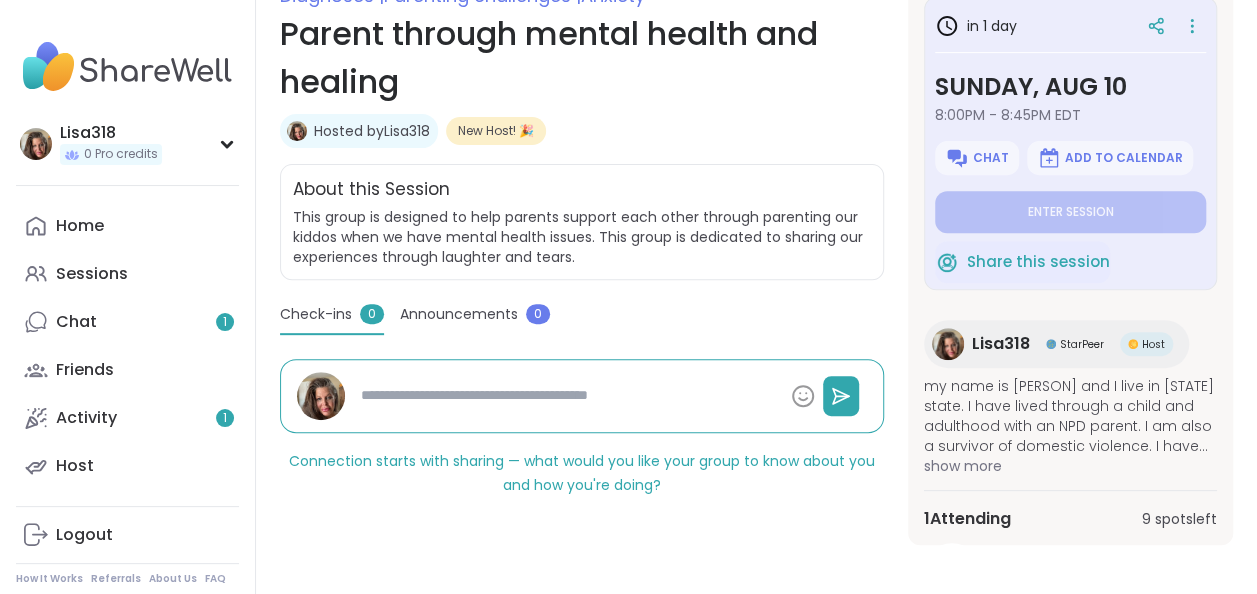 scroll, scrollTop: 312, scrollLeft: 0, axis: vertical 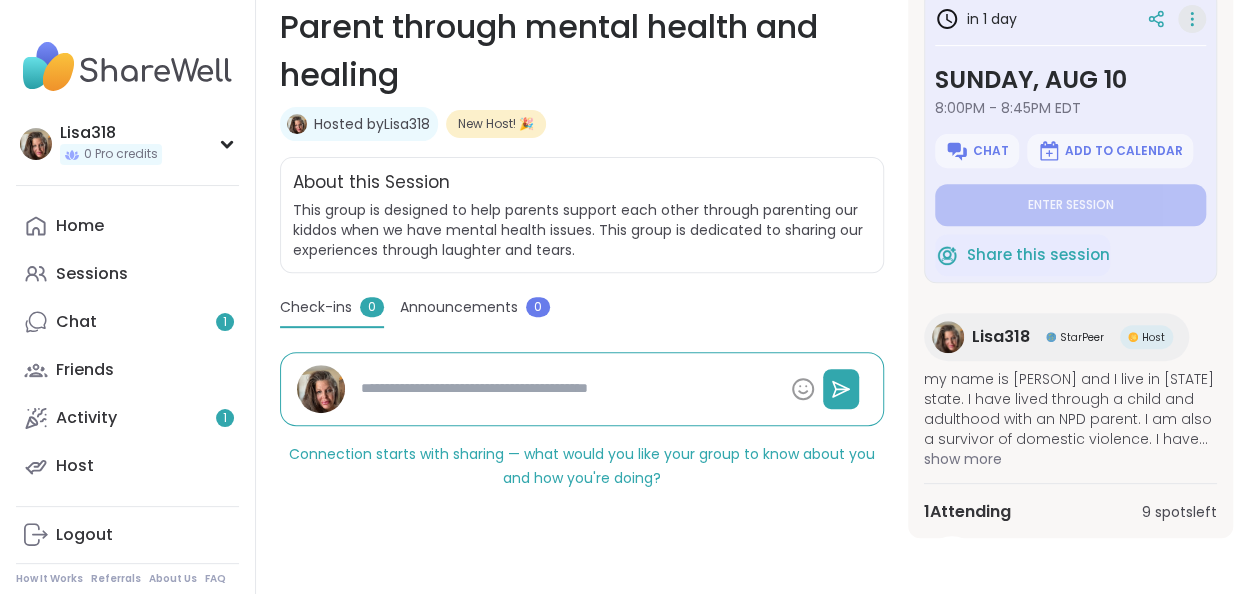 click 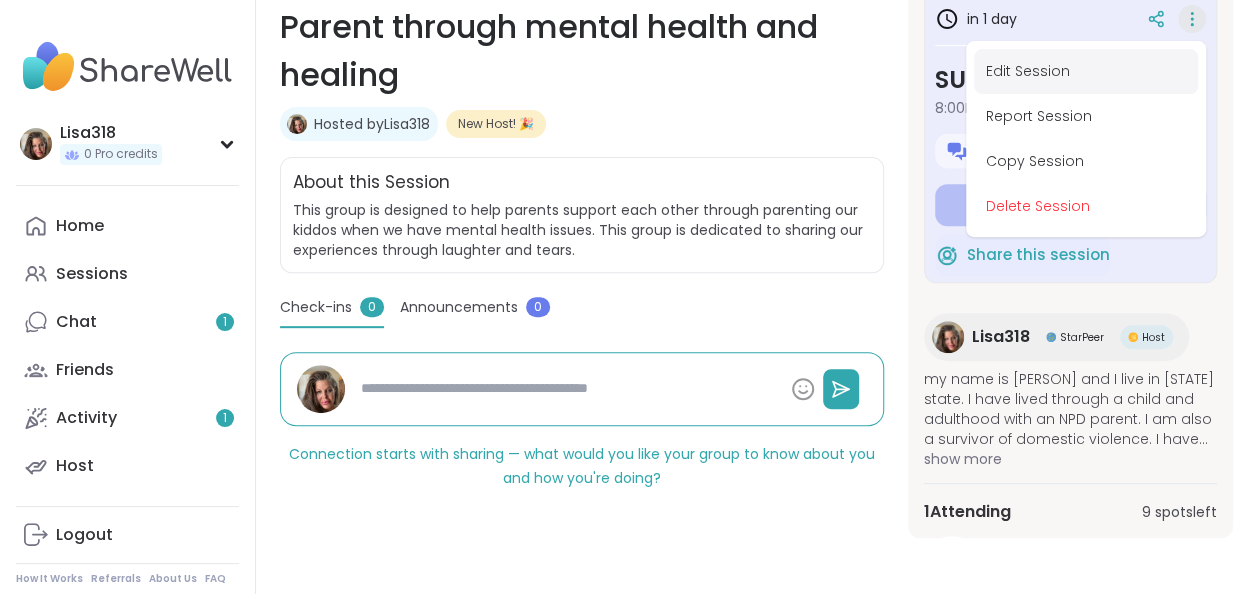click on "Edit Session" at bounding box center (1086, 71) 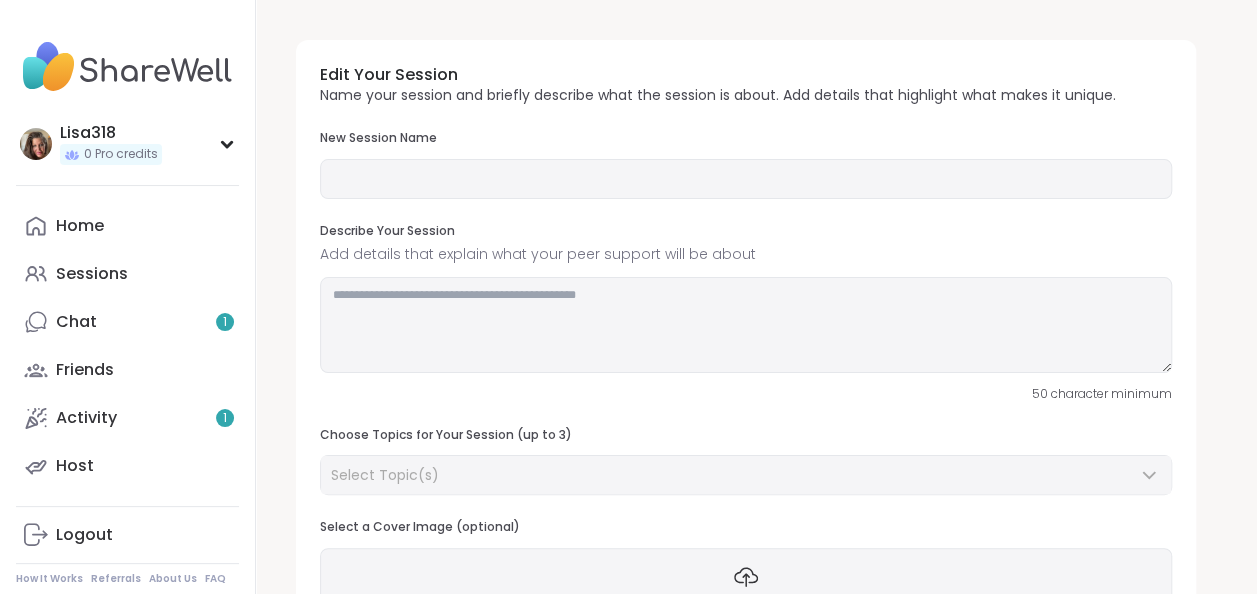 type on "**********" 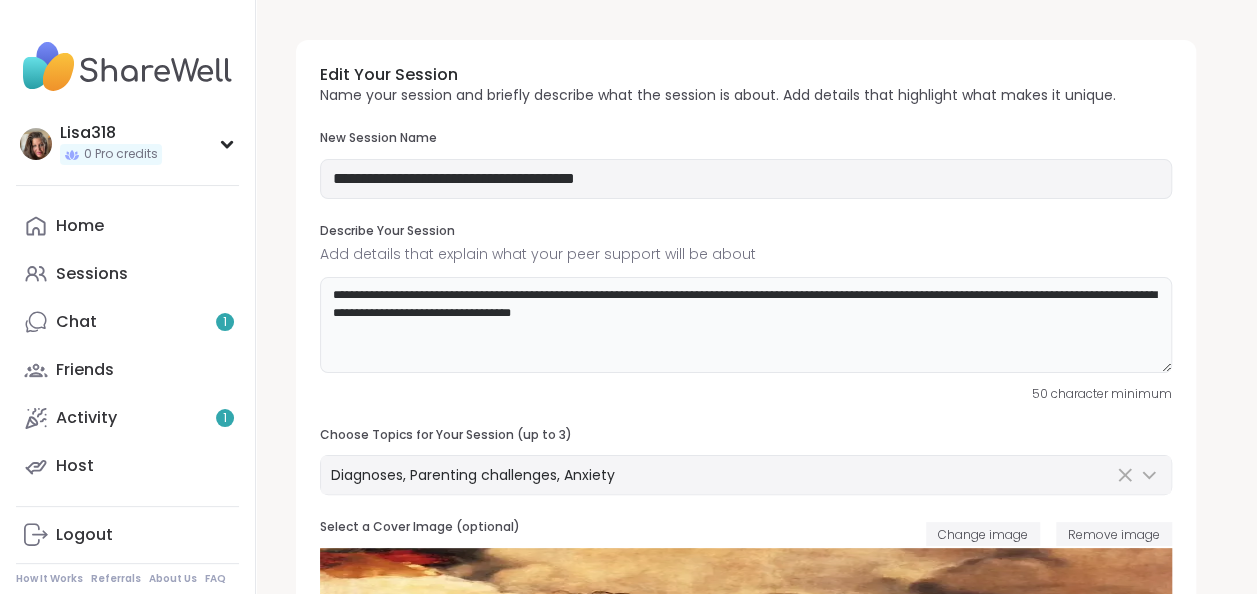 click on "**********" at bounding box center [746, 325] 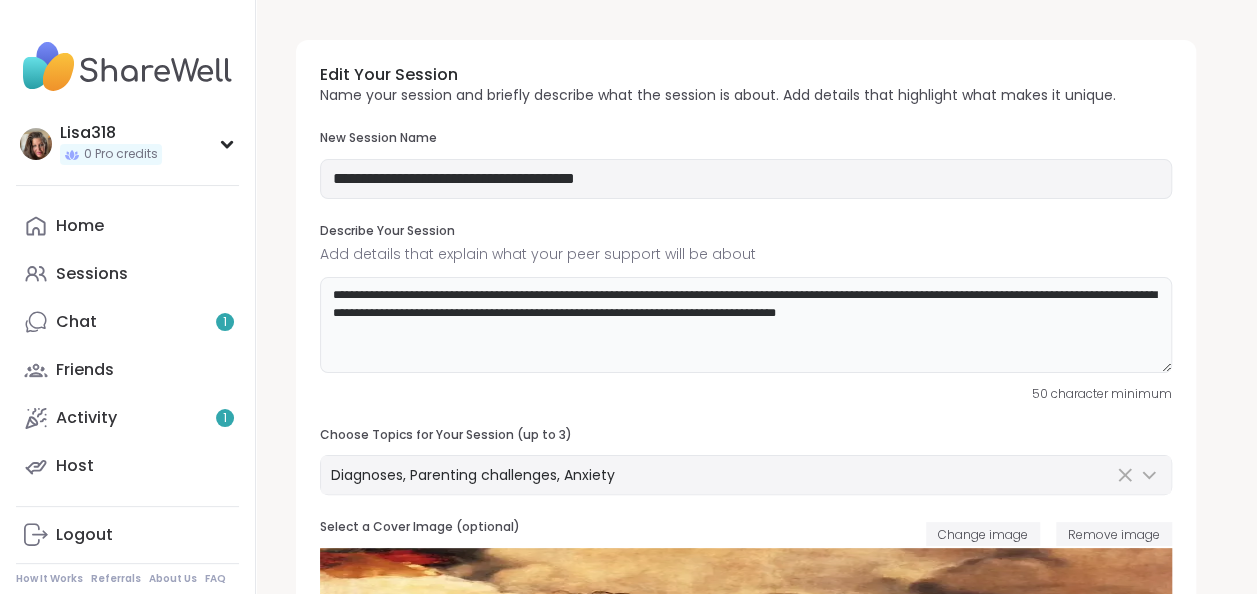 type on "**********" 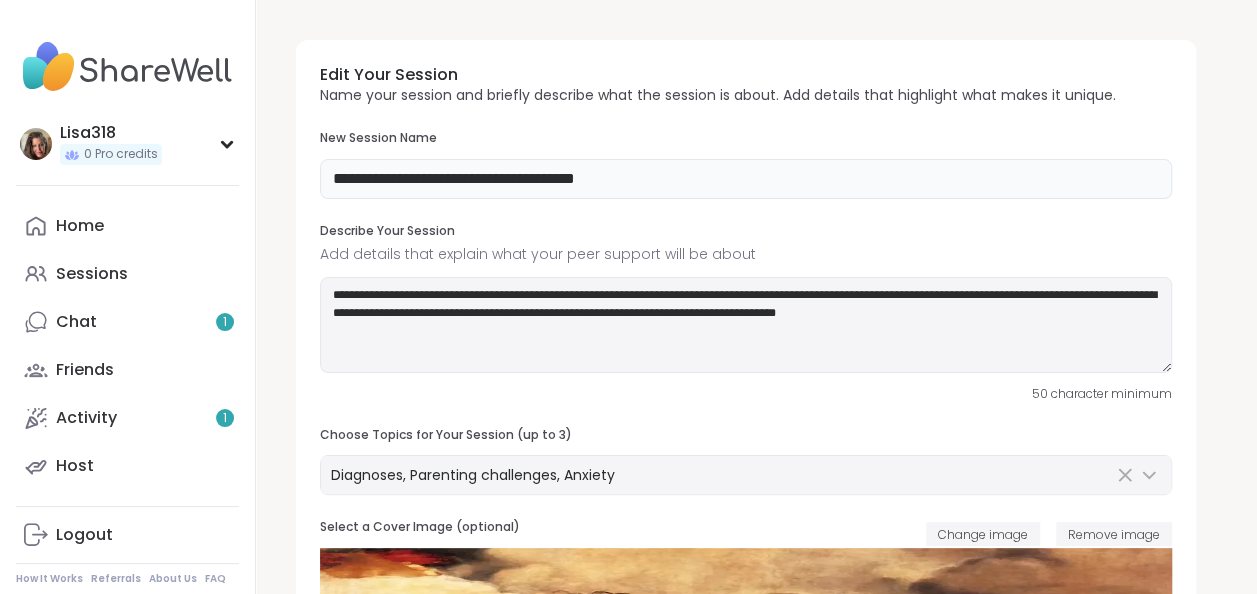 click on "**********" at bounding box center (746, 179) 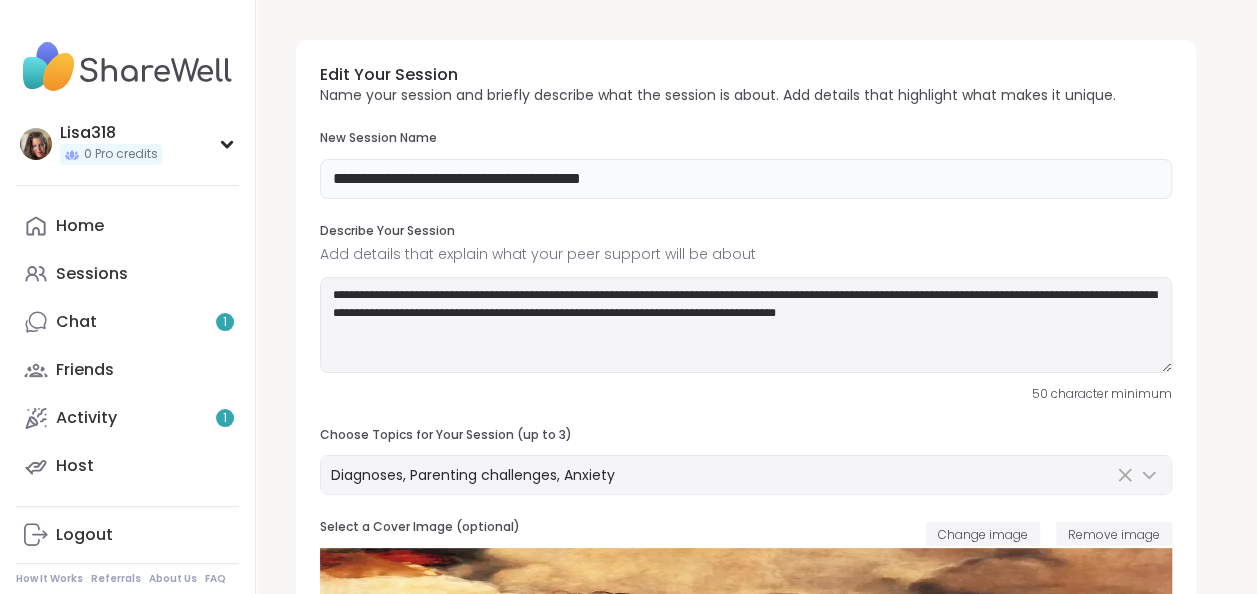 type on "**********" 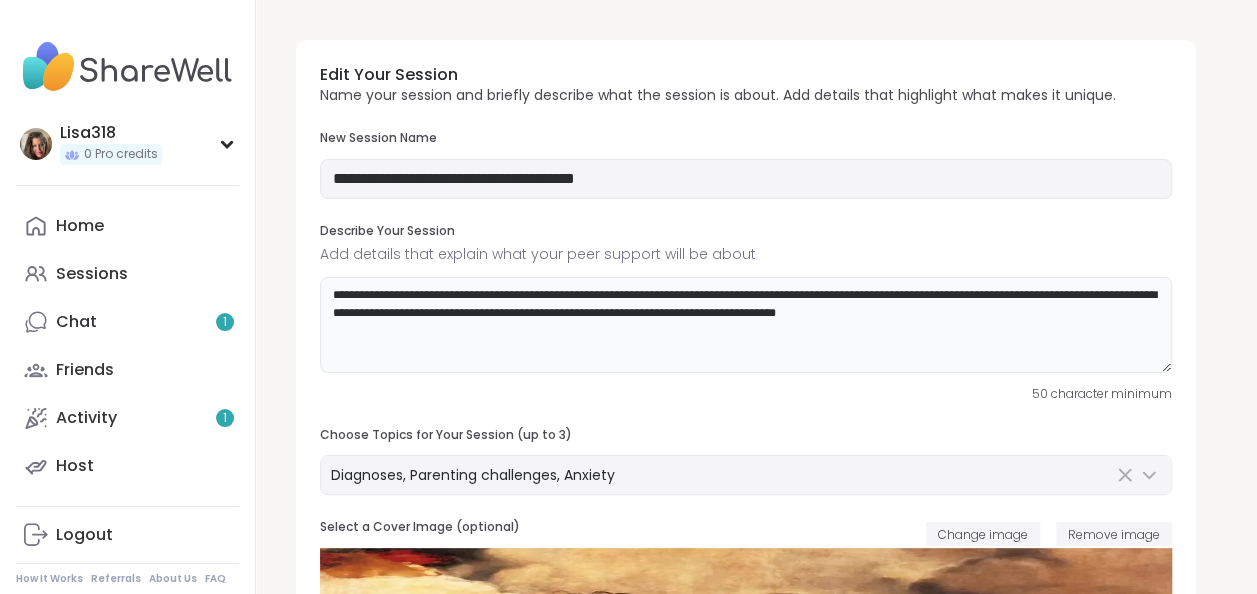 click on "**********" at bounding box center [746, 325] 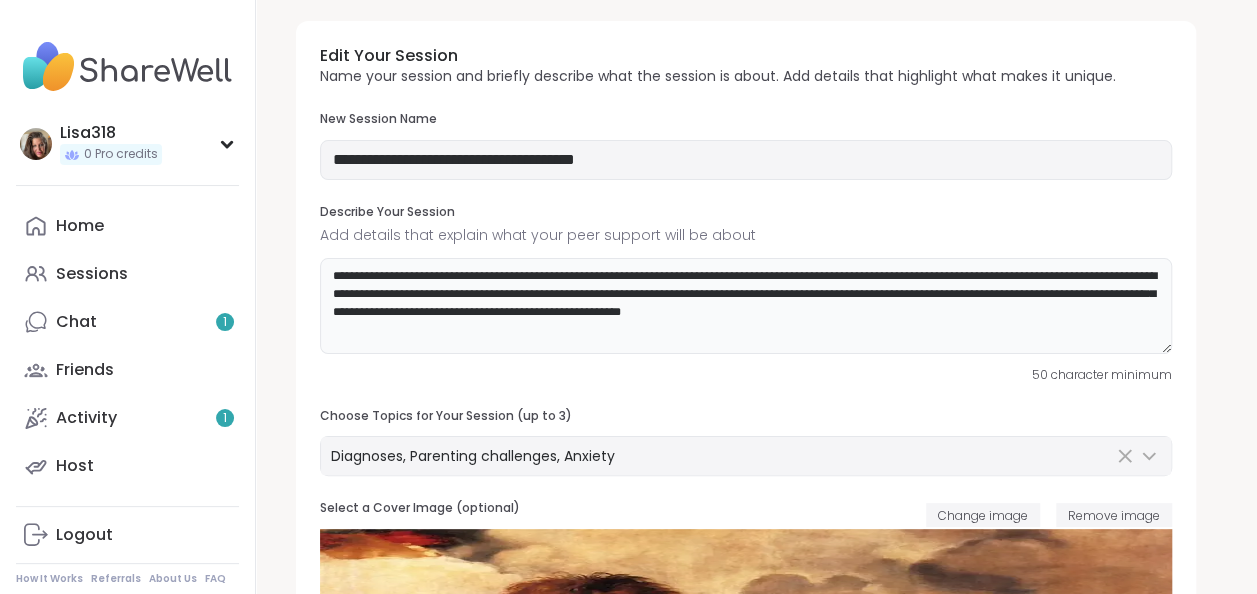 scroll, scrollTop: 28, scrollLeft: 0, axis: vertical 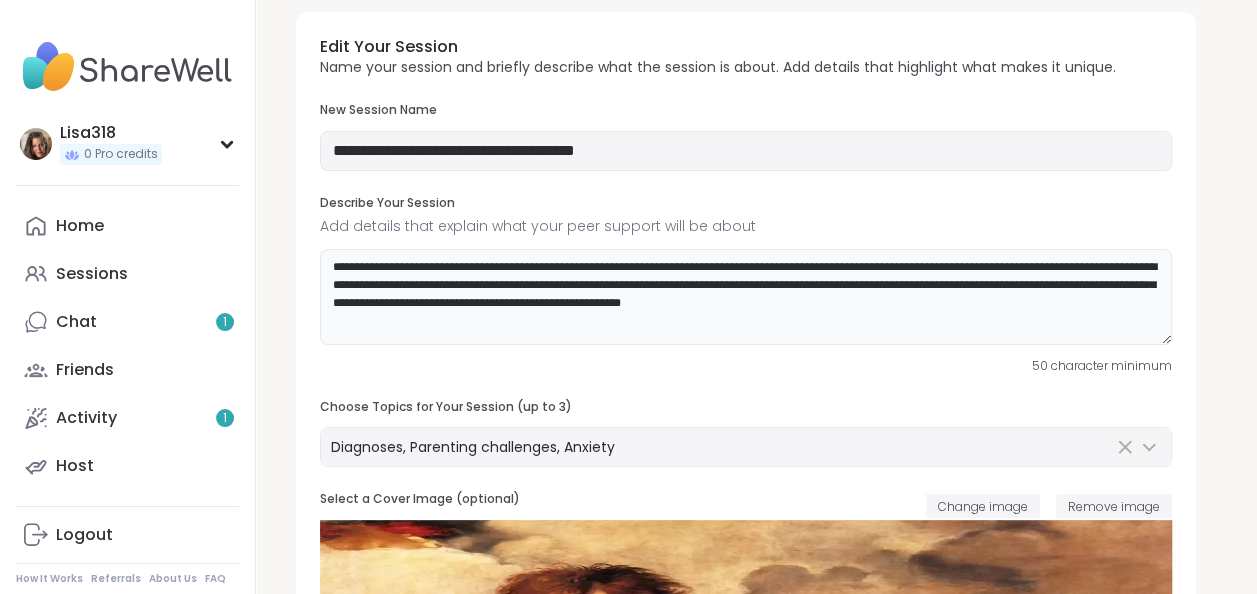type on "**********" 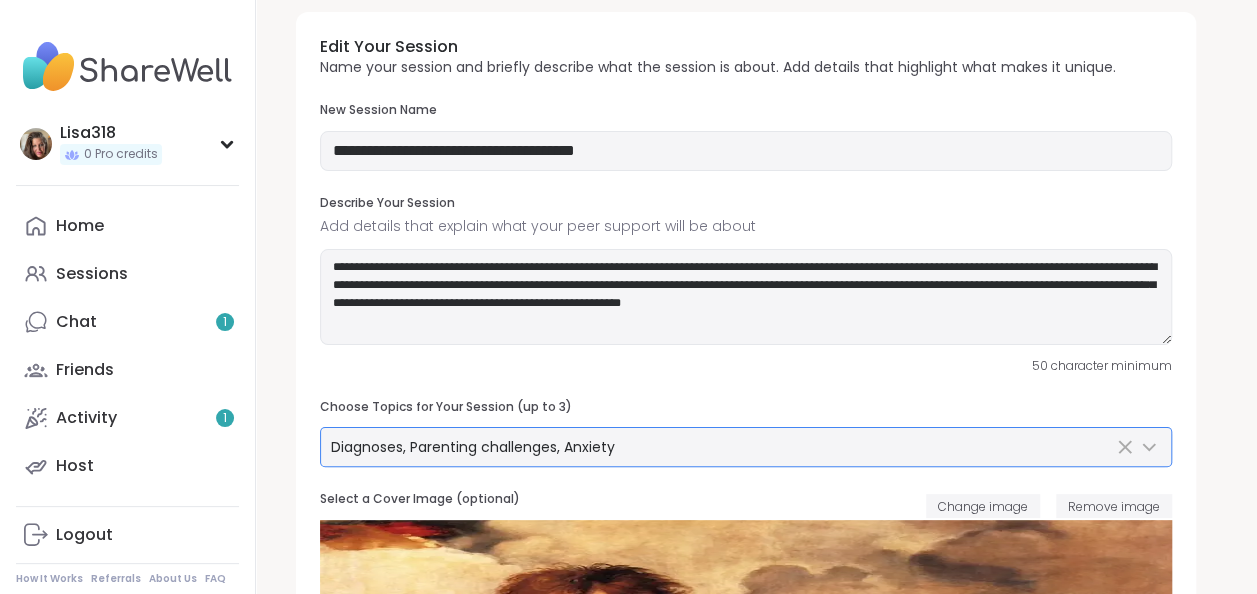 click on "Diagnoses, Parenting challenges, Anxiety" at bounding box center (746, 447) 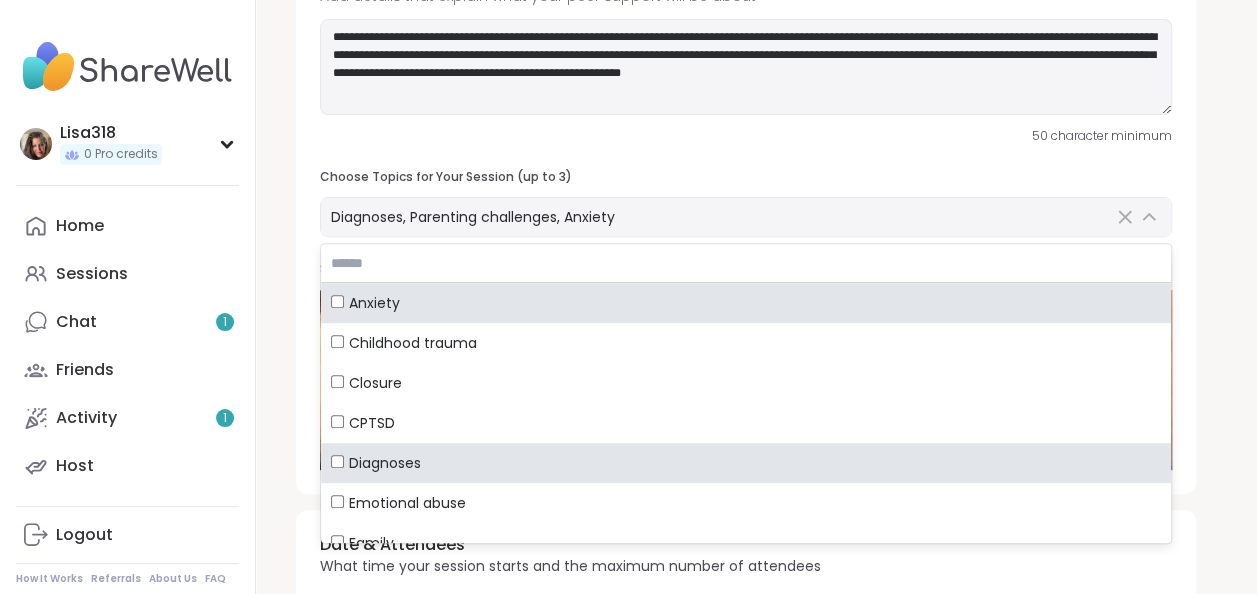 scroll, scrollTop: 262, scrollLeft: 0, axis: vertical 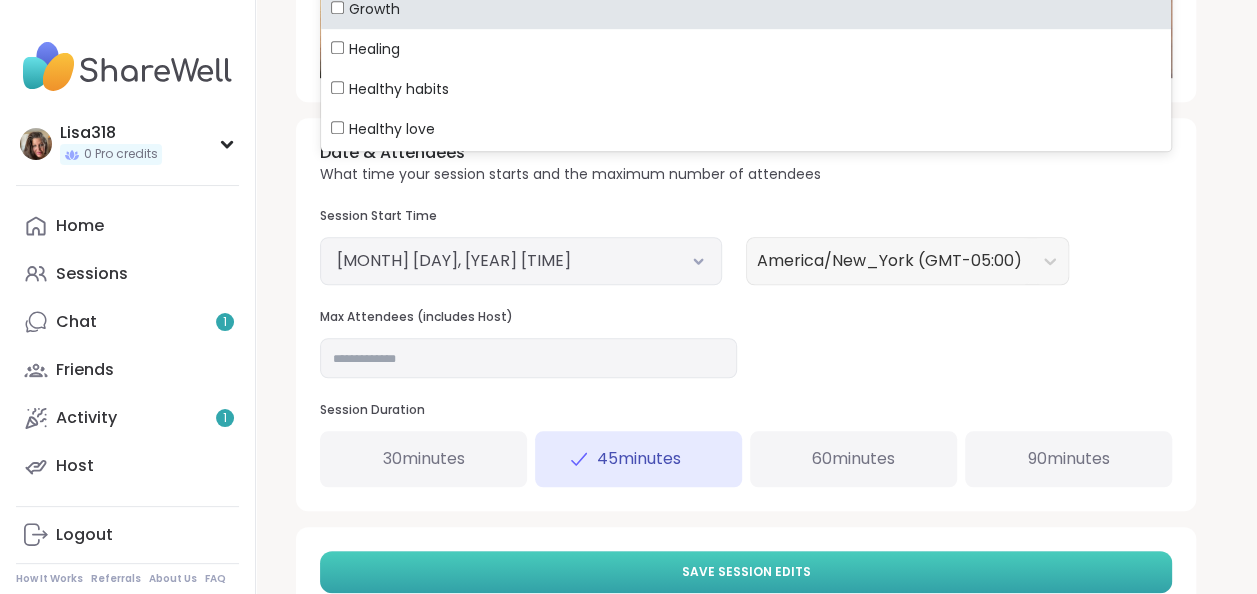 click on "Save Session Edits" at bounding box center [746, 572] 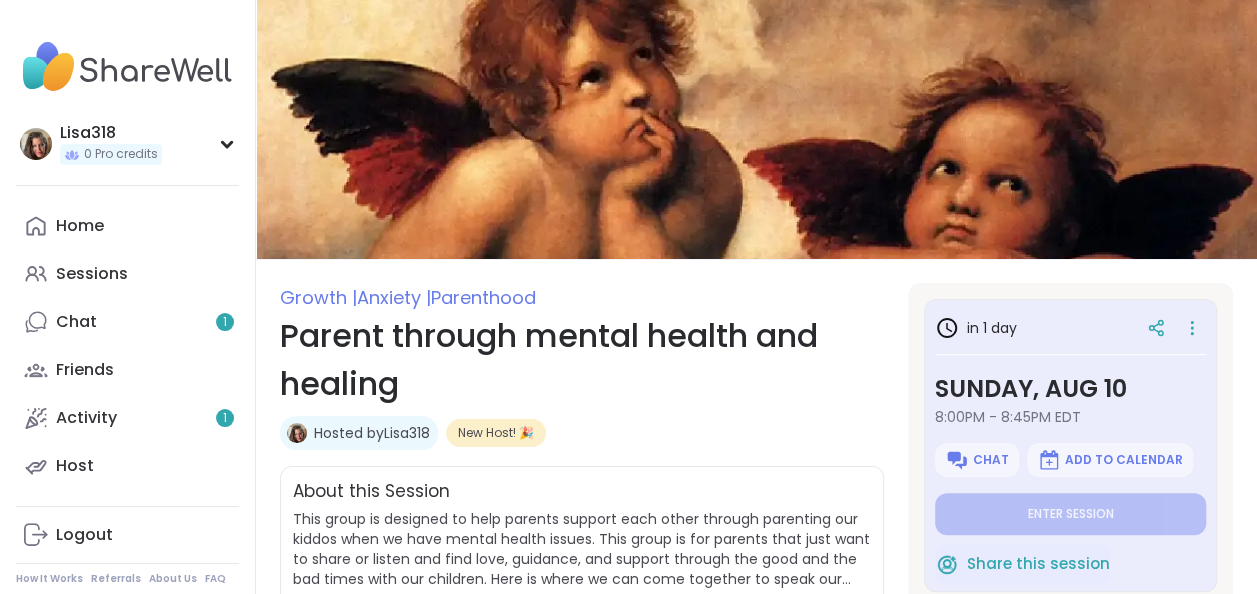 scroll, scrollTop: 0, scrollLeft: 0, axis: both 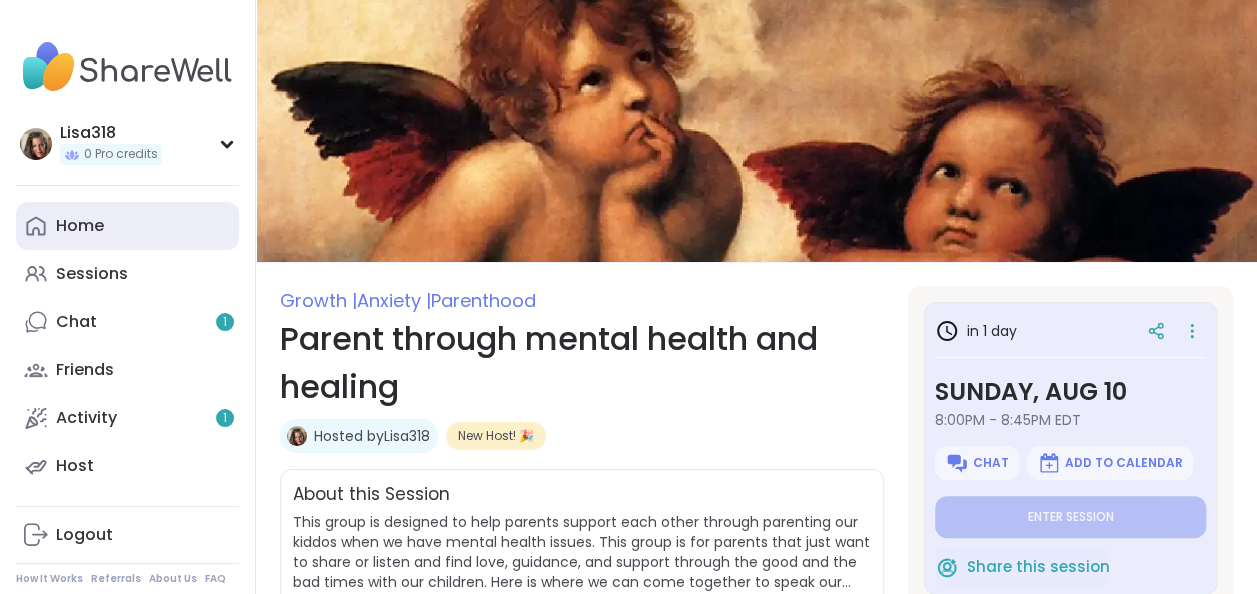 click on "Home" at bounding box center [80, 226] 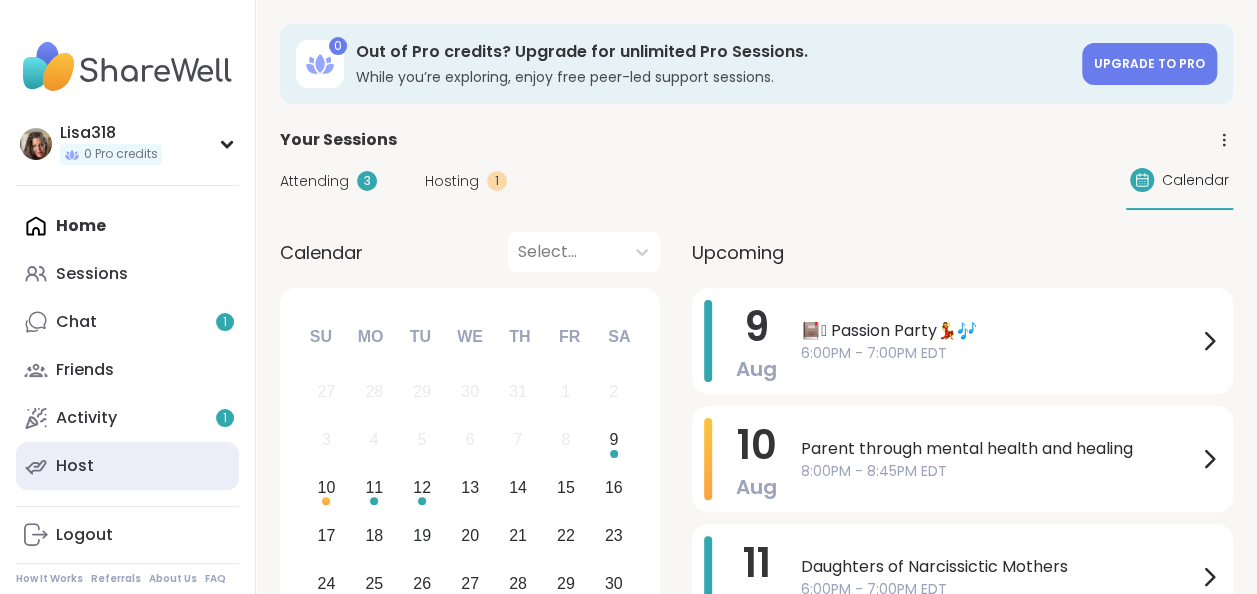 click on "Host" at bounding box center (75, 466) 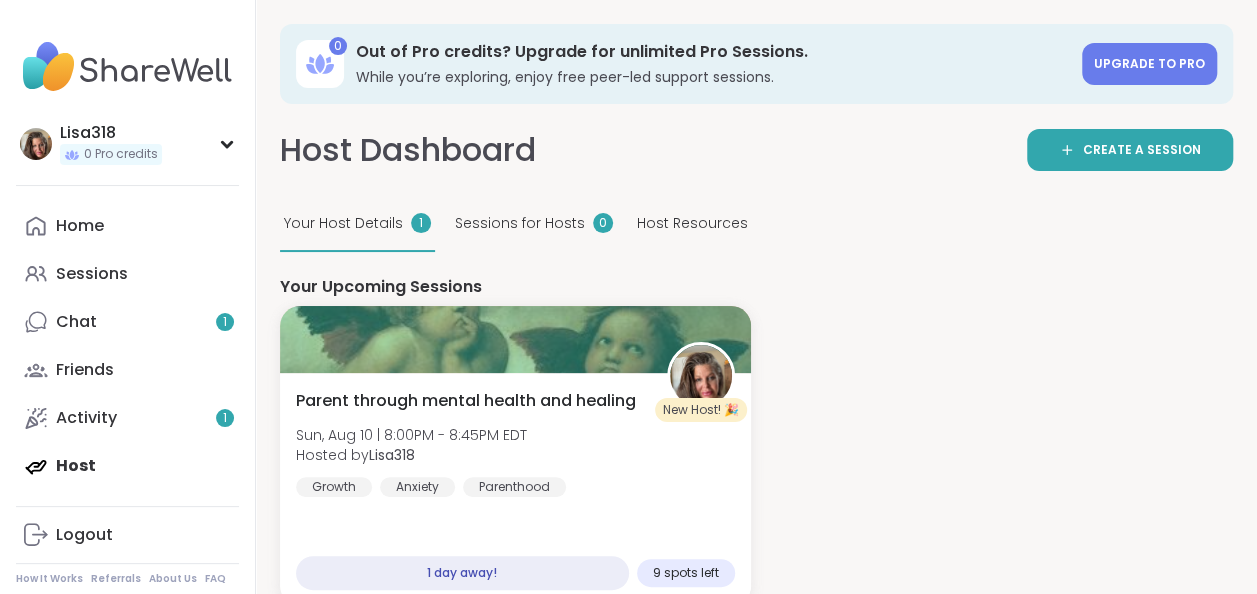 scroll, scrollTop: 0, scrollLeft: 0, axis: both 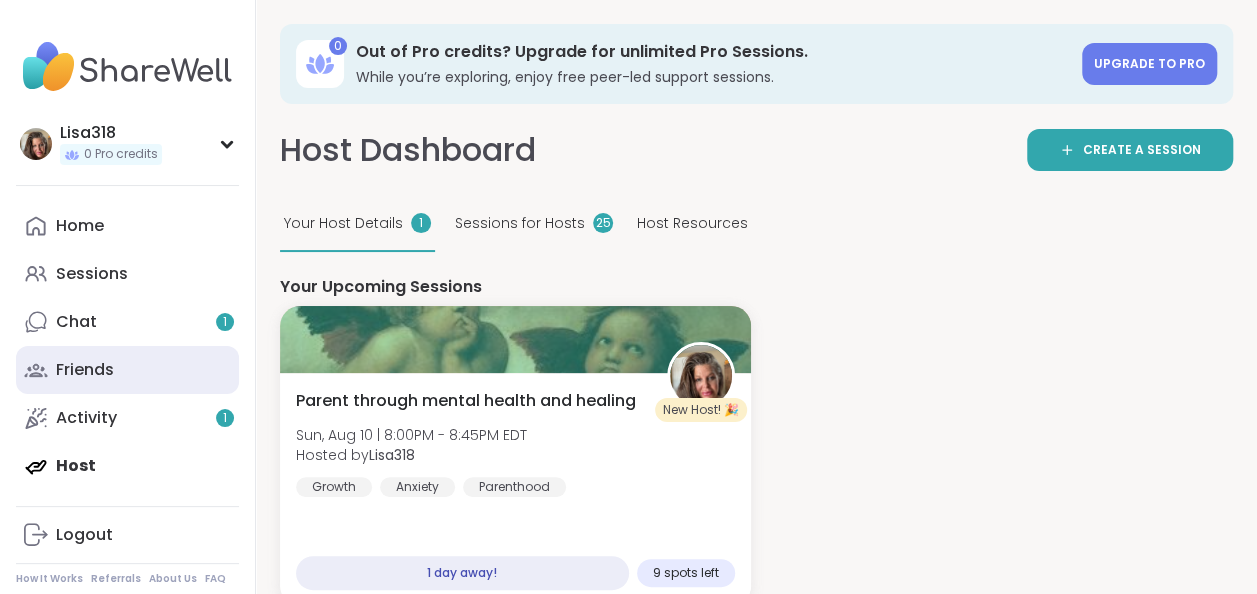 click on "Friends" at bounding box center (127, 370) 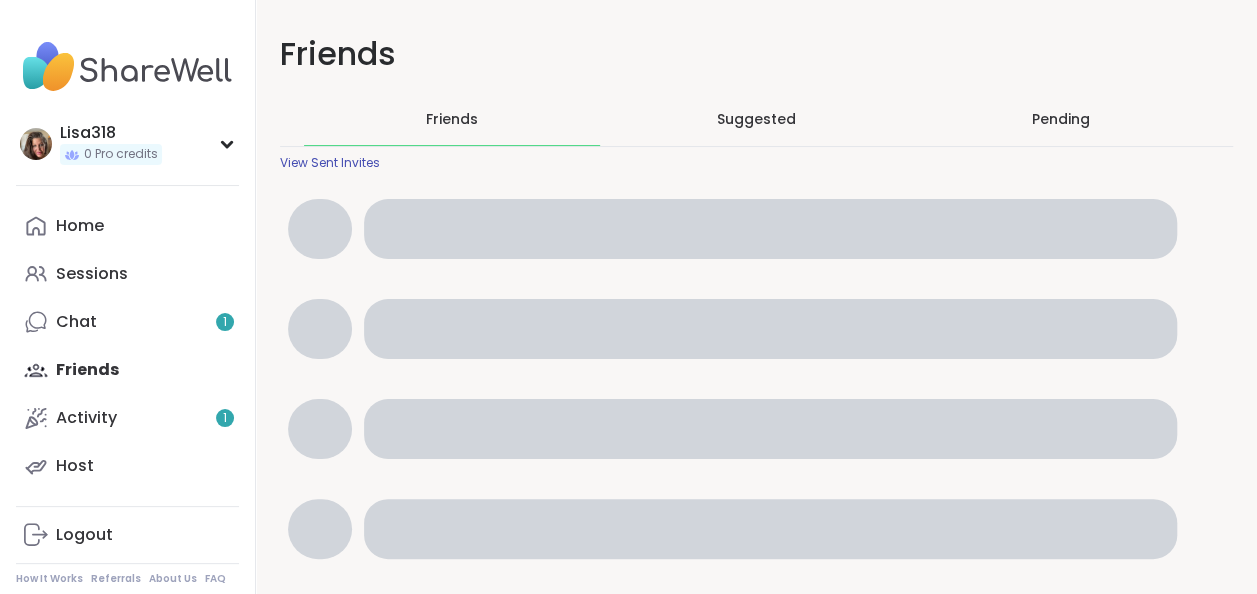 scroll, scrollTop: 0, scrollLeft: 0, axis: both 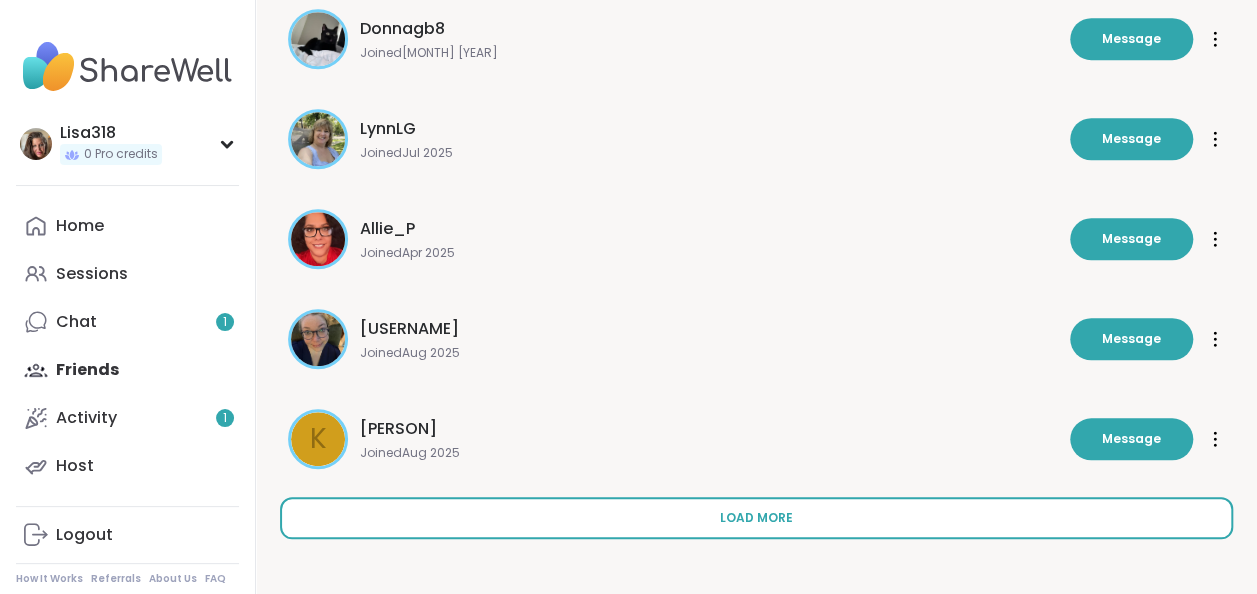 click on "Load more" at bounding box center [756, 518] 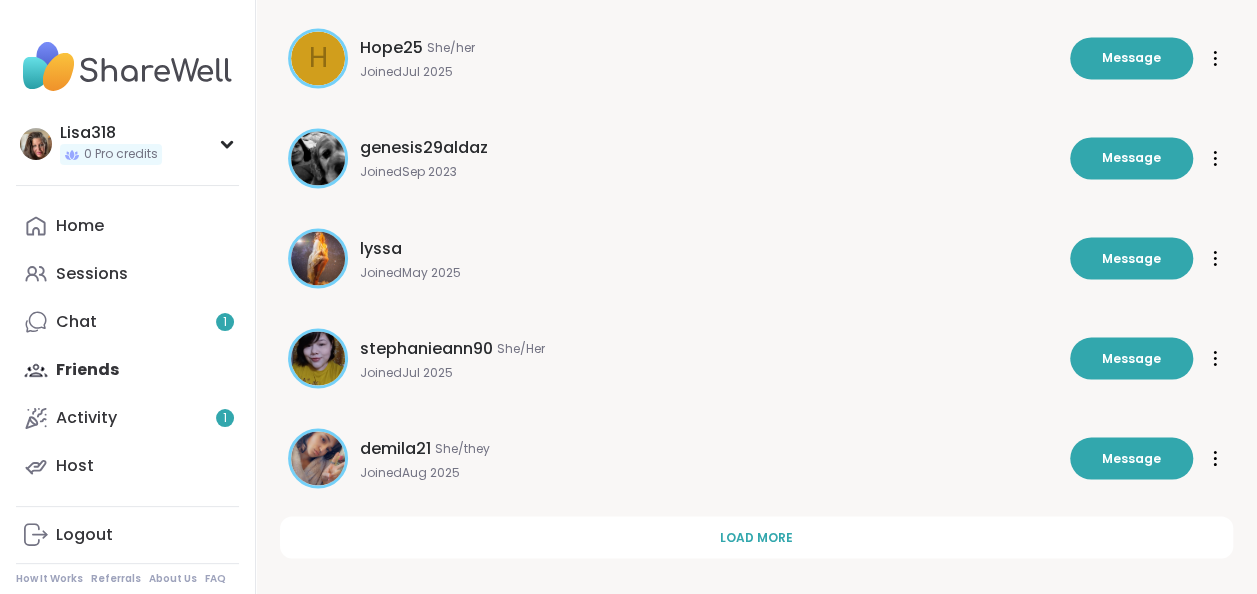 scroll, scrollTop: 1690, scrollLeft: 0, axis: vertical 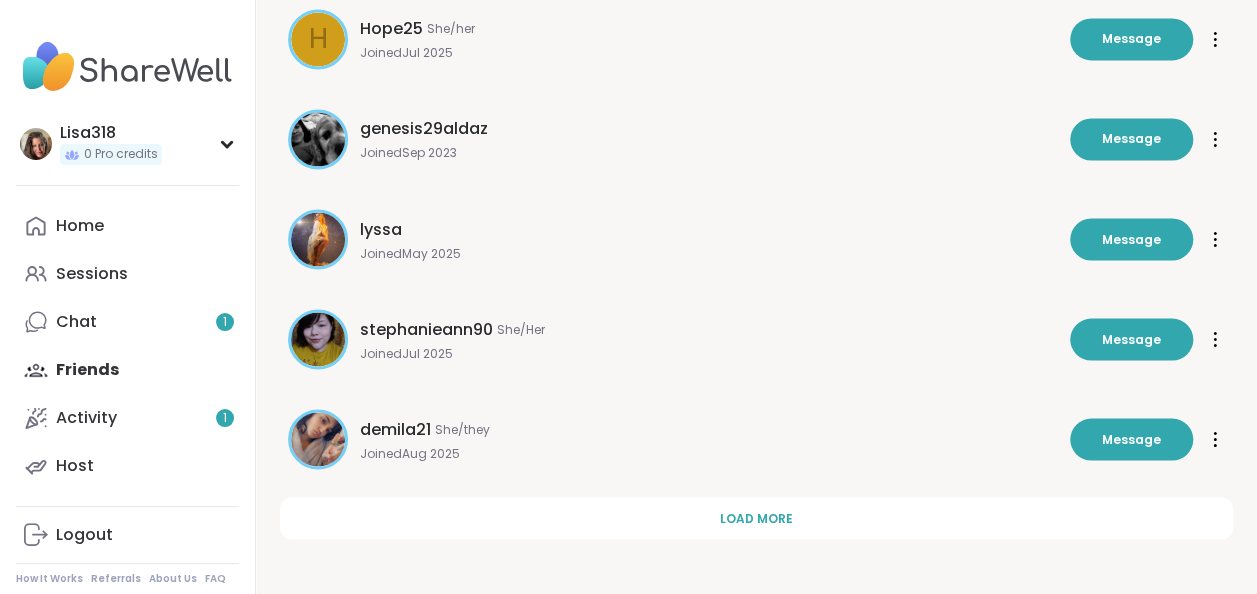 click on "Joined  May 2025" at bounding box center (709, 253) 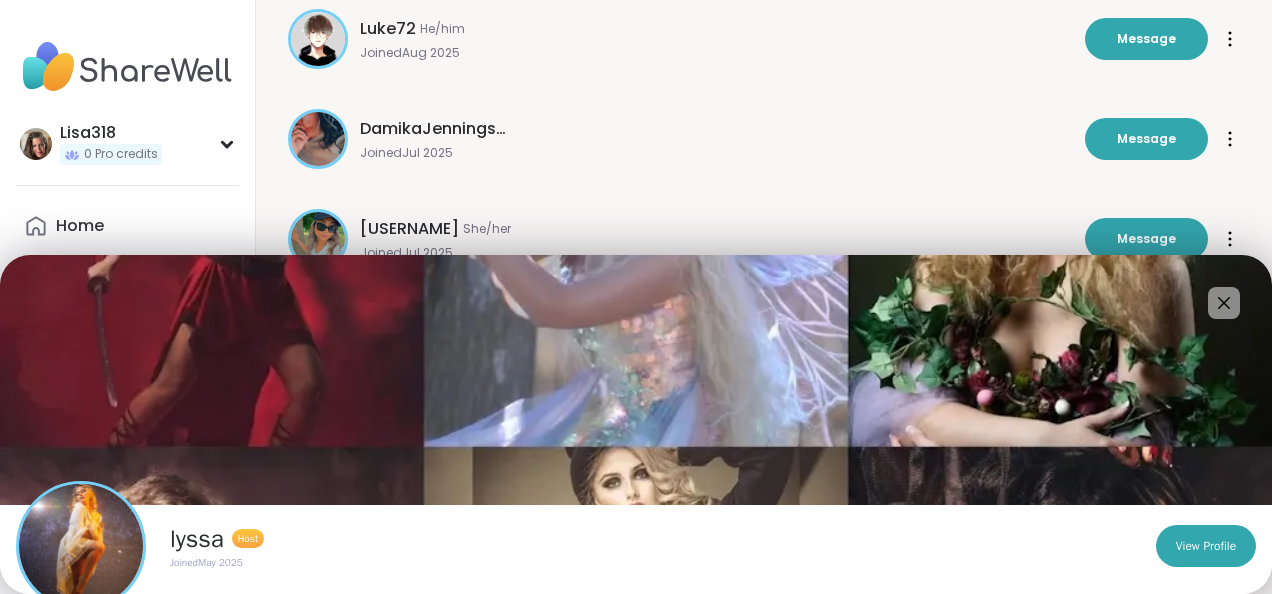 scroll, scrollTop: 0, scrollLeft: 0, axis: both 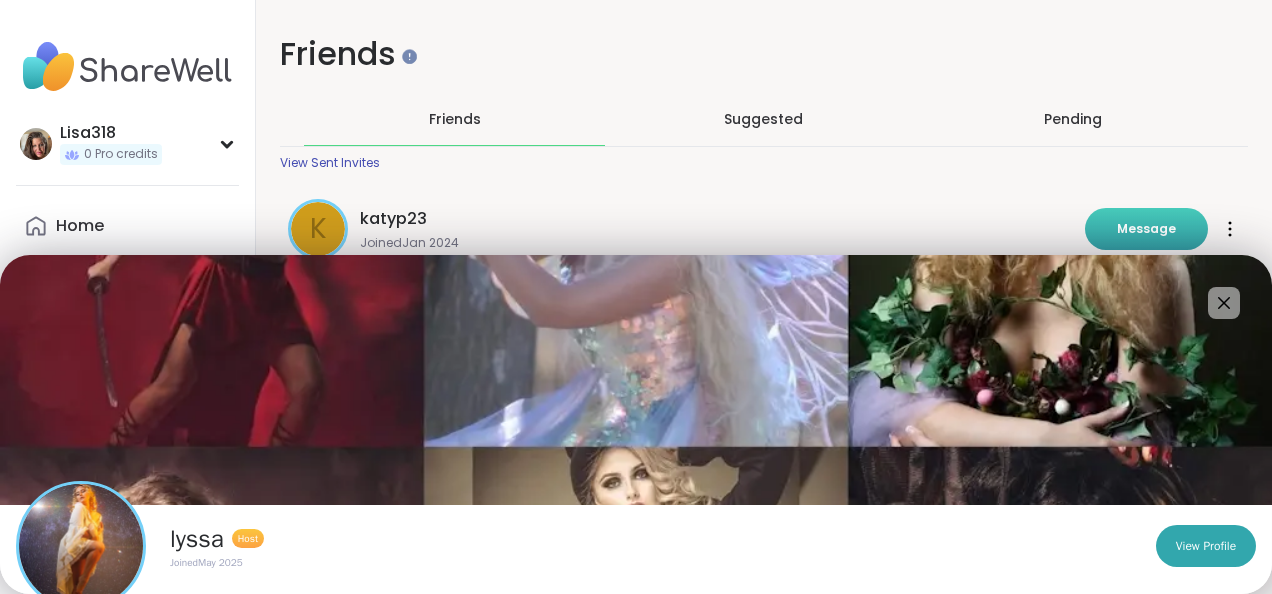 click on "Message" at bounding box center (1146, 229) 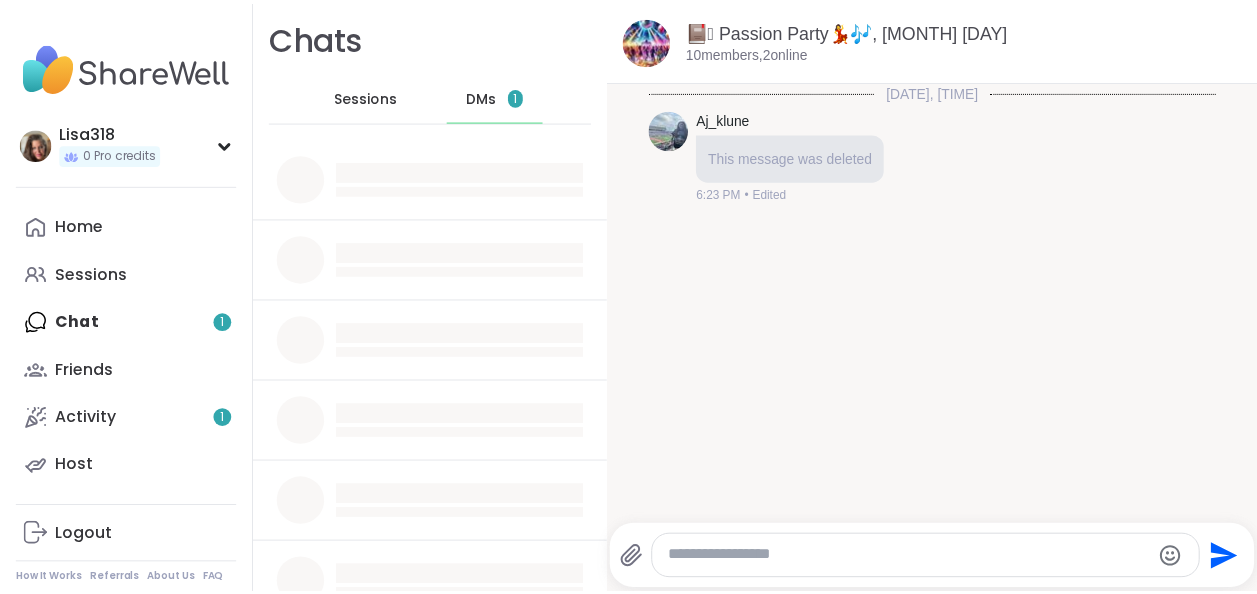scroll, scrollTop: 4, scrollLeft: 0, axis: vertical 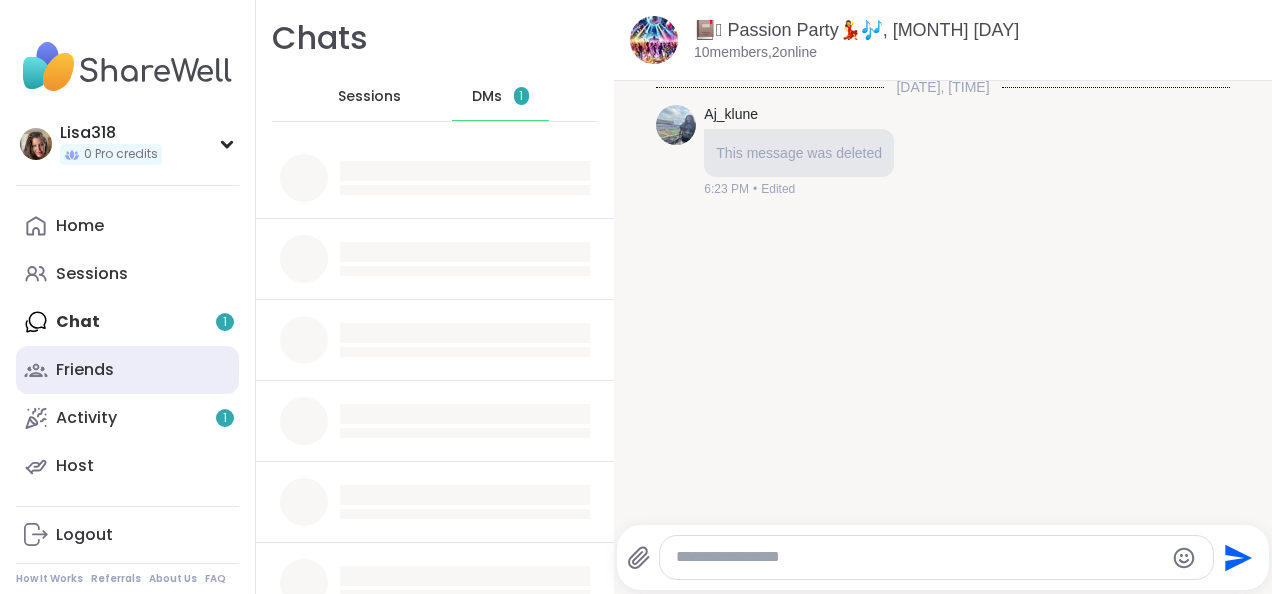 click on "Friends" at bounding box center [85, 370] 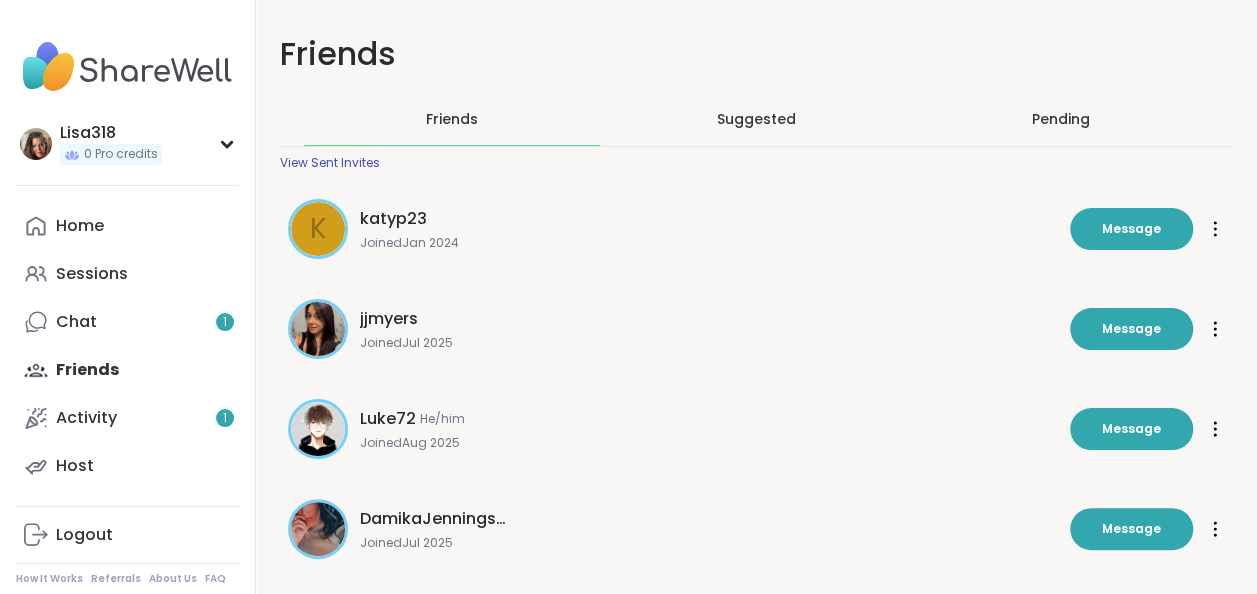 scroll, scrollTop: 0, scrollLeft: 0, axis: both 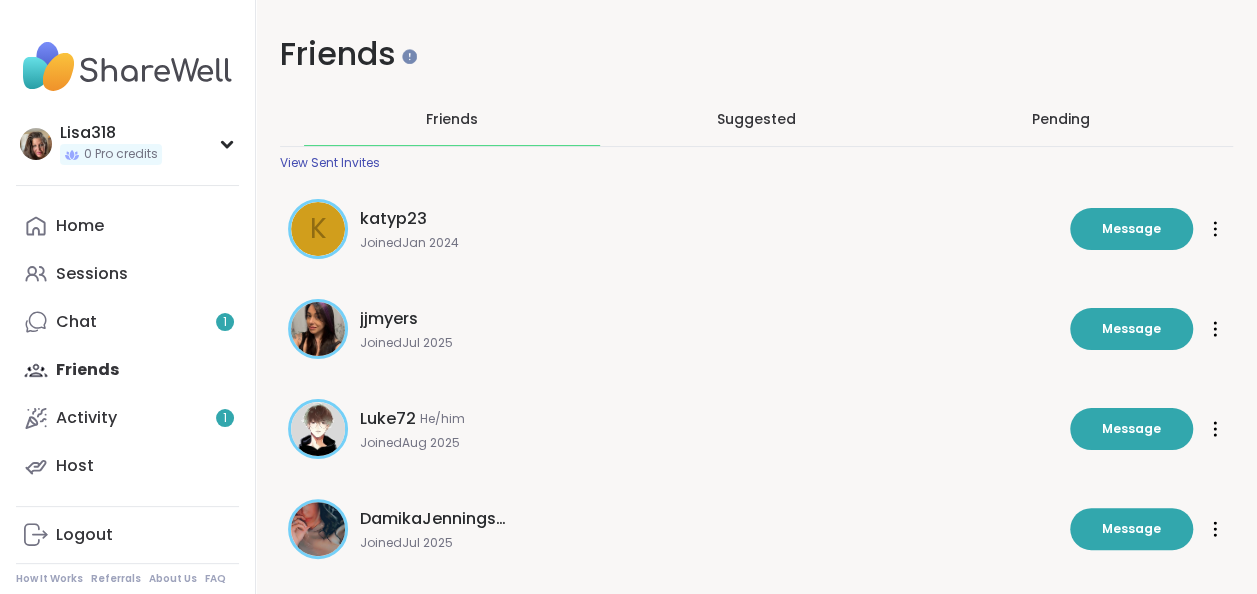click on "Friends" at bounding box center (452, 119) 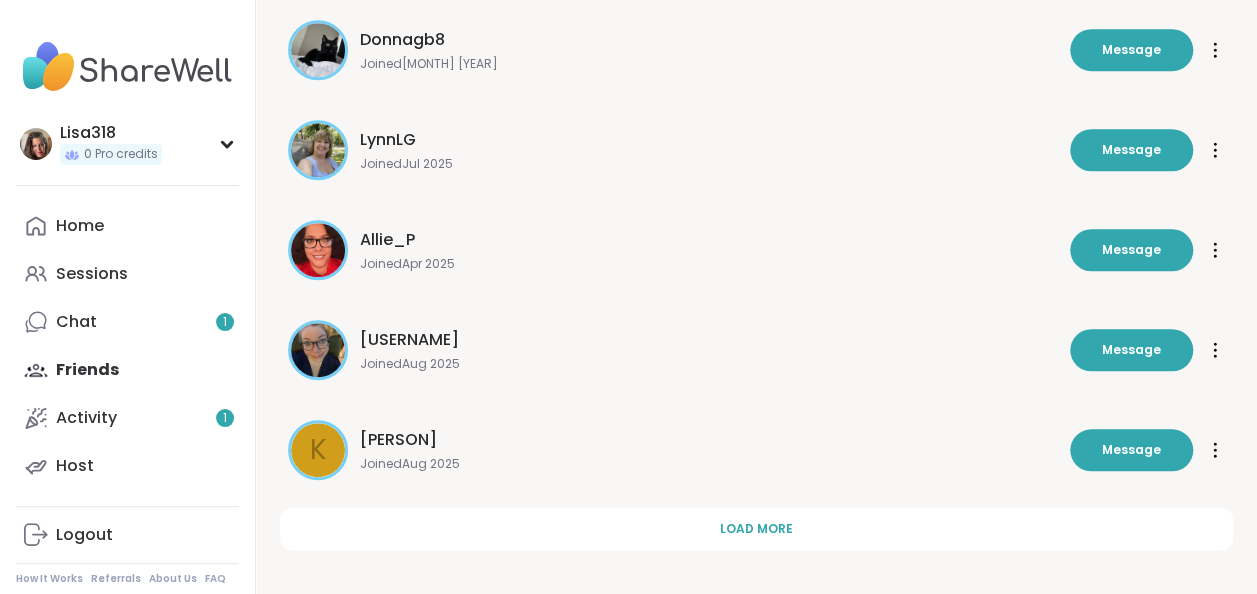 scroll, scrollTop: 690, scrollLeft: 0, axis: vertical 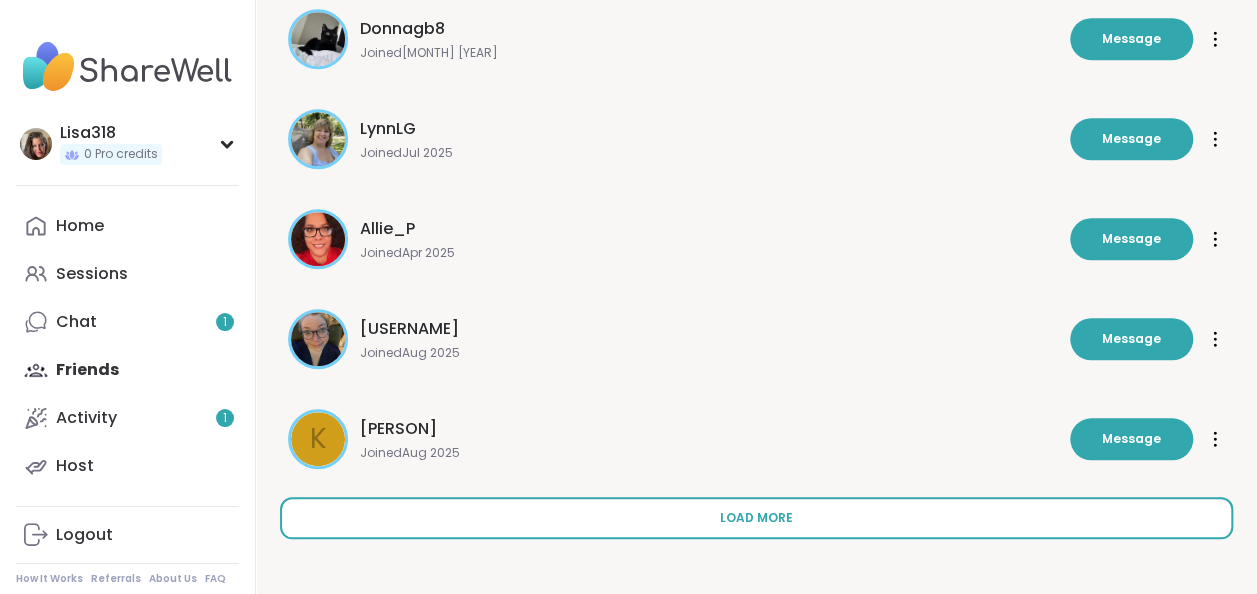 click on "Load more" at bounding box center (756, 518) 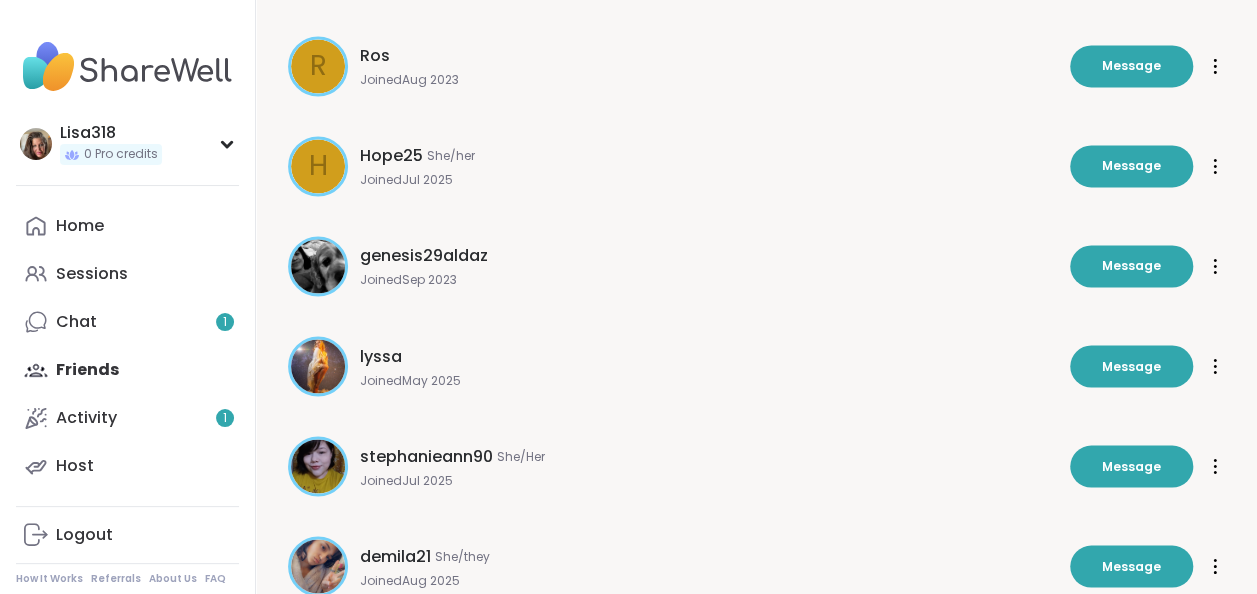 scroll, scrollTop: 1570, scrollLeft: 0, axis: vertical 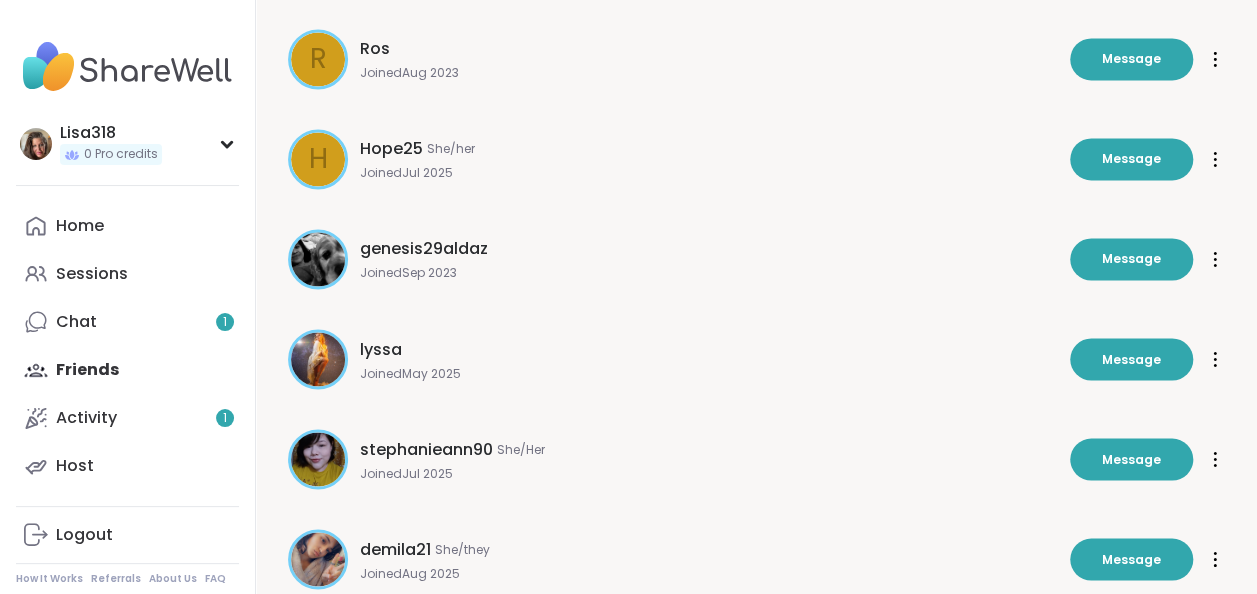 click at bounding box center [1215, 359] 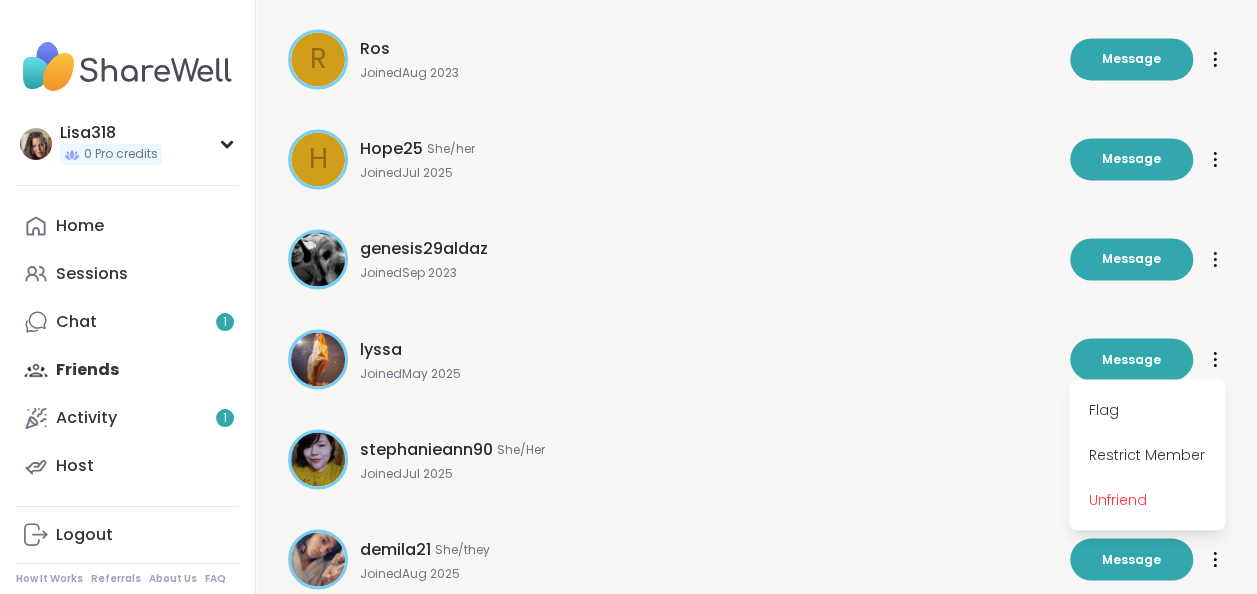 click on "stephanieann90 She/Her" at bounding box center [709, 449] 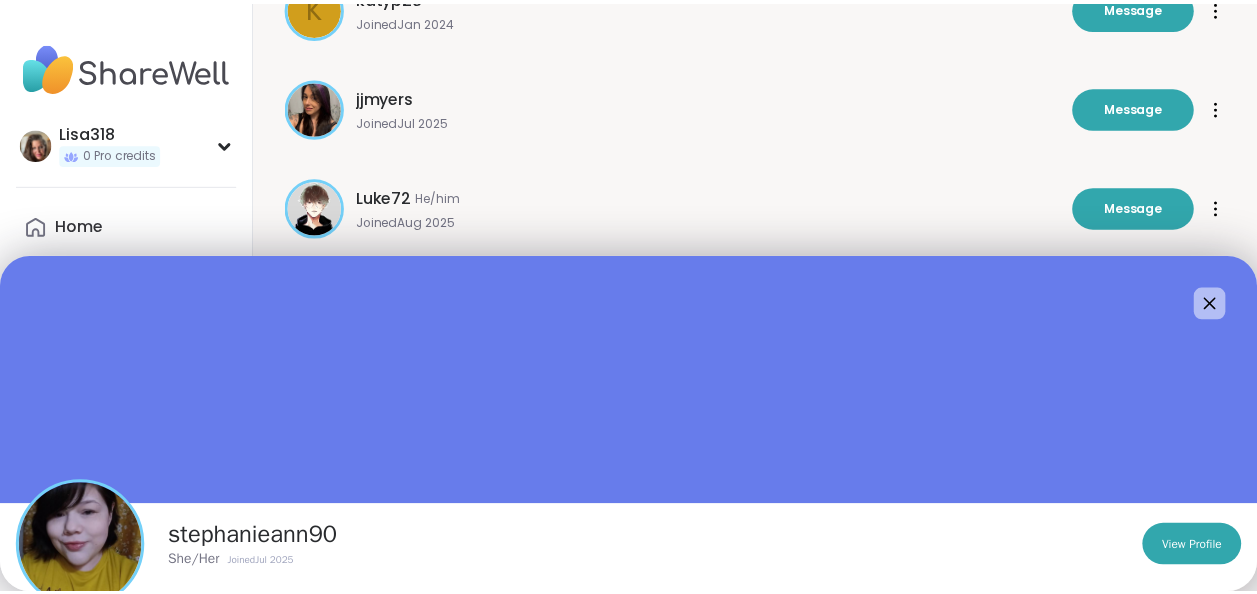 scroll, scrollTop: 0, scrollLeft: 0, axis: both 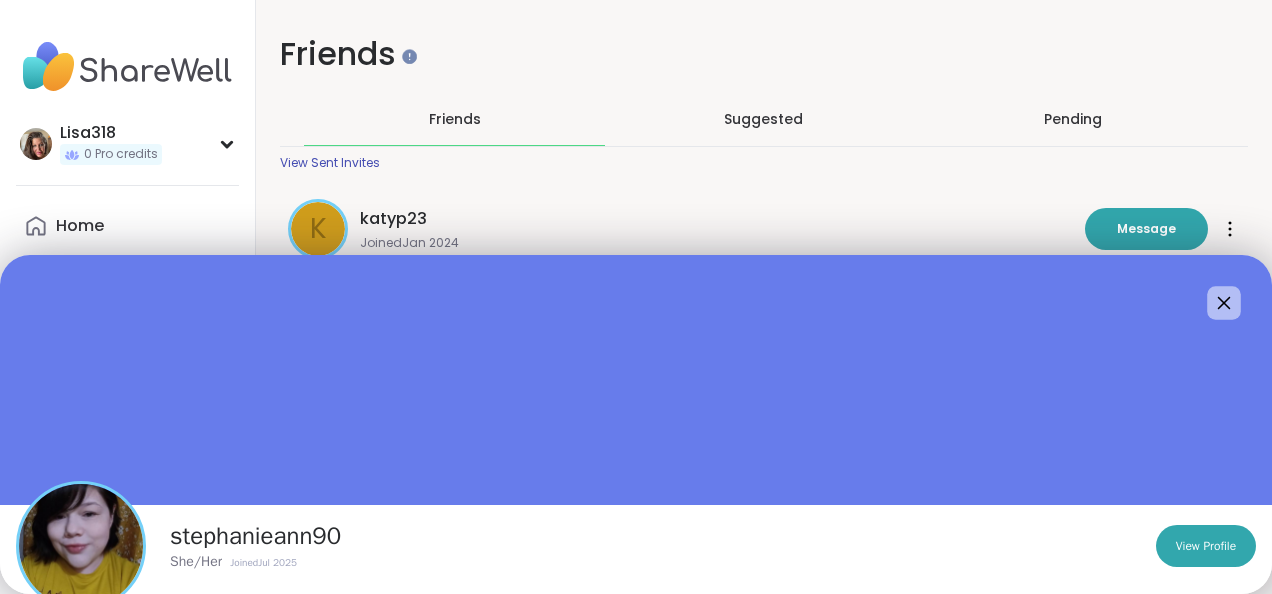 click 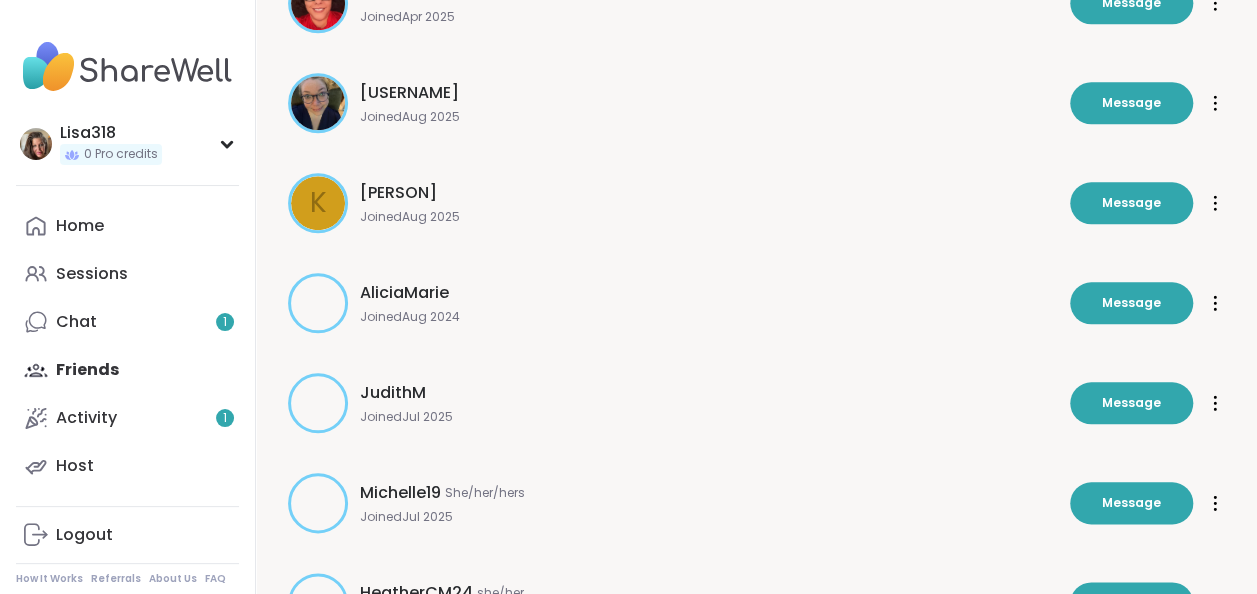 scroll, scrollTop: 1690, scrollLeft: 0, axis: vertical 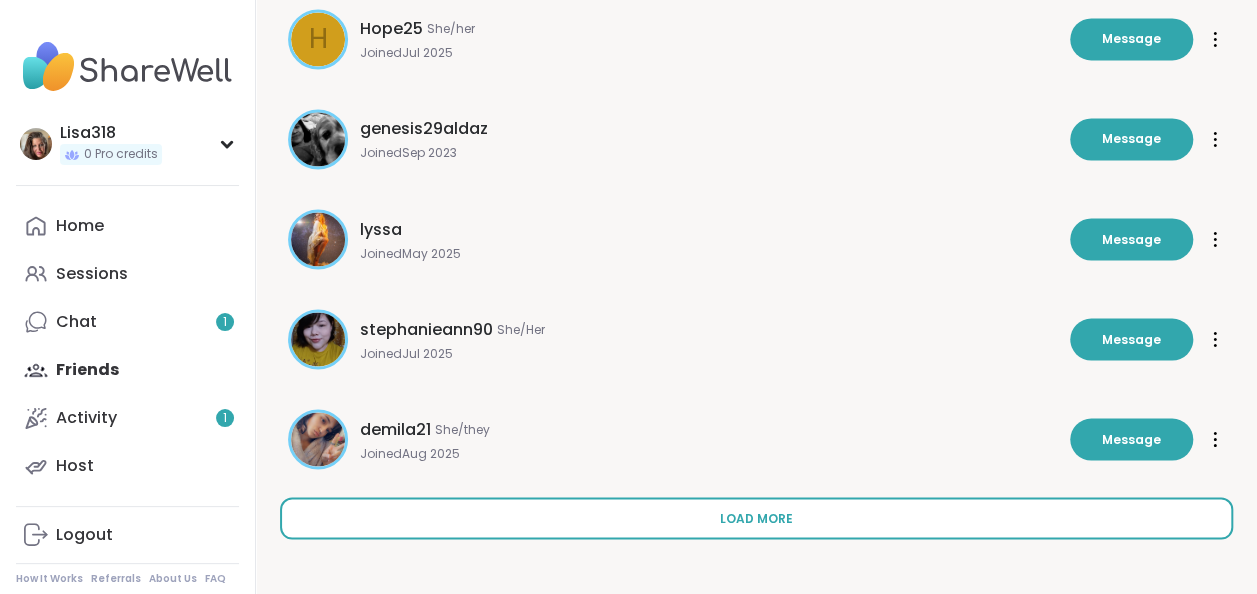 click on "Load more" at bounding box center (756, 518) 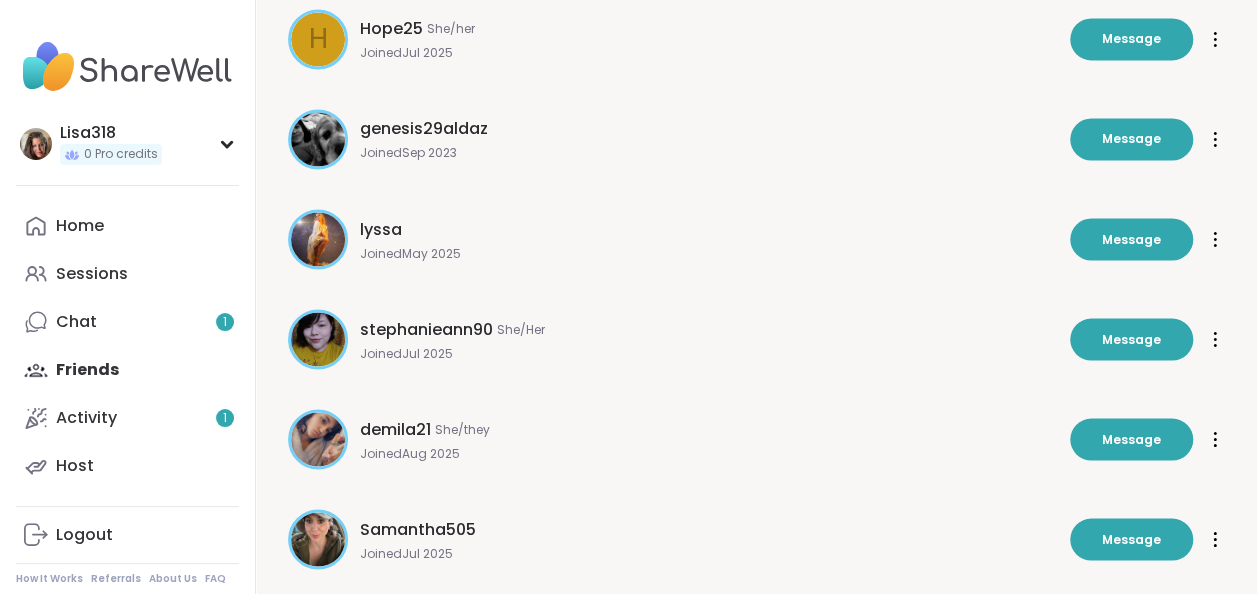 click on "lyssa" at bounding box center [383, 229] 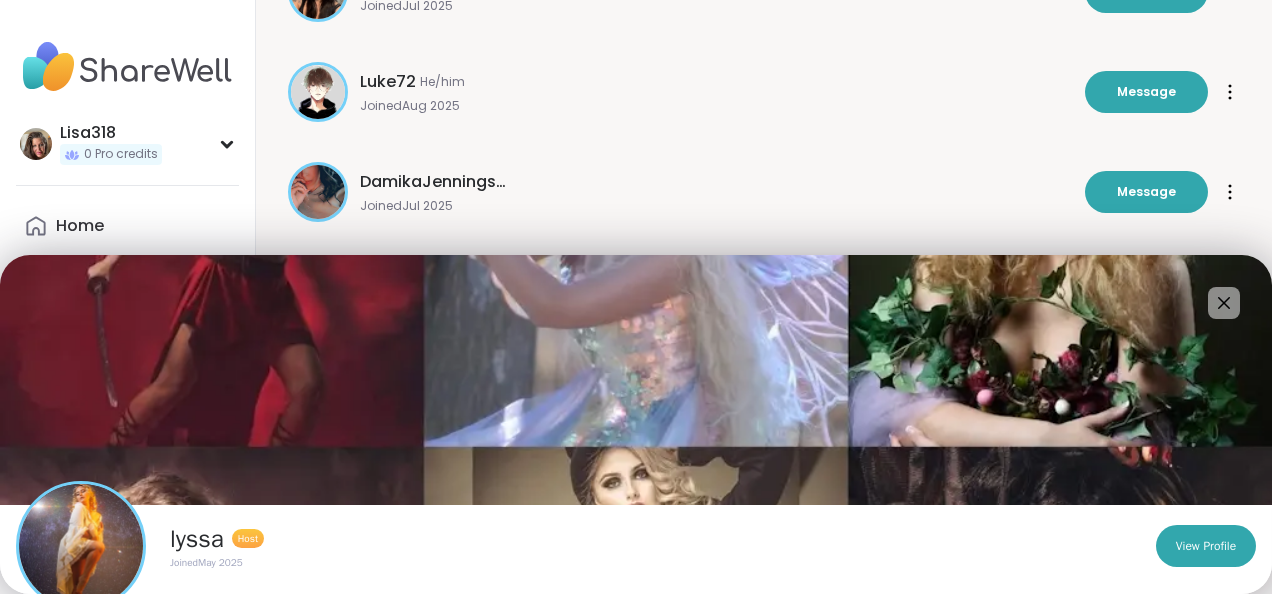 scroll, scrollTop: 0, scrollLeft: 0, axis: both 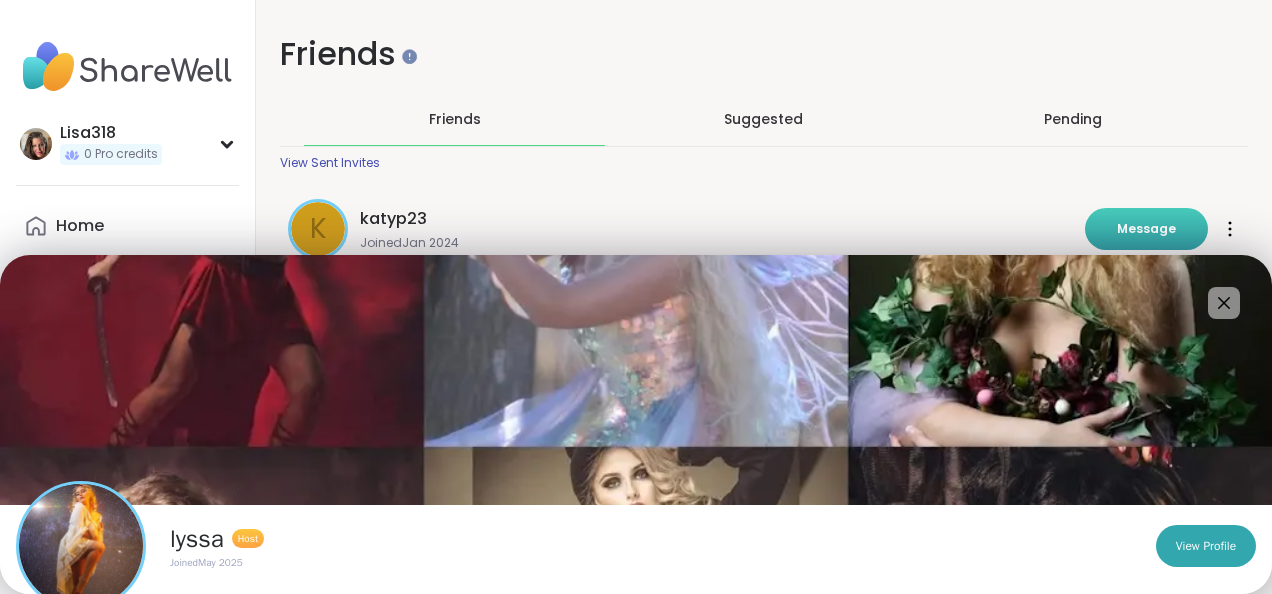 click on "Message" at bounding box center (1146, 229) 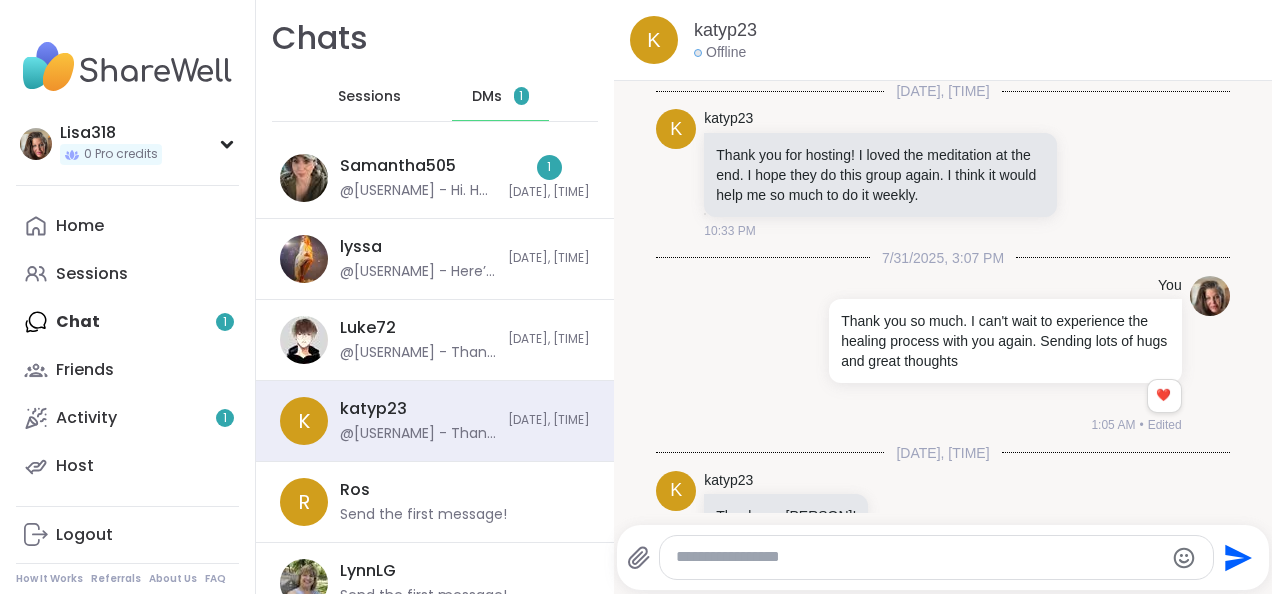 scroll, scrollTop: 480, scrollLeft: 0, axis: vertical 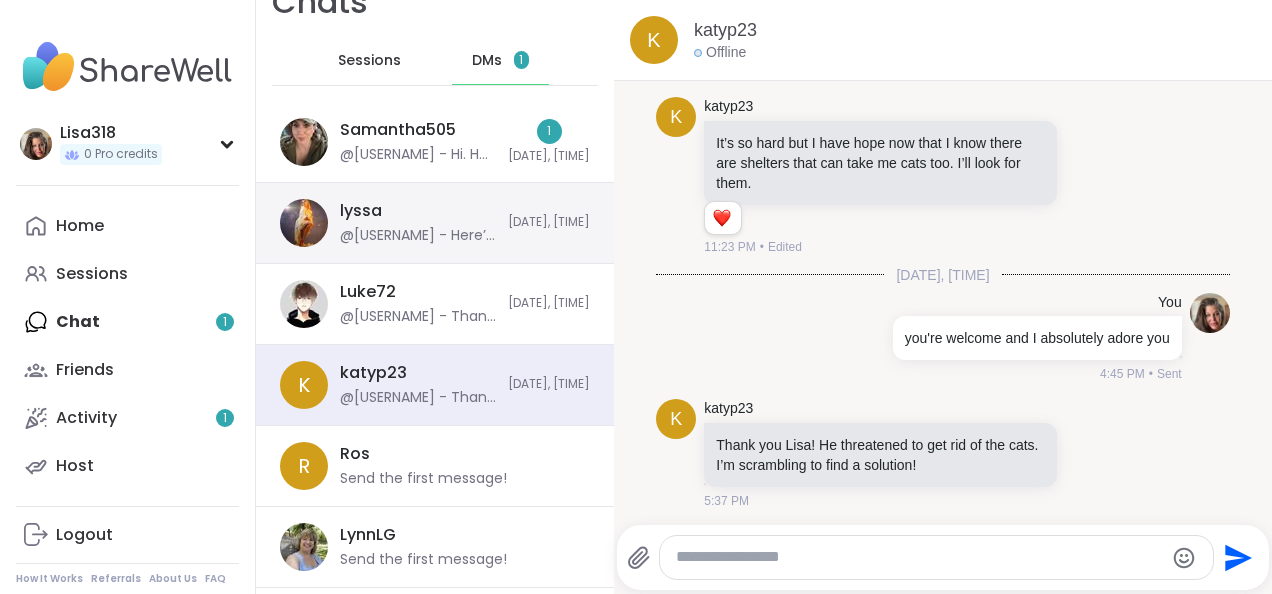 click on "lyssa @lyssa - Here’s the link" at bounding box center (418, 223) 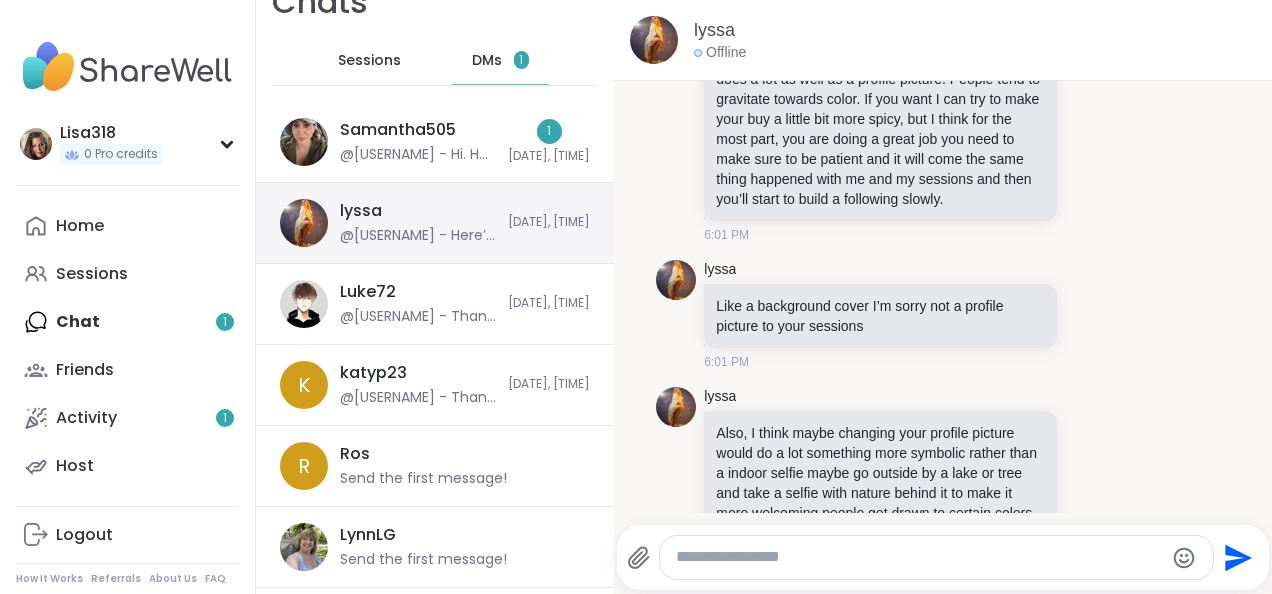 scroll, scrollTop: 1785, scrollLeft: 0, axis: vertical 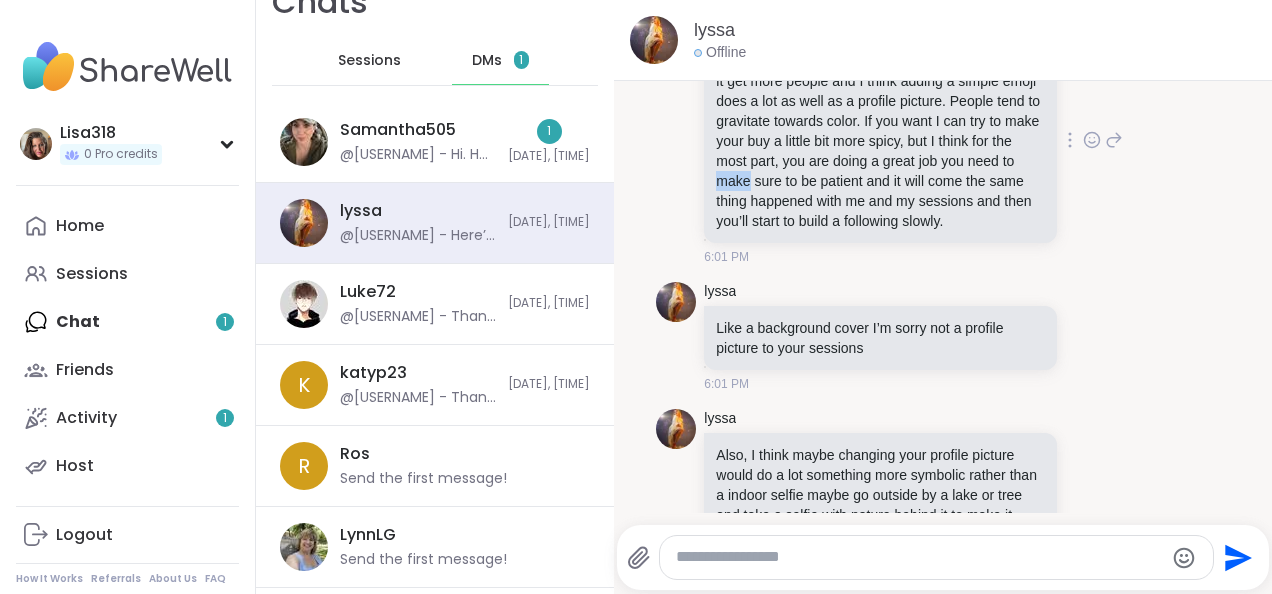 click on "I would definitely post it on the activity page to make it get more people and I think adding a simple emoji does a lot as well as a profile picture. People tend to gravitate towards color. If you want I can try to make your buy a little bit more spicy, but I think for the most part, you are doing a great job you need to make sure to be patient and it will come the same thing happened with me and my sessions and then you’ll start to build a following slowly." at bounding box center [880, 141] 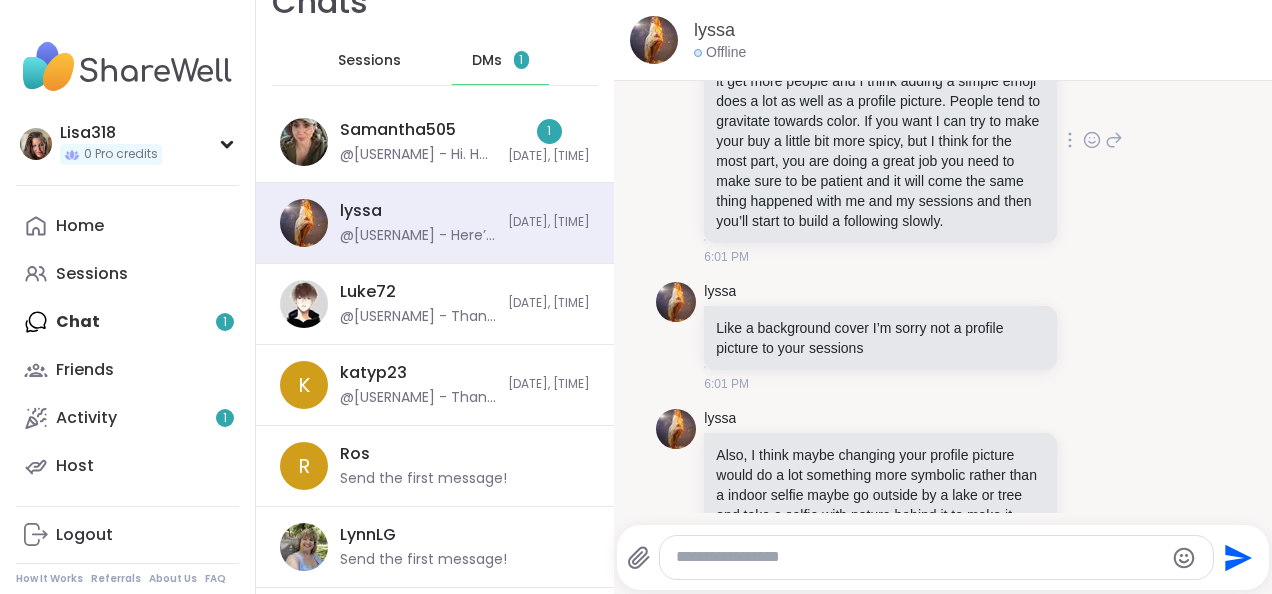 click 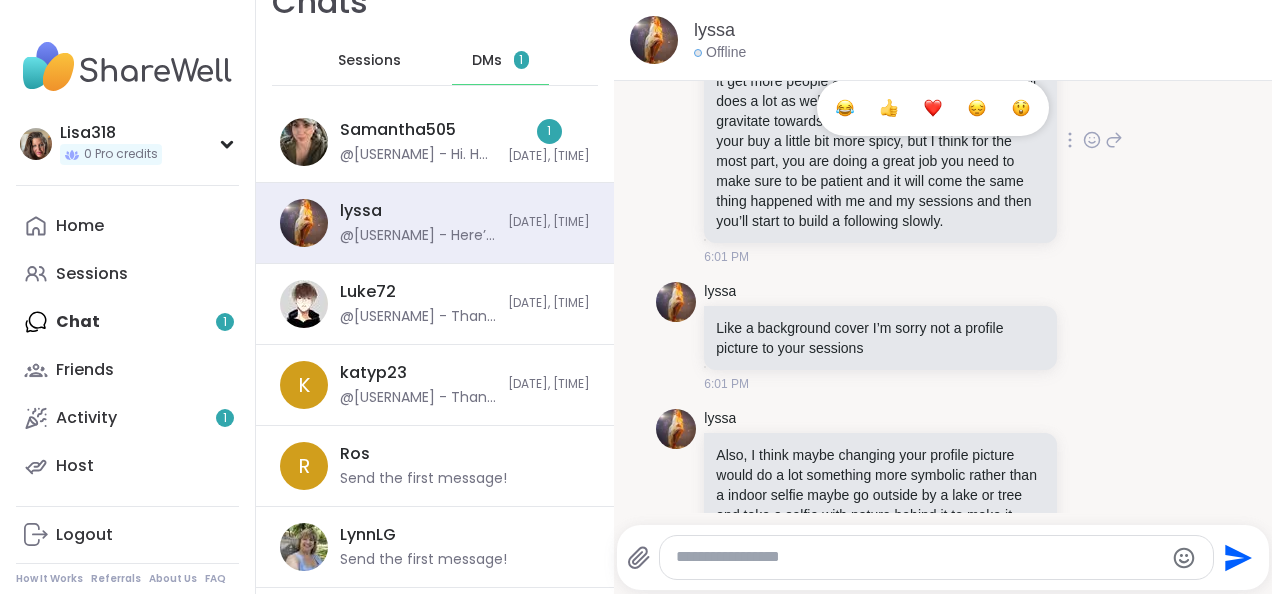 click at bounding box center [933, 108] 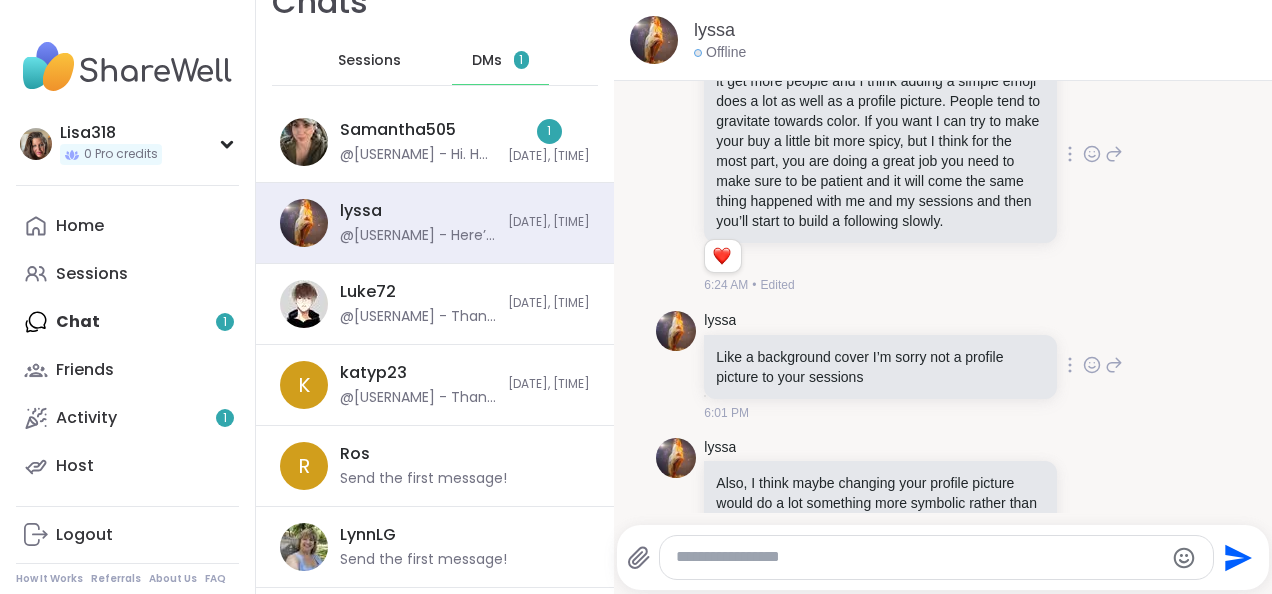 click on "Like a background cover I’m sorry not a profile picture to your sessions" at bounding box center [880, 367] 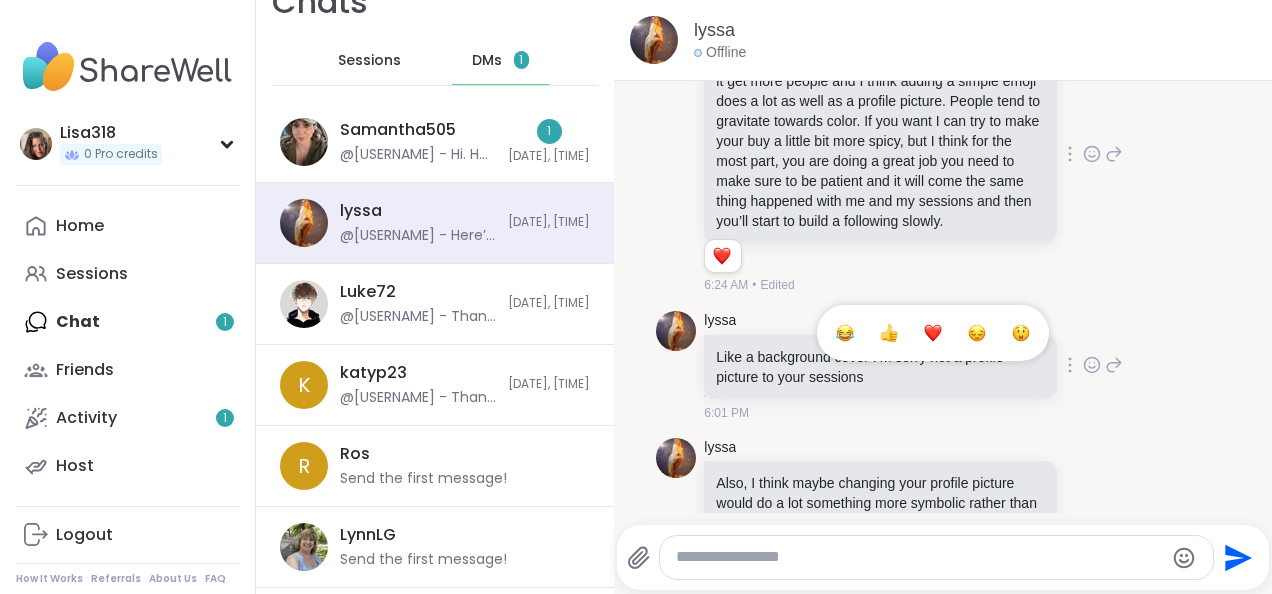 click at bounding box center (933, 333) 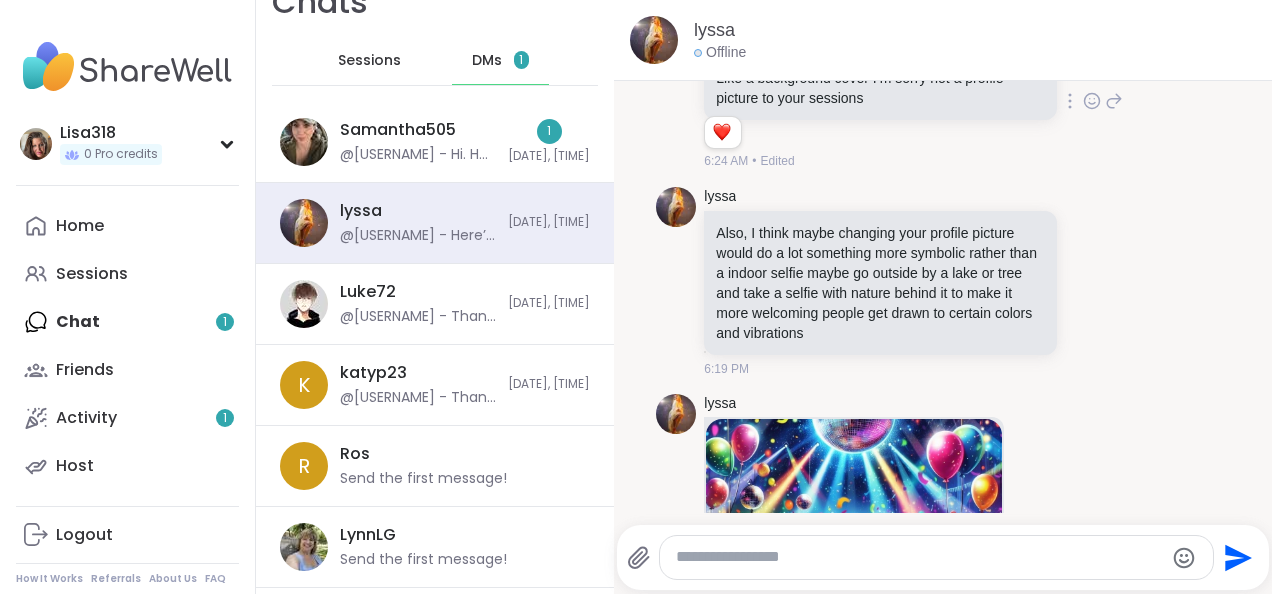 scroll, scrollTop: 2072, scrollLeft: 0, axis: vertical 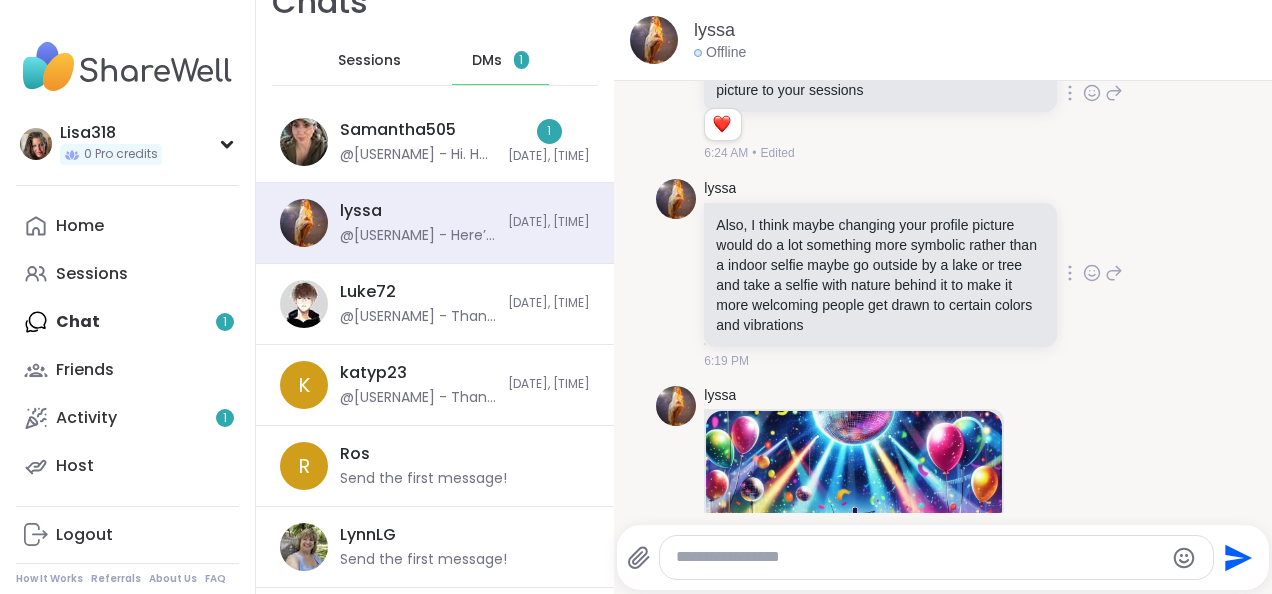 click on "Also, I think maybe changing your profile picture would do a lot something more symbolic rather than a indoor selfie maybe go outside by a lake or tree and take a selfie with nature behind it to make it more welcoming people get drawn to certain colors and vibrations" at bounding box center [880, 275] 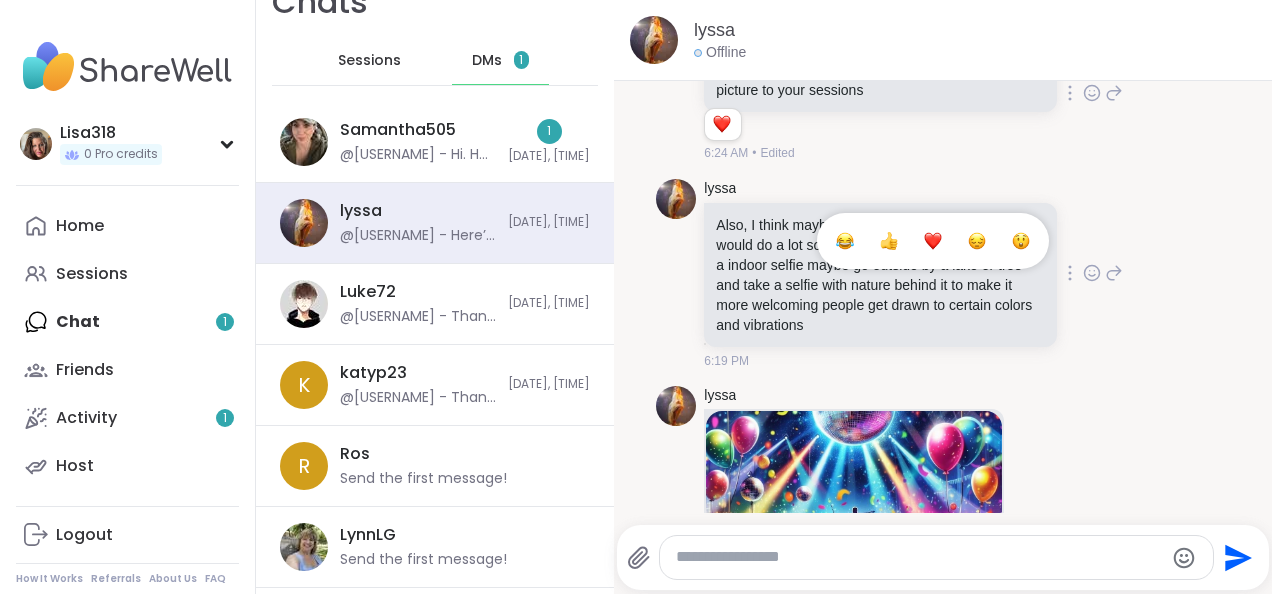 click at bounding box center [889, 241] 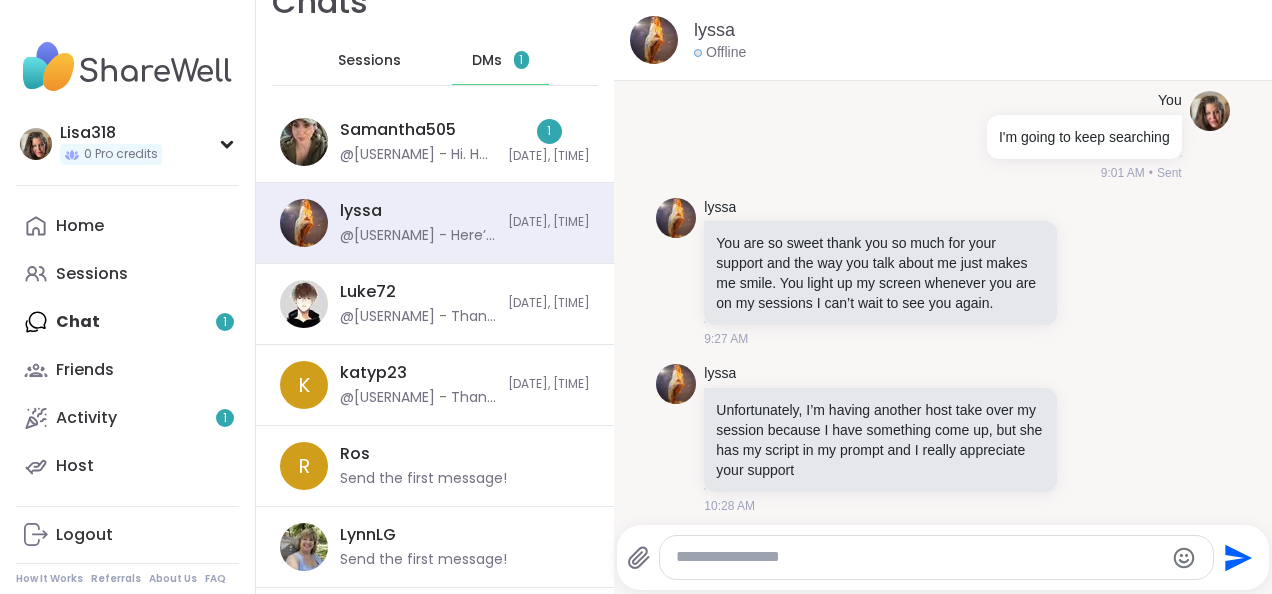 scroll, scrollTop: 0, scrollLeft: 0, axis: both 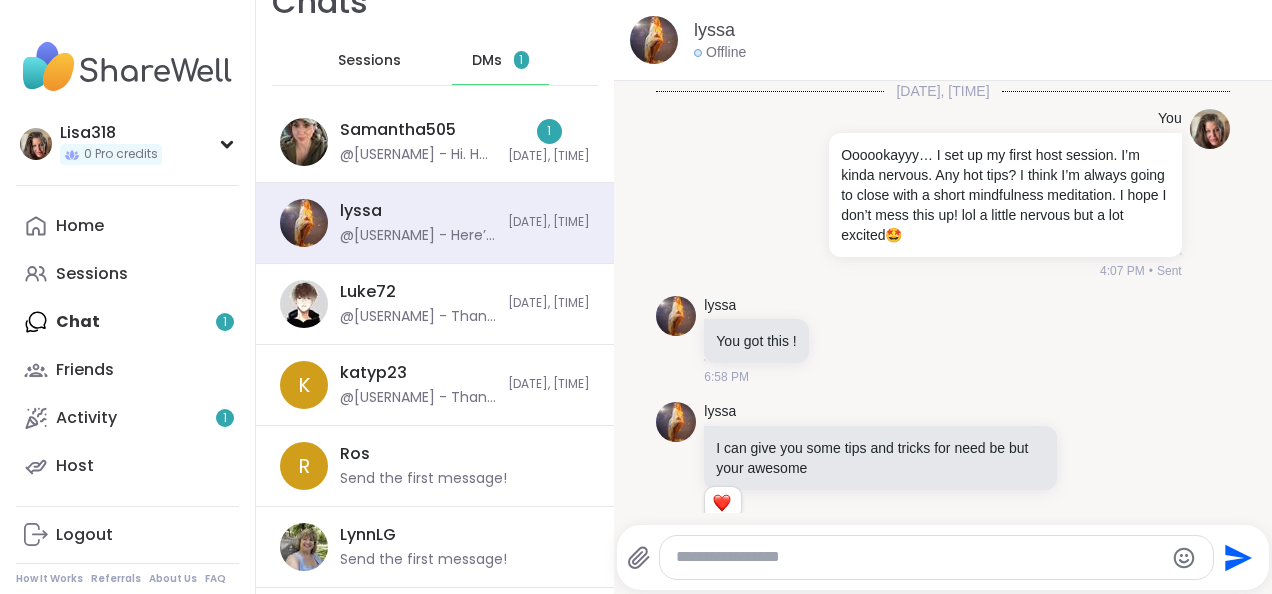 click at bounding box center (919, 557) 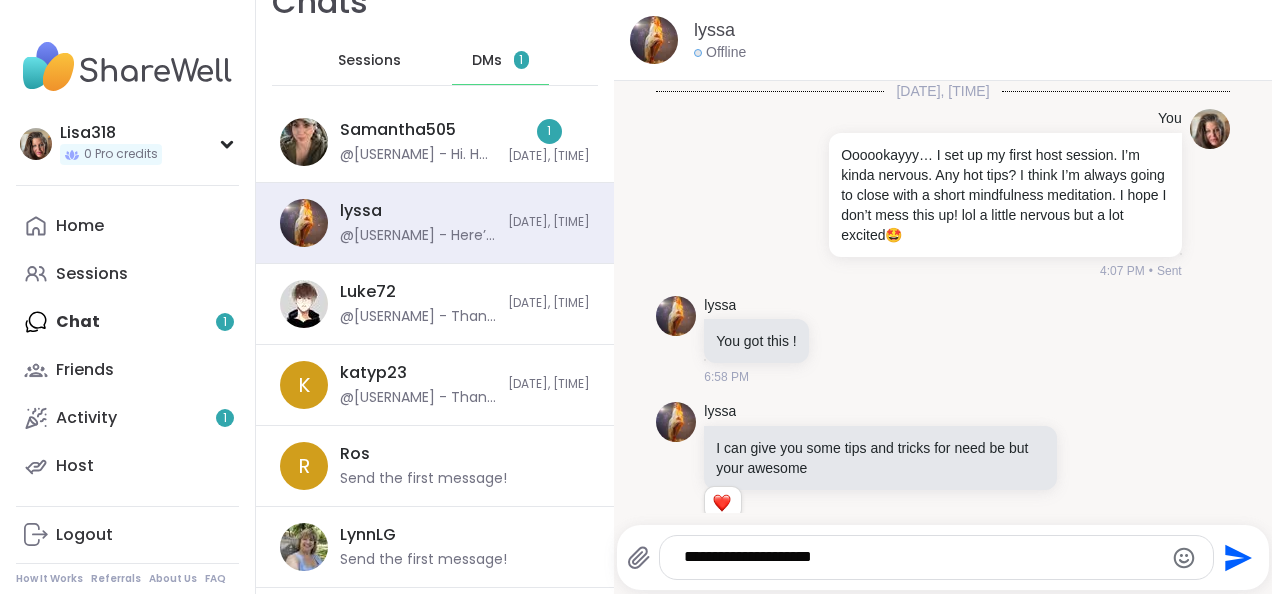 type on "**********" 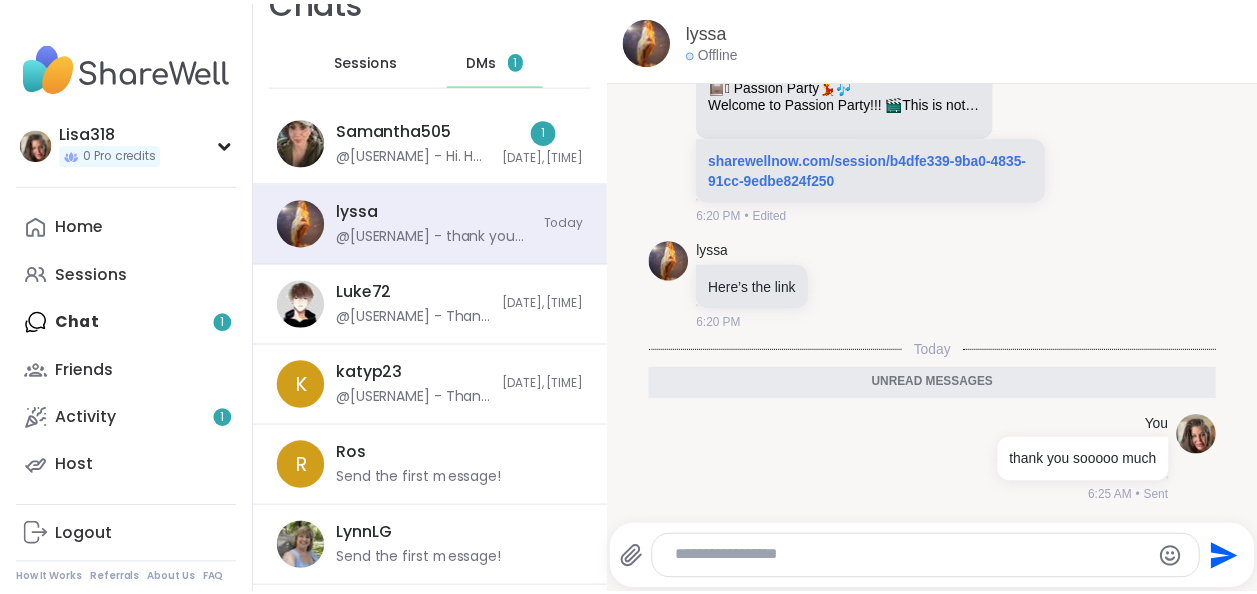 scroll, scrollTop: 2740, scrollLeft: 0, axis: vertical 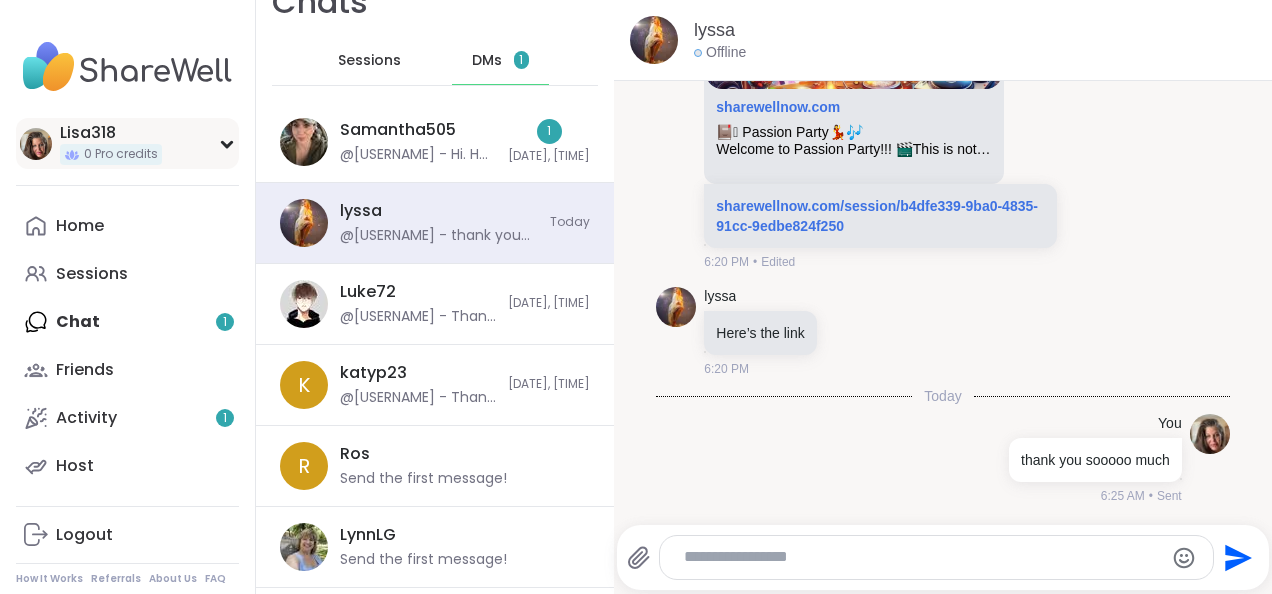 click at bounding box center [36, 144] 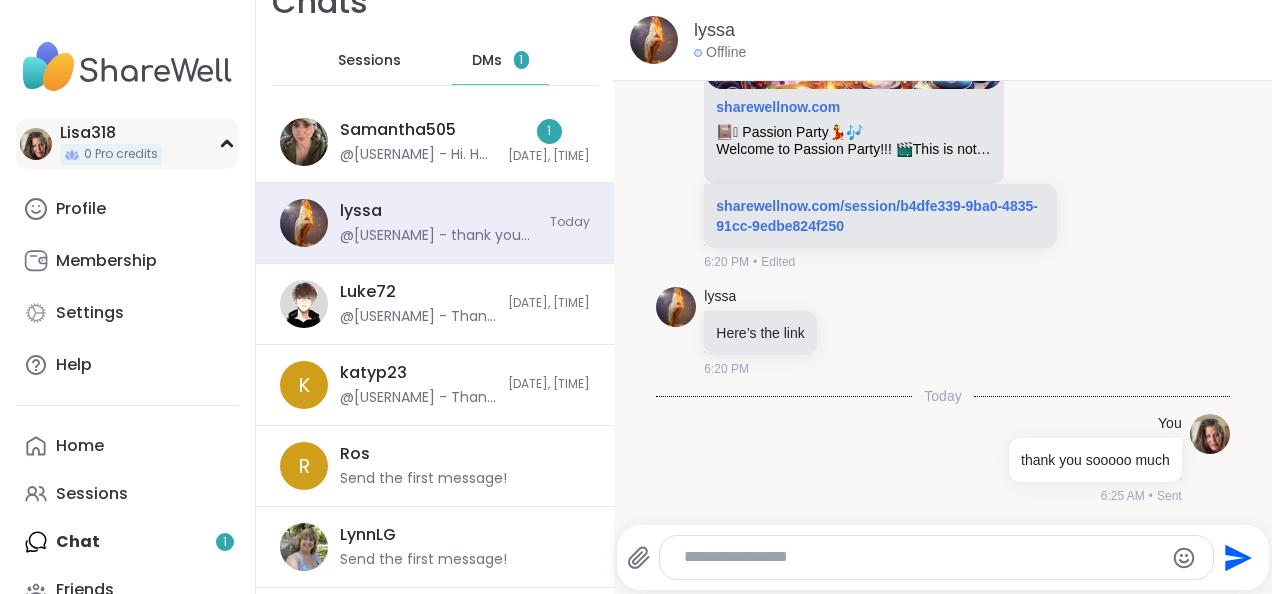 click 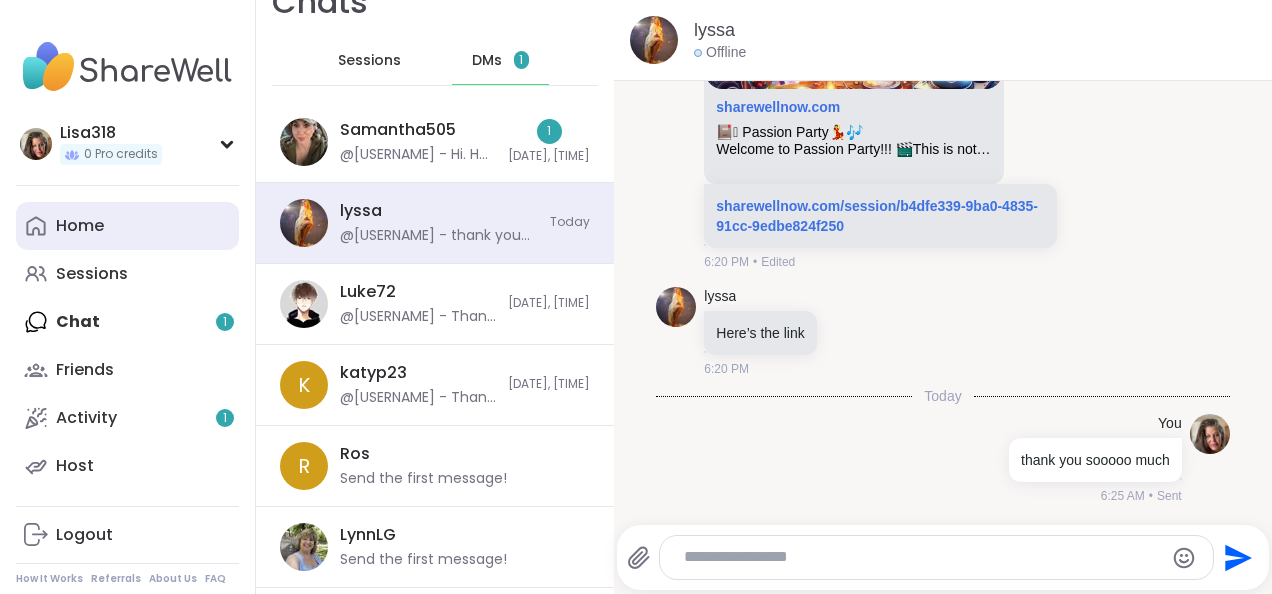 click on "Home" at bounding box center (127, 226) 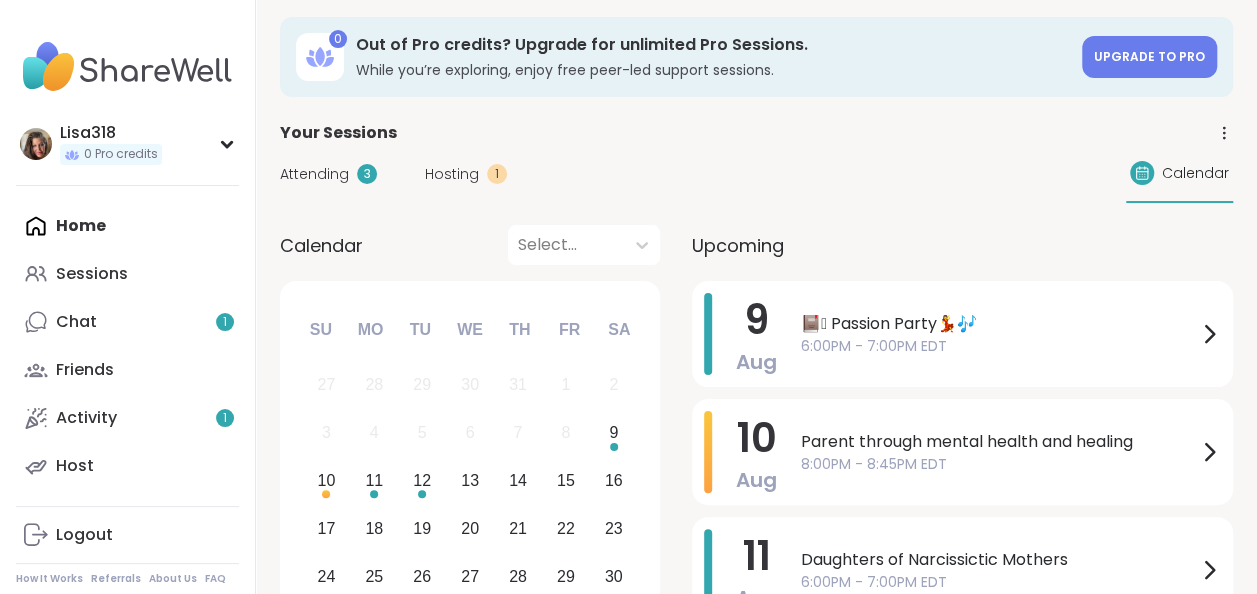 scroll, scrollTop: 0, scrollLeft: 0, axis: both 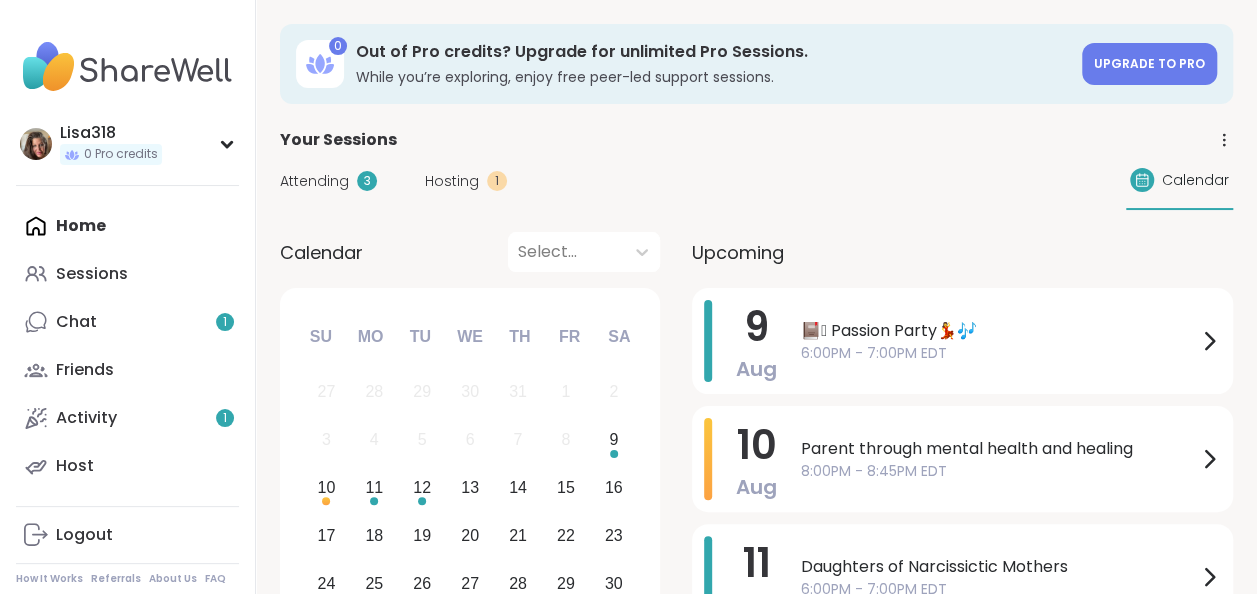 click 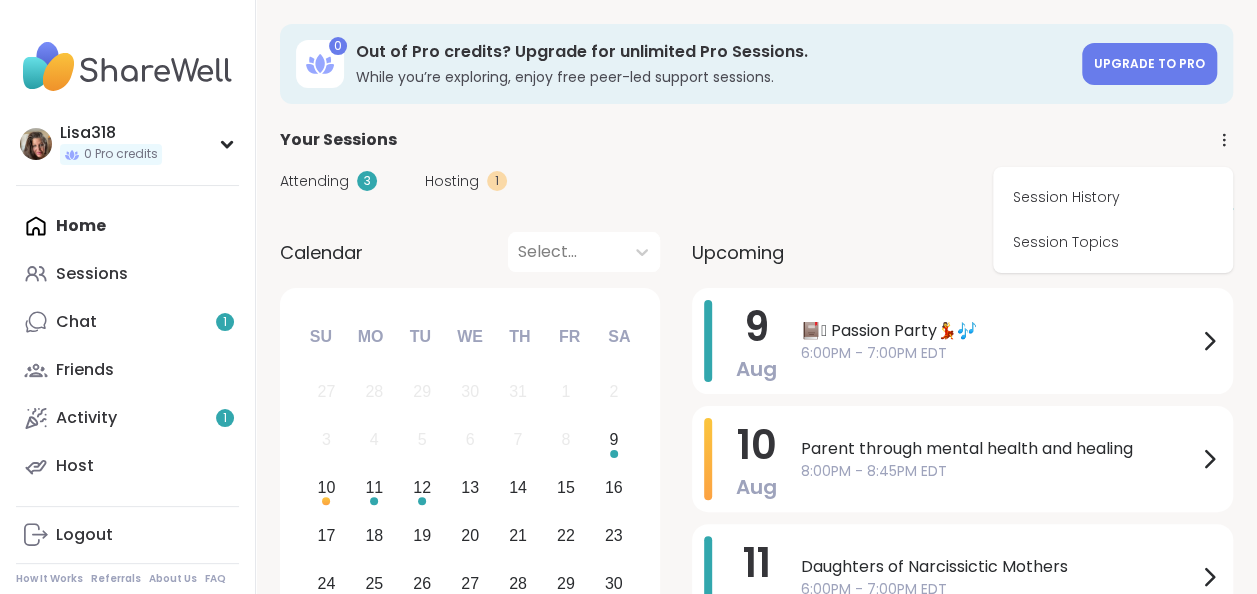 click on "Attending 3 Hosting 1 Calendar" at bounding box center [756, 181] 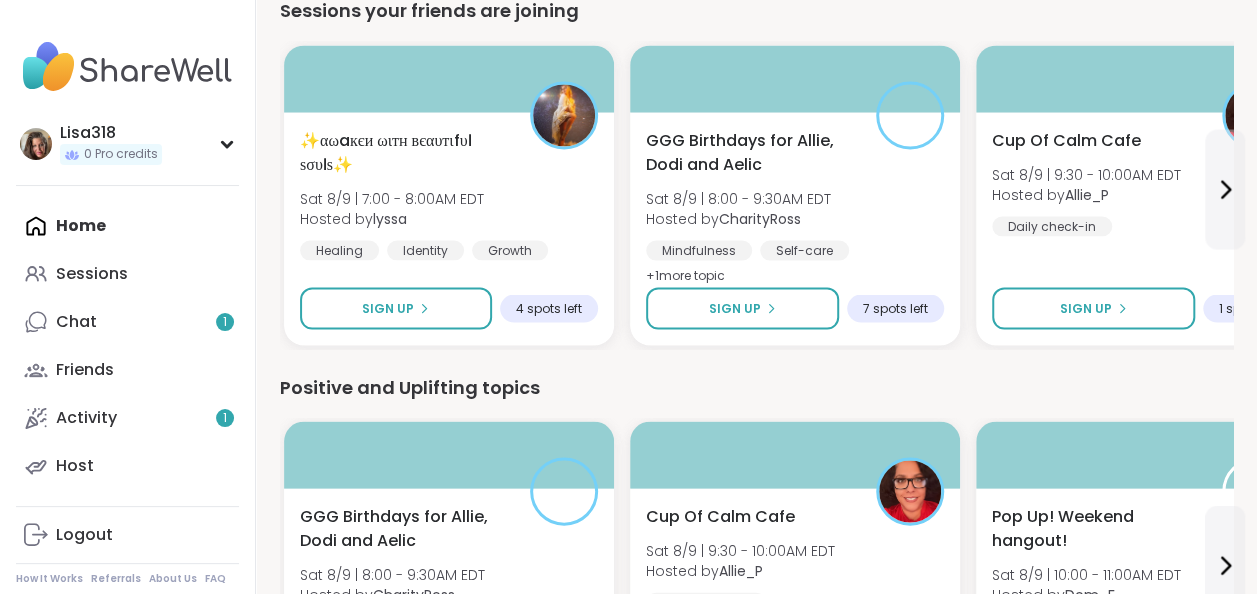 scroll, scrollTop: 1850, scrollLeft: 0, axis: vertical 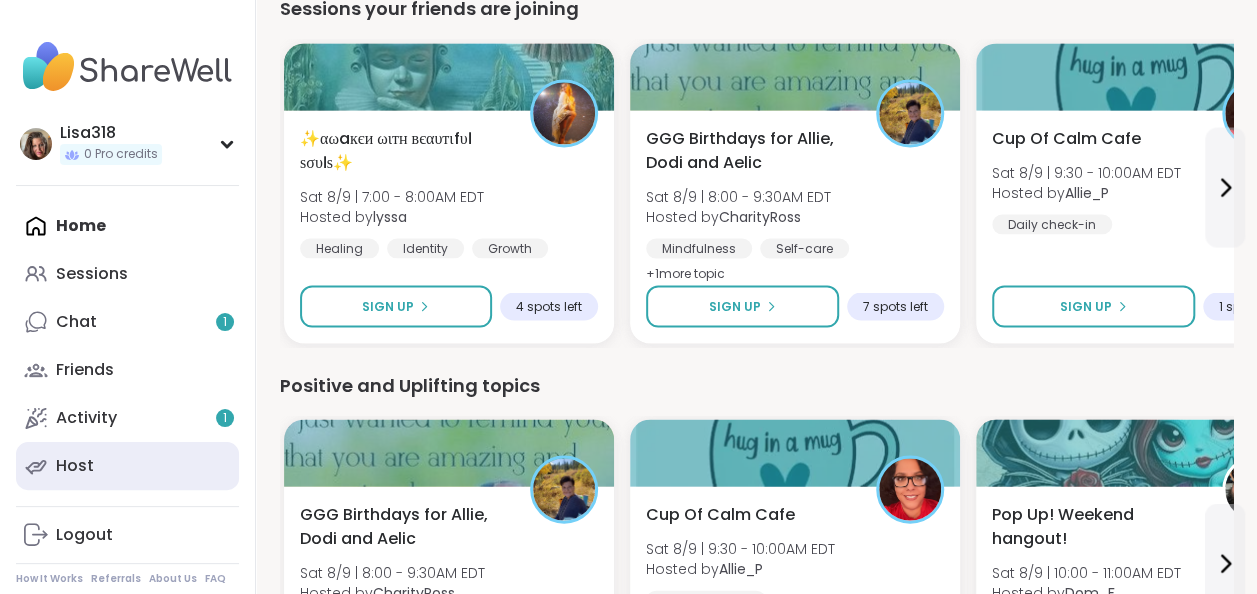 click on "Host" at bounding box center [75, 466] 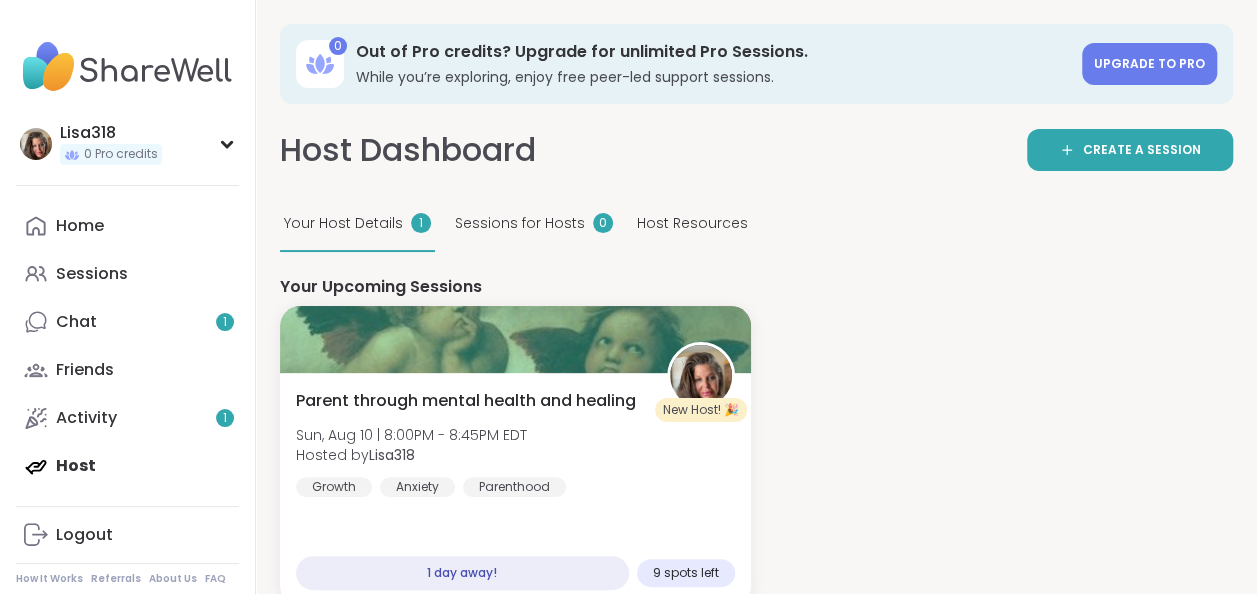 scroll, scrollTop: 0, scrollLeft: 0, axis: both 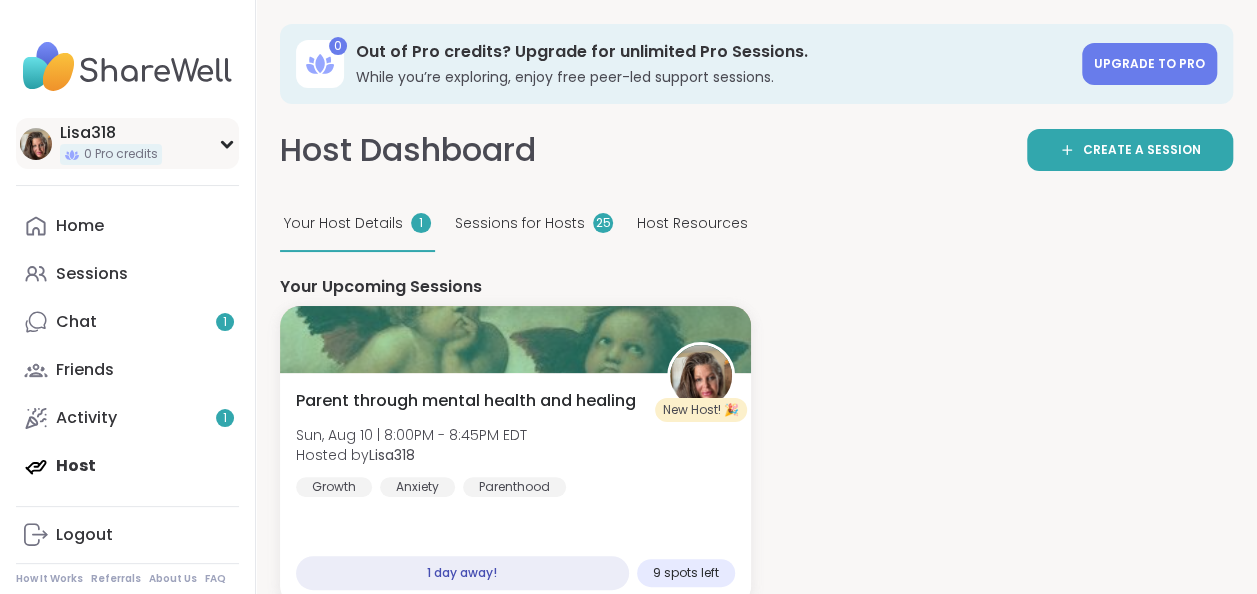 click 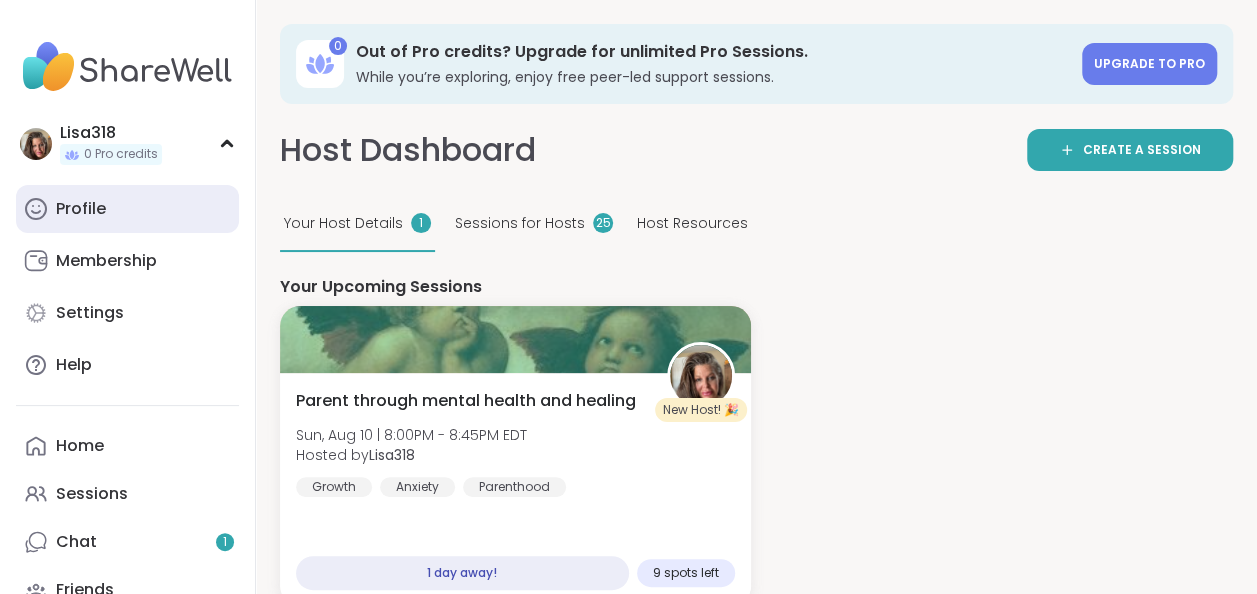 click on "Profile" at bounding box center [81, 209] 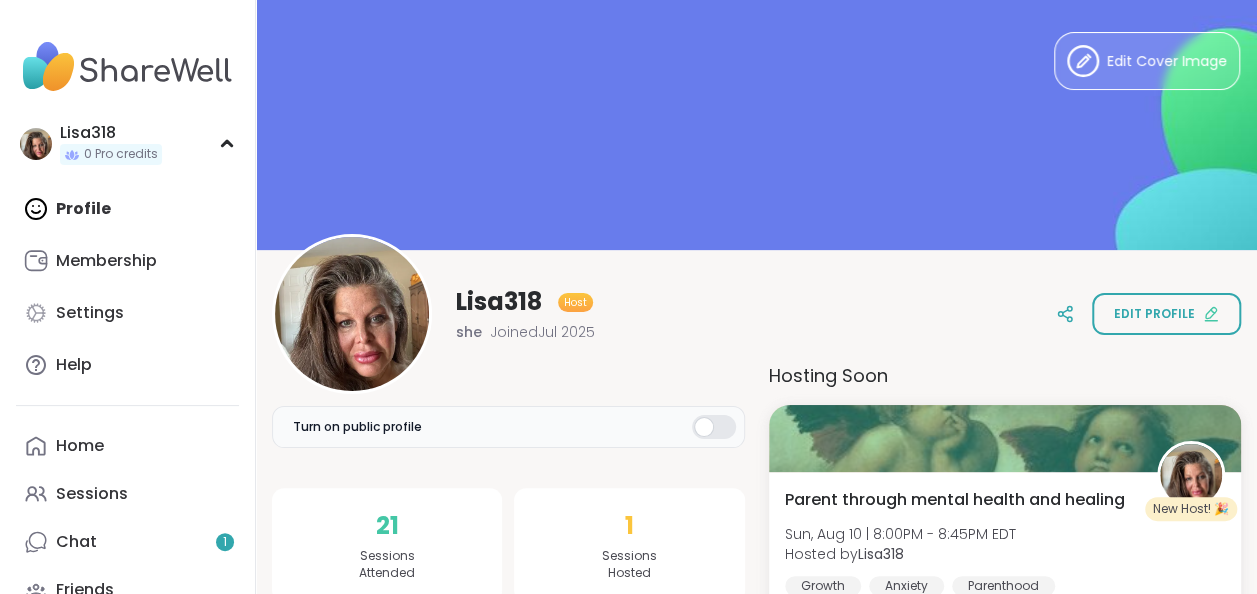 scroll, scrollTop: 0, scrollLeft: 0, axis: both 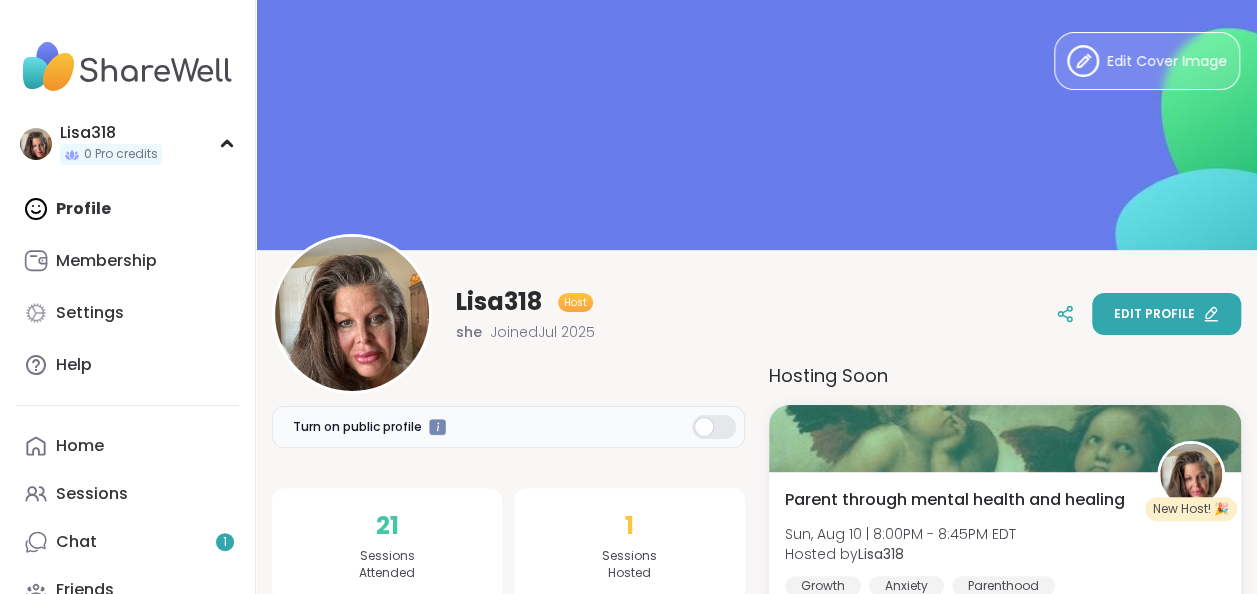 click on "Edit profile" at bounding box center [1154, 314] 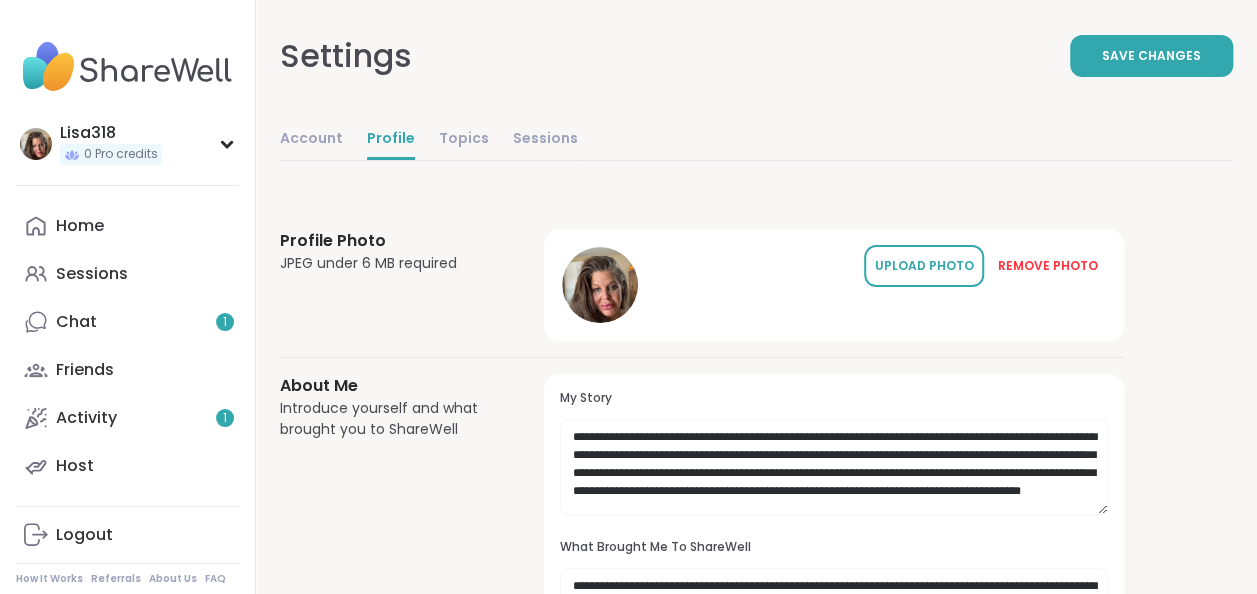 click on "UPLOAD PHOTO" at bounding box center (924, 266) 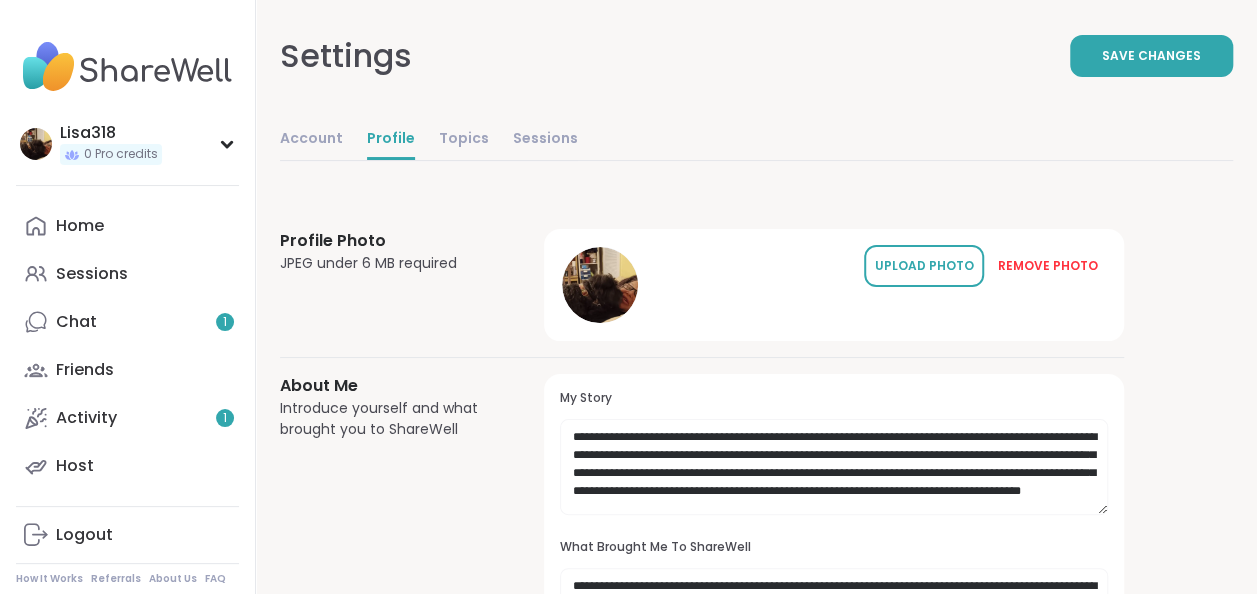 click on "UPLOAD PHOTO" at bounding box center [924, 266] 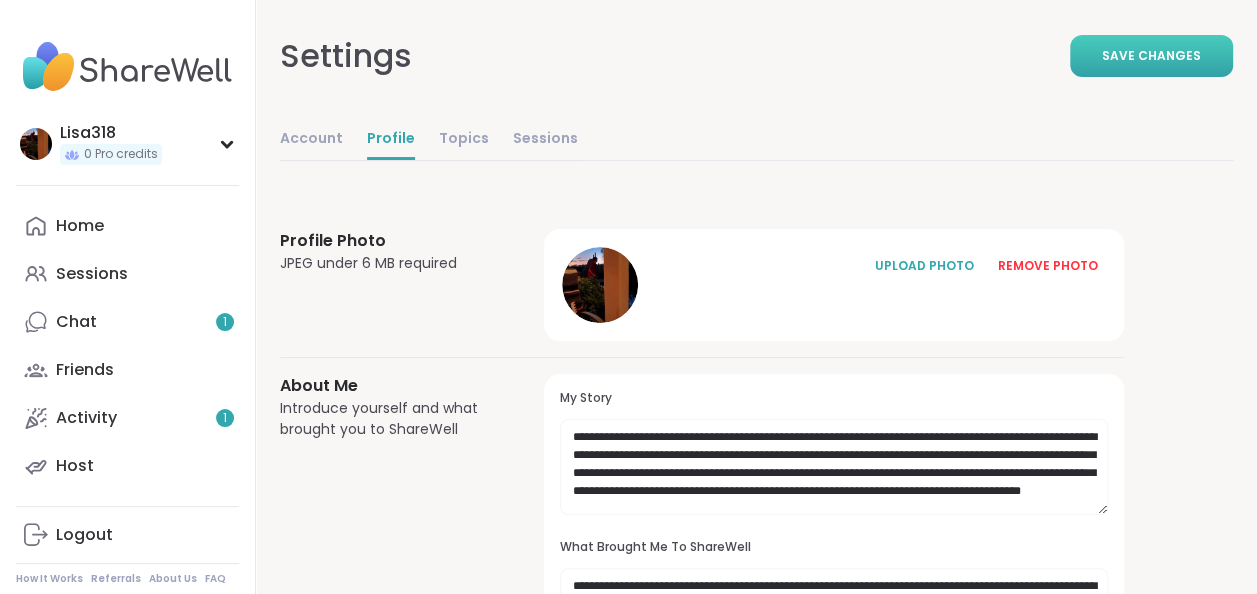 click on "Save Changes" at bounding box center (1151, 56) 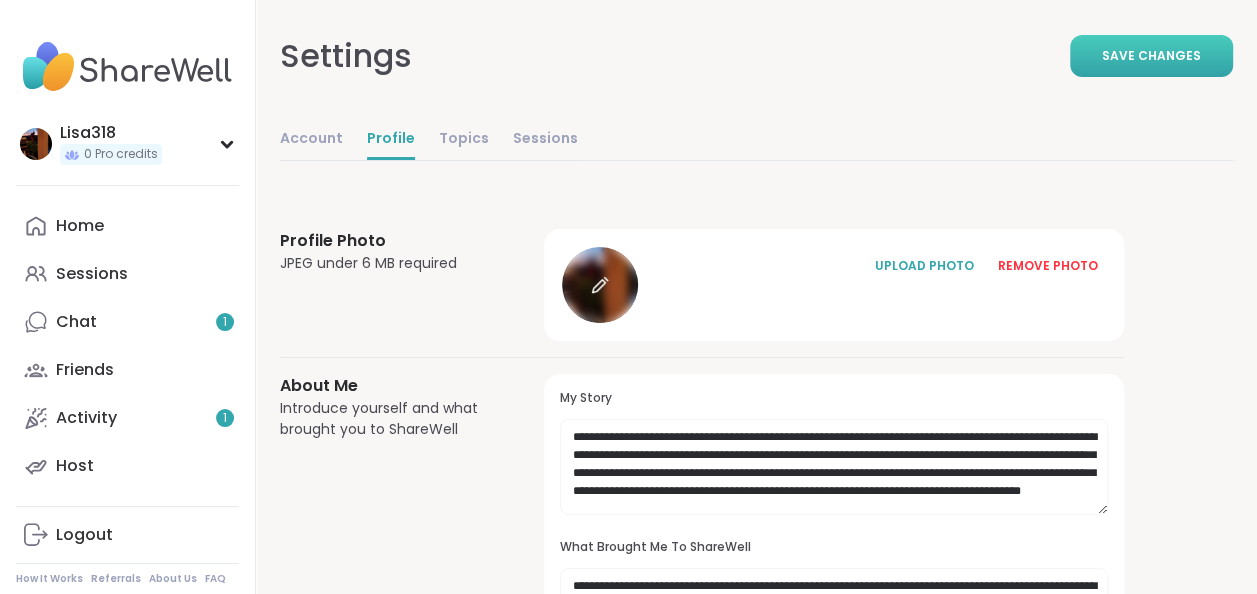 click at bounding box center (600, 285) 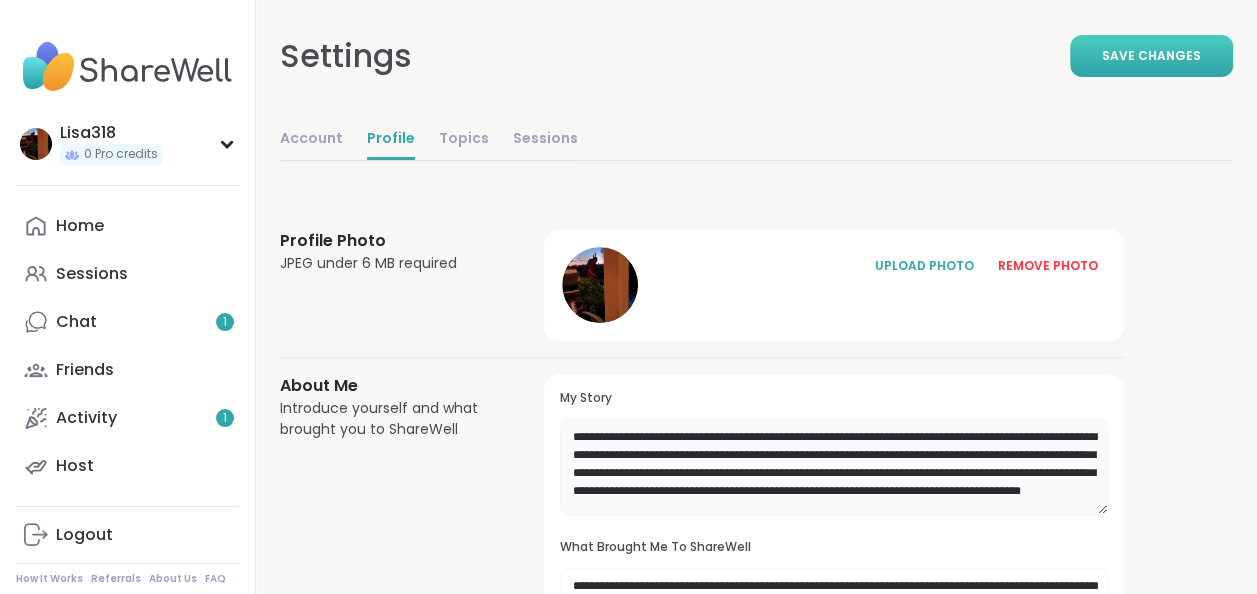 click on "**********" at bounding box center [834, 467] 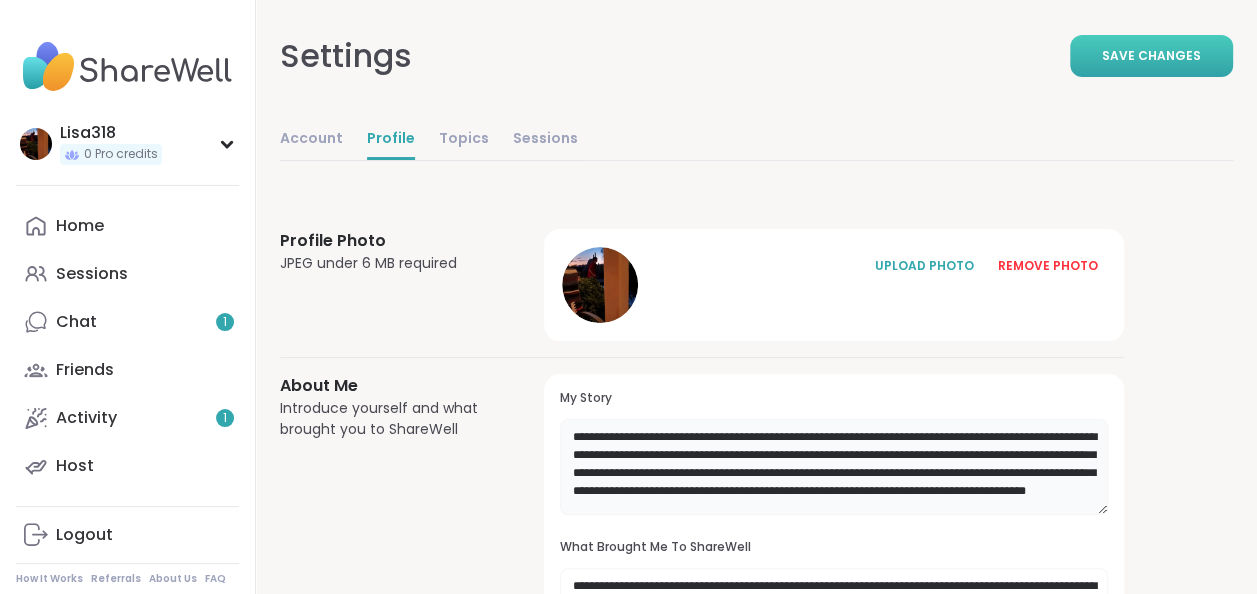 type on "**********" 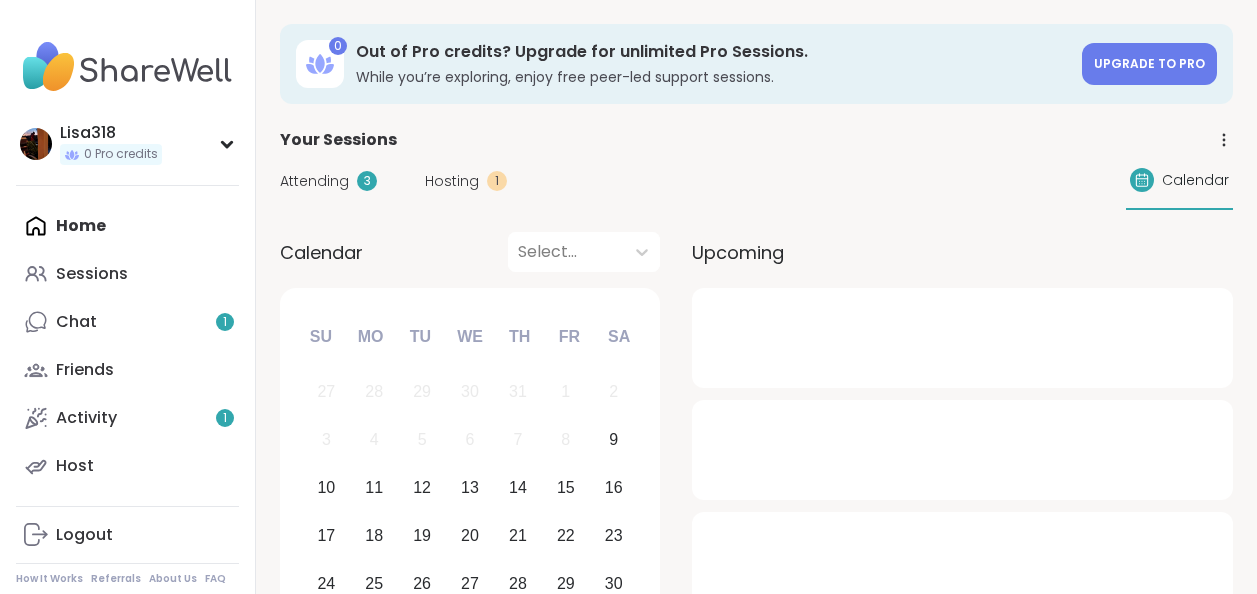 scroll, scrollTop: 0, scrollLeft: 0, axis: both 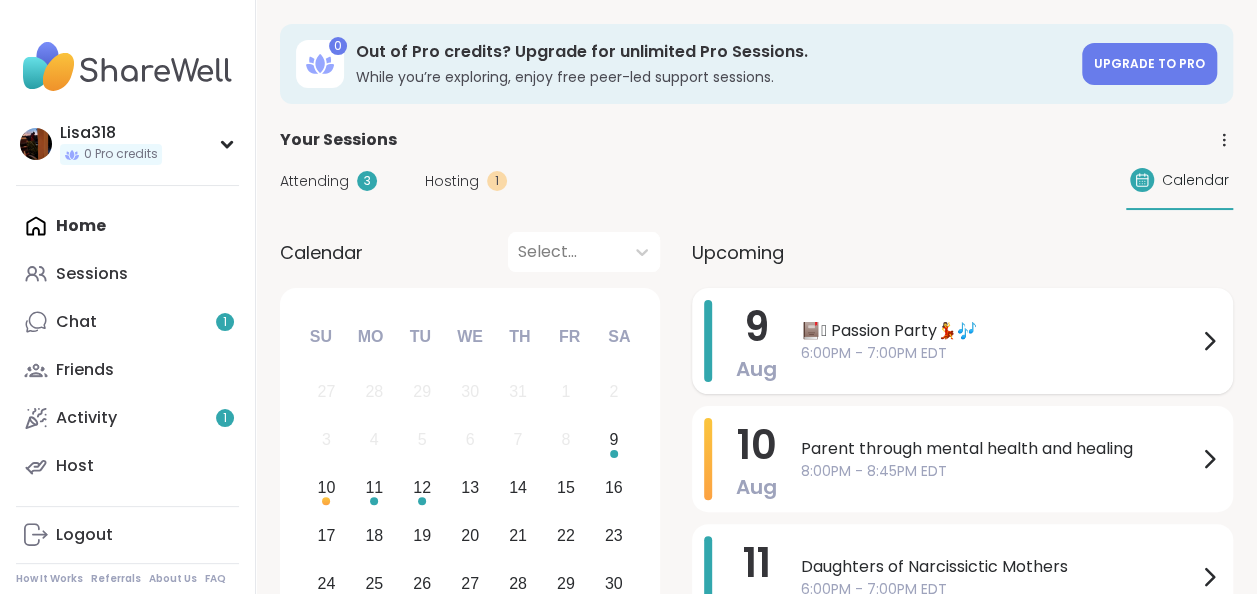 click on "6:00PM - 7:00PM EDT" at bounding box center (999, 353) 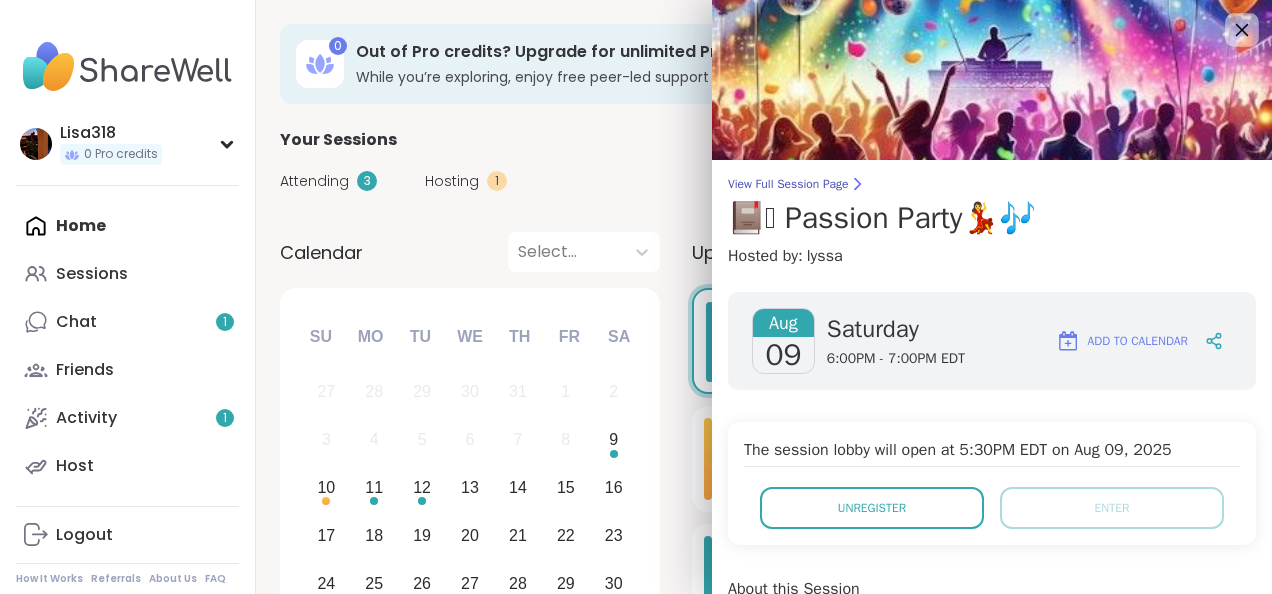 click 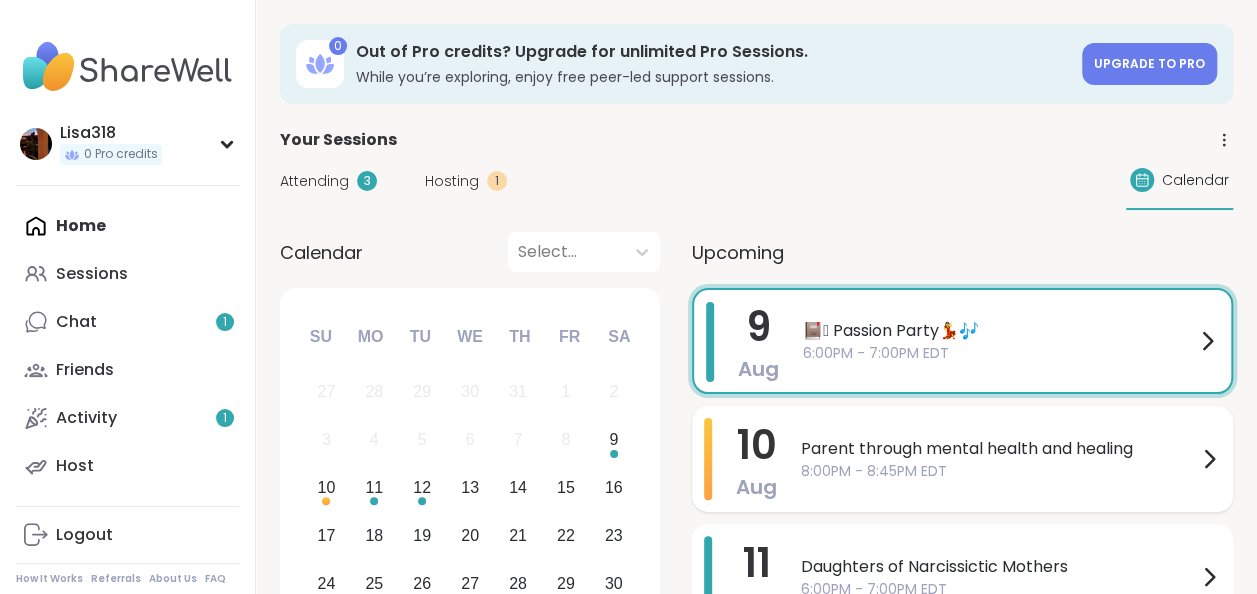 click on "Parent through mental health and healing 8:00PM - 8:45PM EDT" at bounding box center (1011, 459) 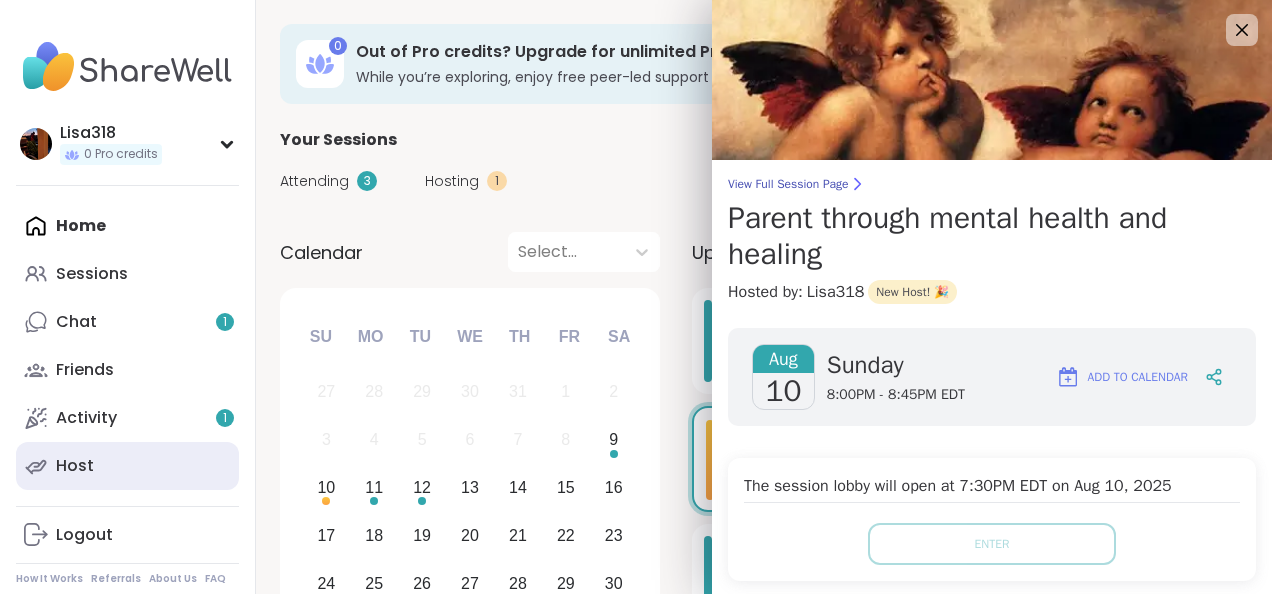 click on "Host" at bounding box center [127, 466] 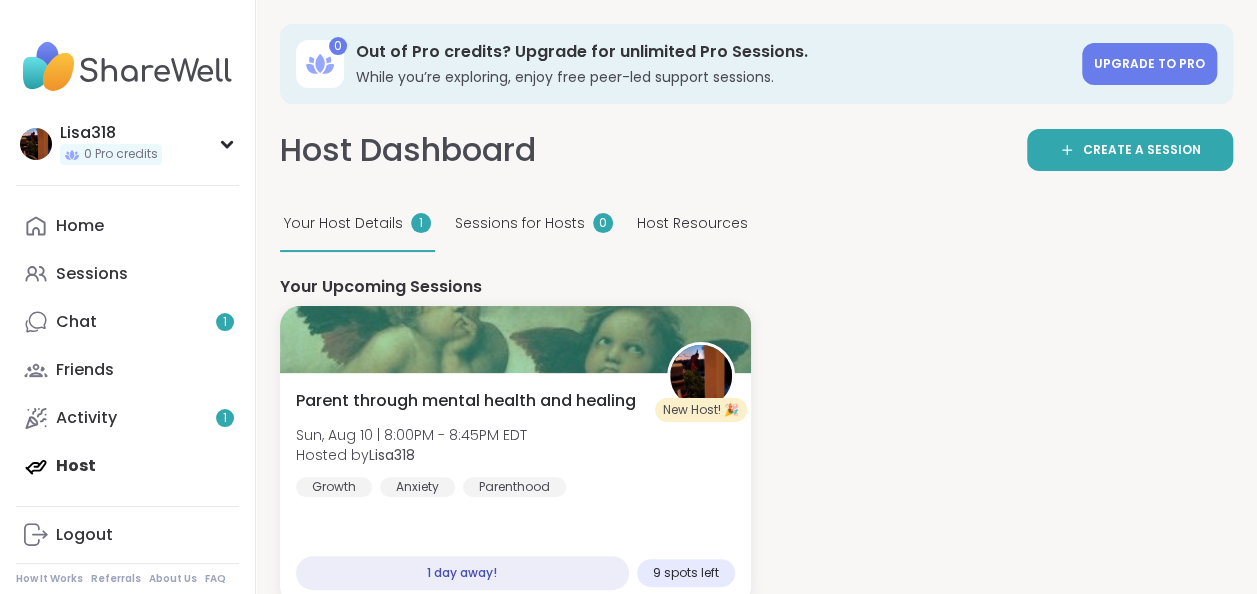scroll, scrollTop: 0, scrollLeft: 0, axis: both 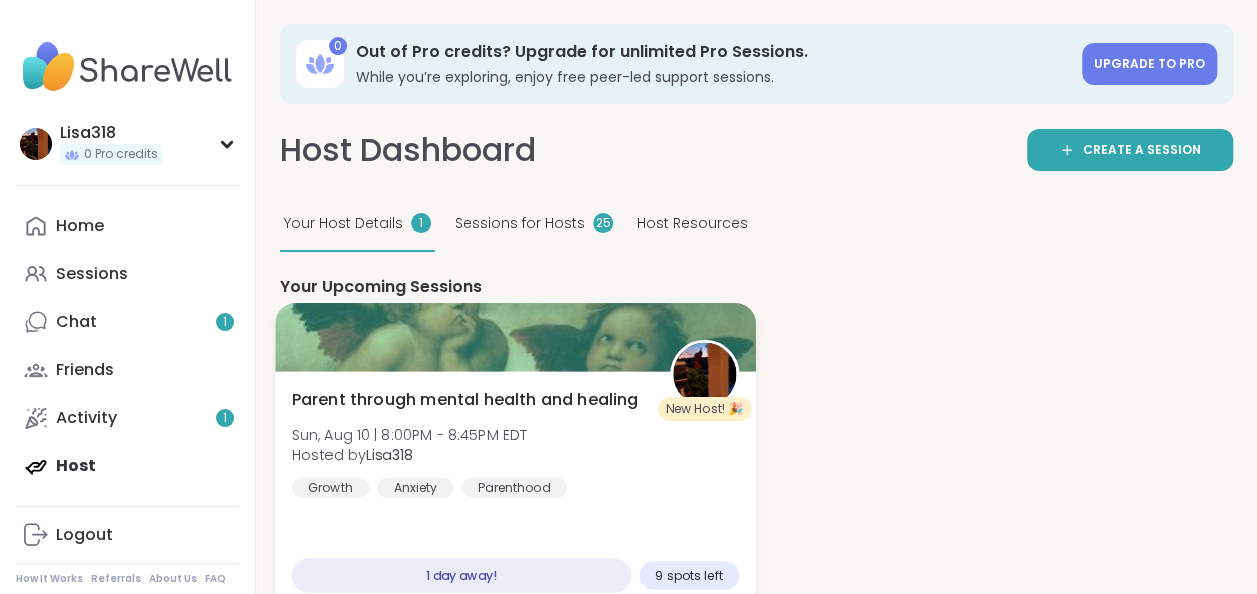 click on "Parent through mental health and healing Sun, Aug 10 | 8:00PM - 8:45PM EDT Hosted by [USERNAME] Growth Anxiety Parenthood" at bounding box center [515, 443] 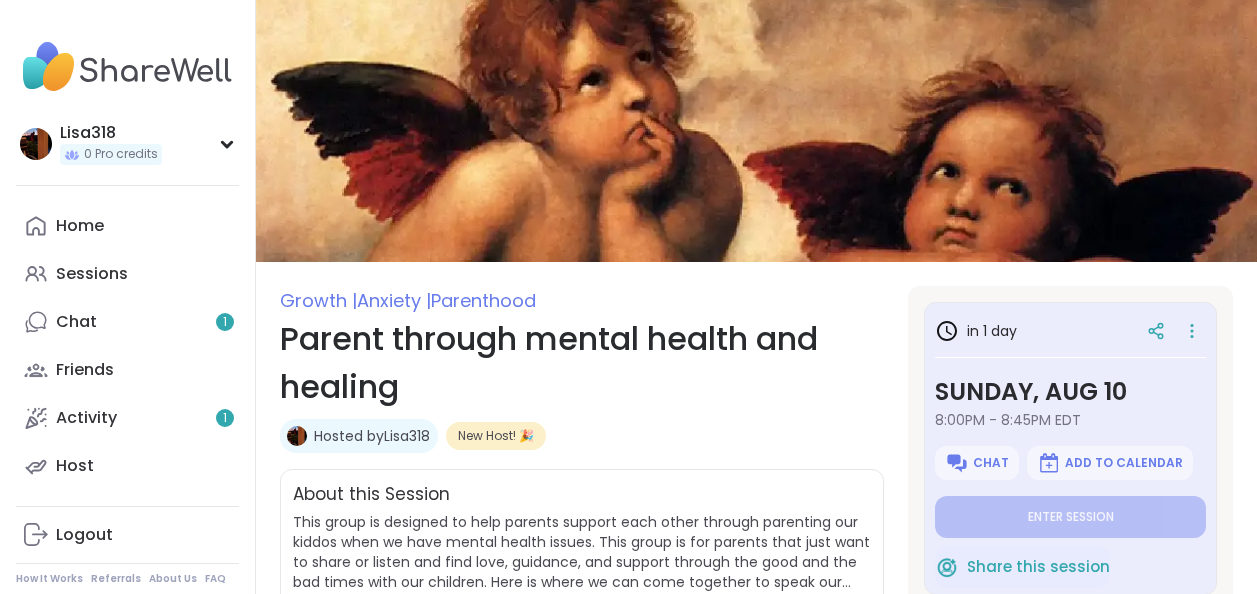 scroll, scrollTop: 0, scrollLeft: 0, axis: both 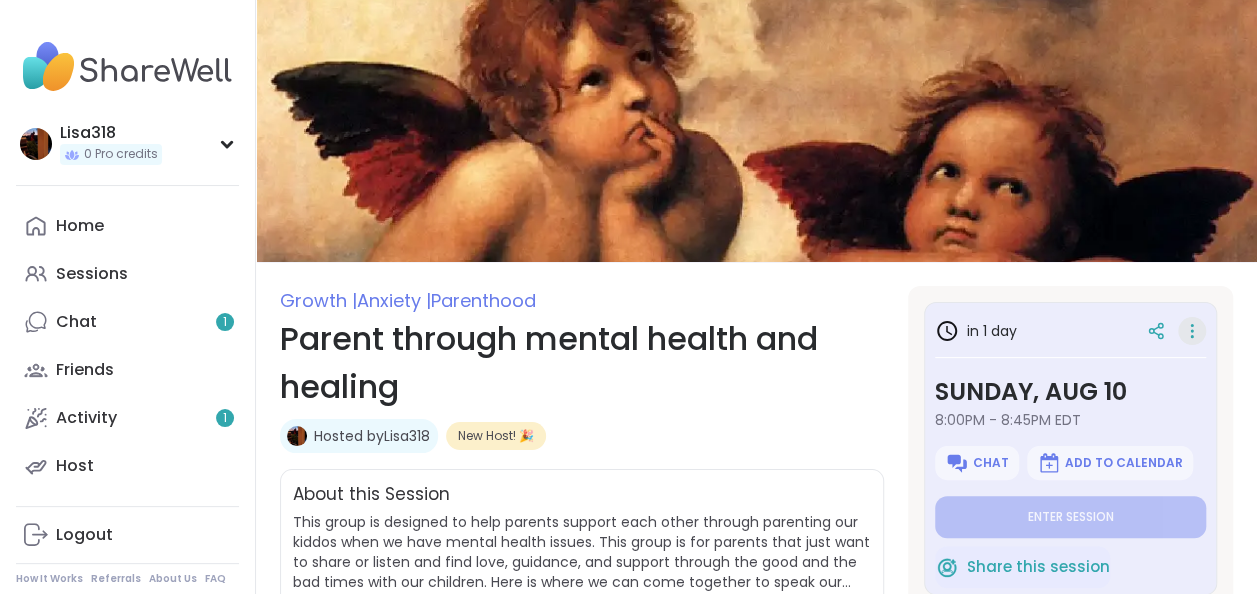 click 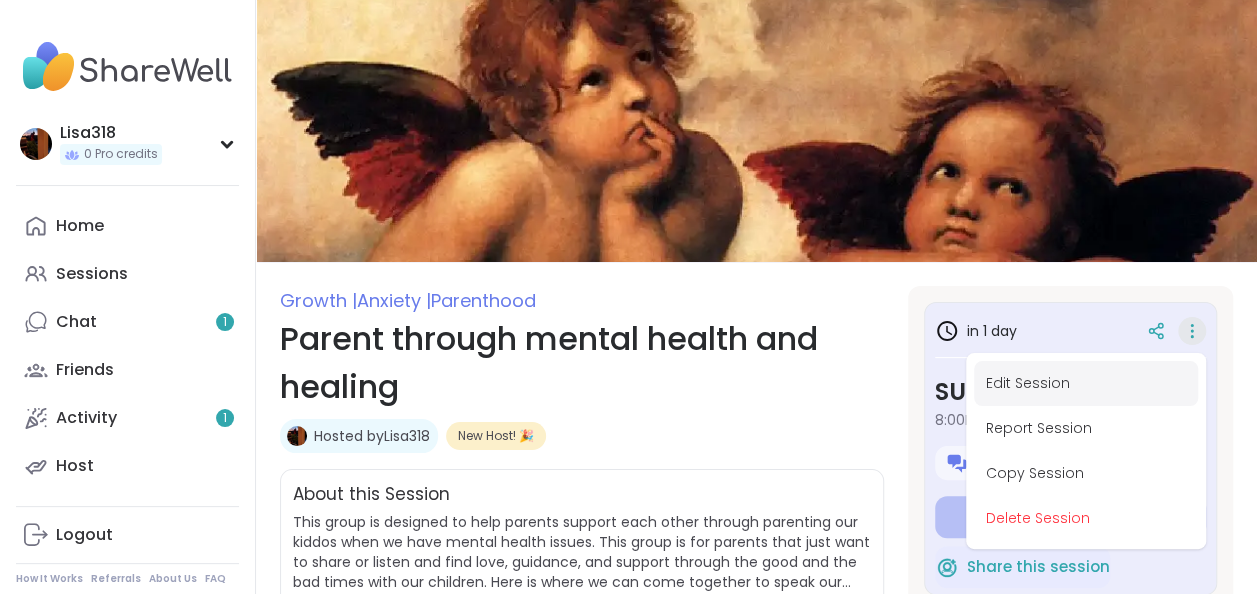 click on "Edit Session" at bounding box center (1086, 383) 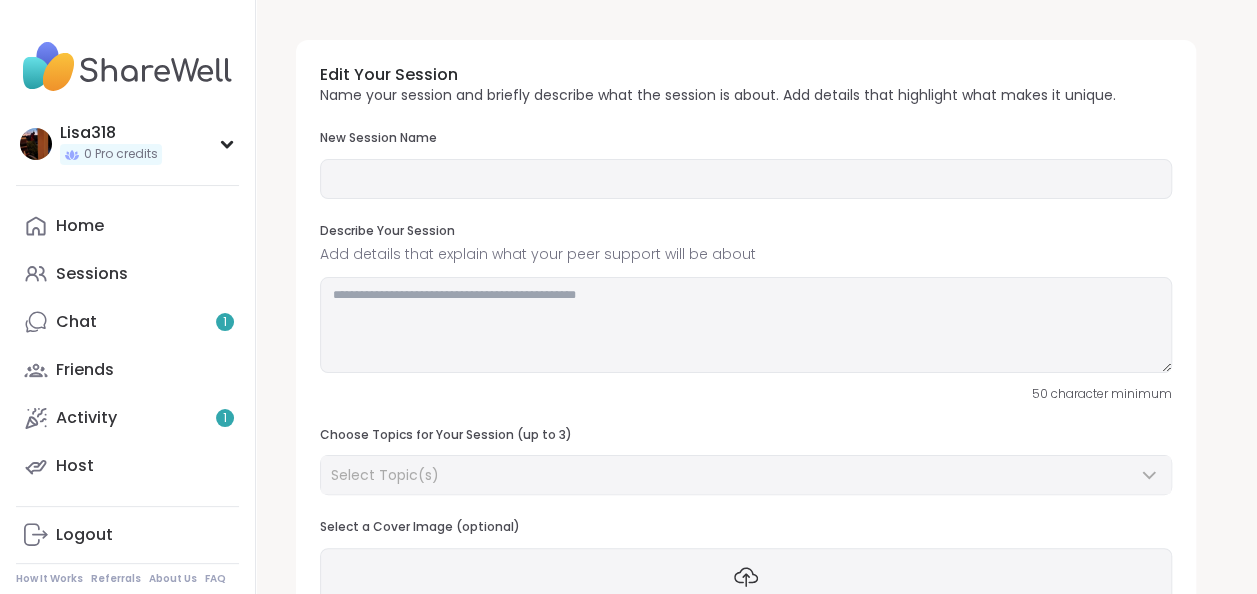 type on "**********" 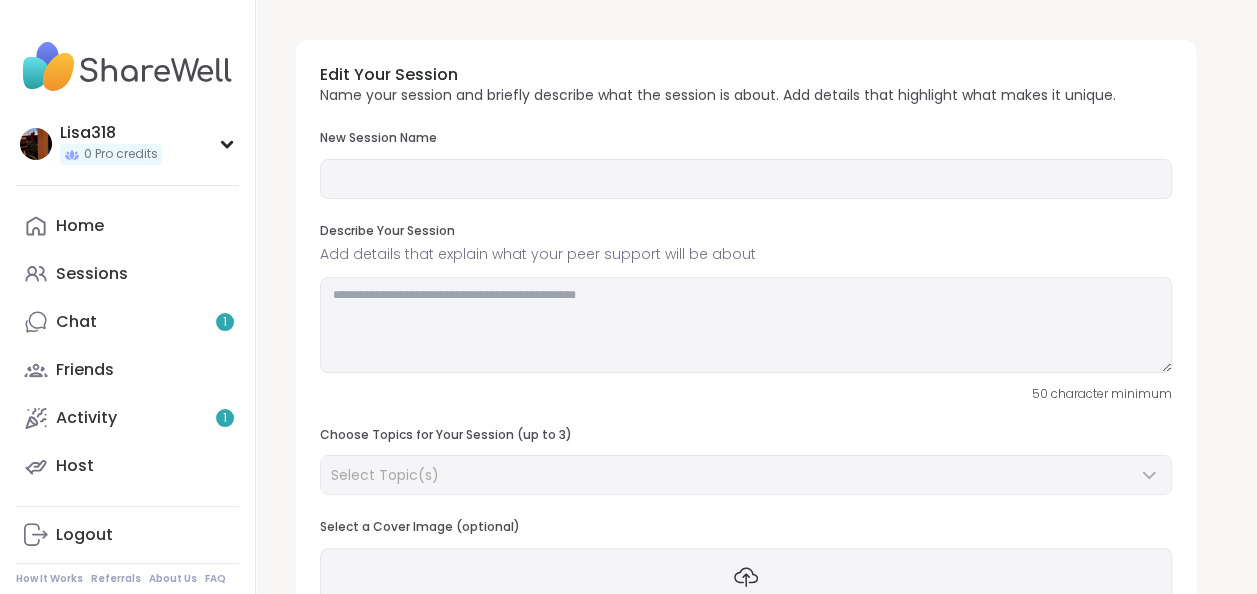 type on "**********" 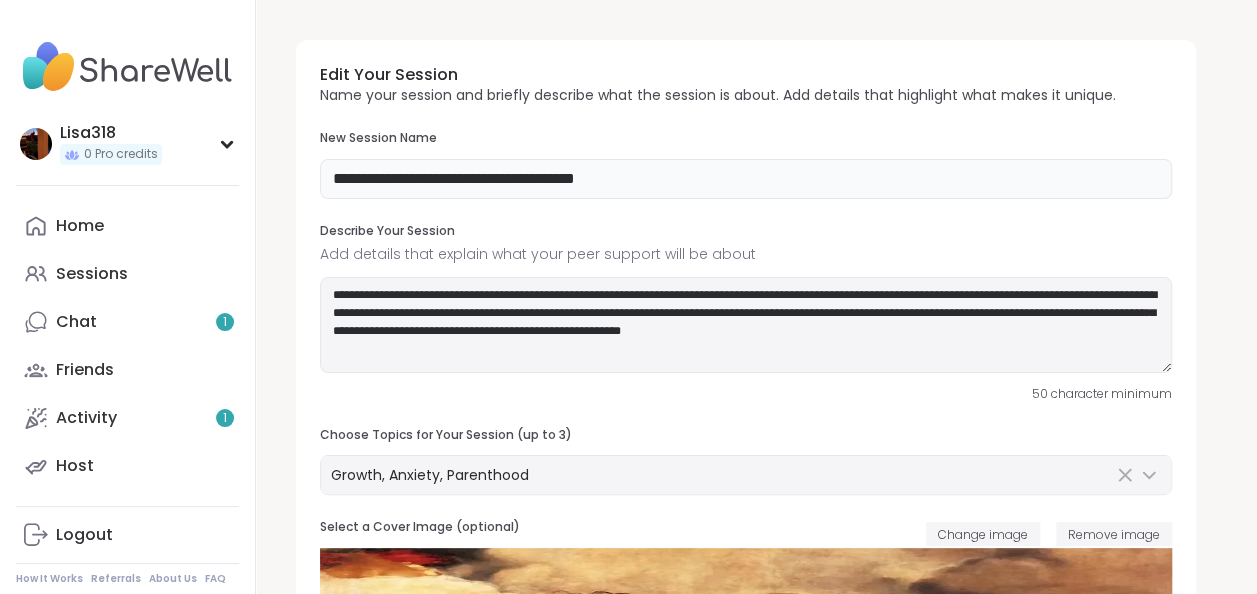 click on "**********" at bounding box center [746, 179] 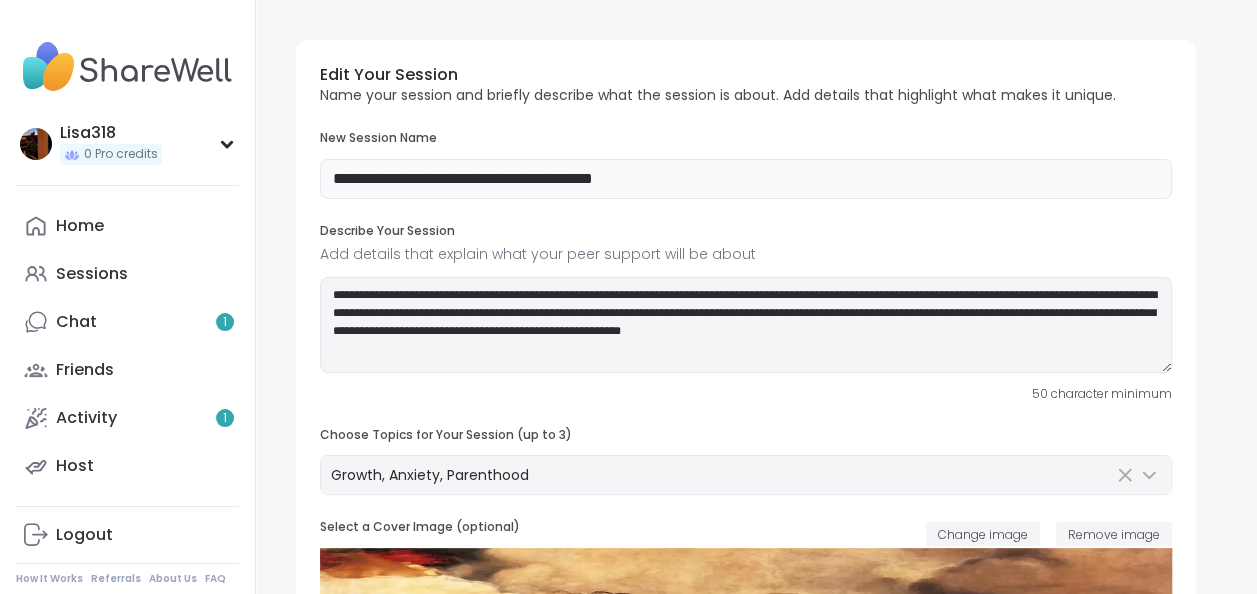 type on "**********" 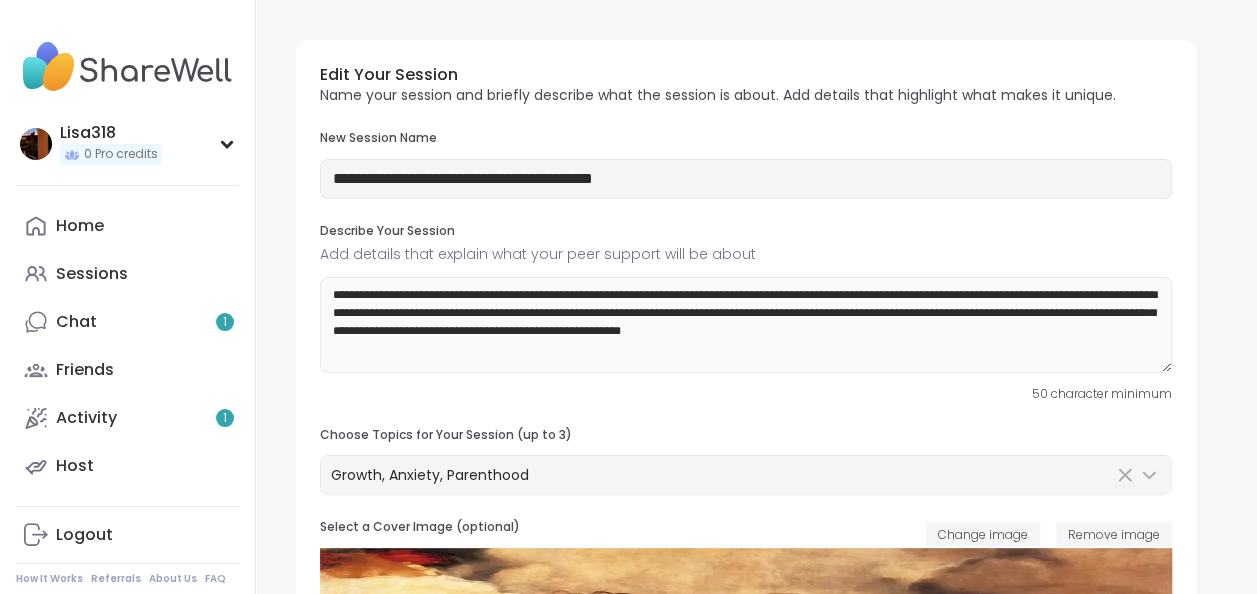 click on "**********" at bounding box center [746, 325] 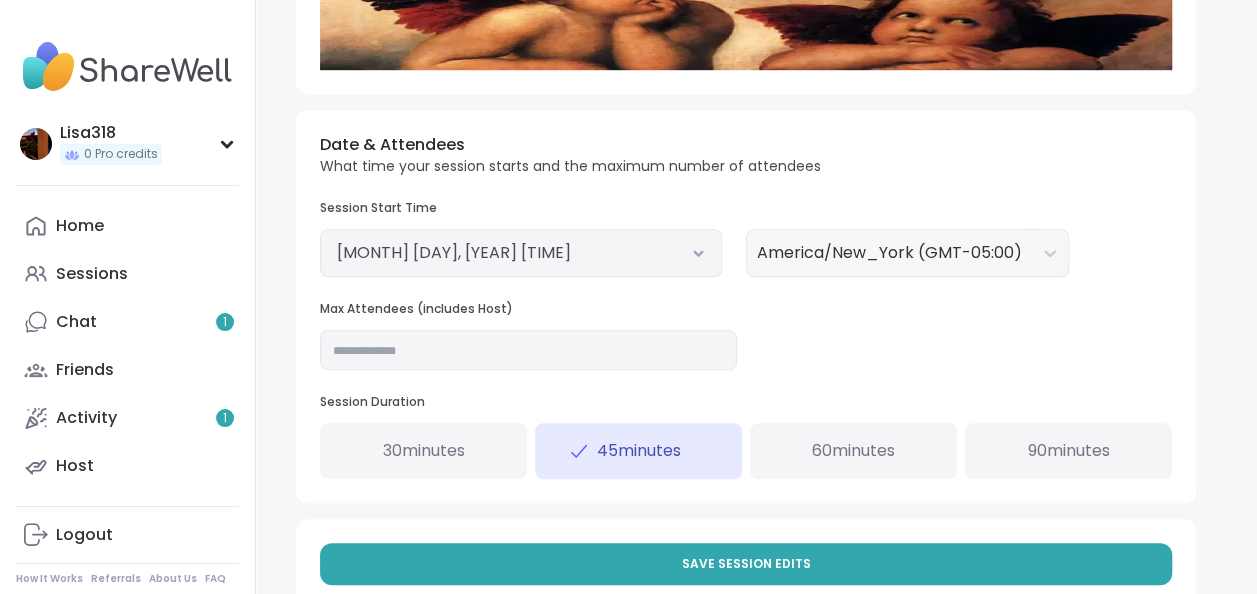 scroll, scrollTop: 708, scrollLeft: 0, axis: vertical 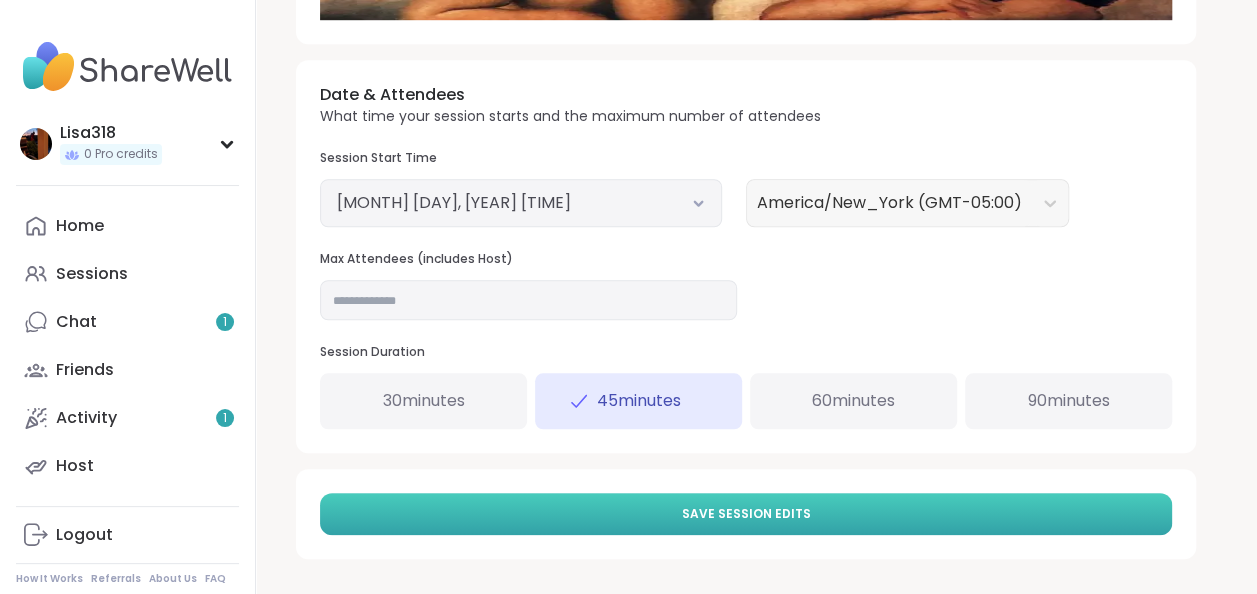type on "**********" 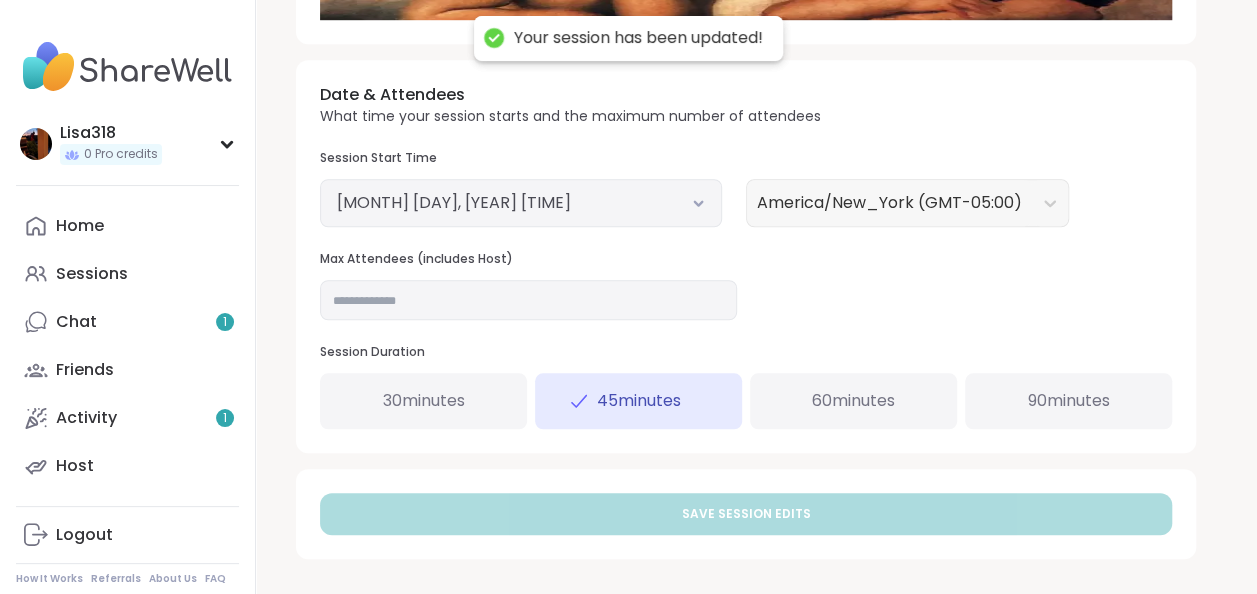 scroll, scrollTop: 0, scrollLeft: 0, axis: both 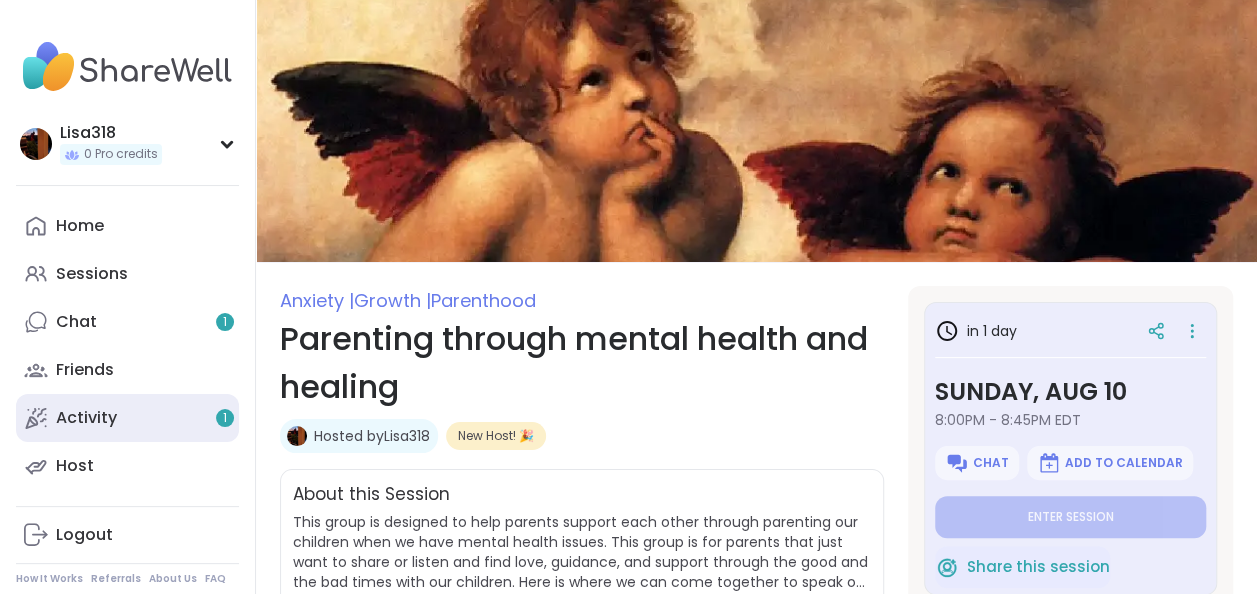 click on "Activity 1" at bounding box center [86, 418] 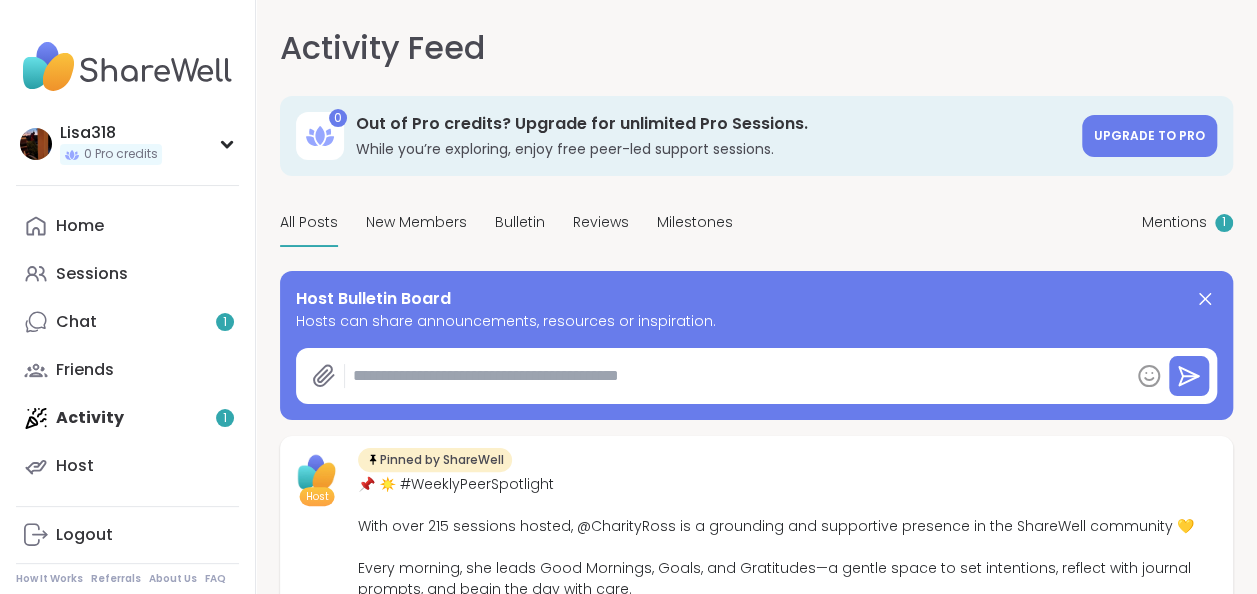 drag, startPoint x: 379, startPoint y: 369, endPoint x: 386, endPoint y: 382, distance: 14.764823 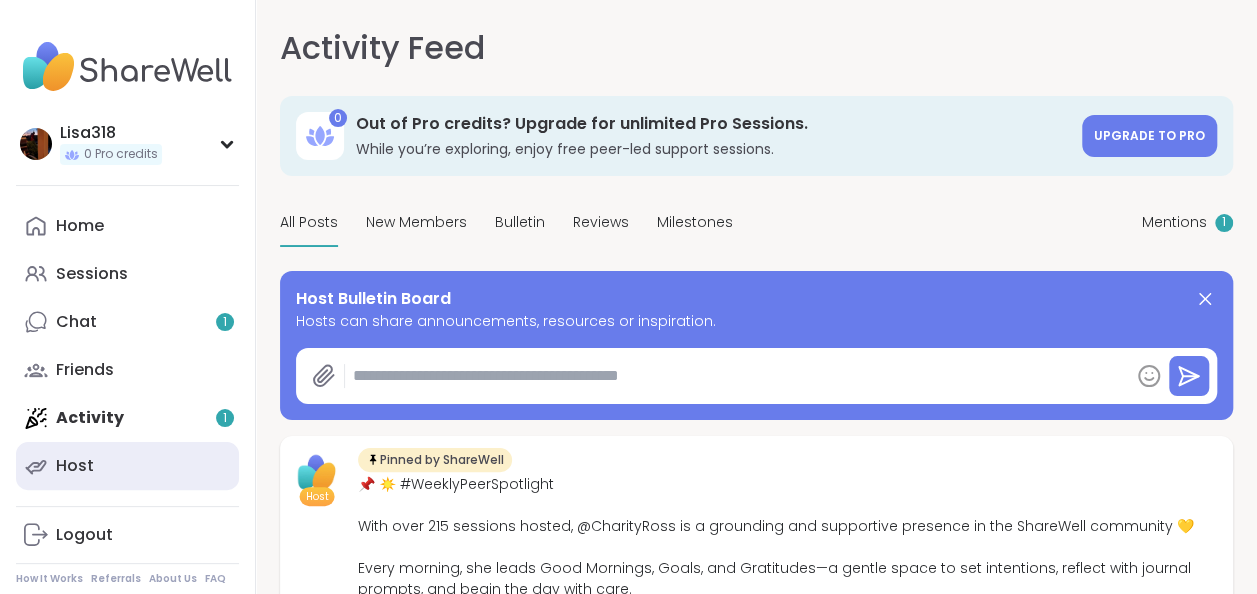 click on "Host" at bounding box center [127, 466] 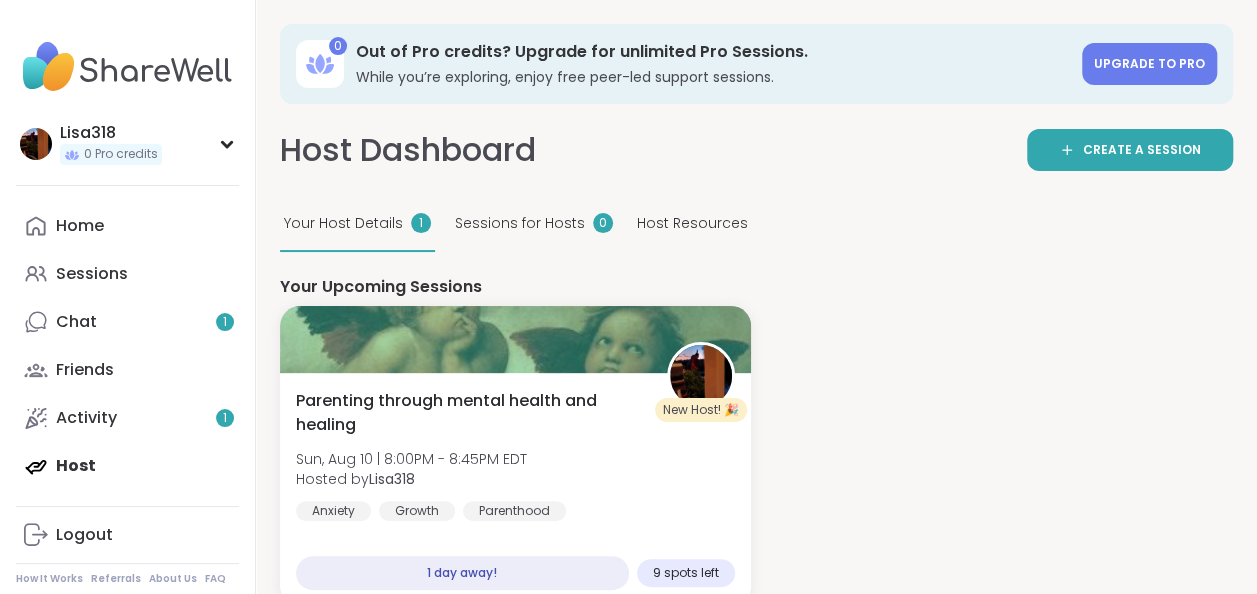 scroll, scrollTop: 0, scrollLeft: 0, axis: both 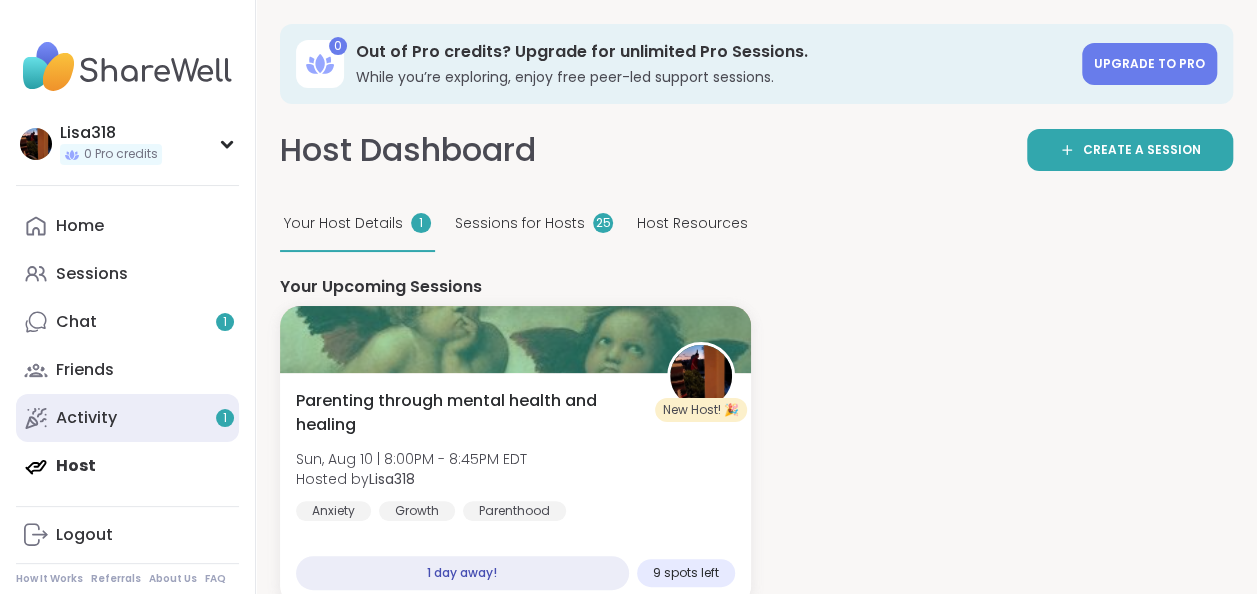 click on "Activity 1" at bounding box center (86, 418) 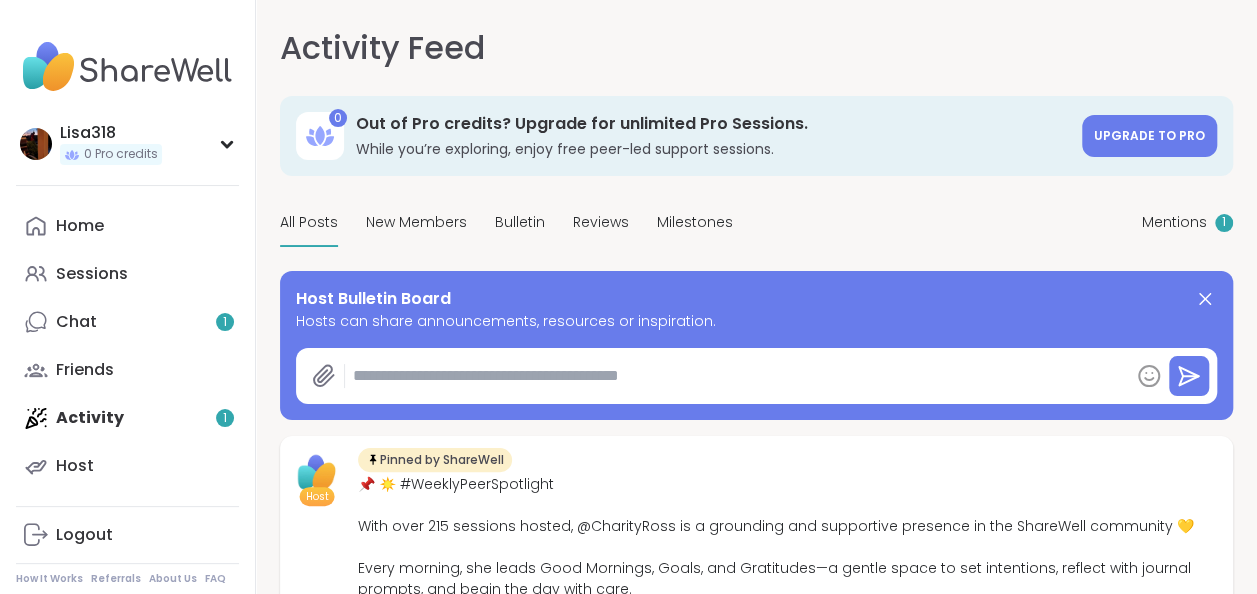 click at bounding box center [737, 376] 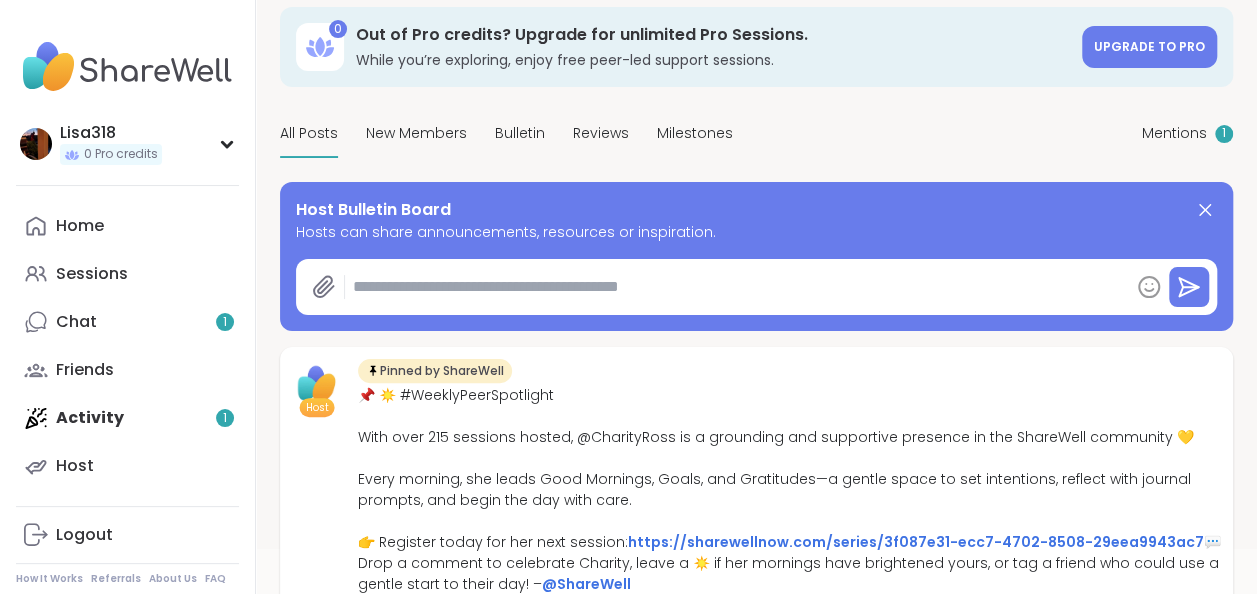 scroll, scrollTop: 76, scrollLeft: 0, axis: vertical 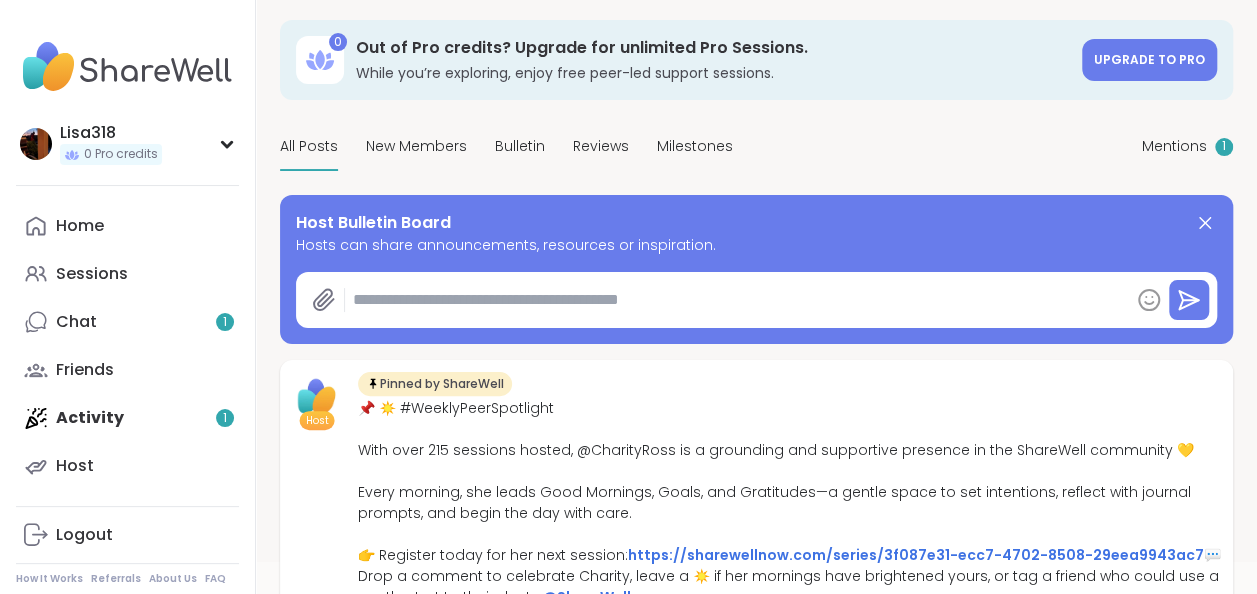click at bounding box center (737, 300) 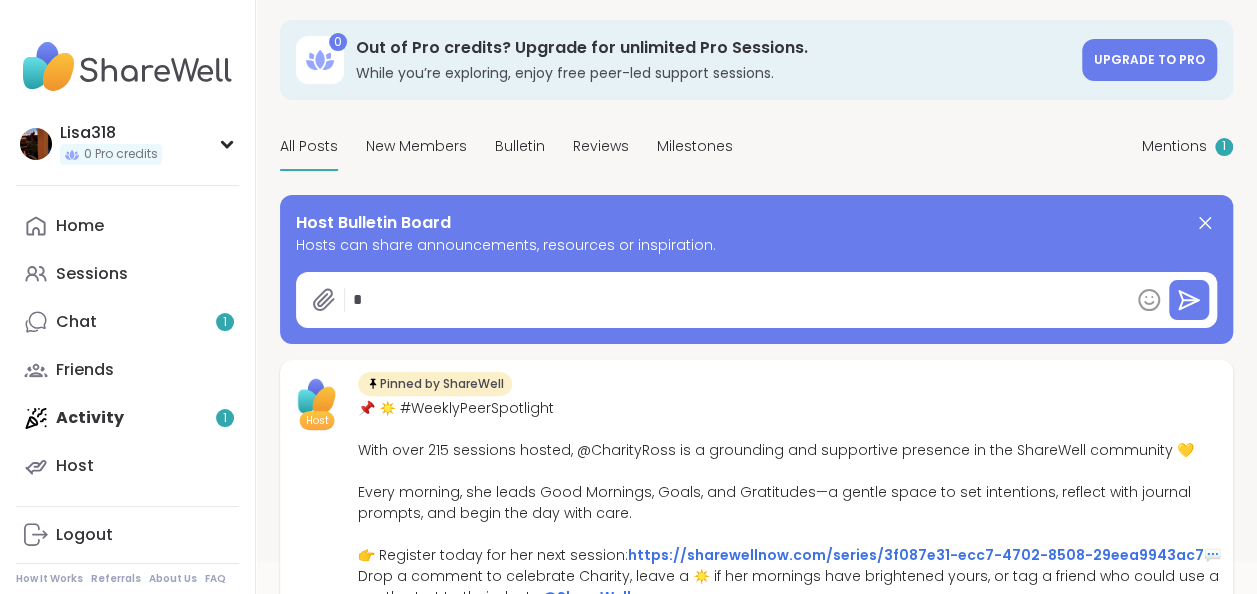 type on "*" 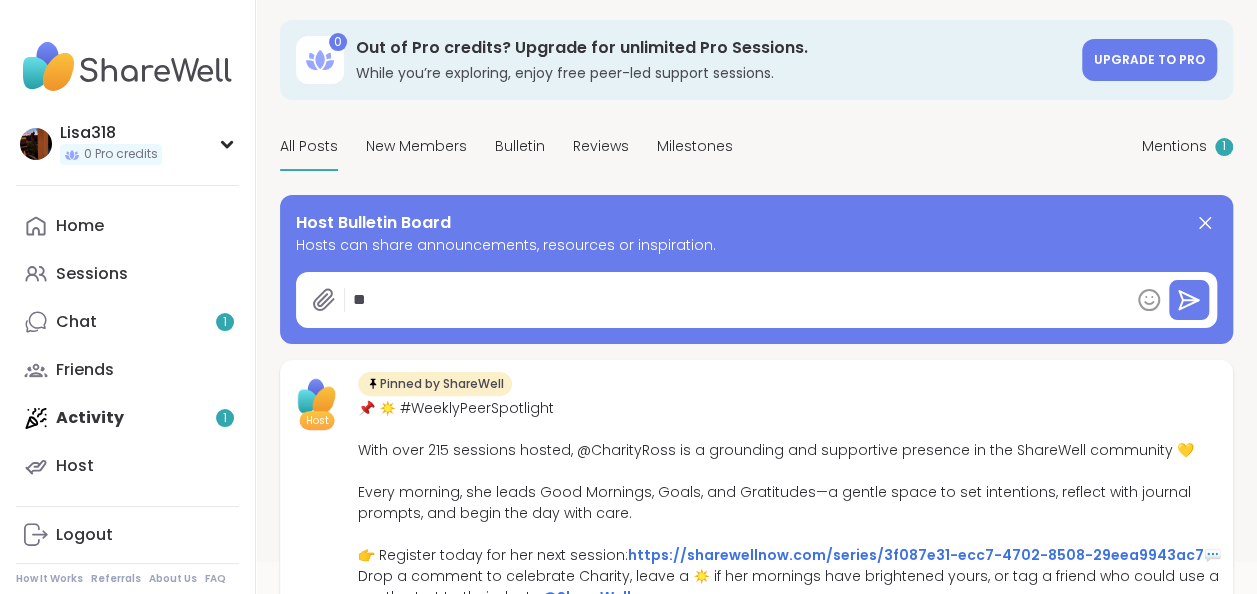 type on "*" 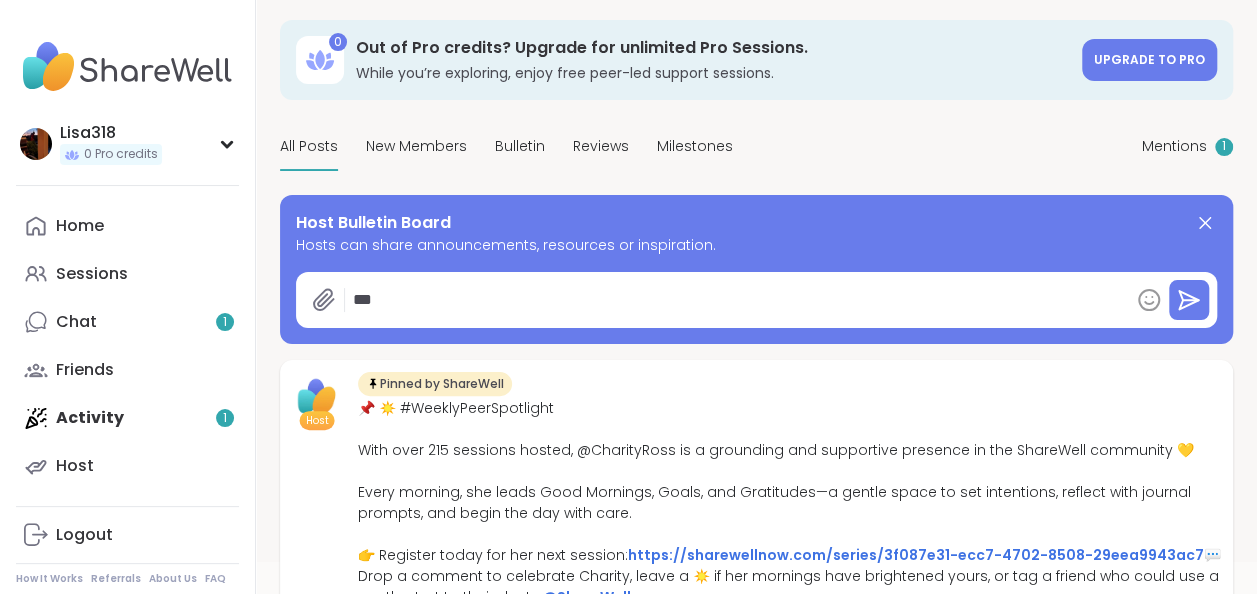 type on "*" 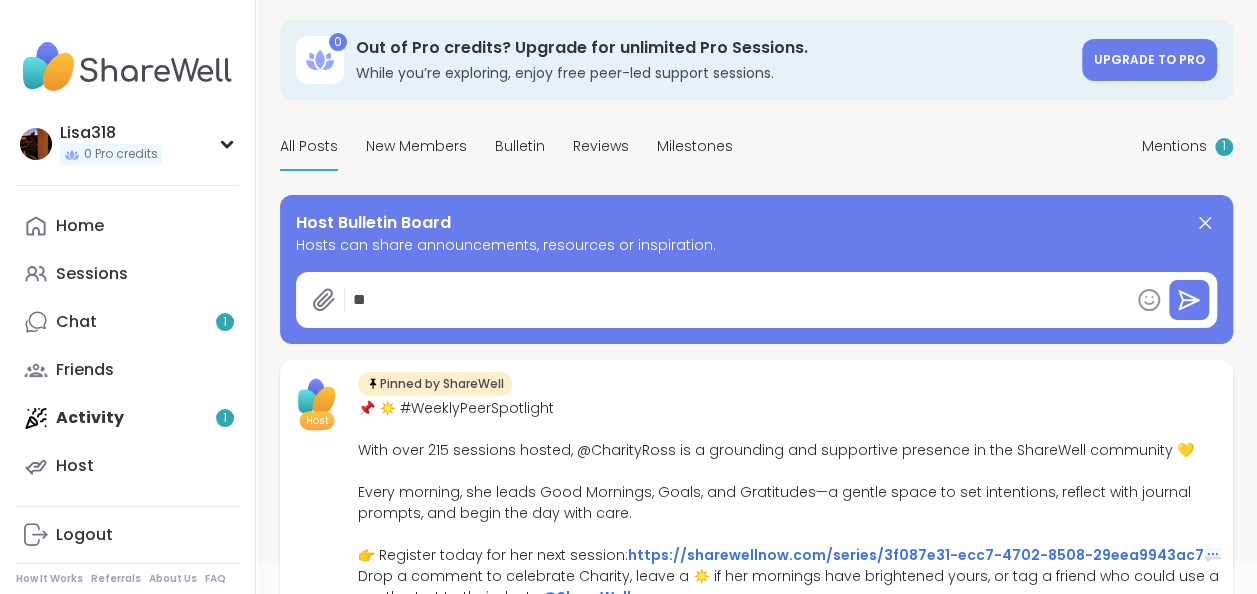 type on "*" 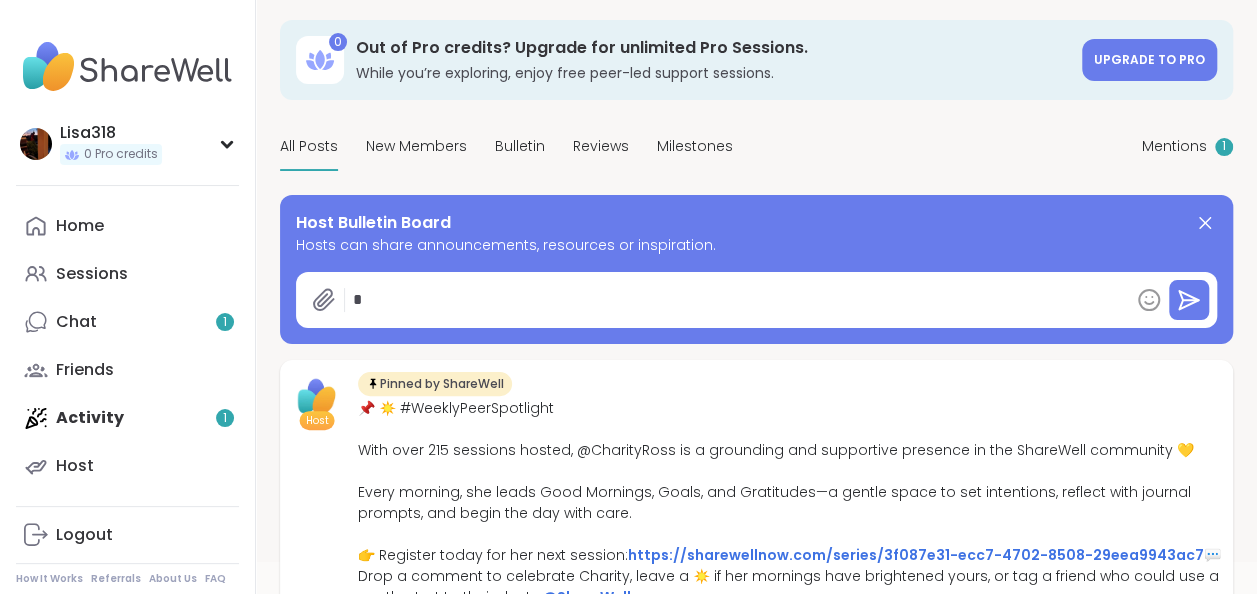 type on "*" 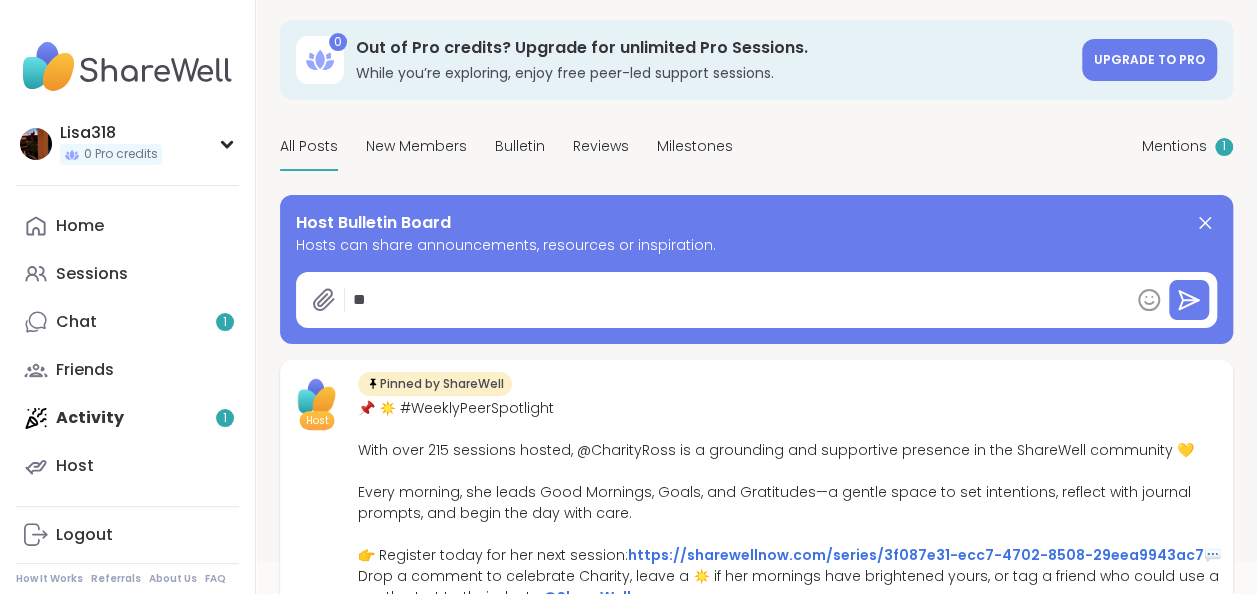 type on "*" 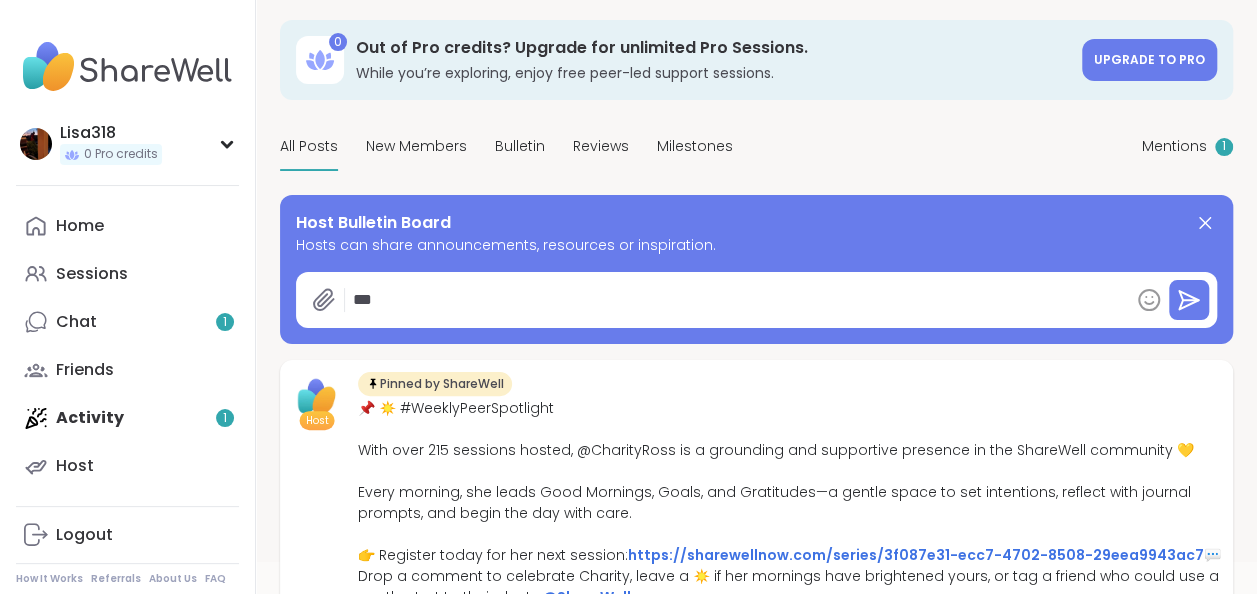type on "*" 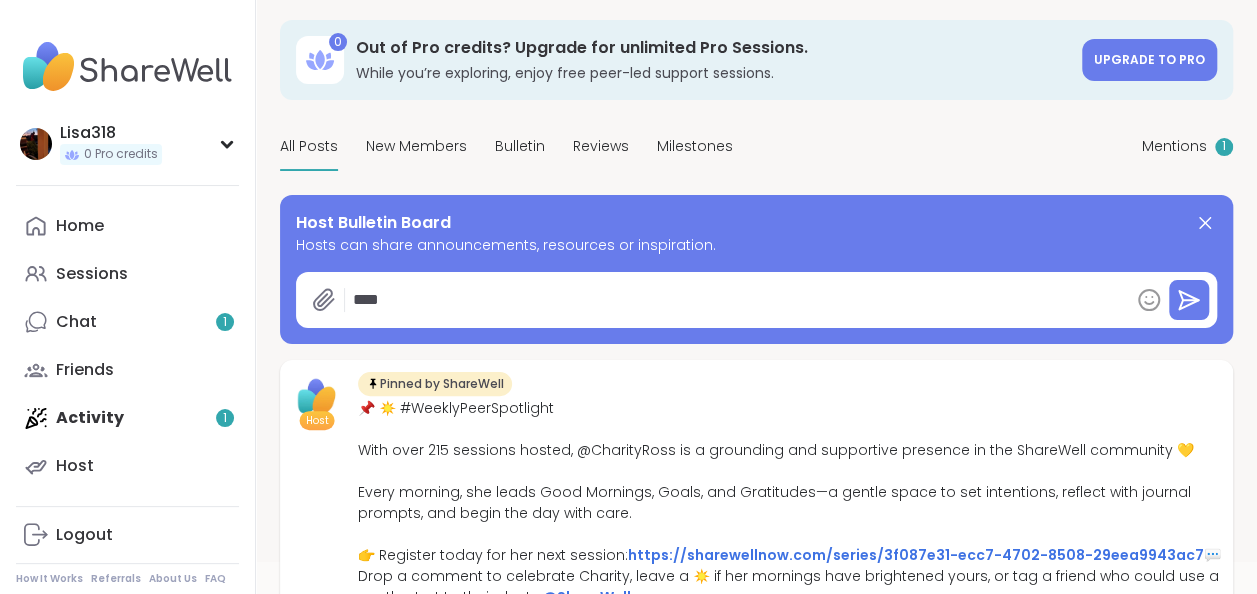 type on "*" 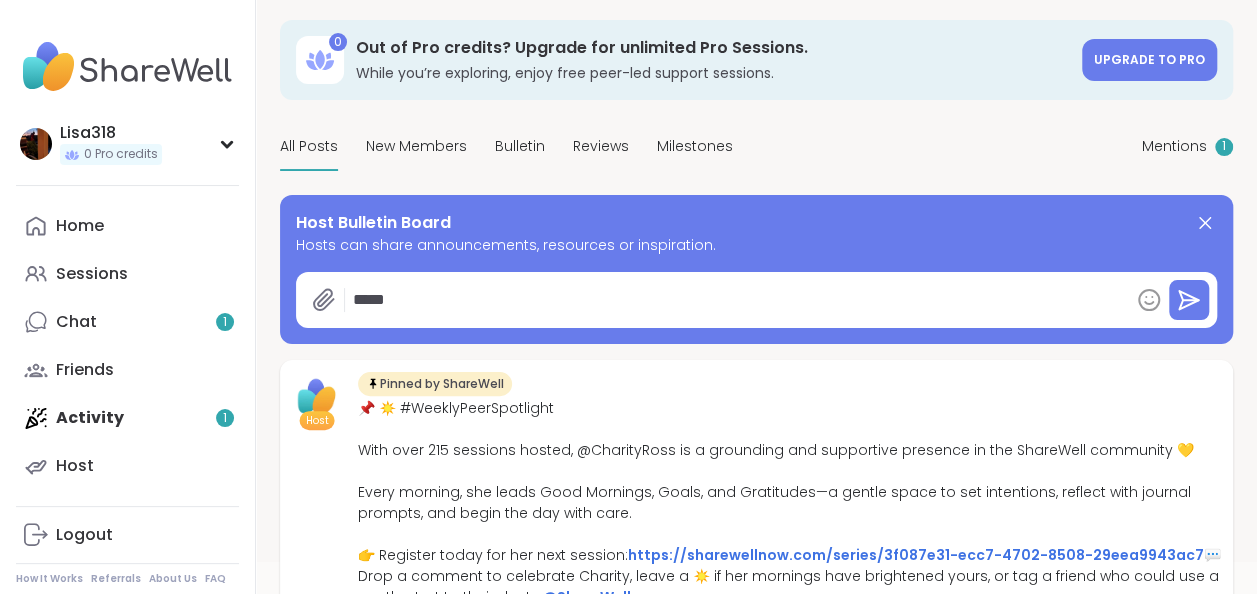 type on "*" 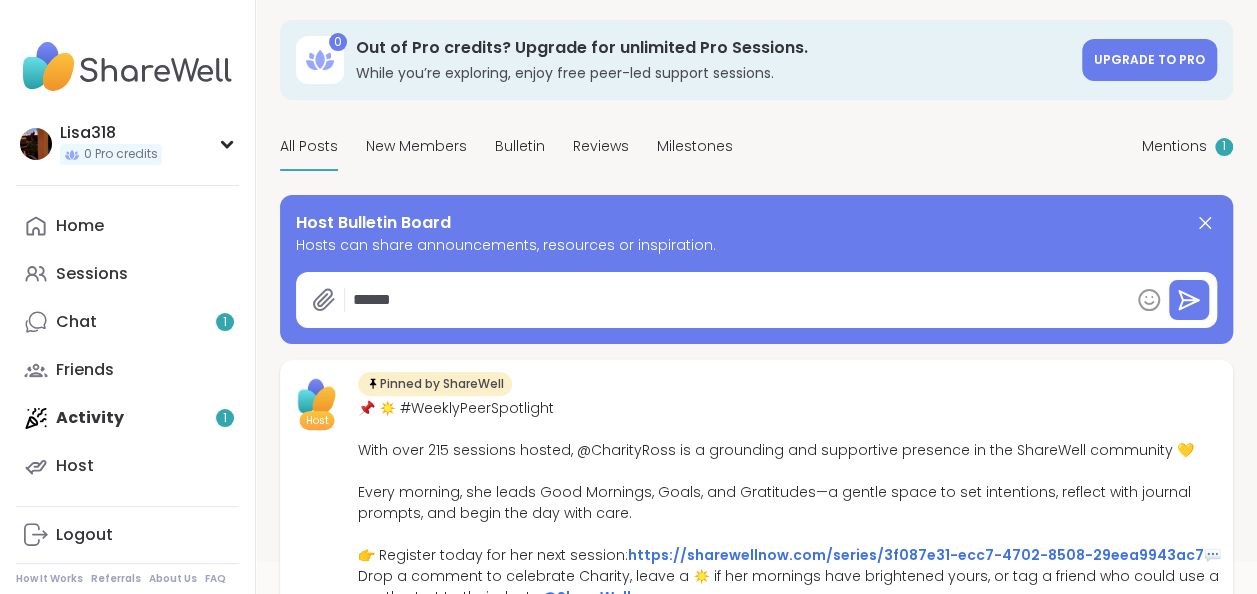 type on "*" 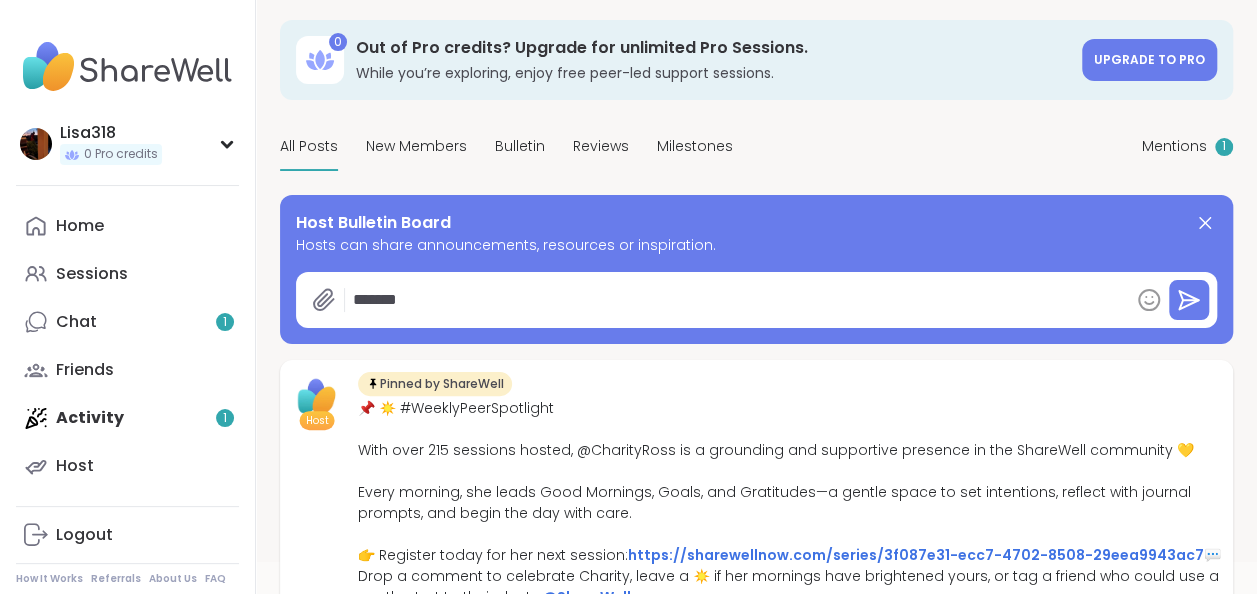 type on "*" 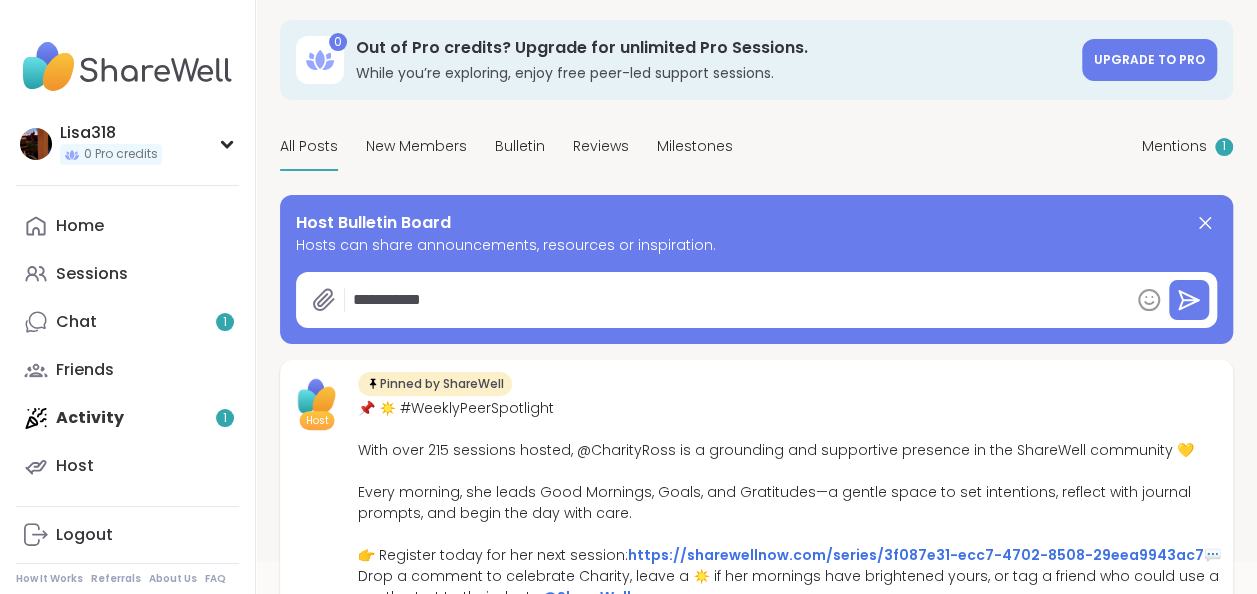 type on "*" 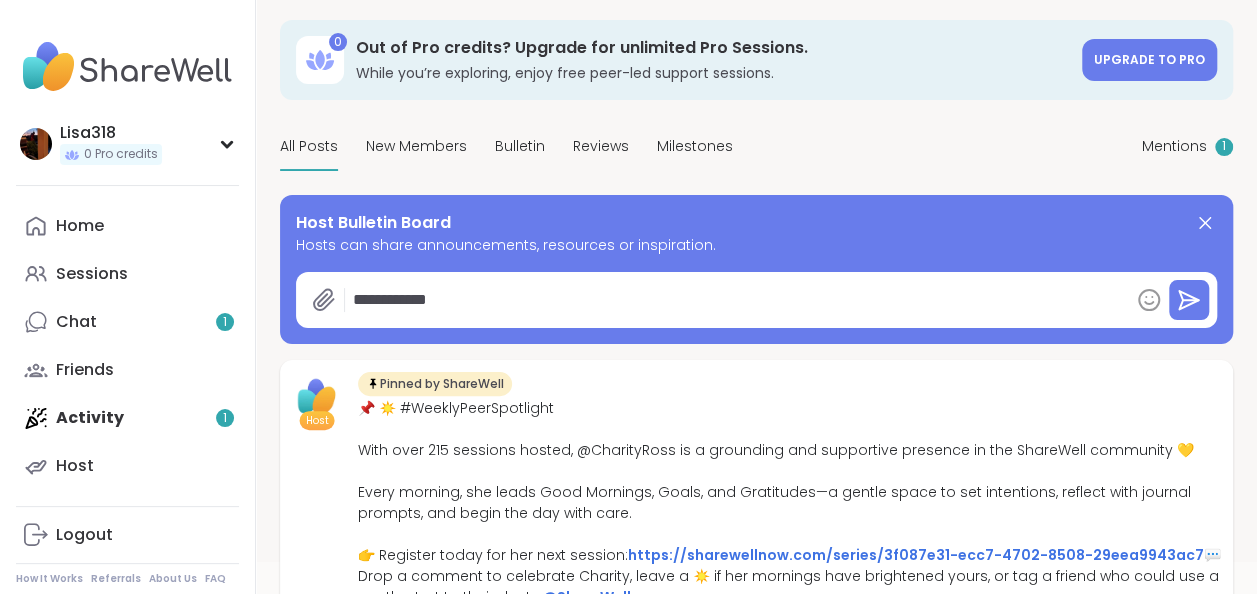 type on "*" 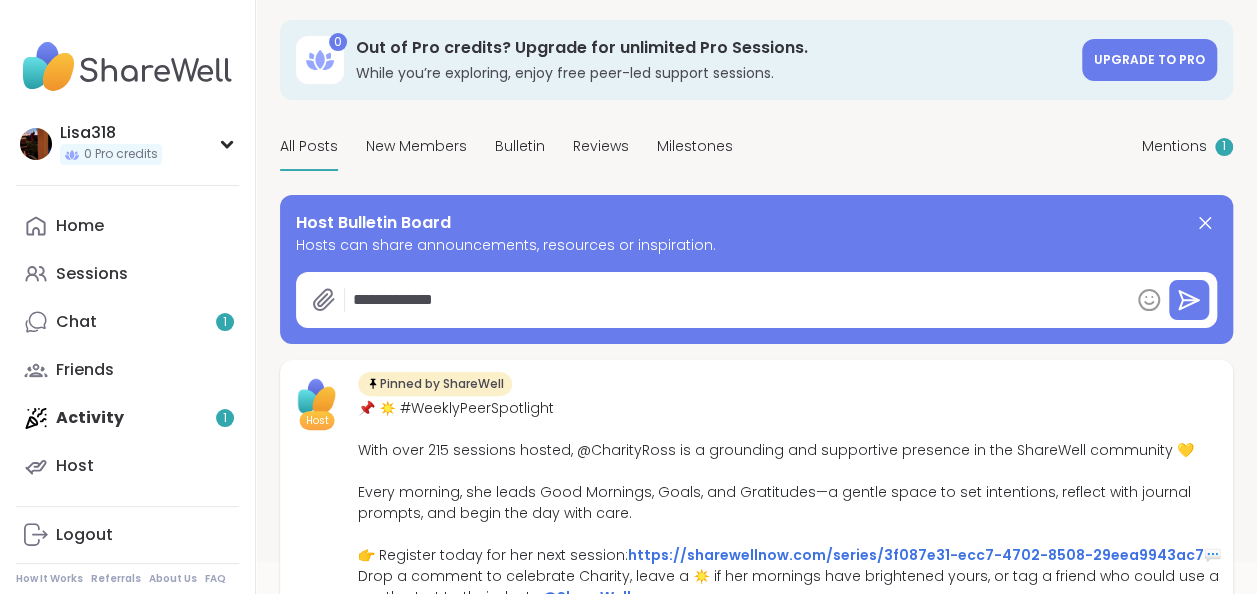 type on "*" 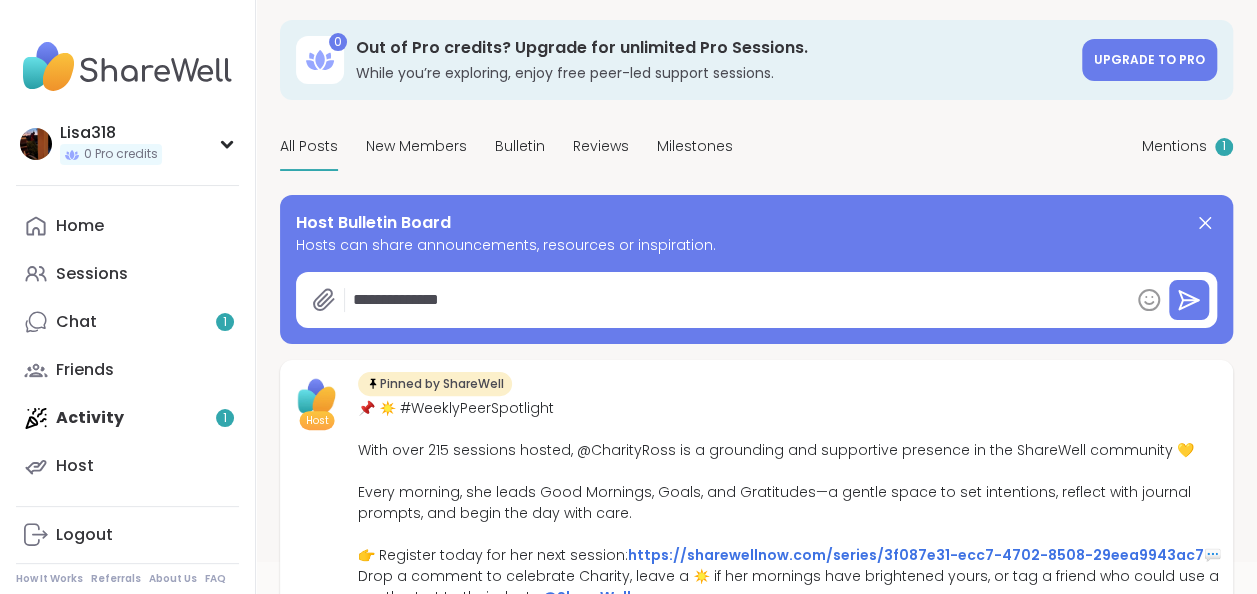 type on "*" 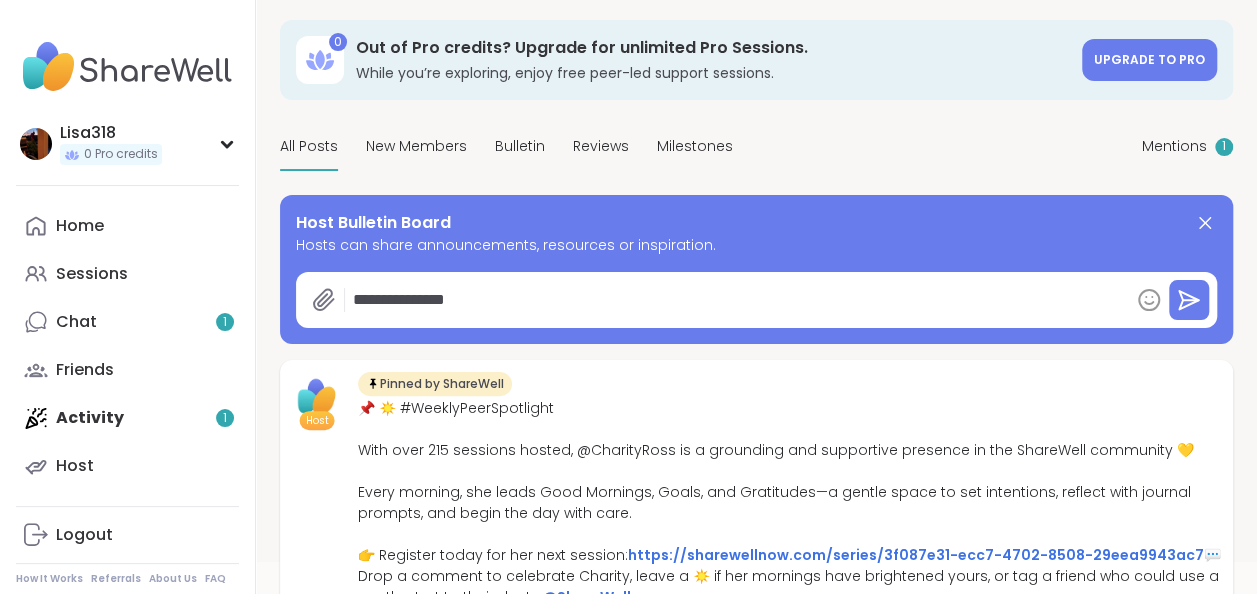 type on "*" 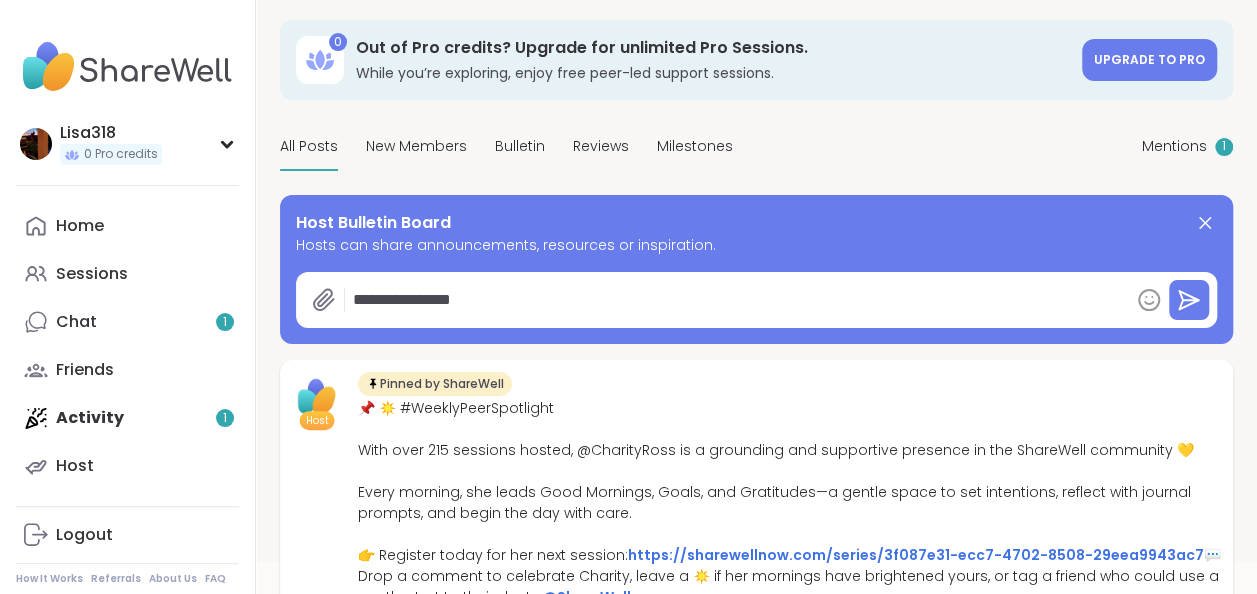 type on "*" 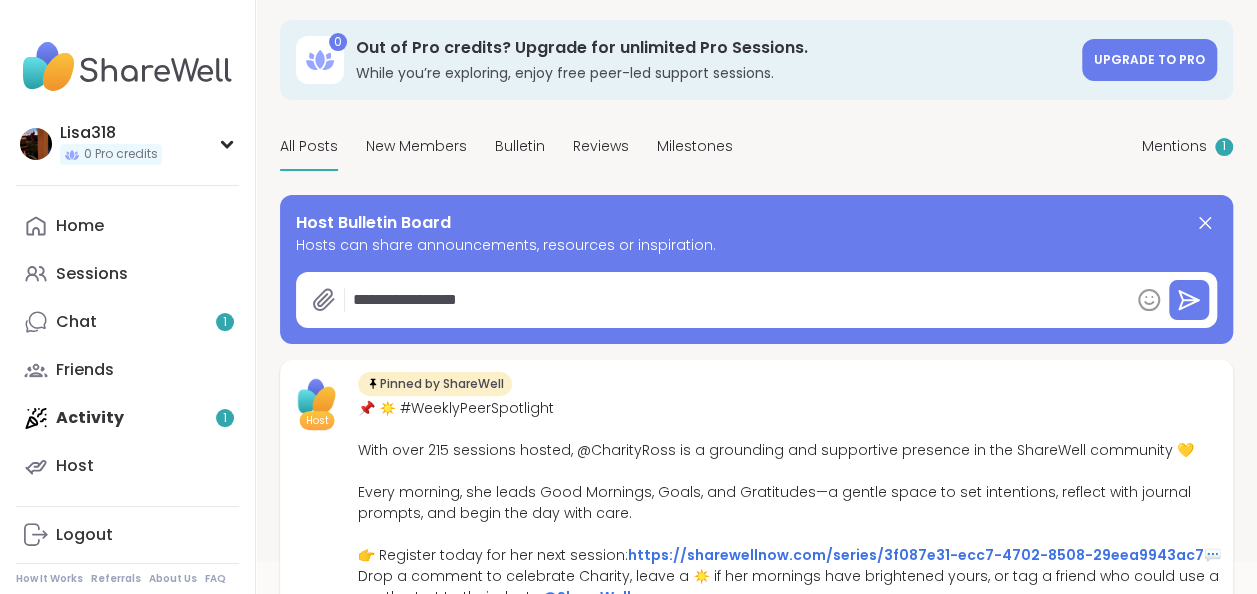 type on "*" 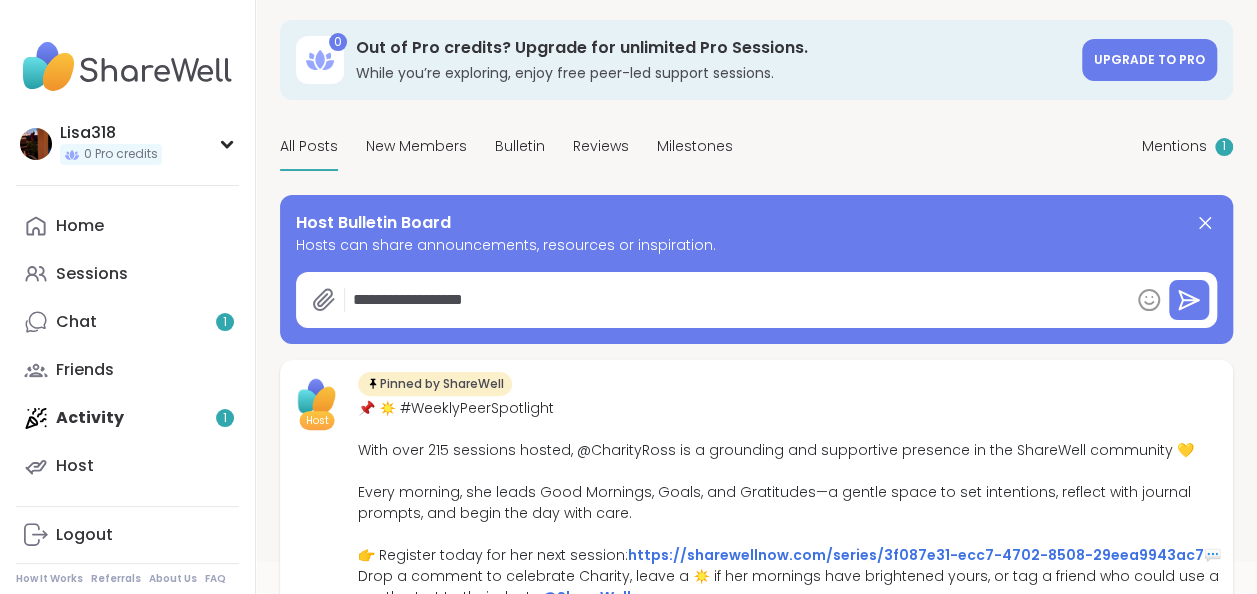 type on "*" 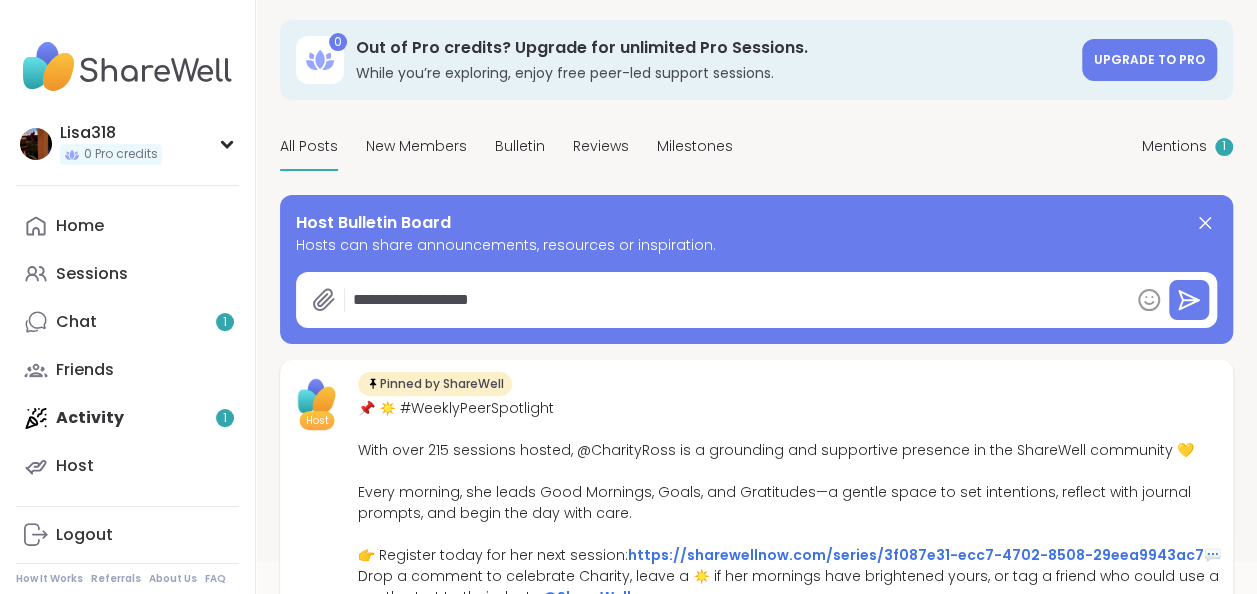 type on "*" 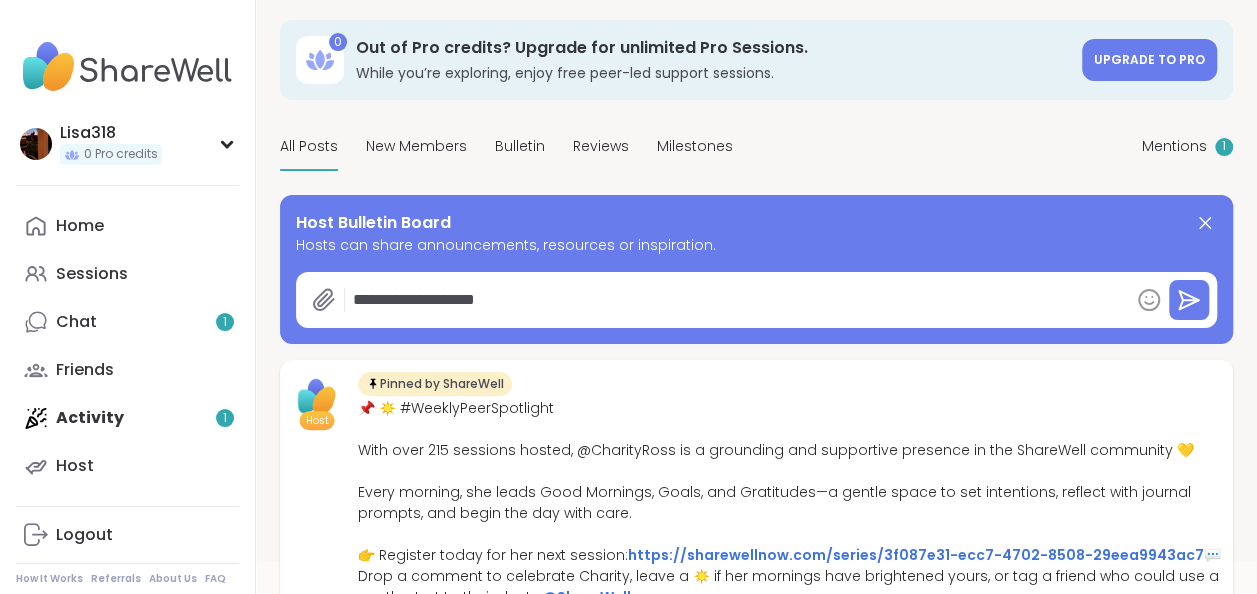 type on "*" 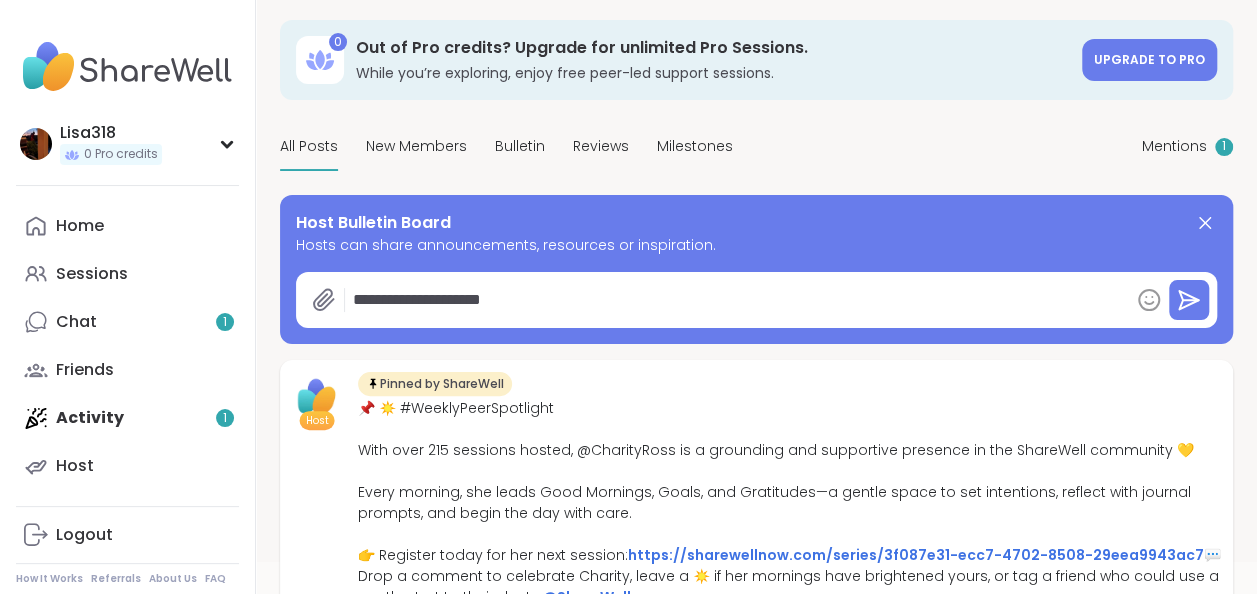 type on "*" 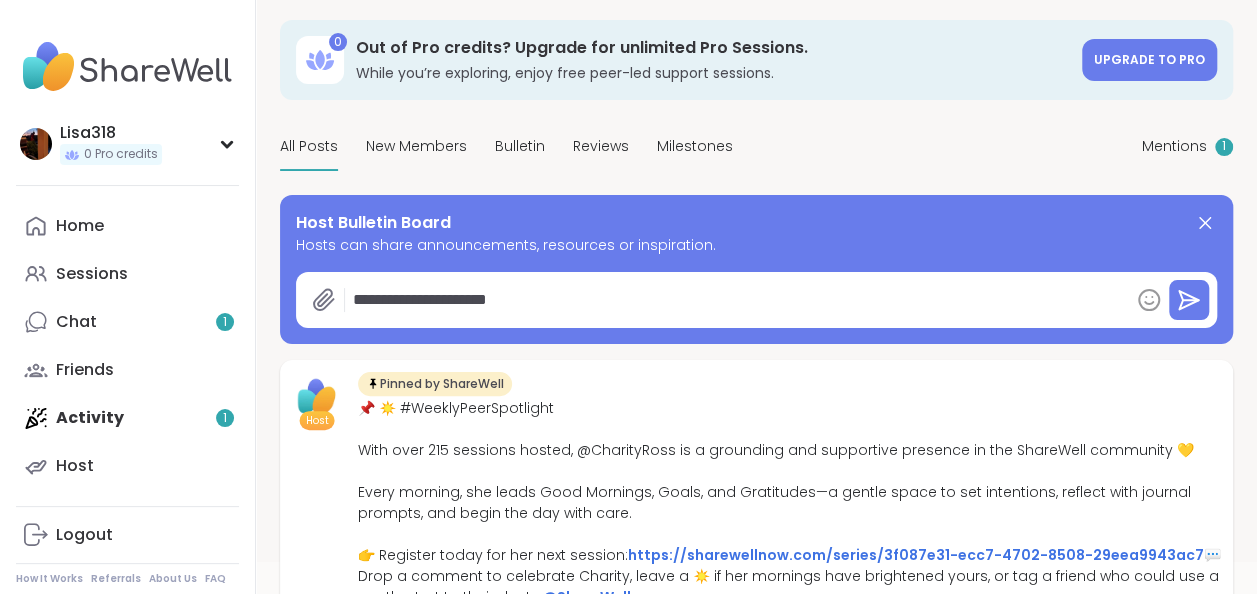 type on "*" 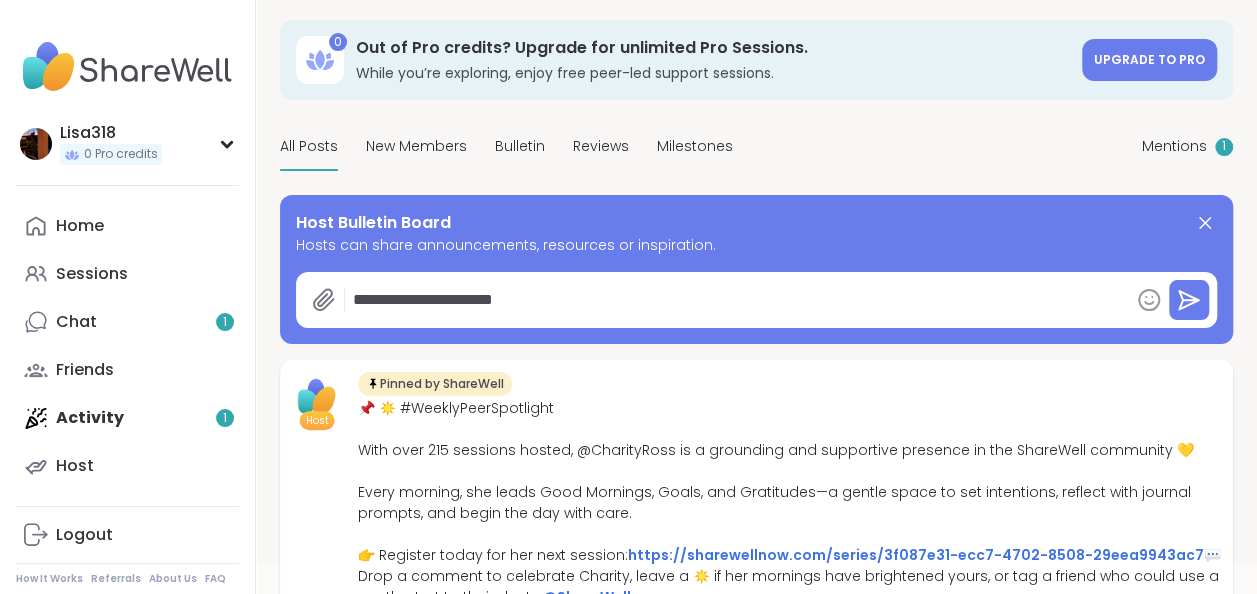 type on "*" 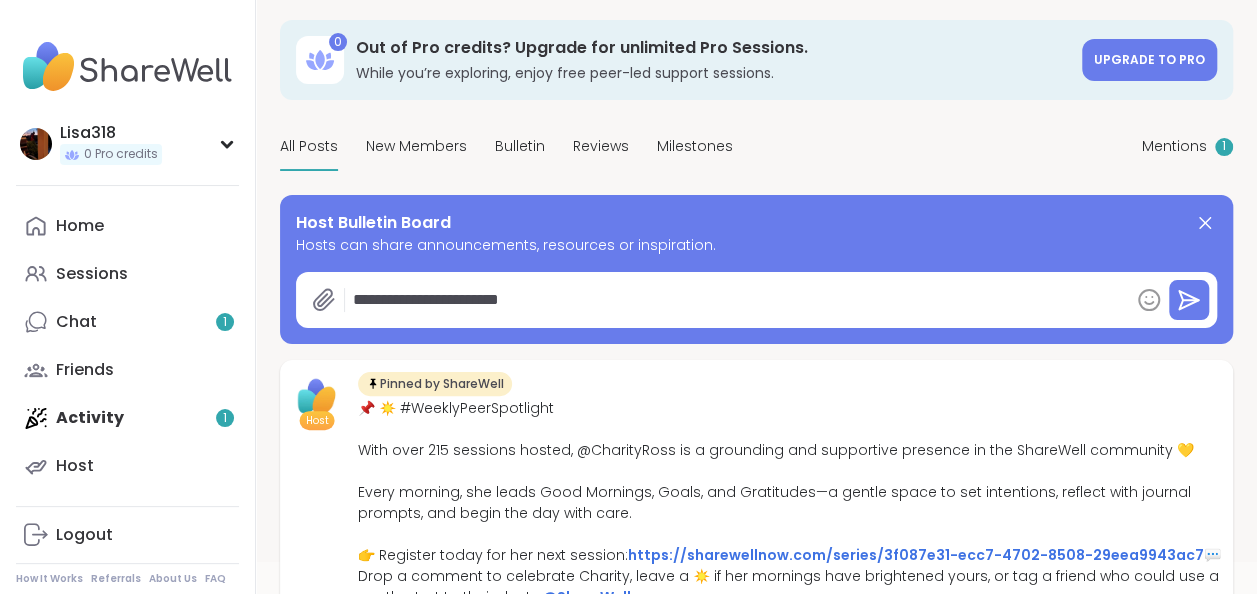 type on "*" 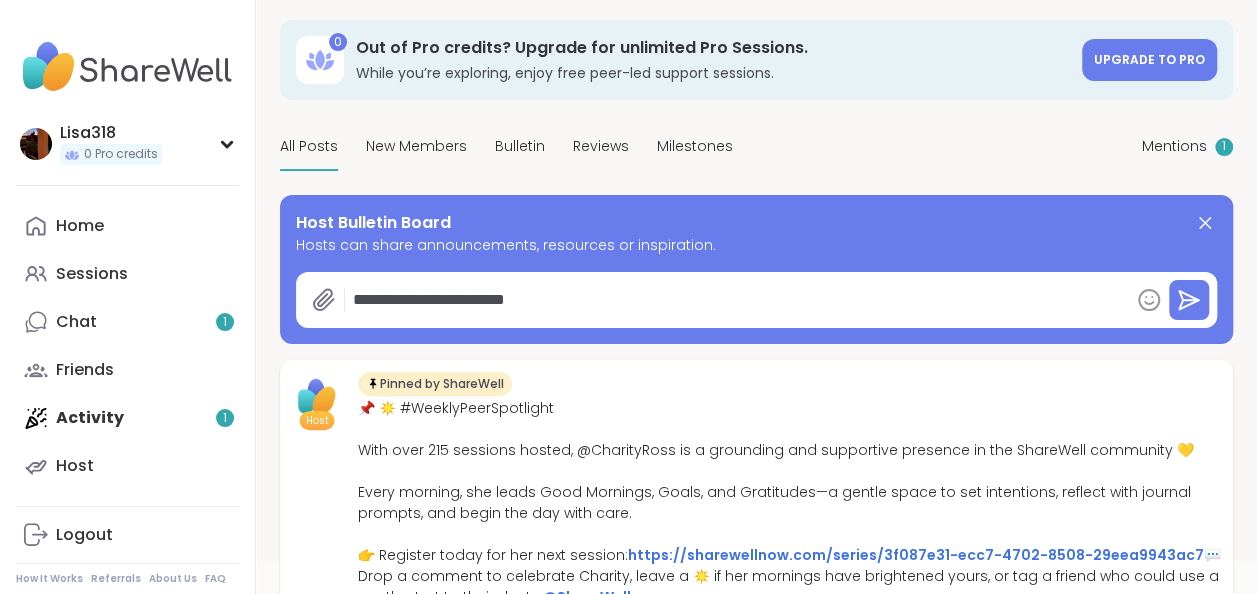 type on "*" 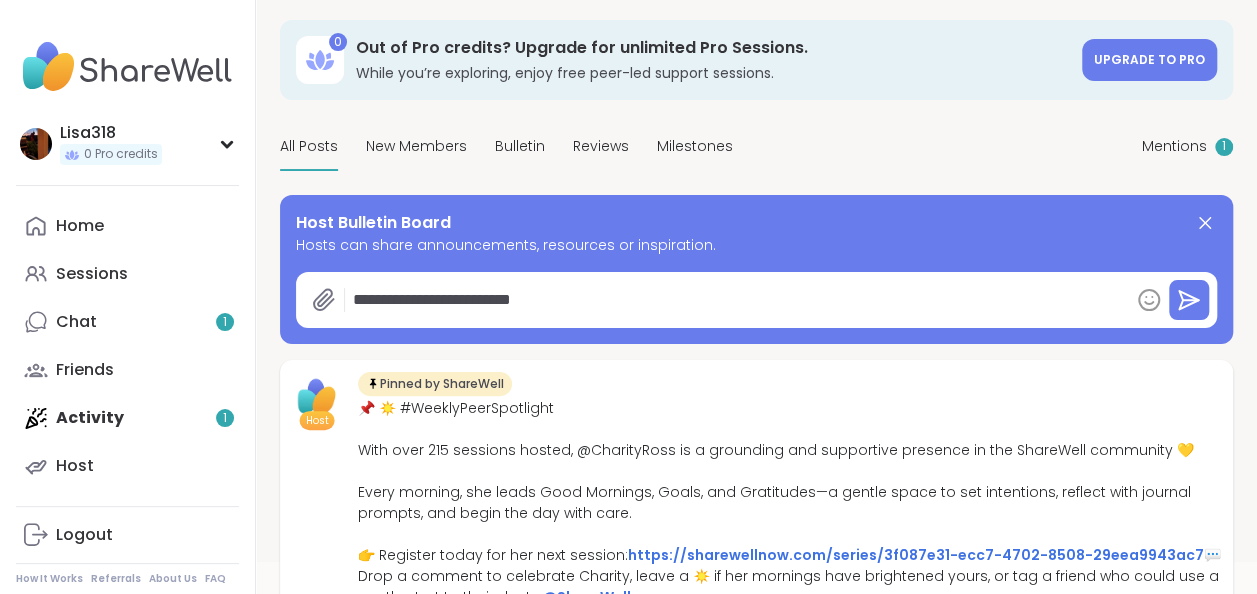 type on "*" 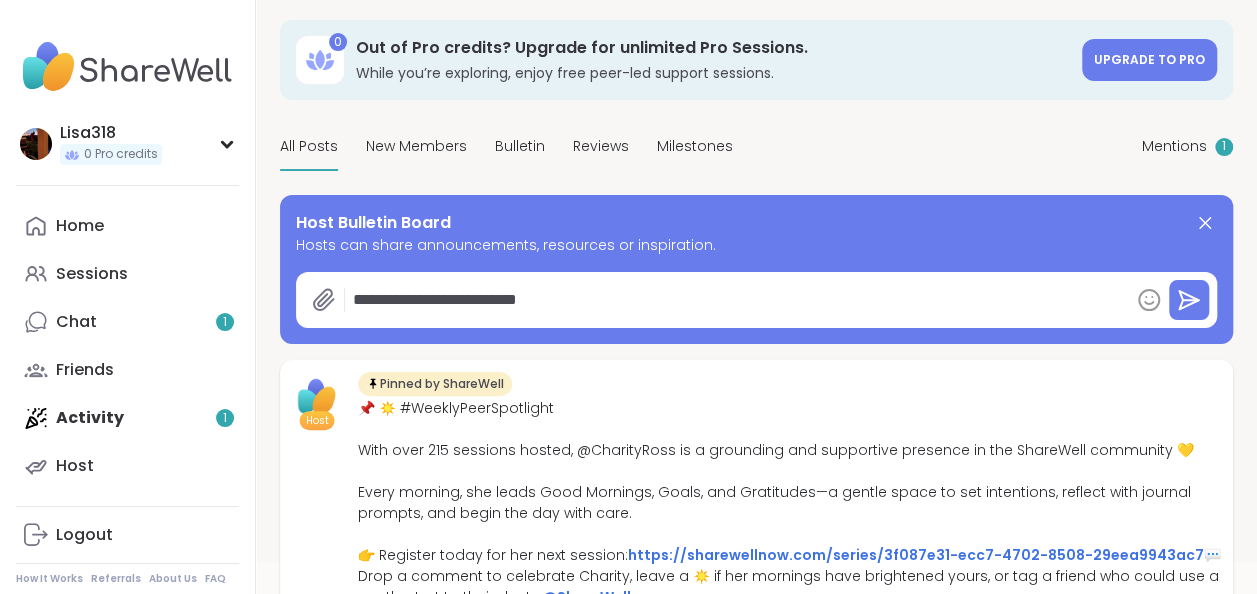 type on "*" 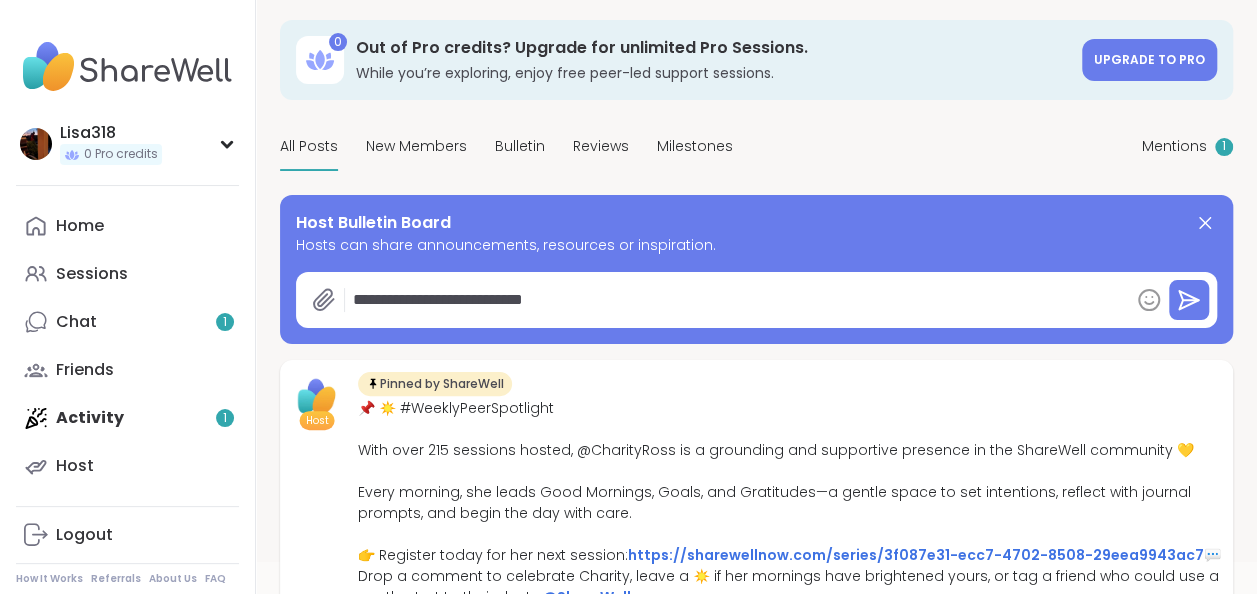 type on "*" 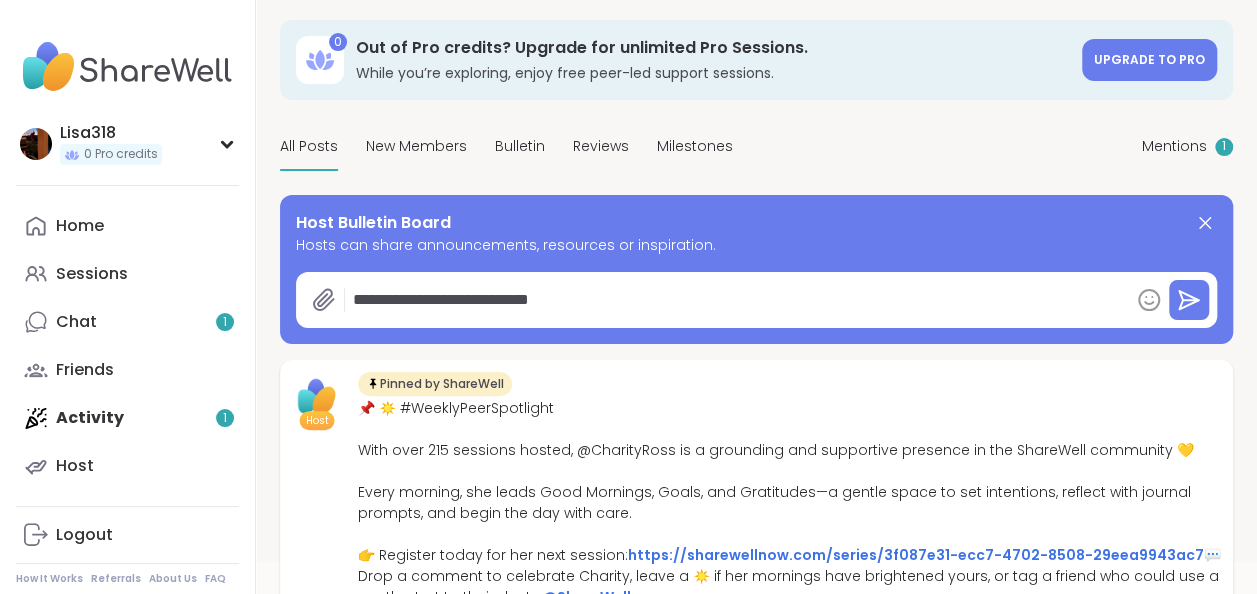 type on "*" 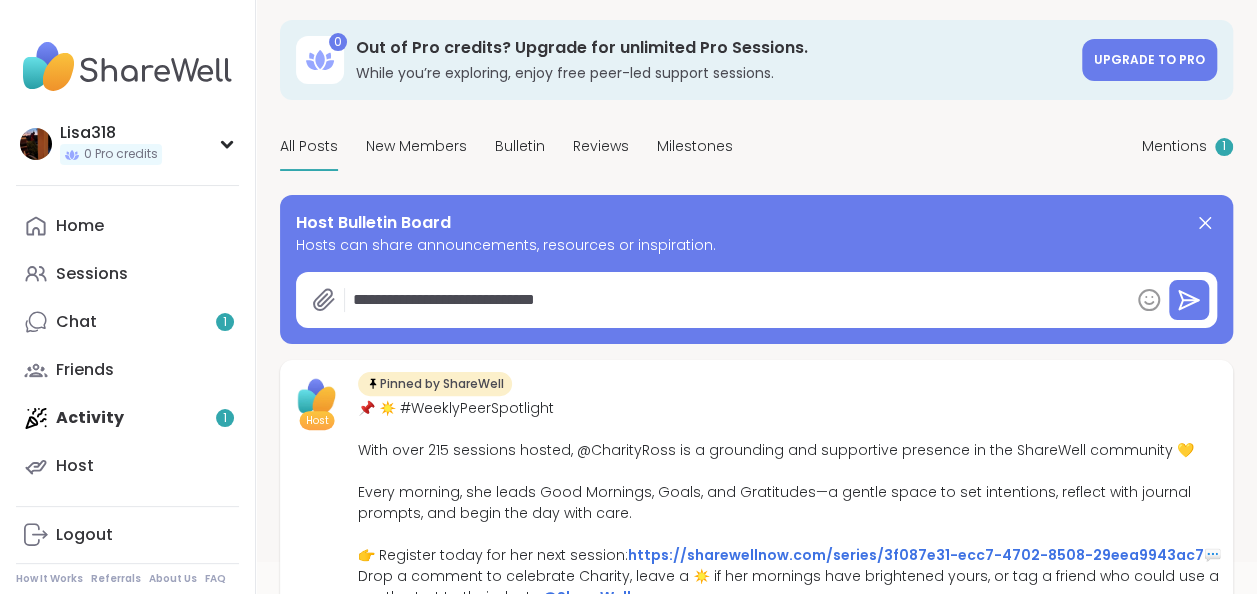 type on "*" 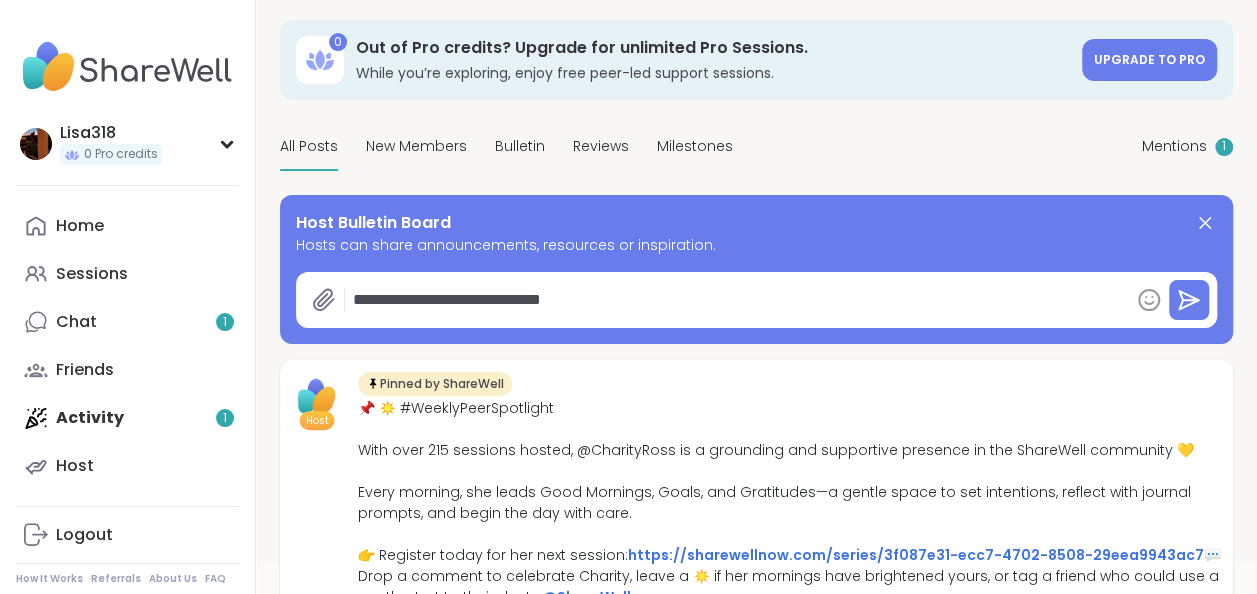 type on "*" 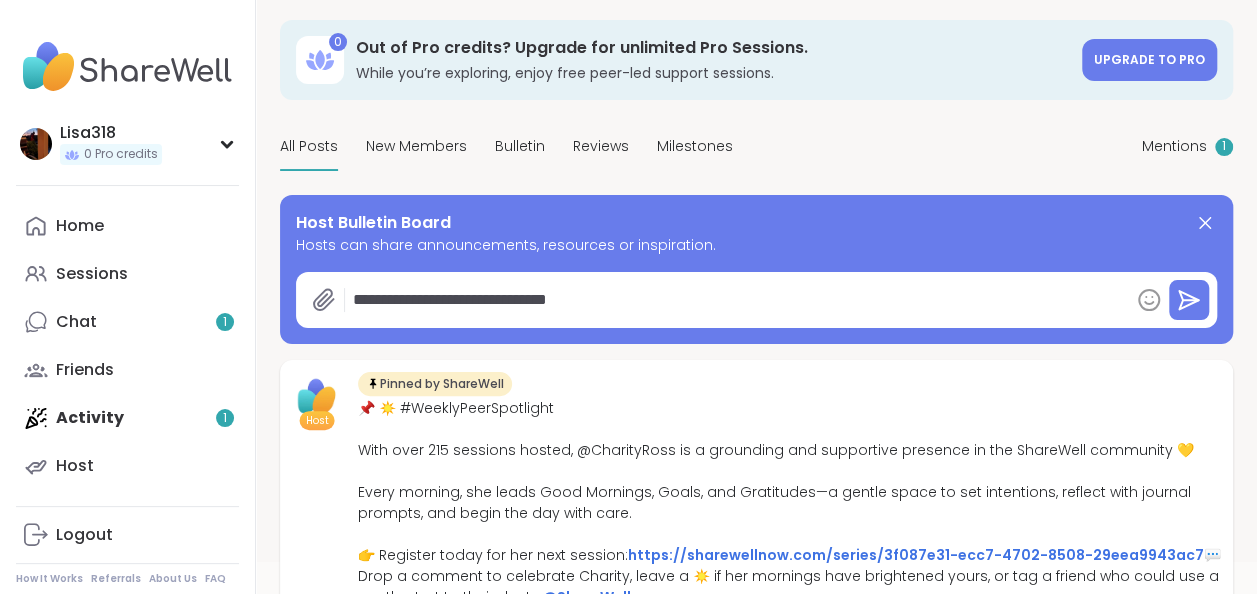 type on "*" 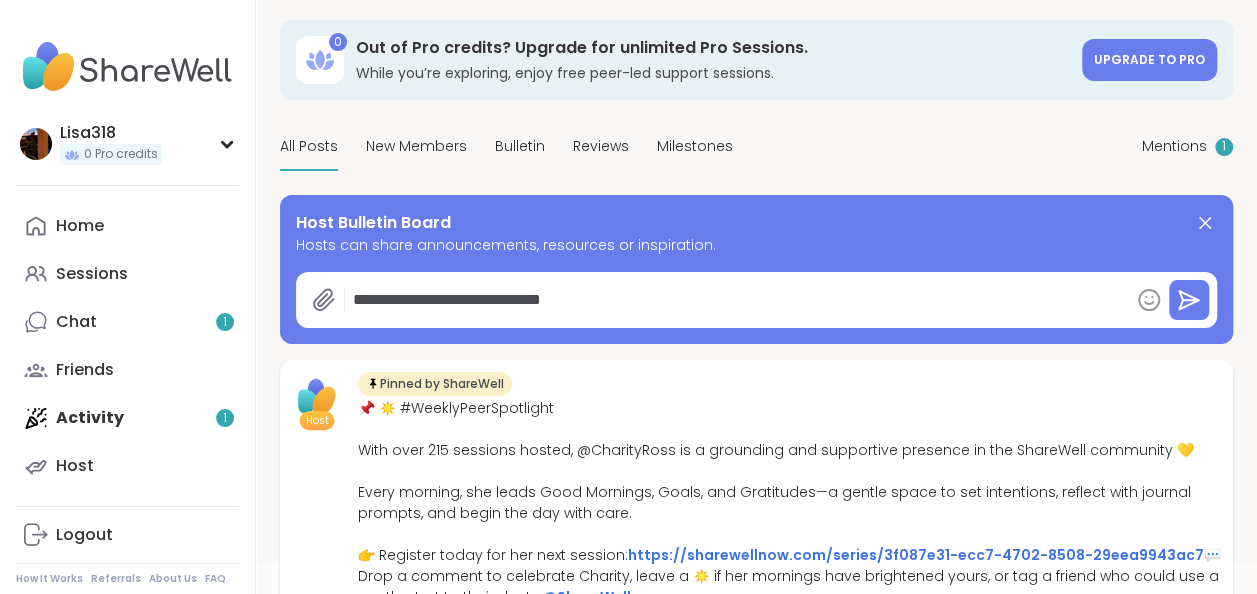 type on "*" 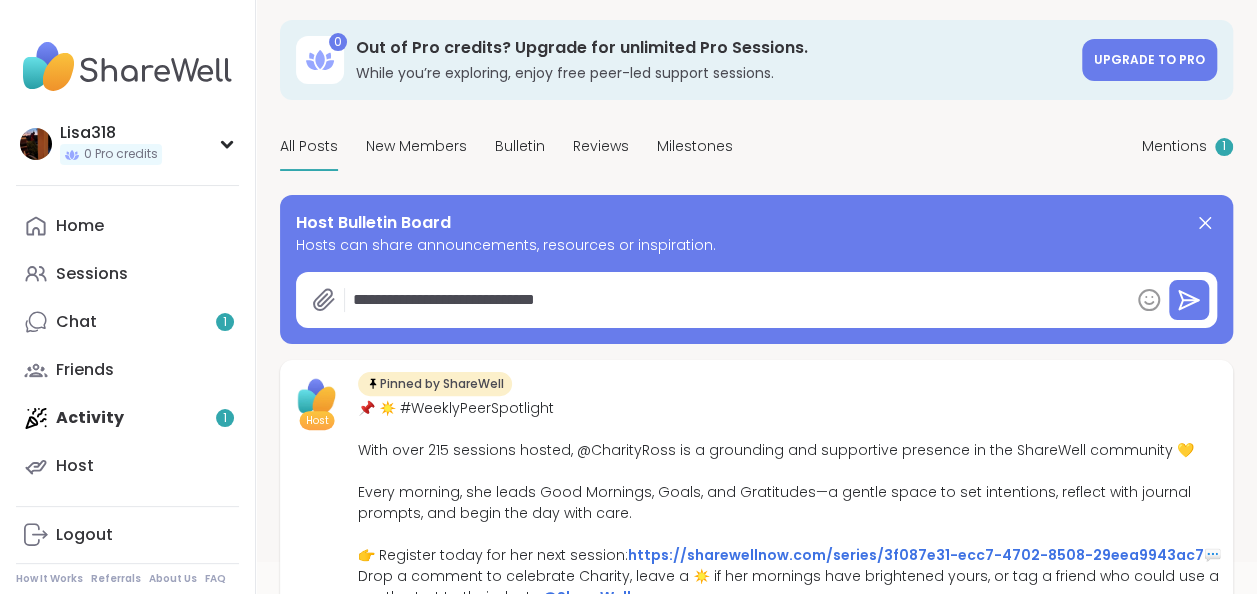 type on "*" 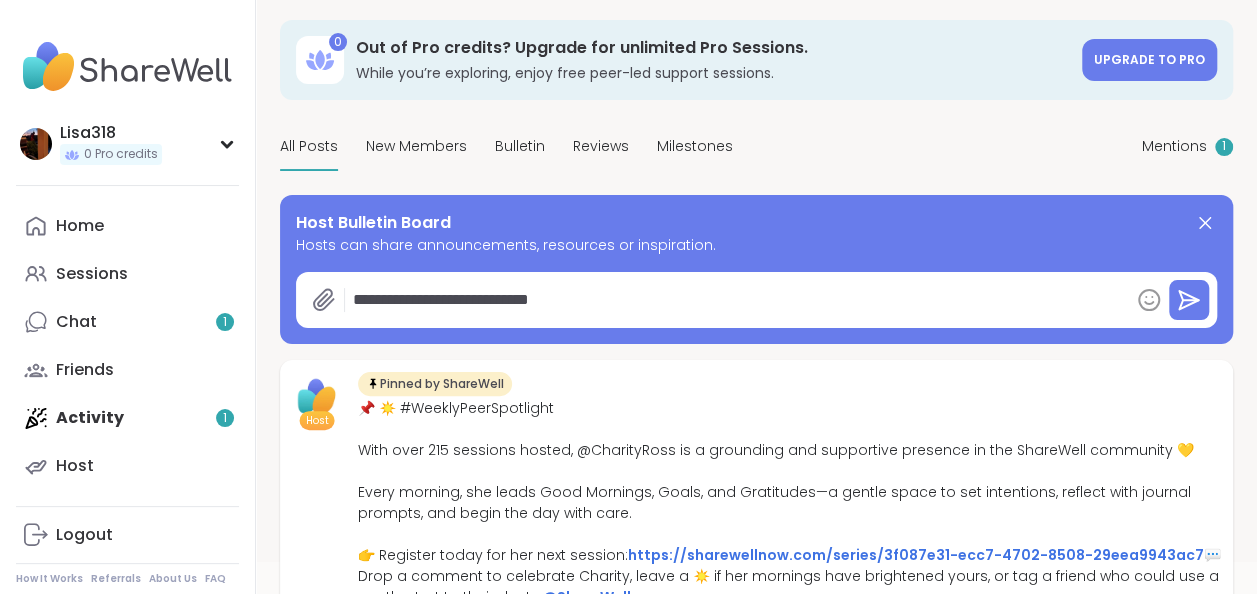 type on "*" 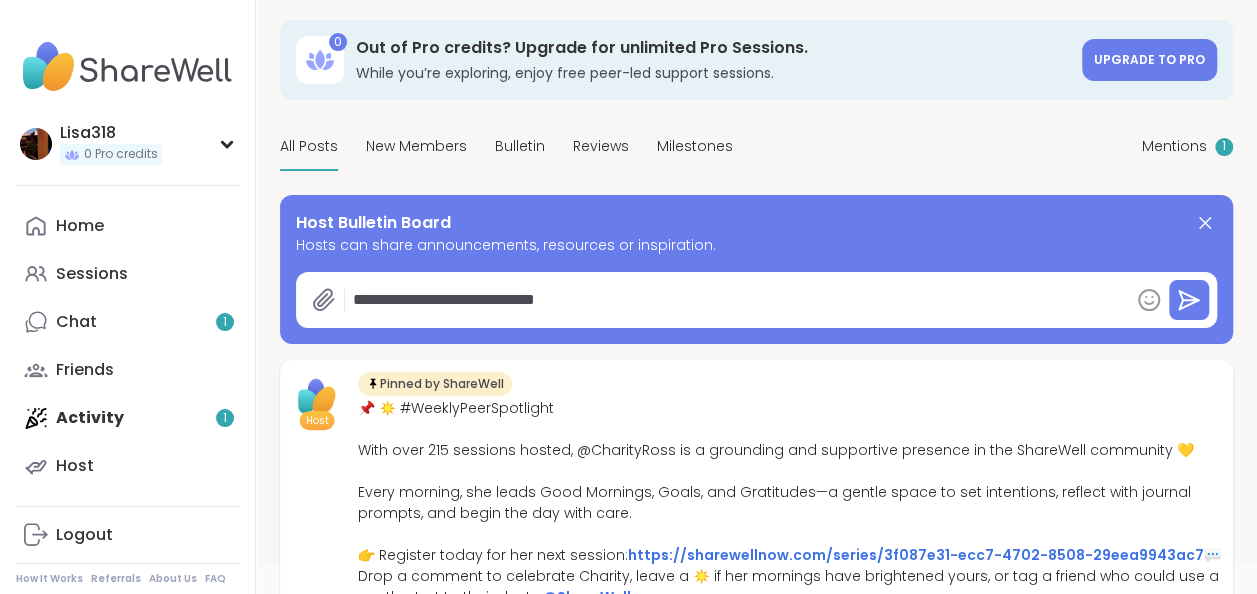 type on "*" 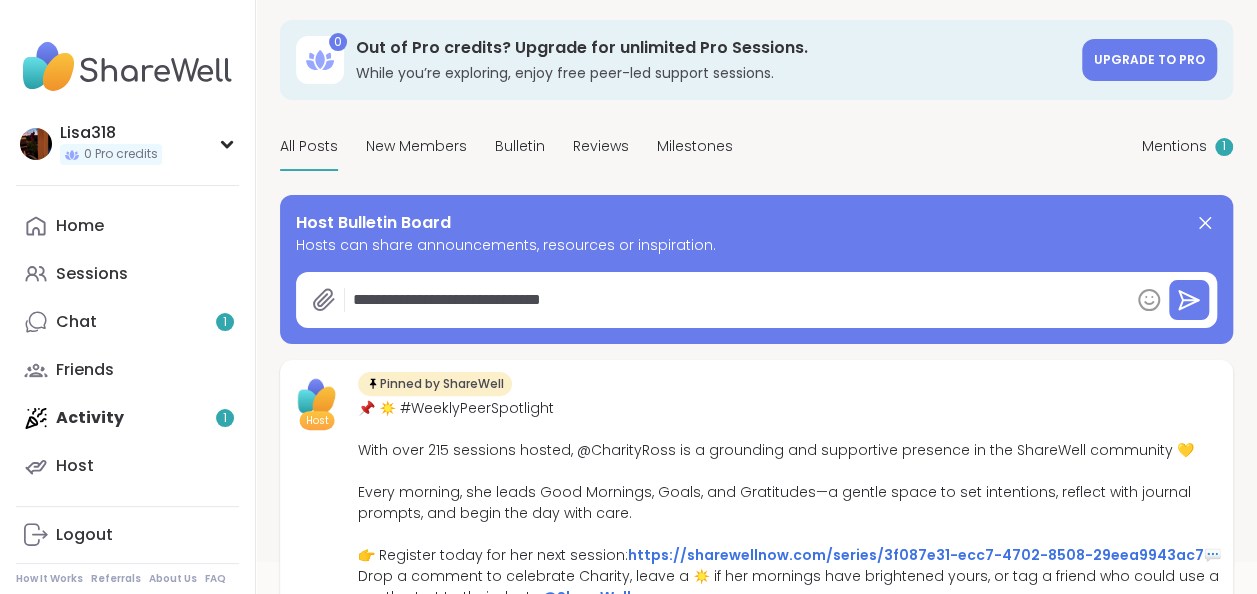 type on "*" 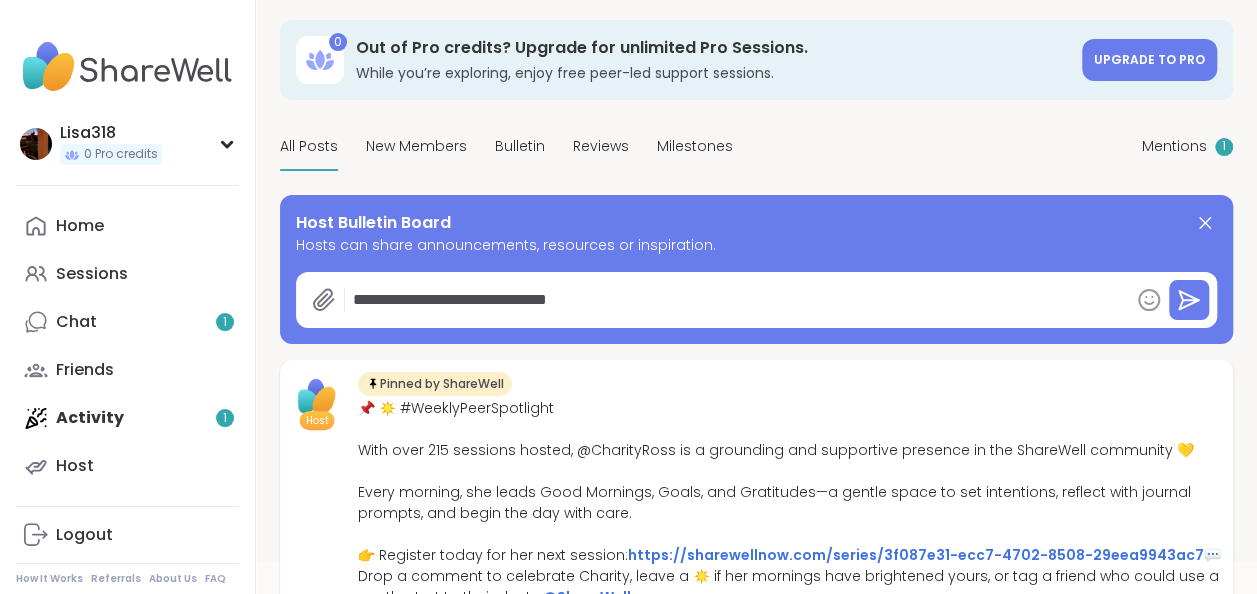 type on "*" 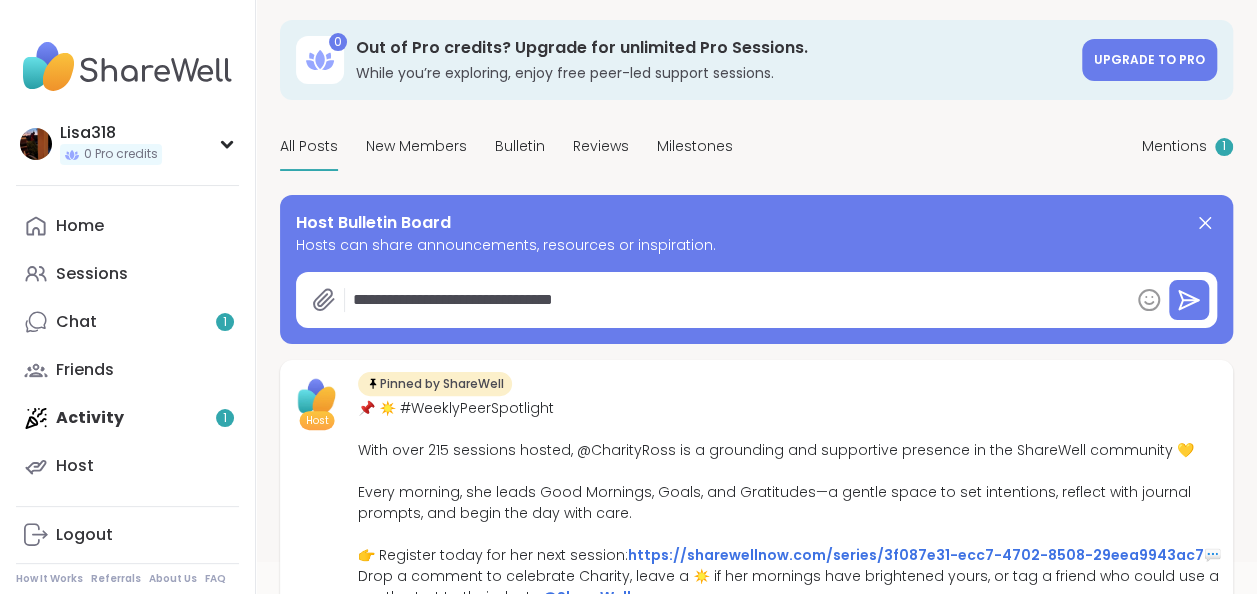 type on "*" 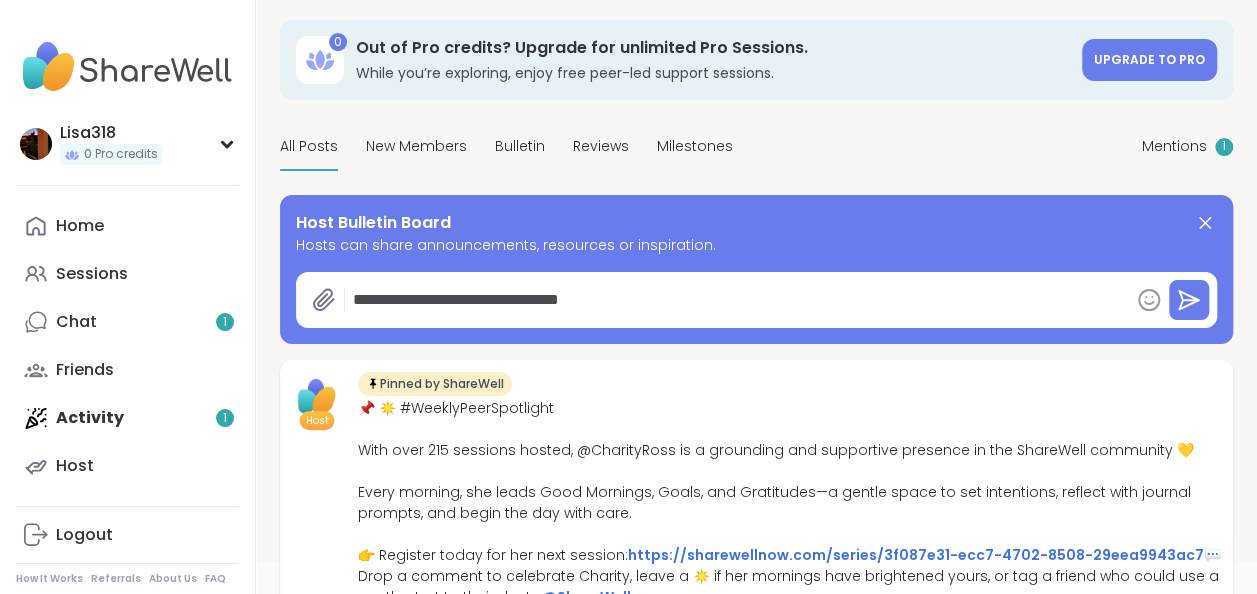 type on "*" 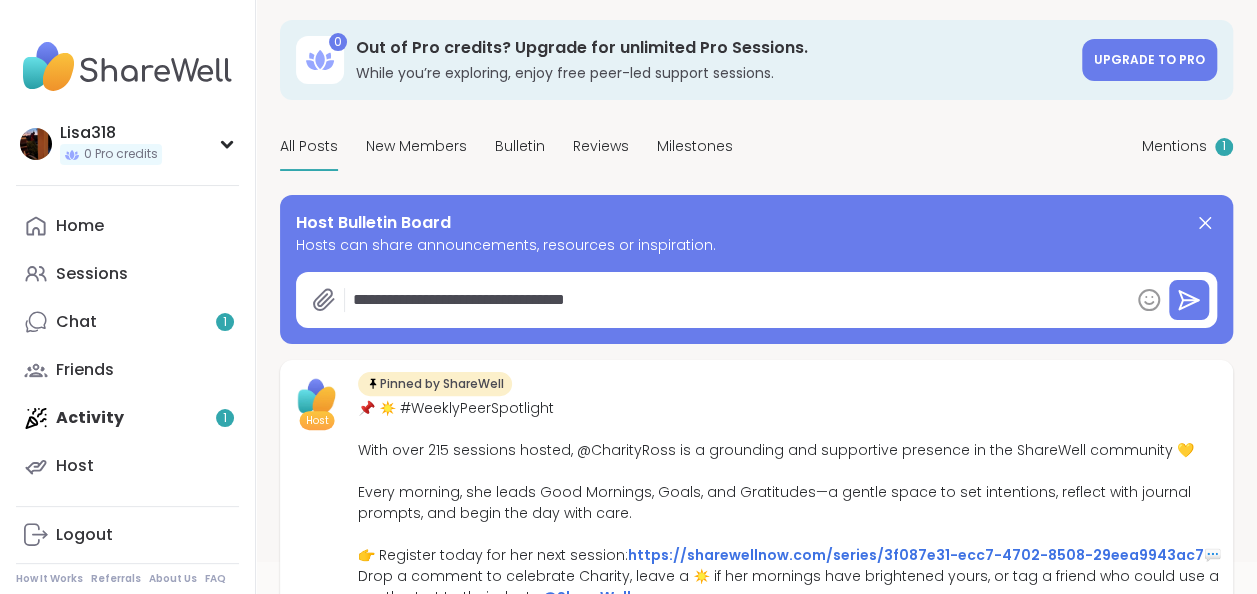 type on "*" 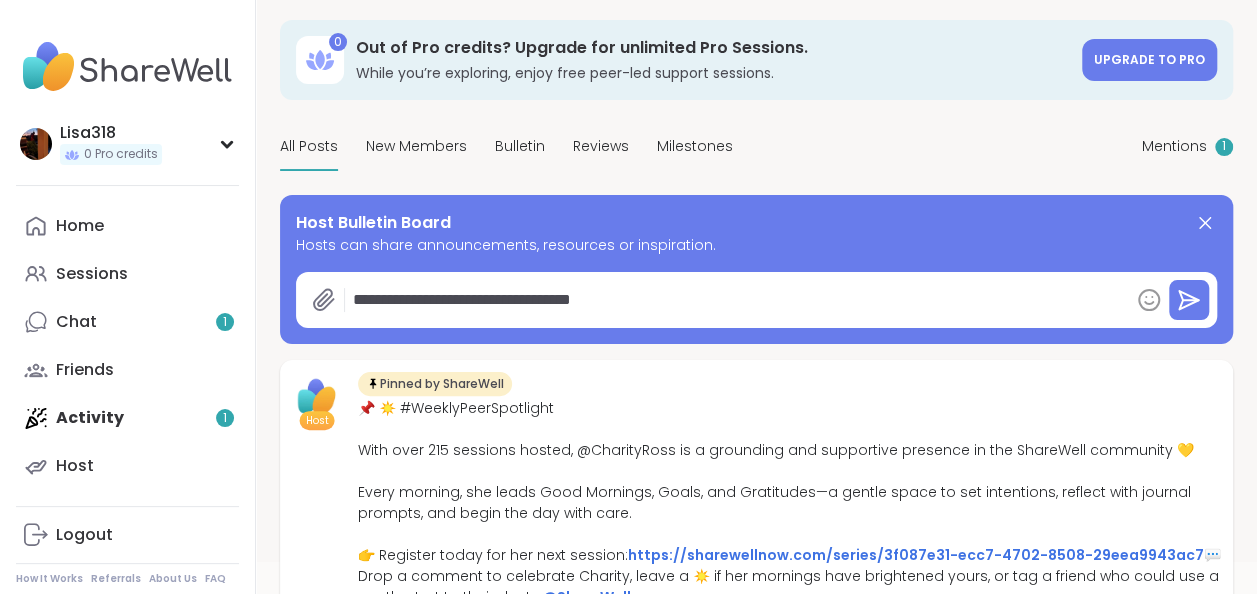 type on "*" 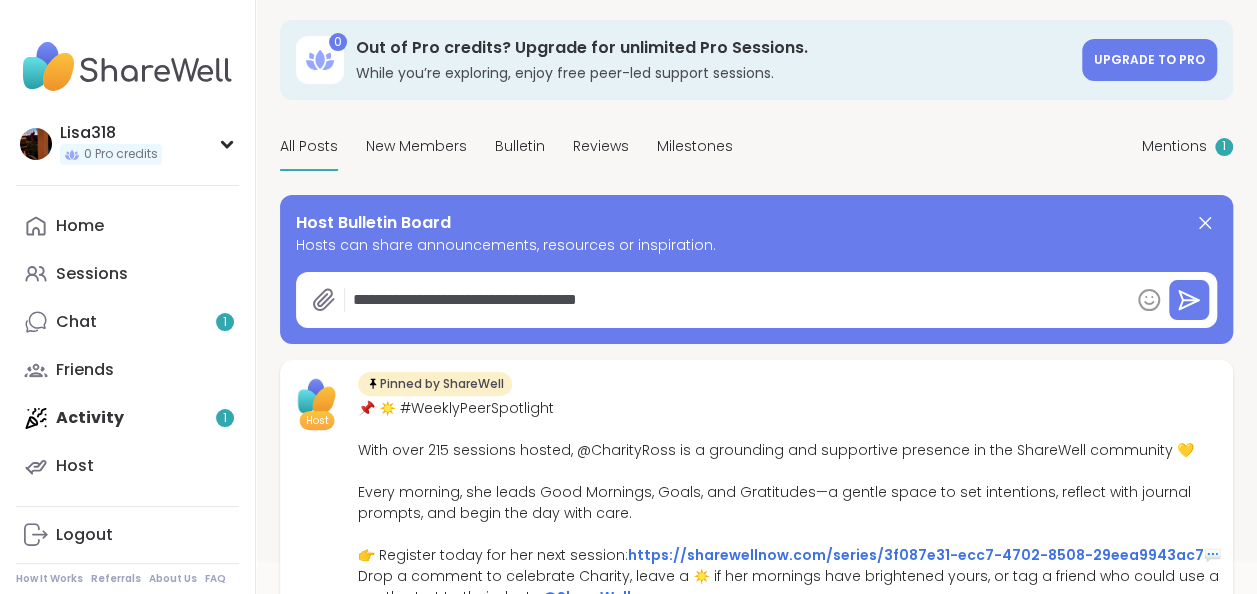 type on "*" 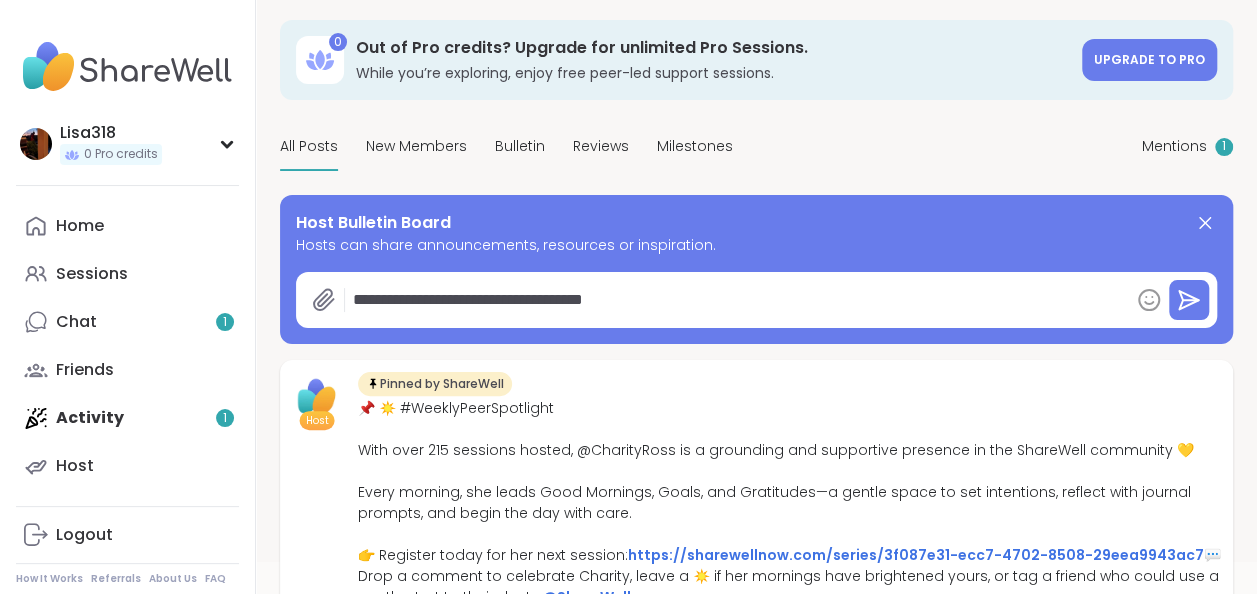 type on "*" 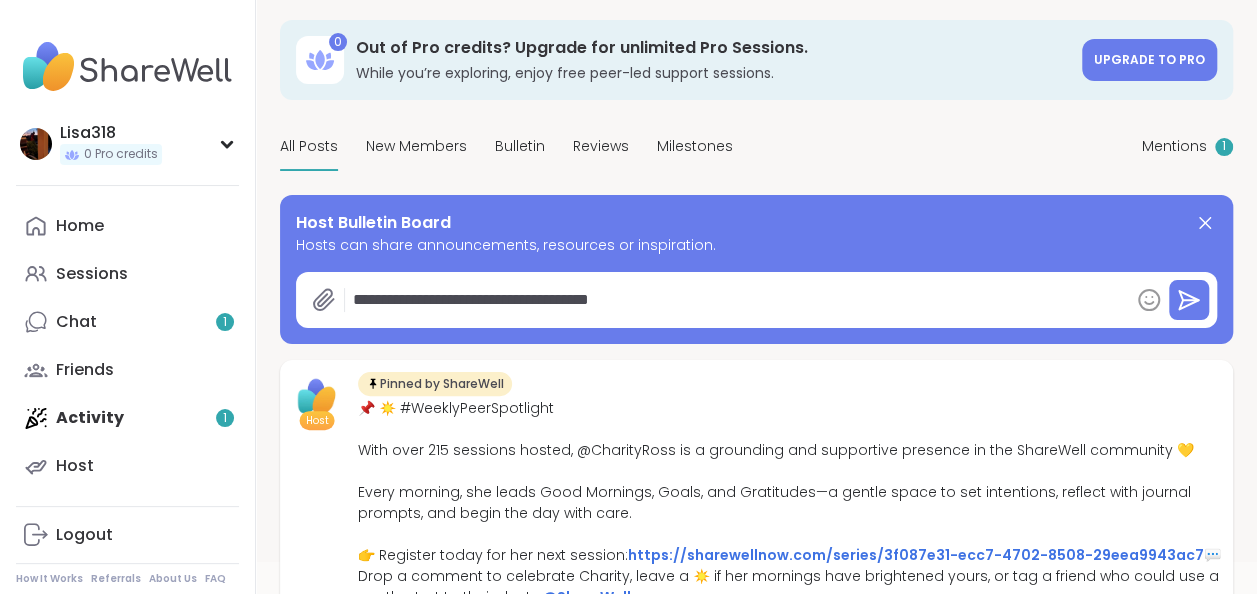 type on "*" 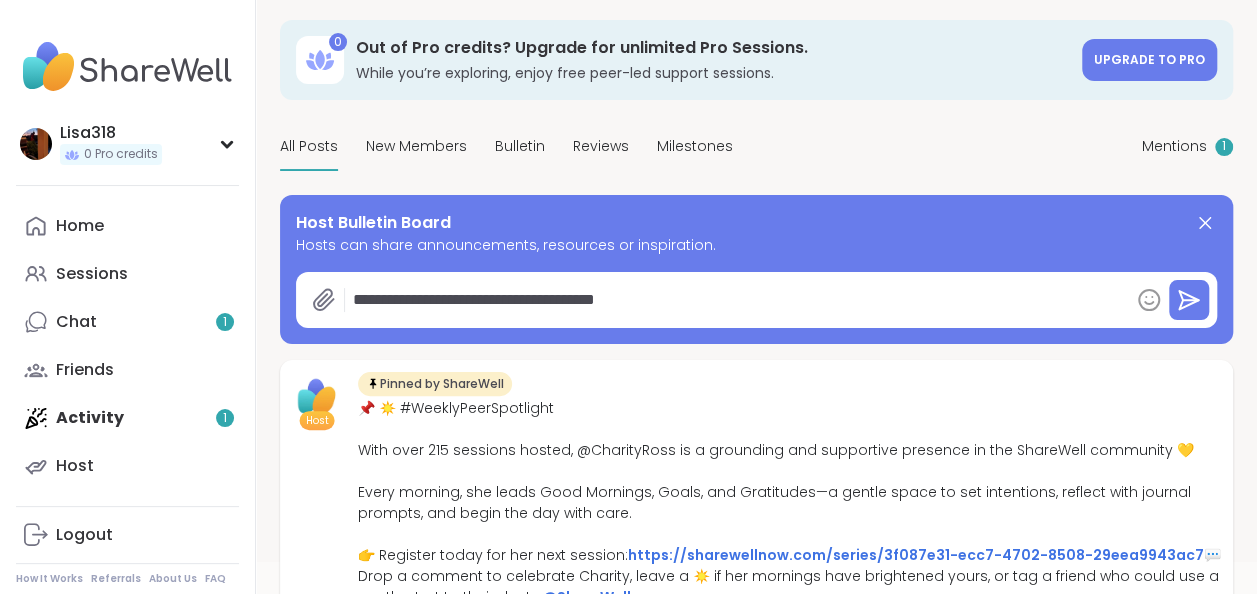 type on "*" 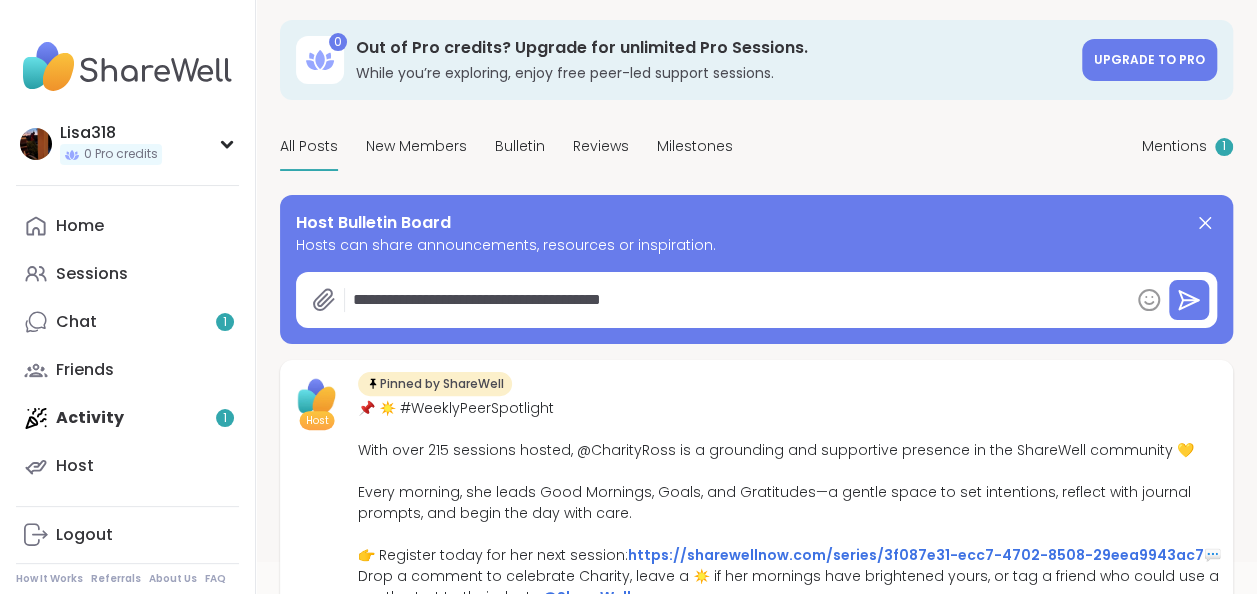 type on "*" 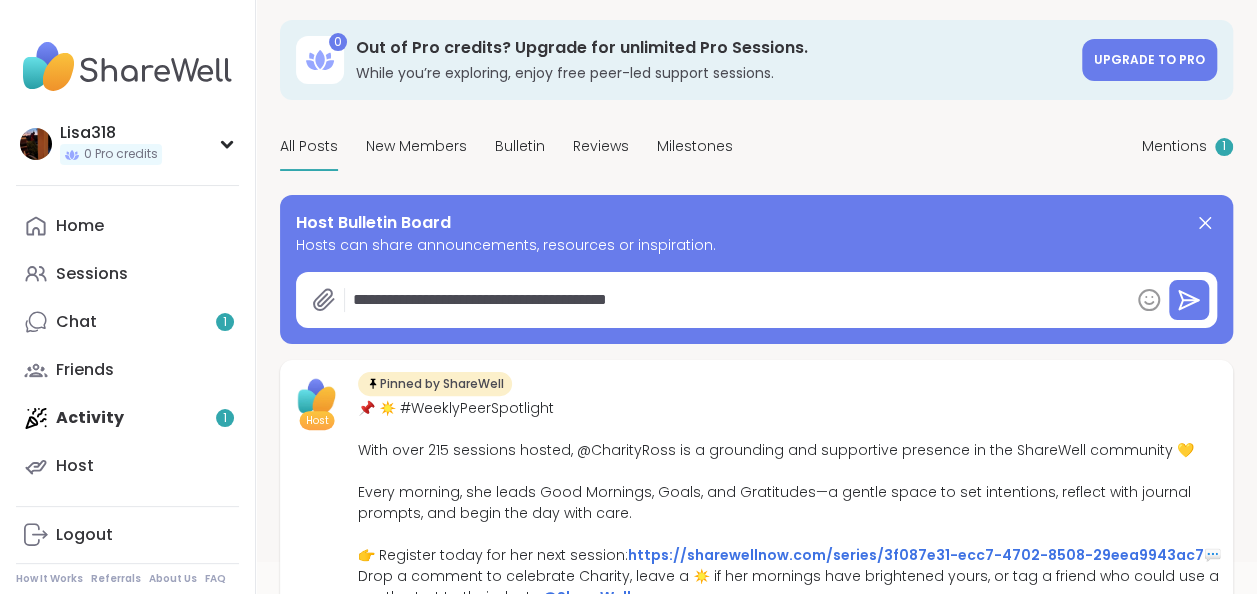 type on "*" 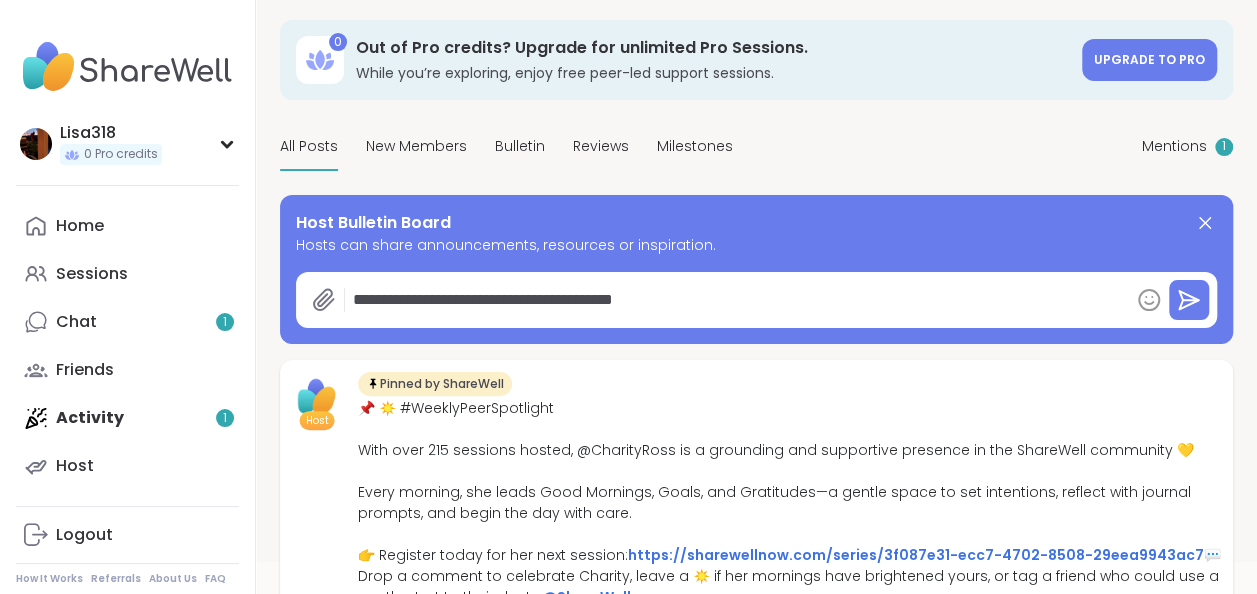 type on "*" 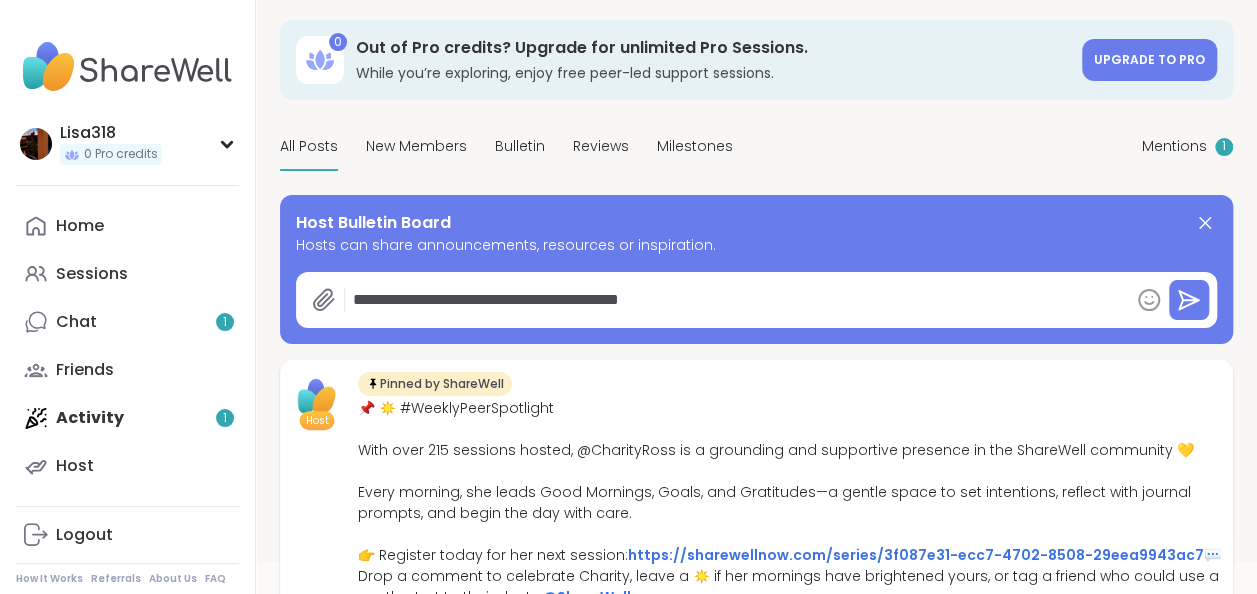 type on "*" 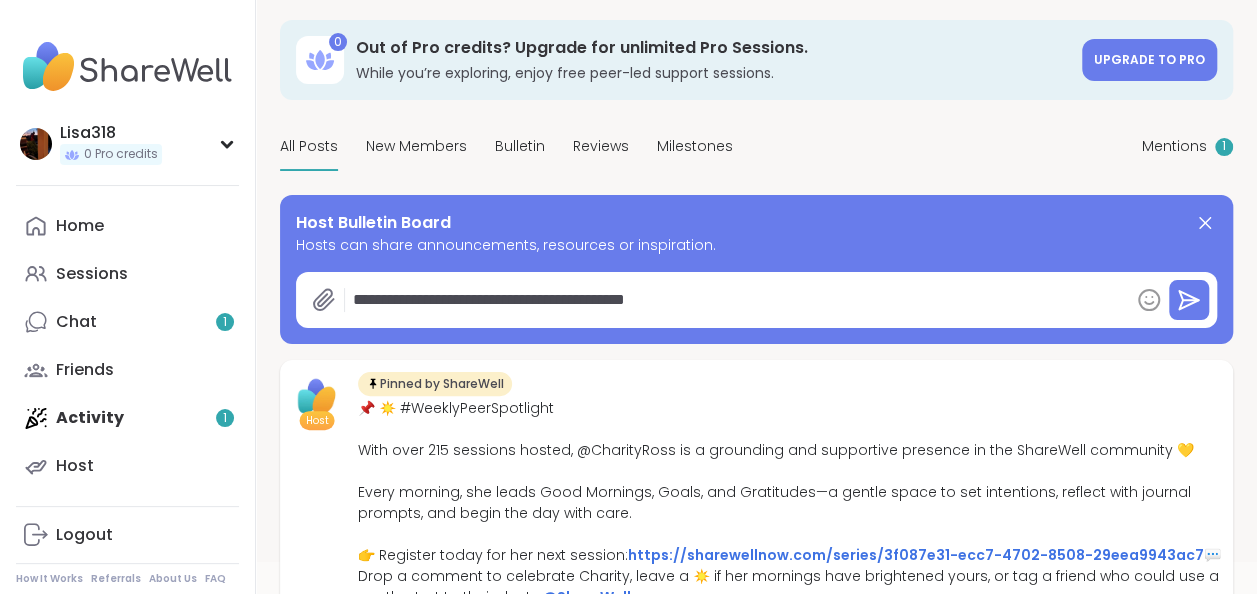 type on "*" 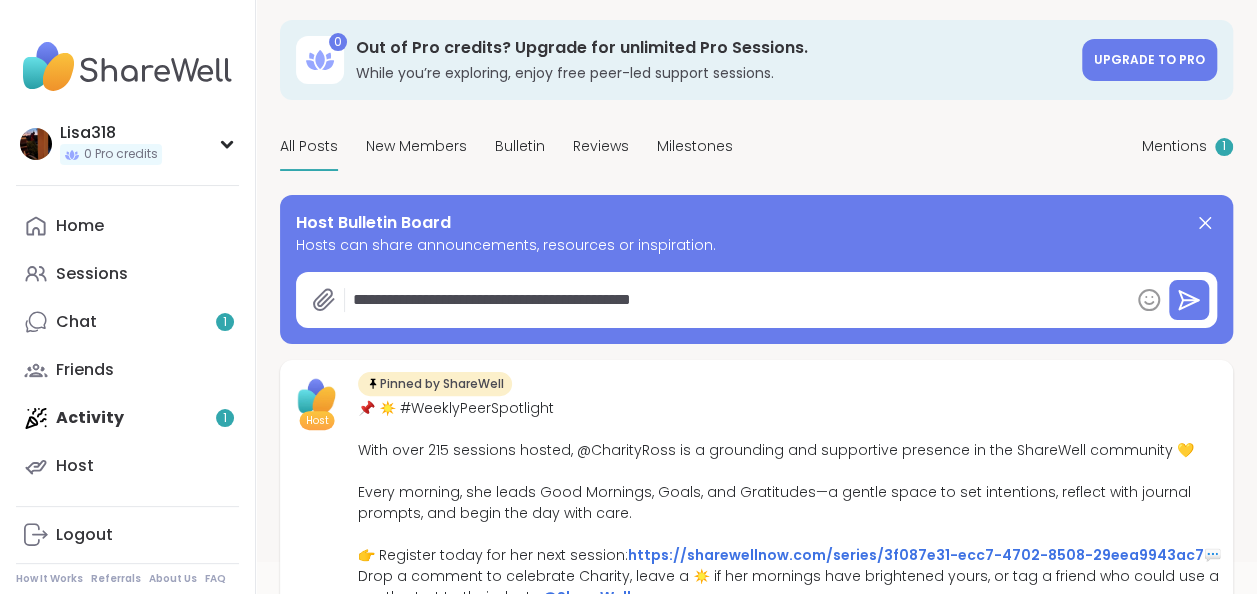 type on "*" 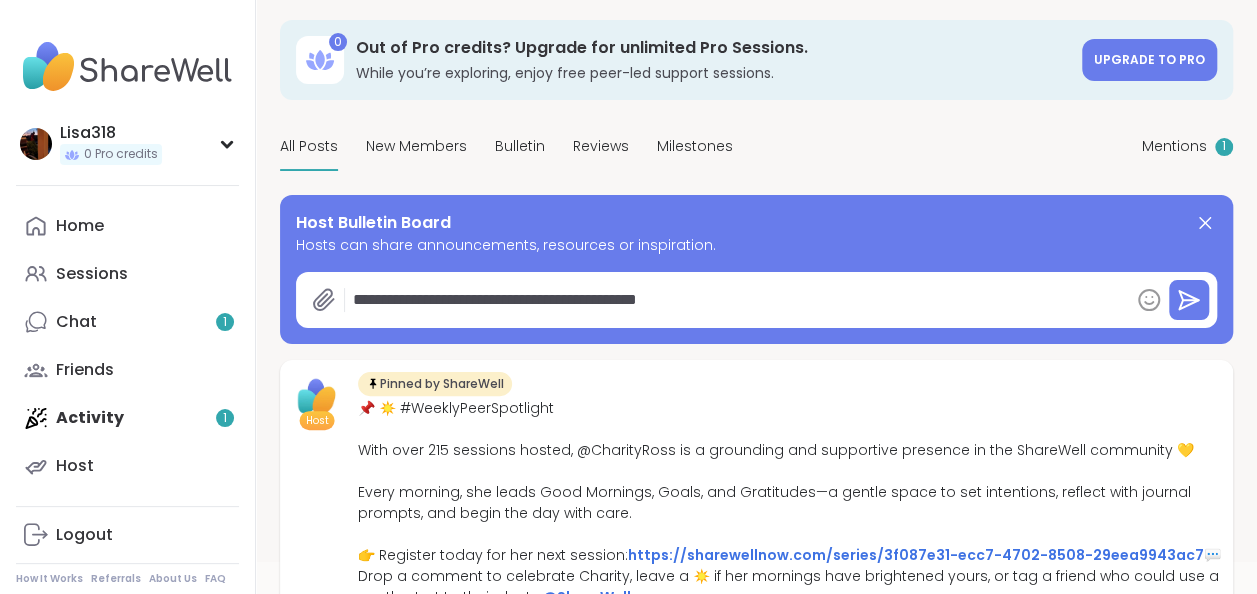 type on "*" 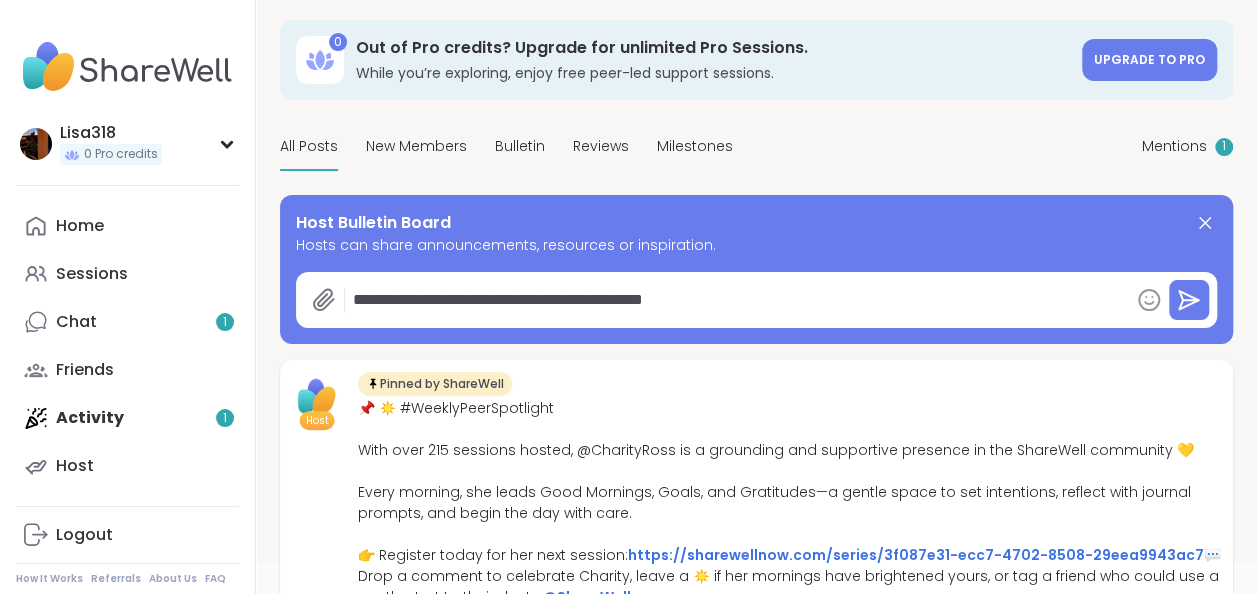 type on "*" 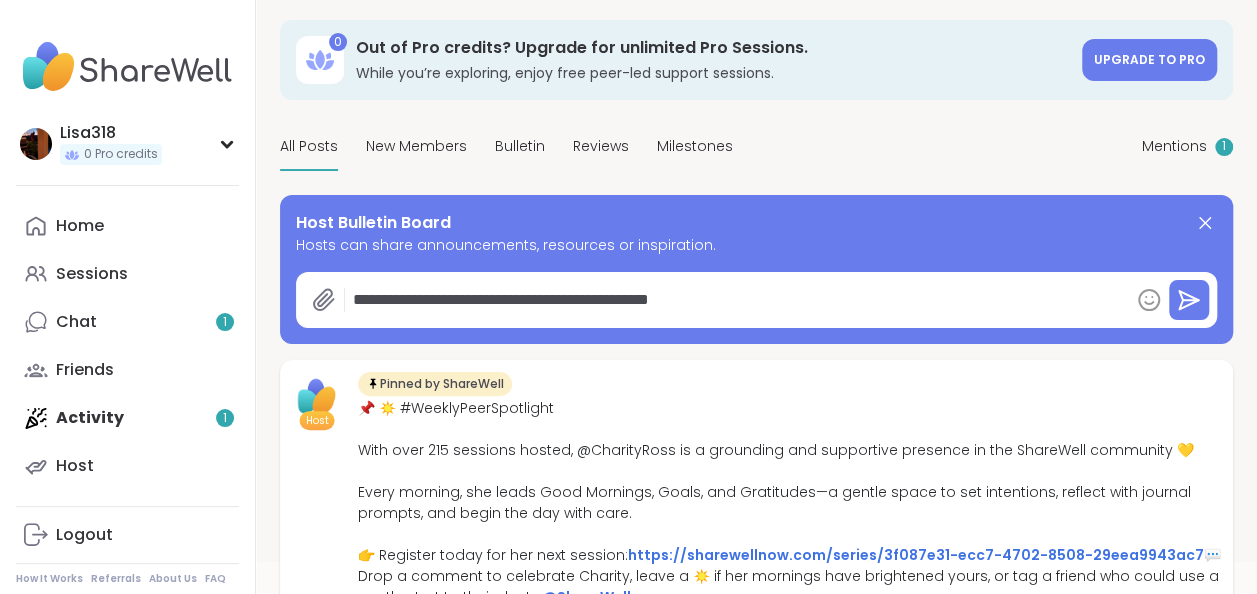 type on "**********" 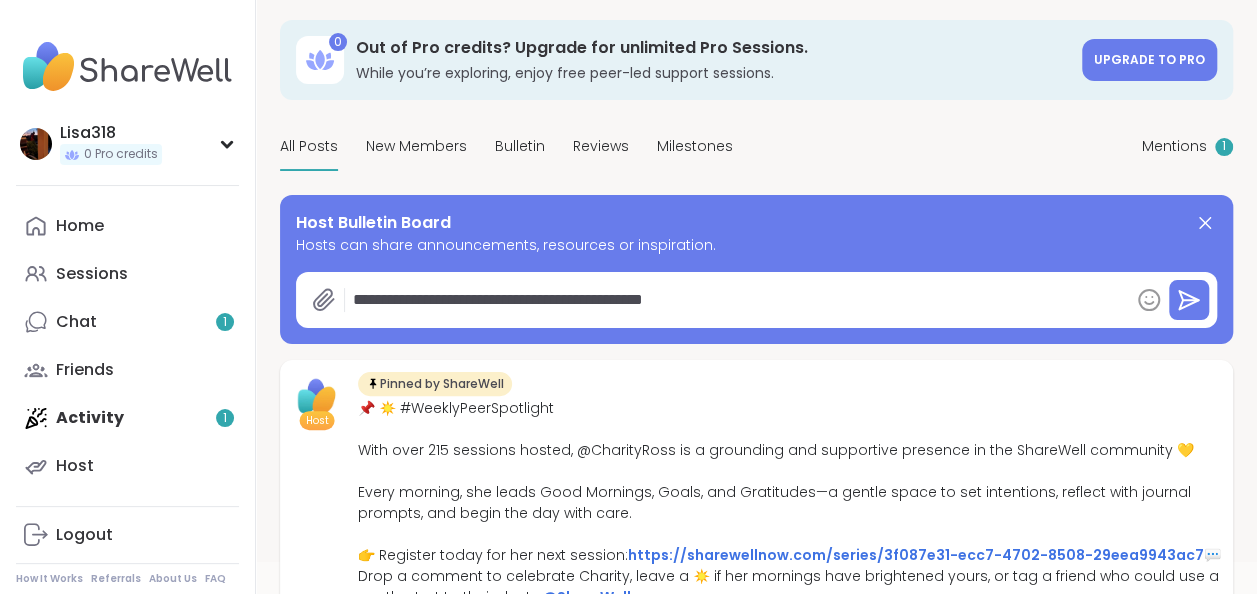 type on "*" 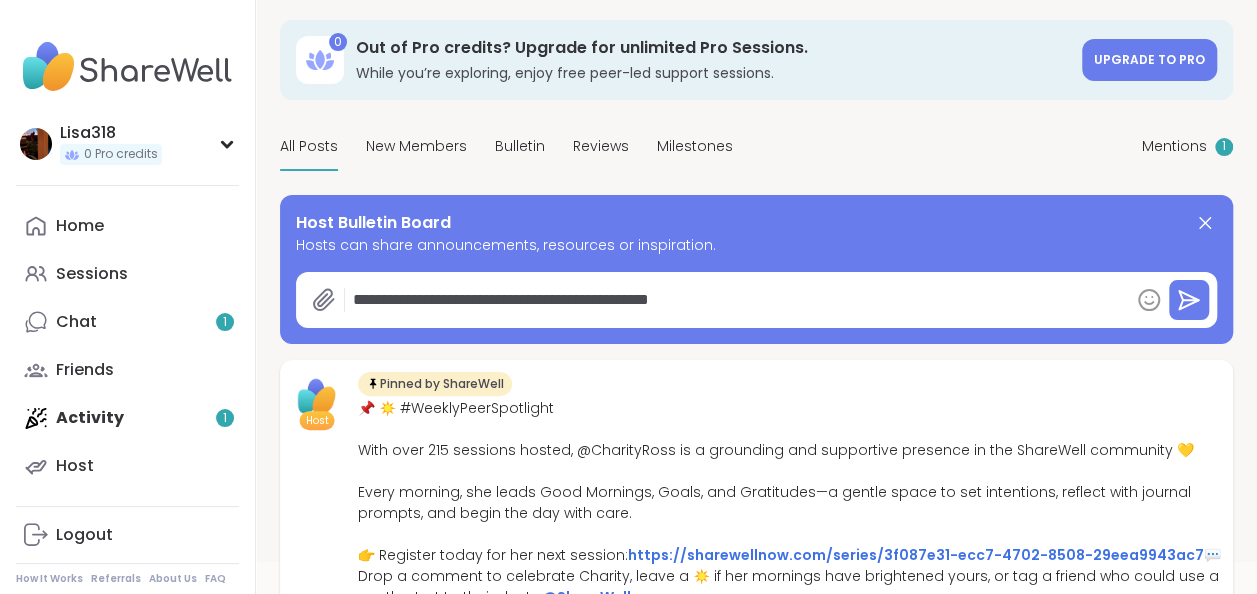 type on "*" 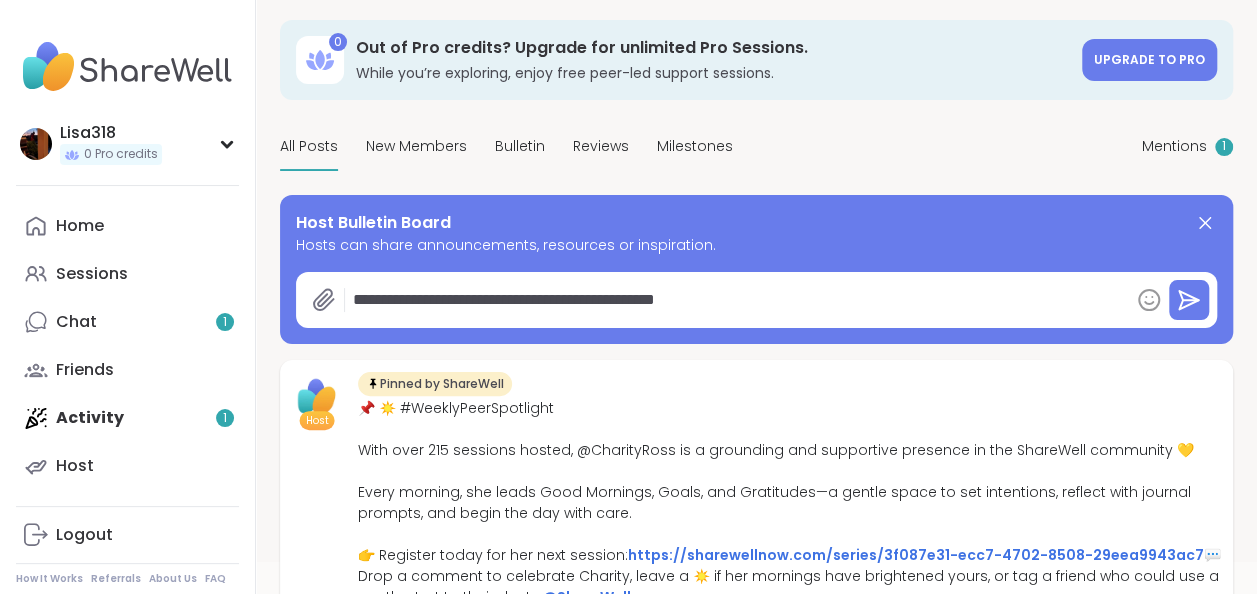 type on "*" 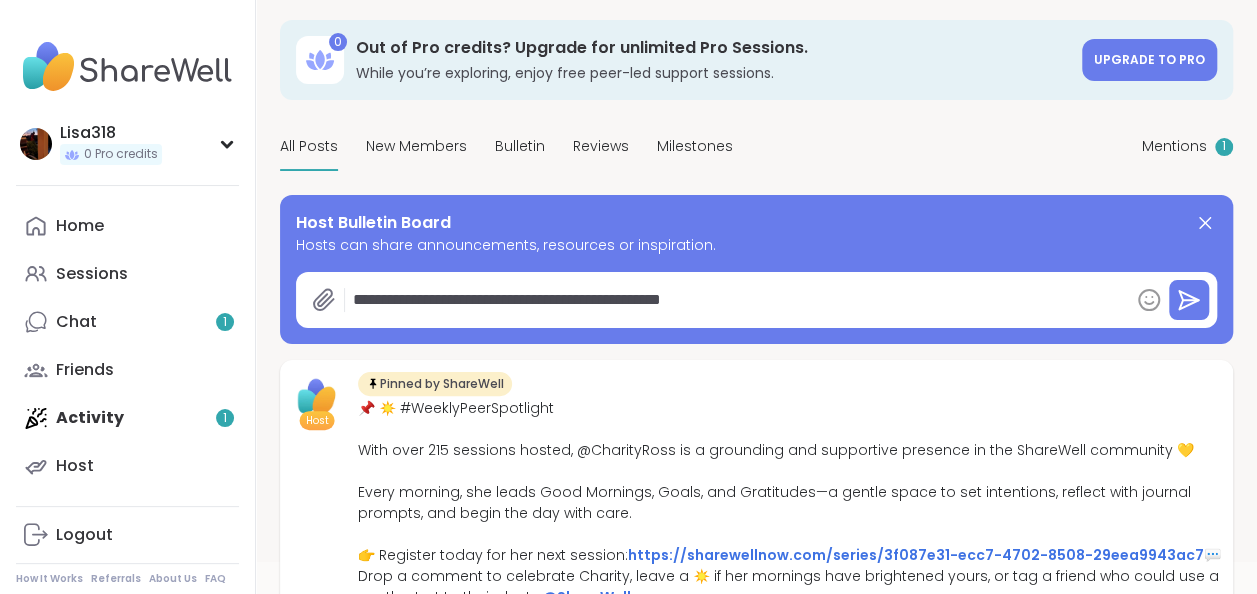 type on "*" 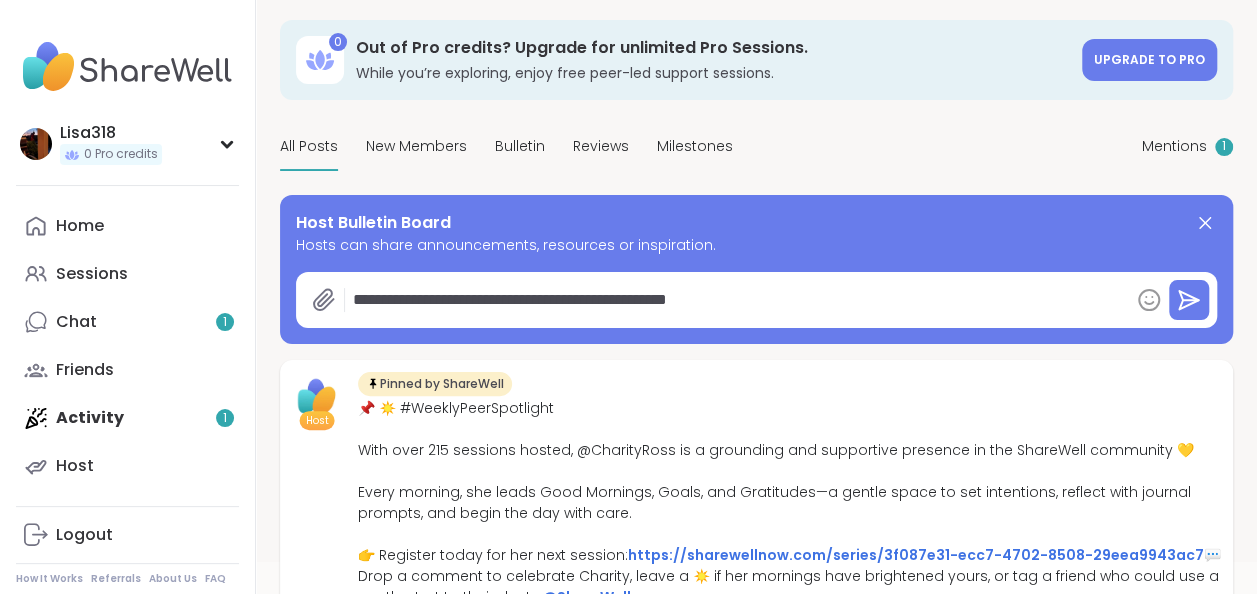 type on "*" 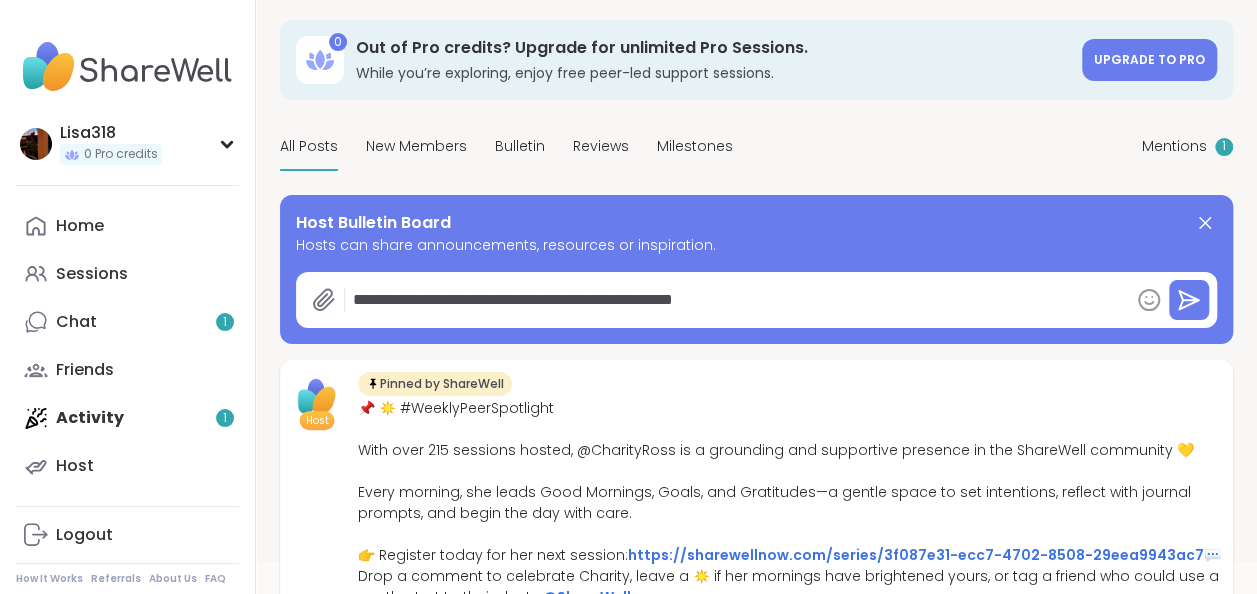 type on "*" 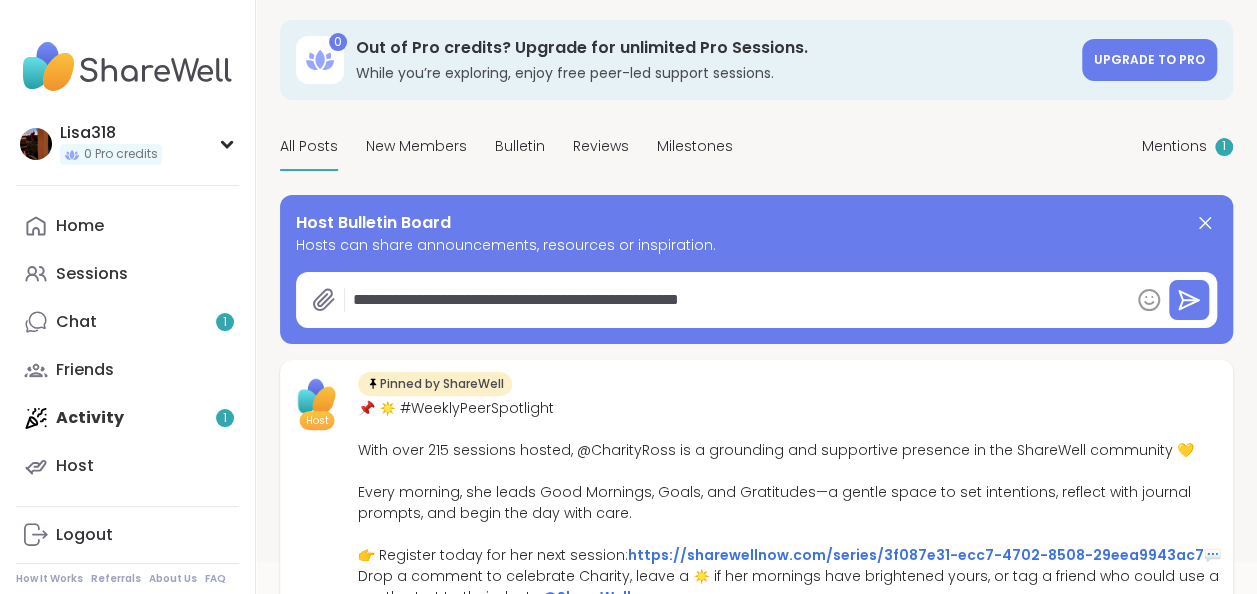 type on "*" 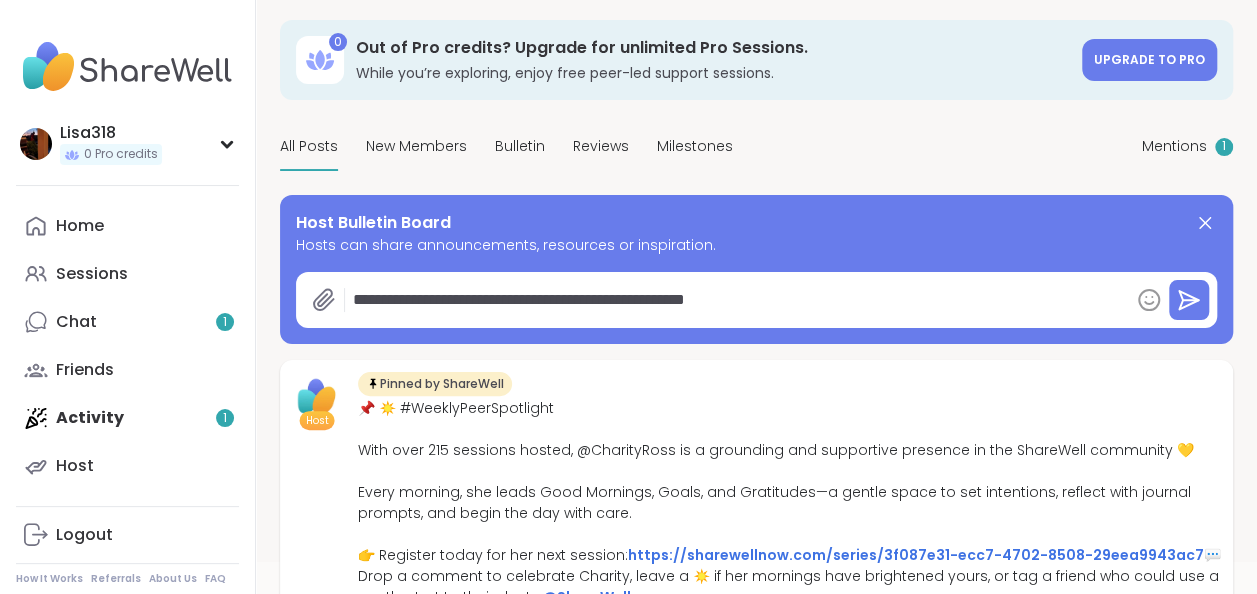 type on "*" 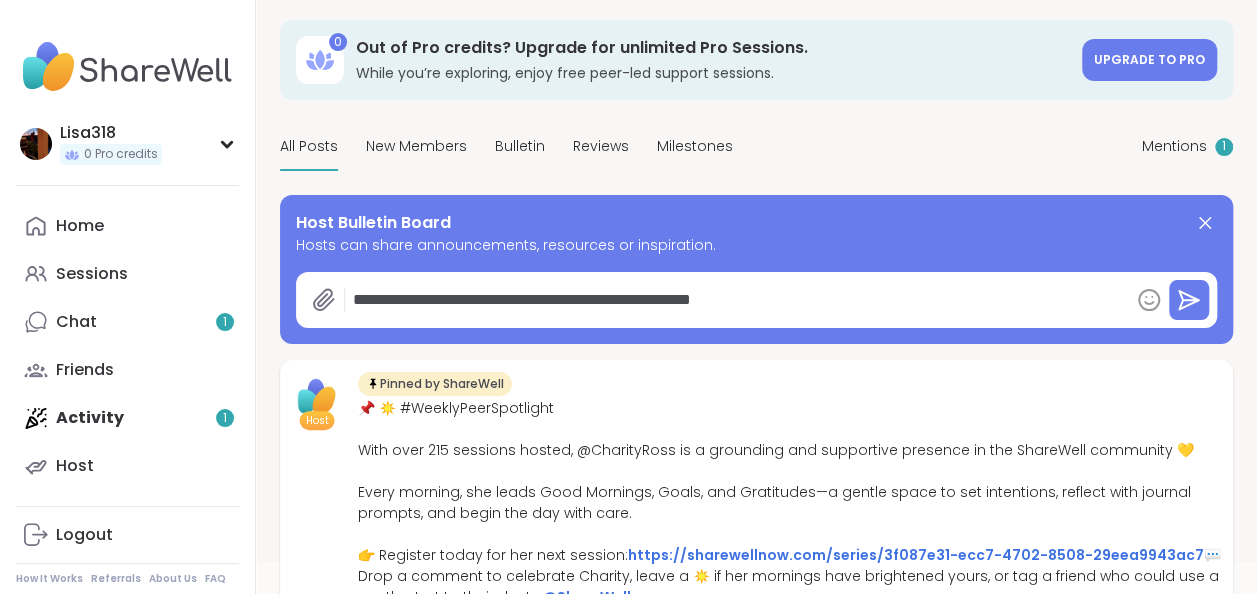type on "*" 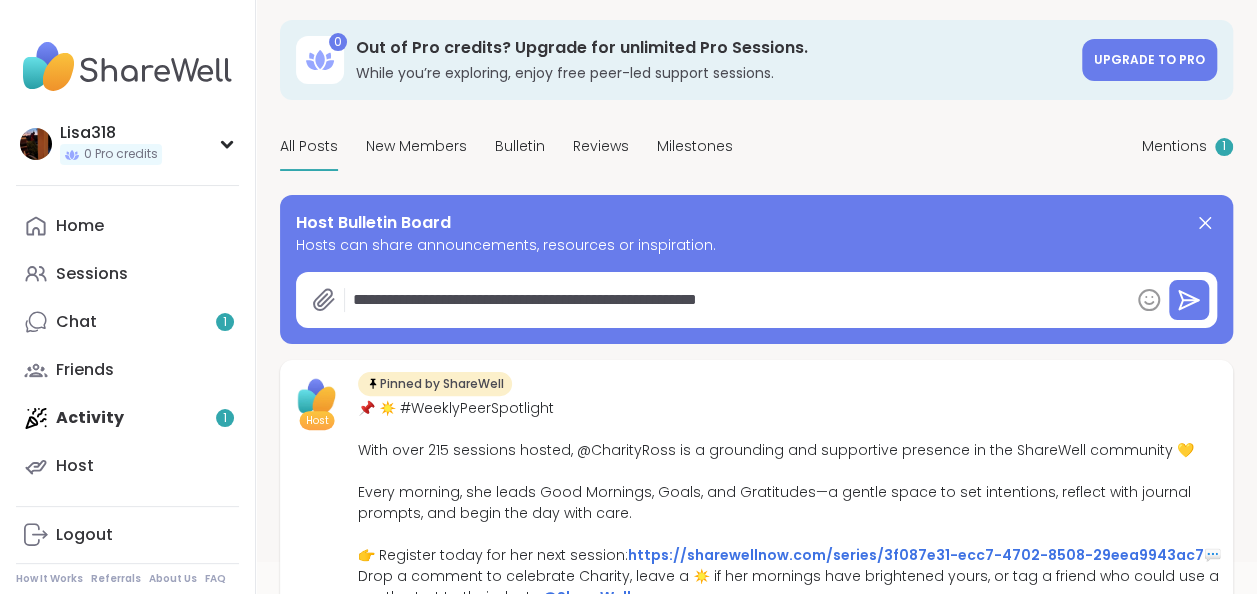 type on "*" 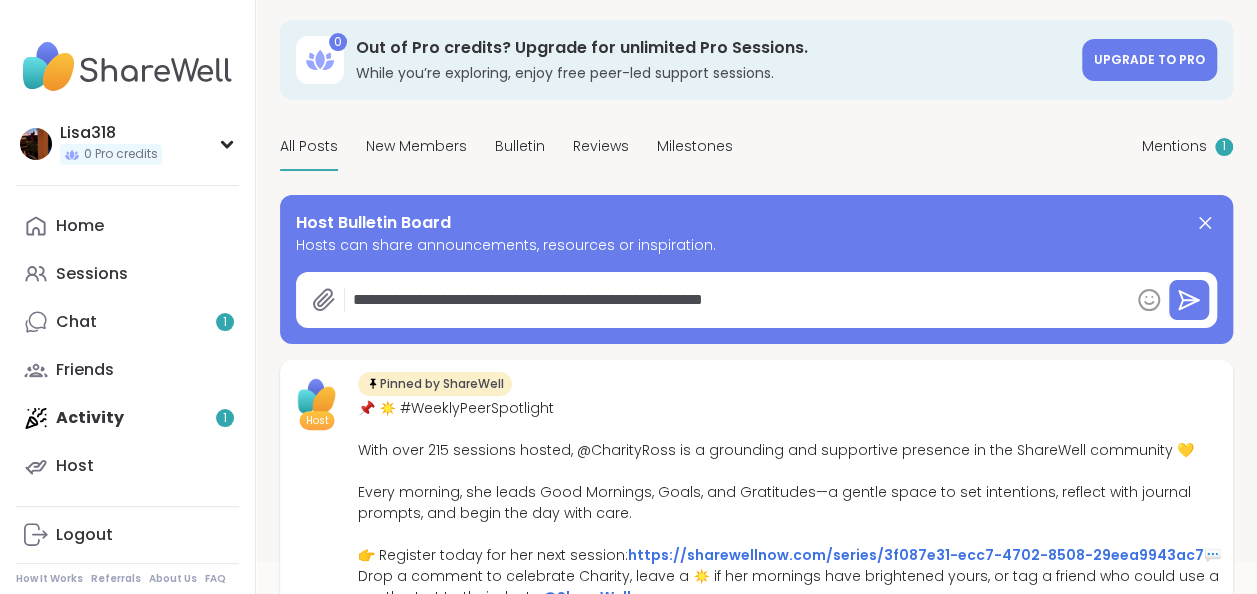 type on "*" 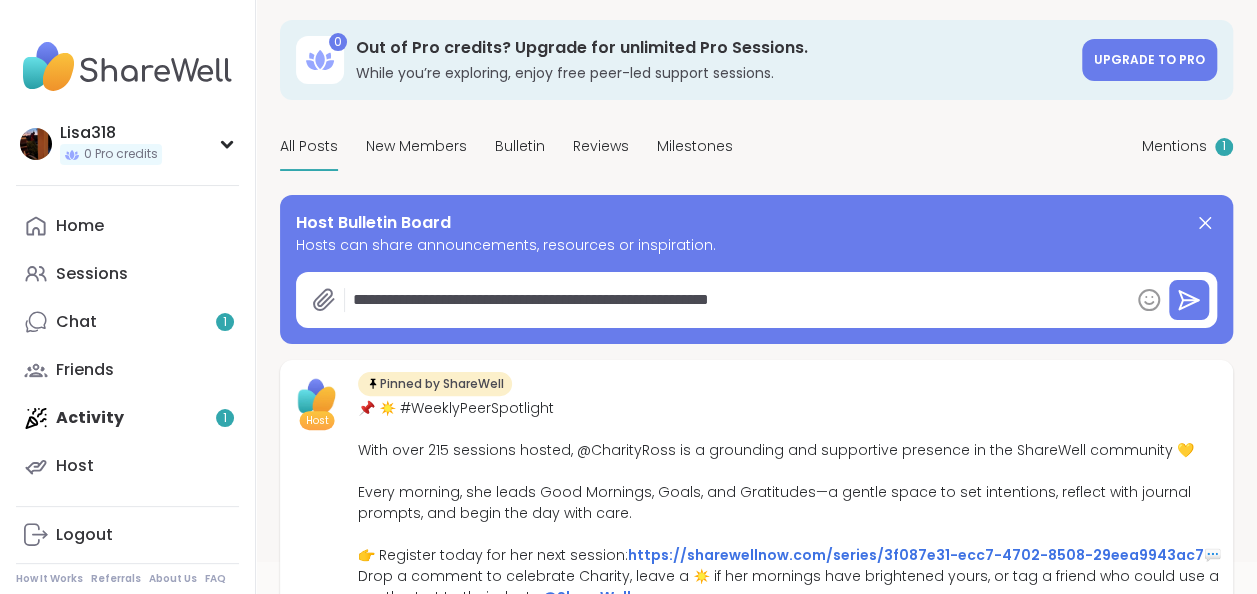 type on "*" 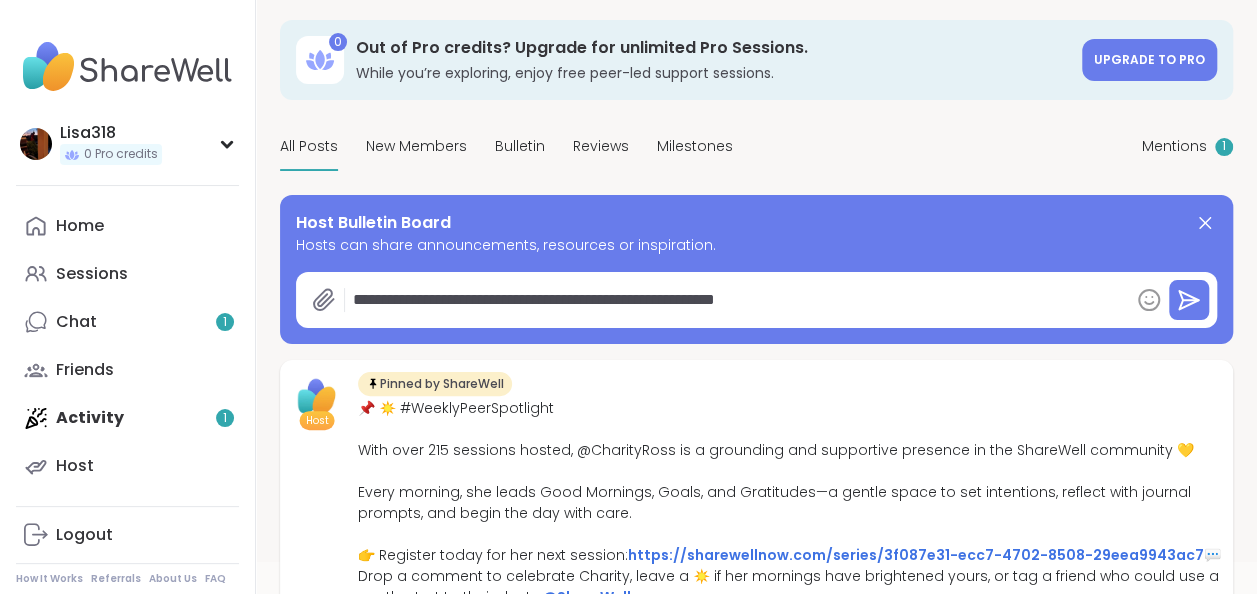 type on "*" 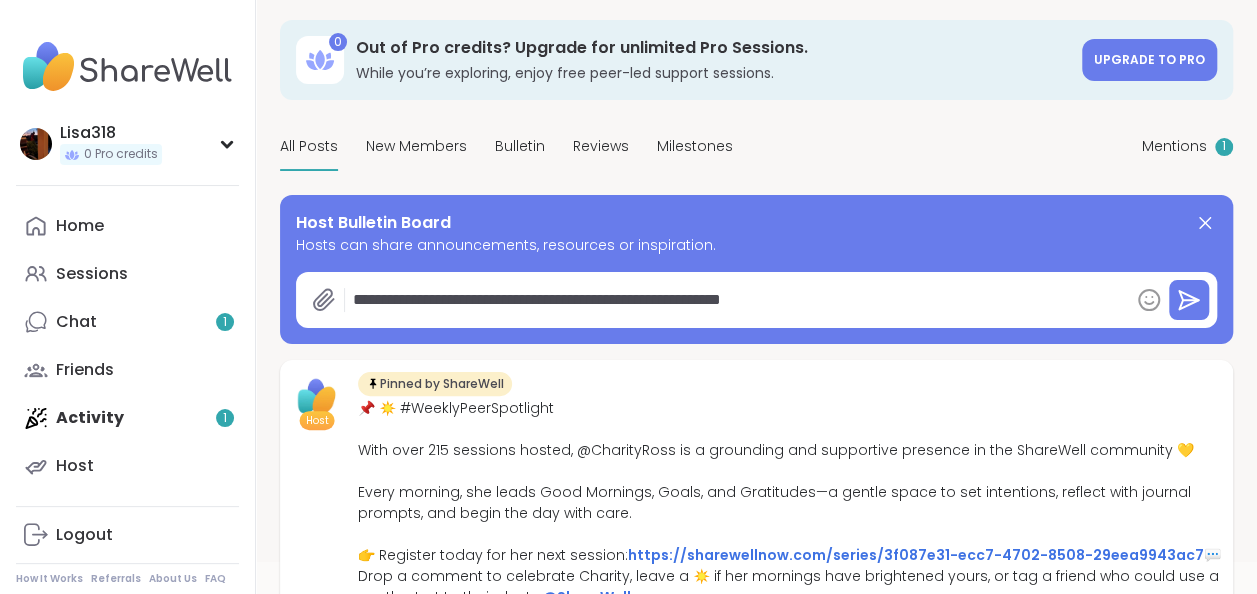 type on "*" 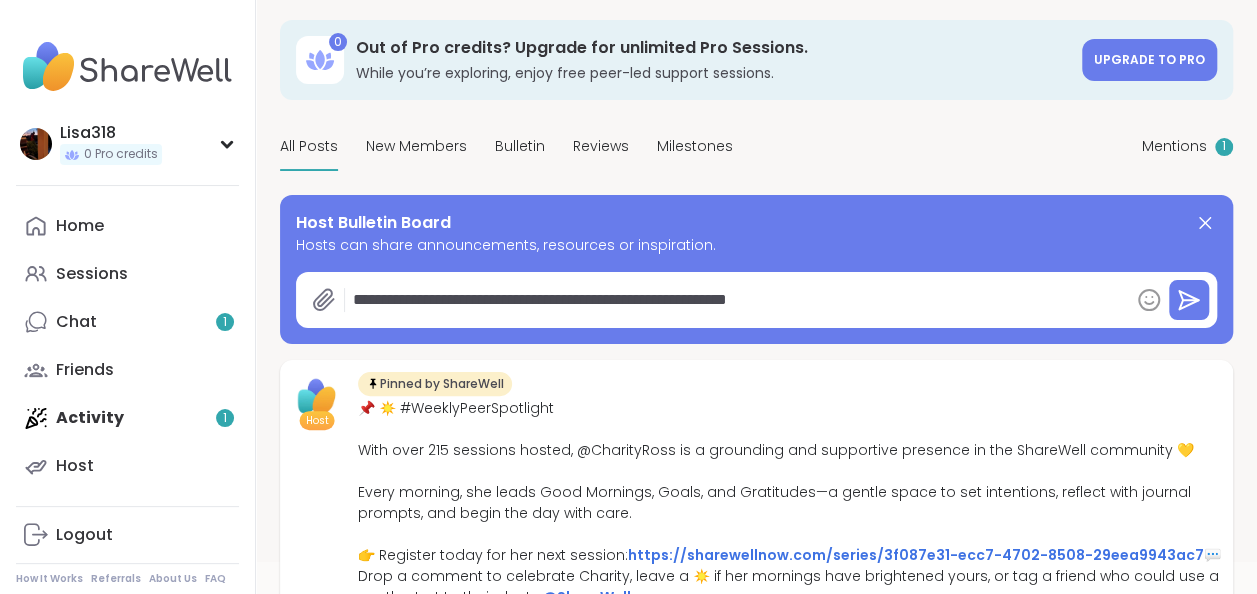 type on "*" 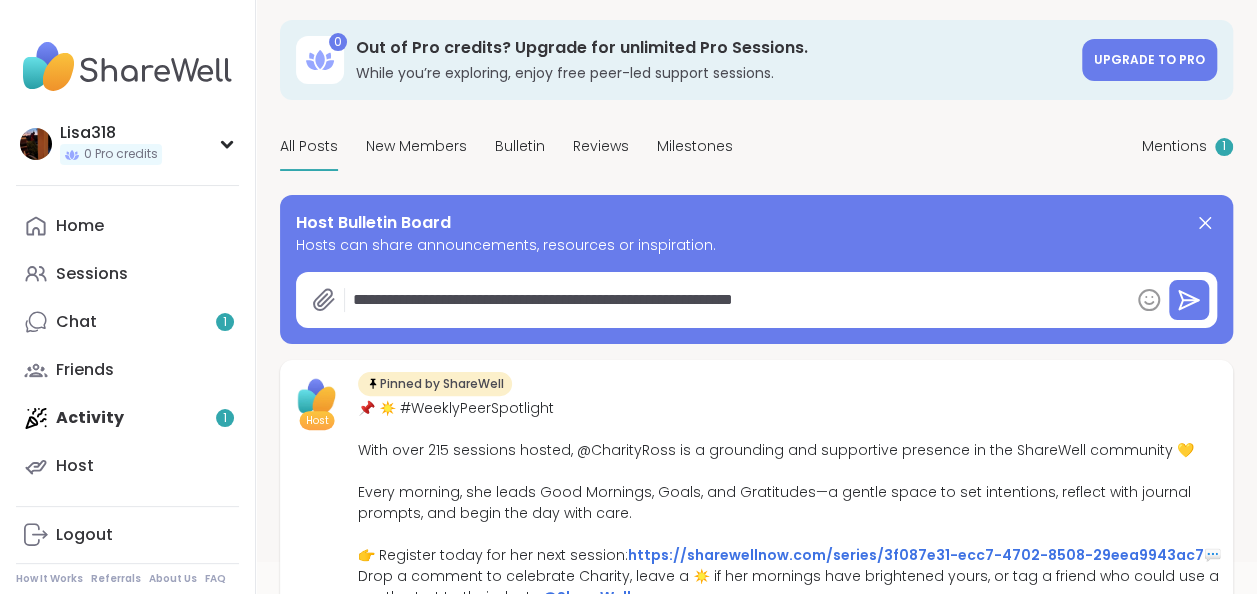 type on "*" 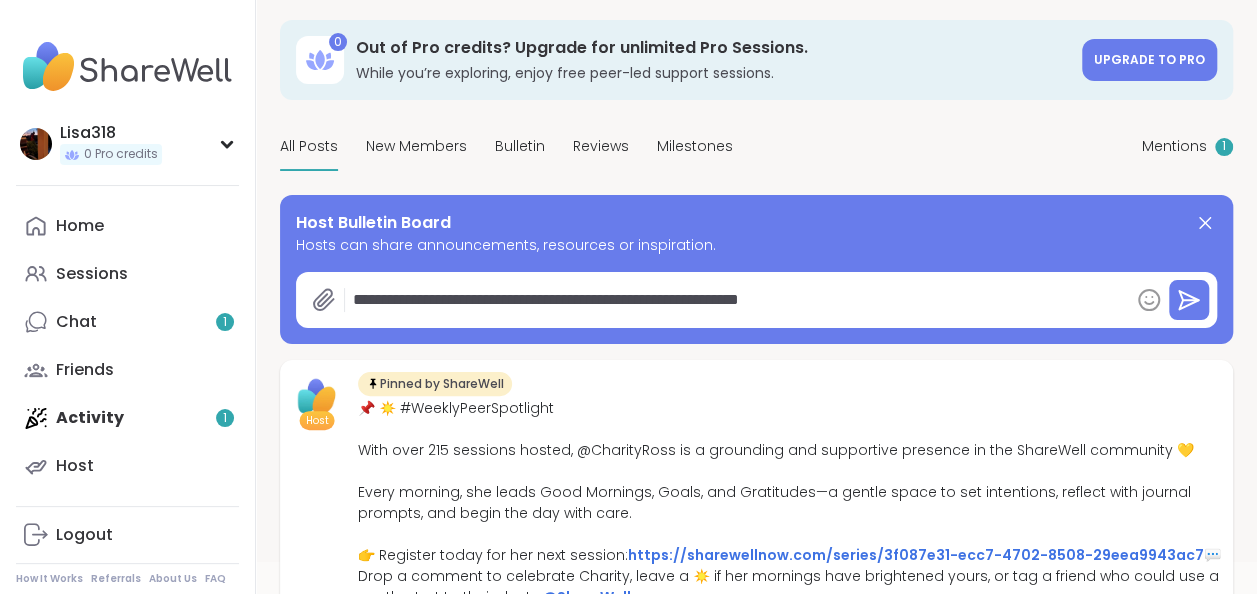type on "*" 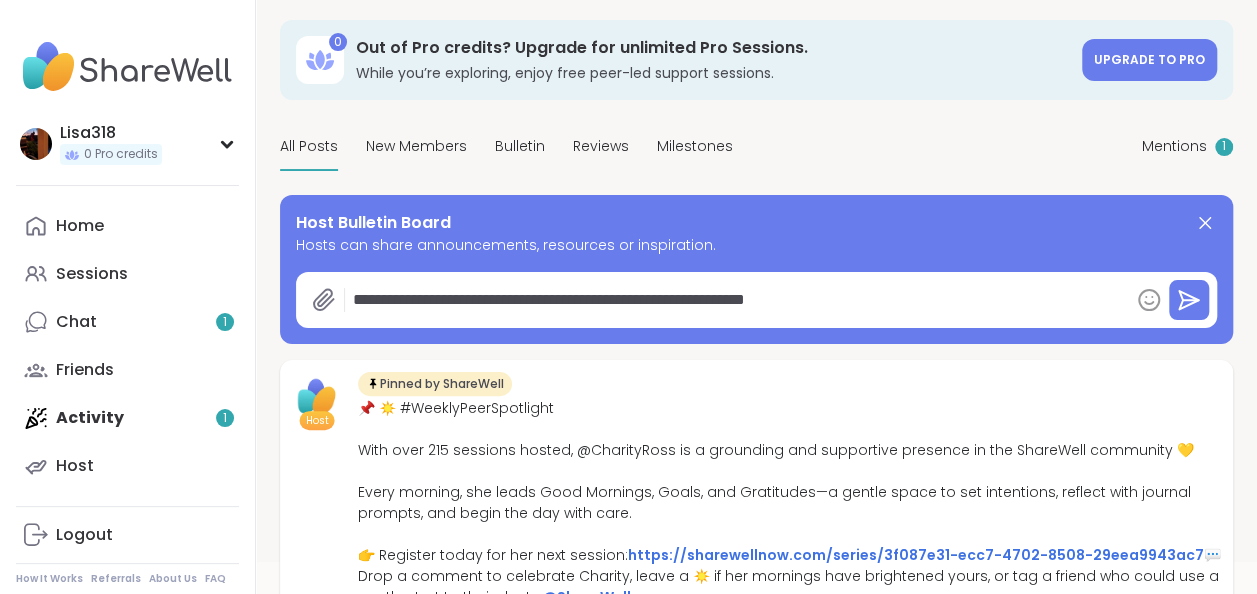 type on "*" 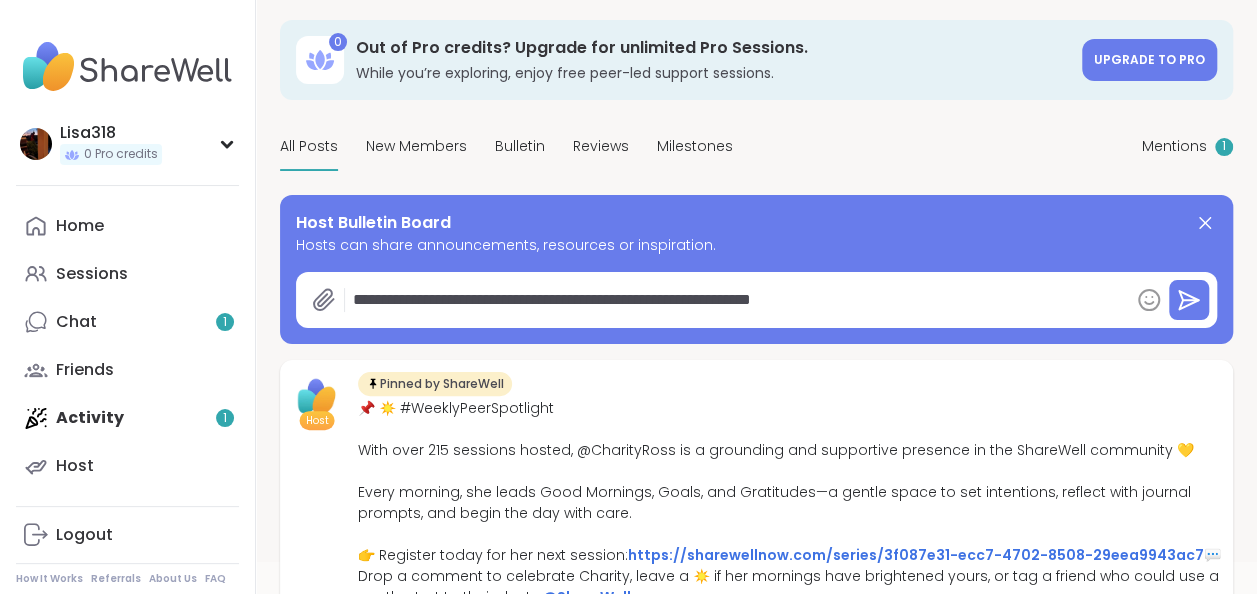 type on "**********" 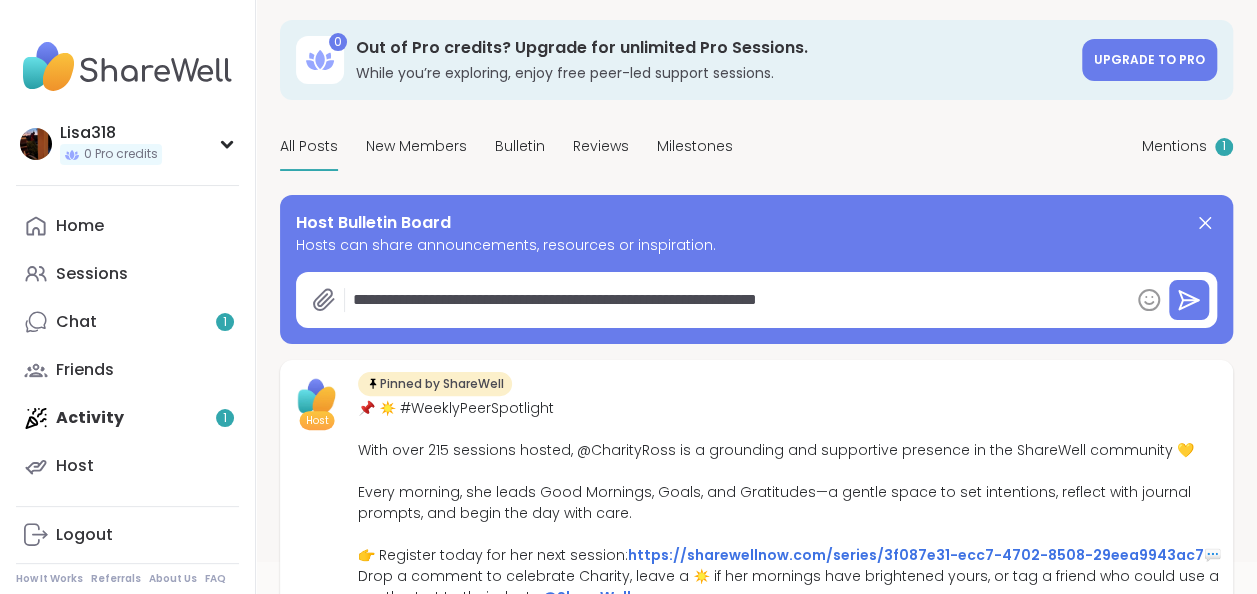 type on "*" 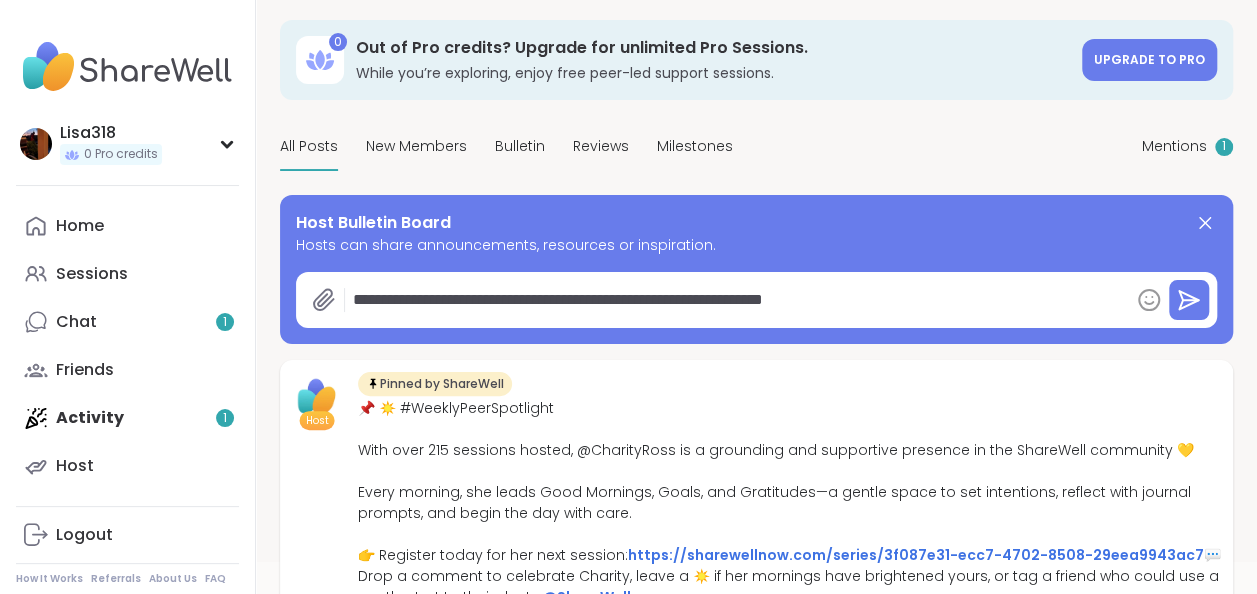 type on "*" 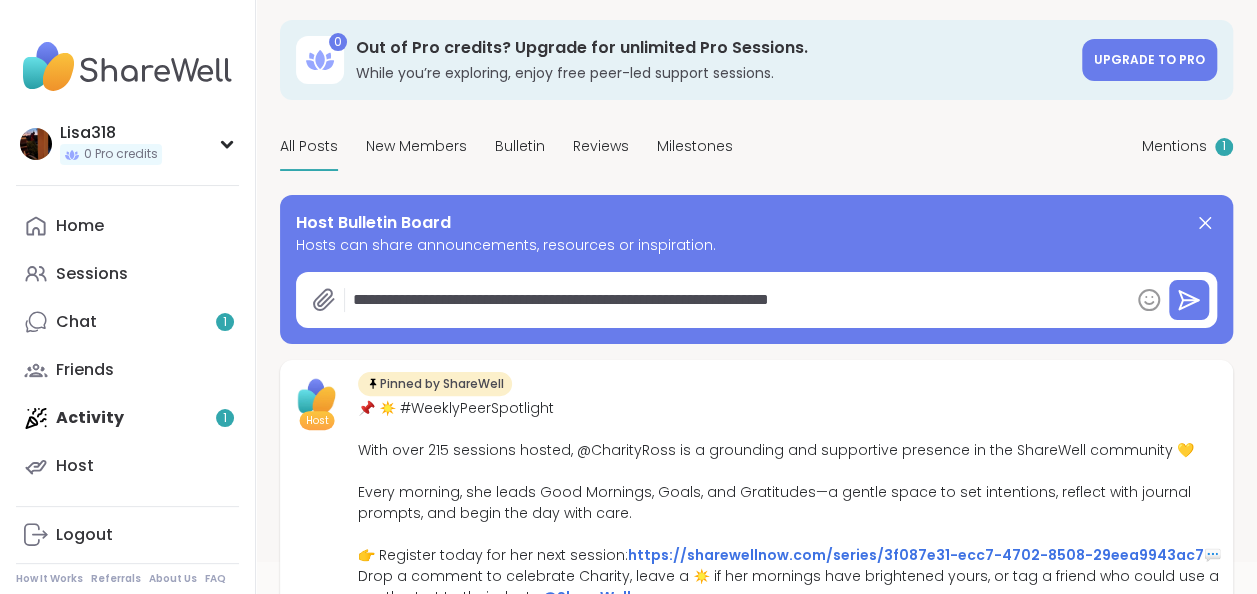 type on "*" 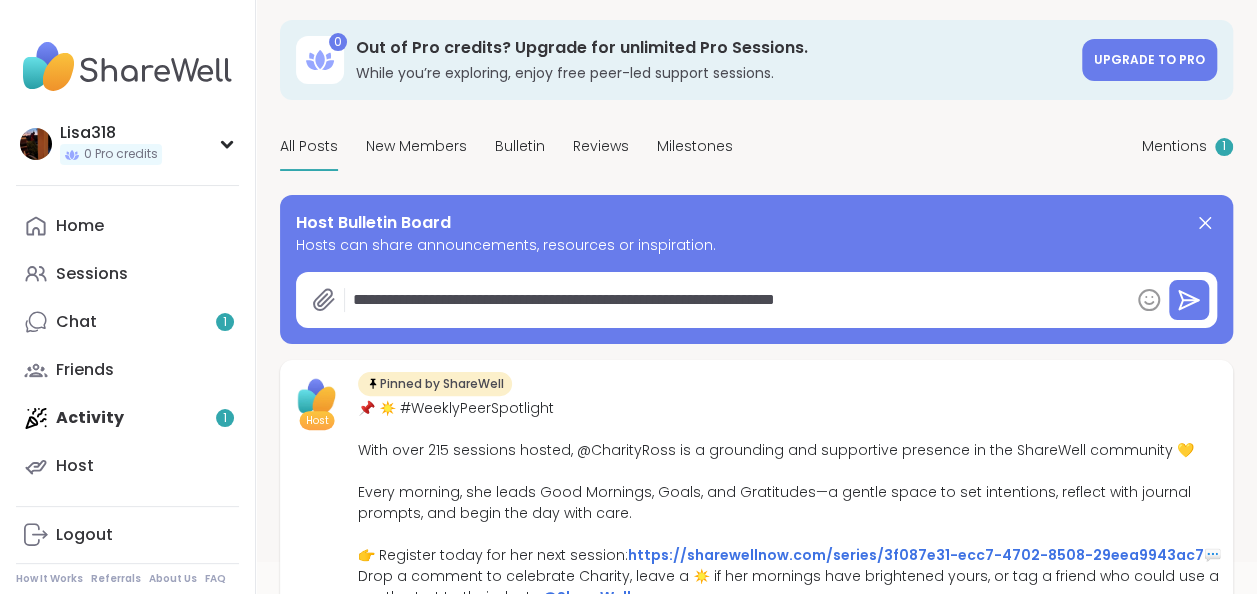 type on "*" 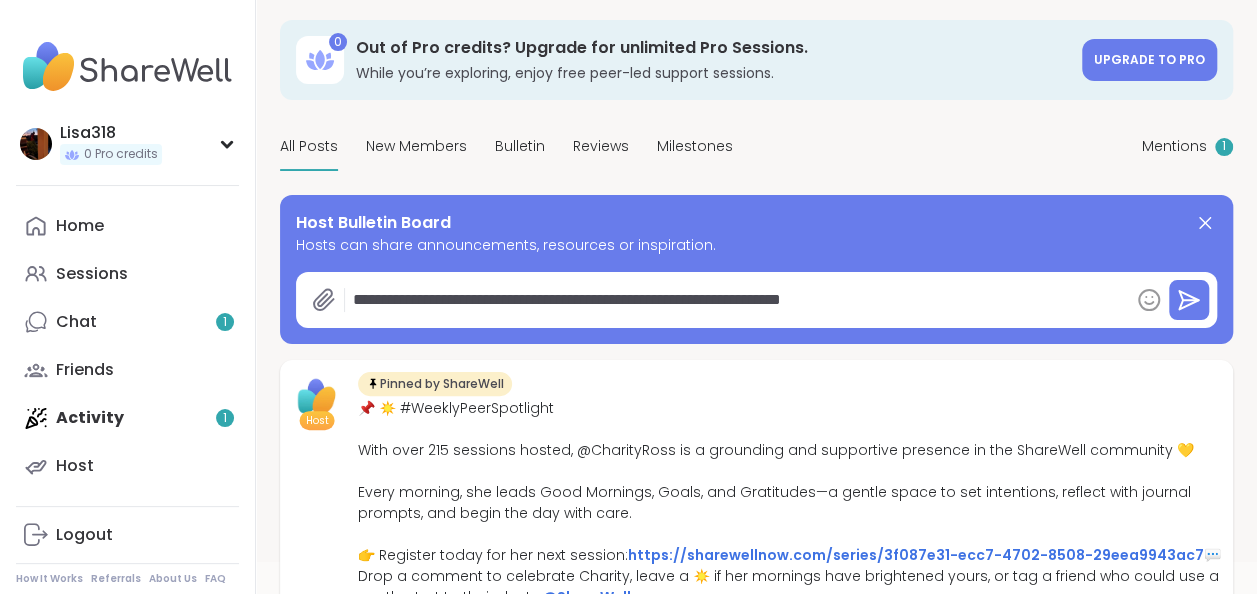type on "*" 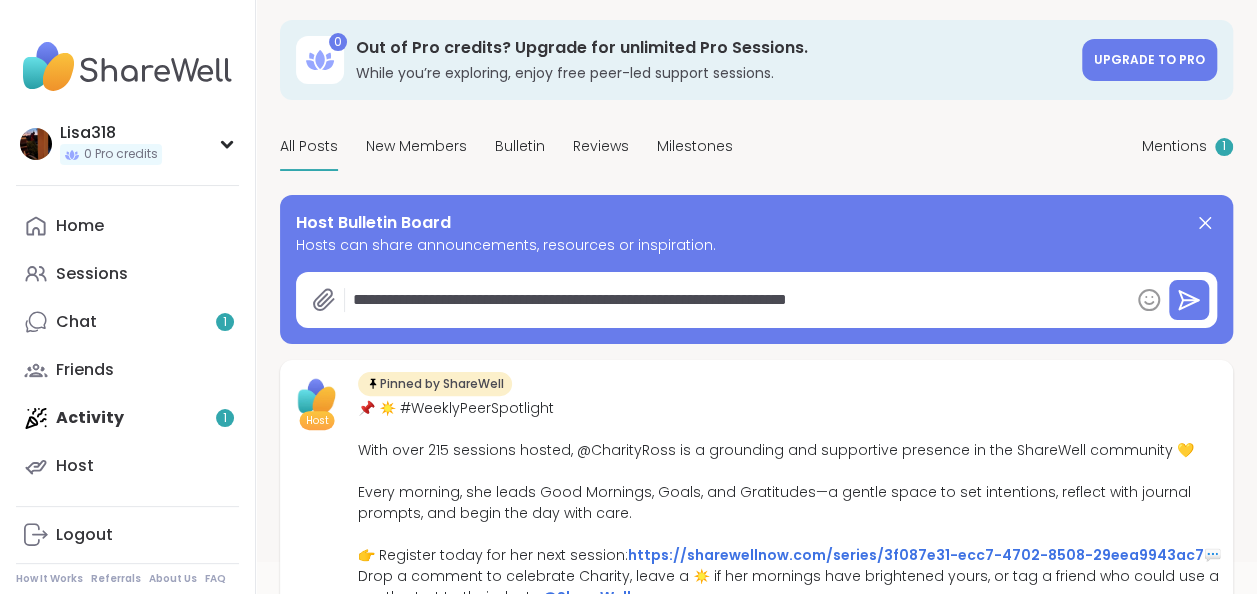 type on "*" 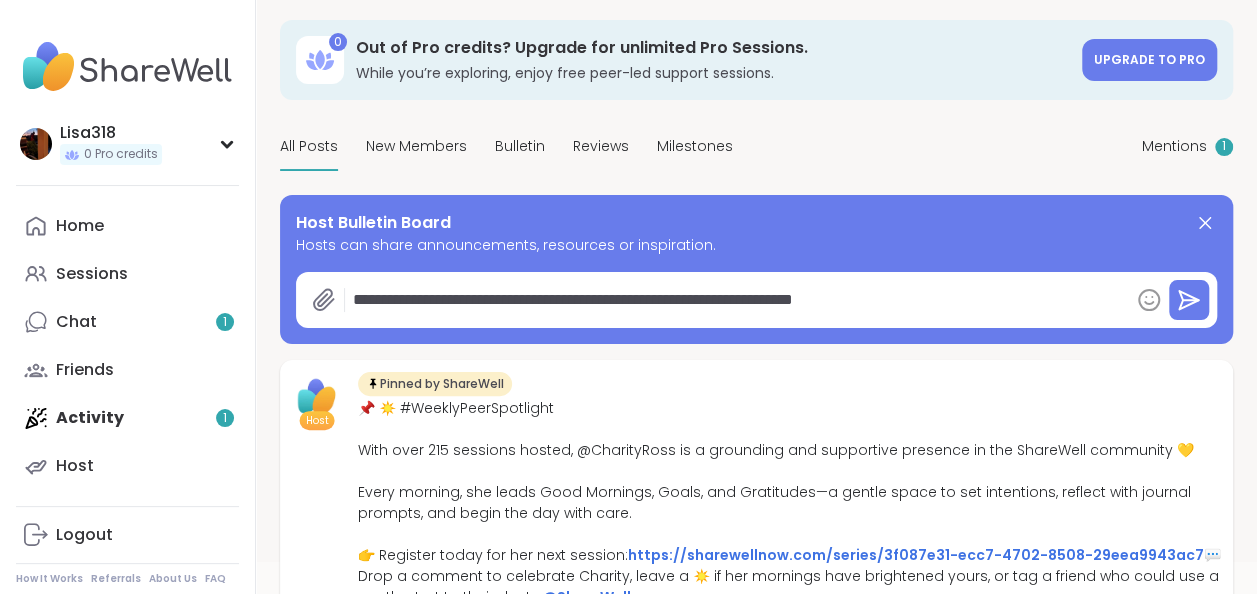 type on "*" 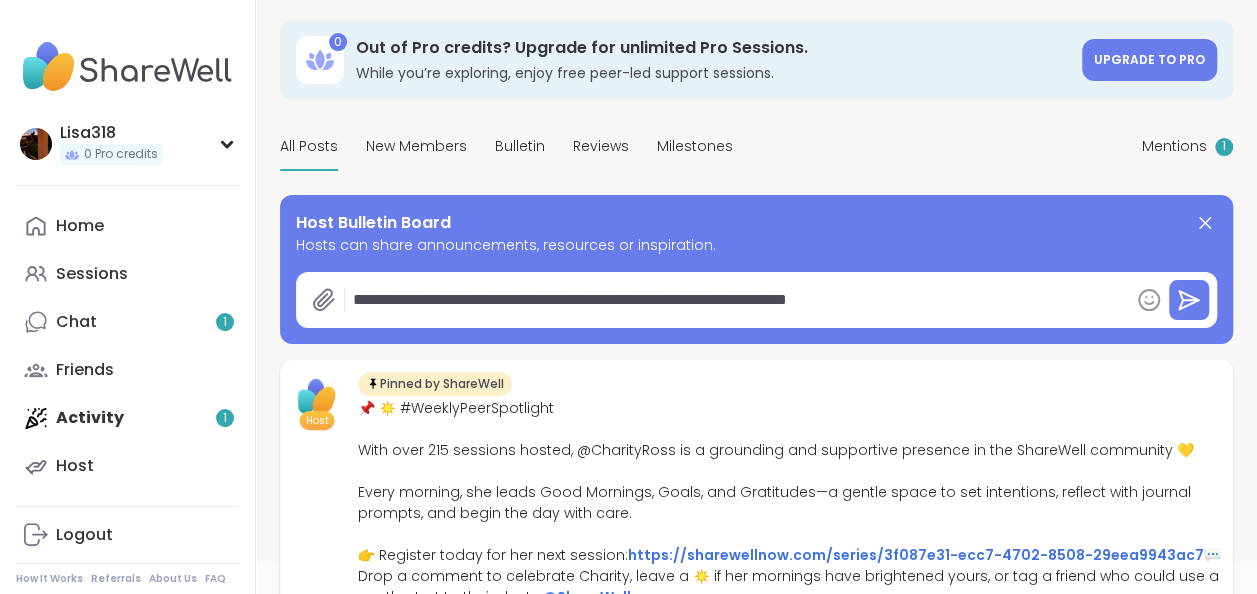 type on "*" 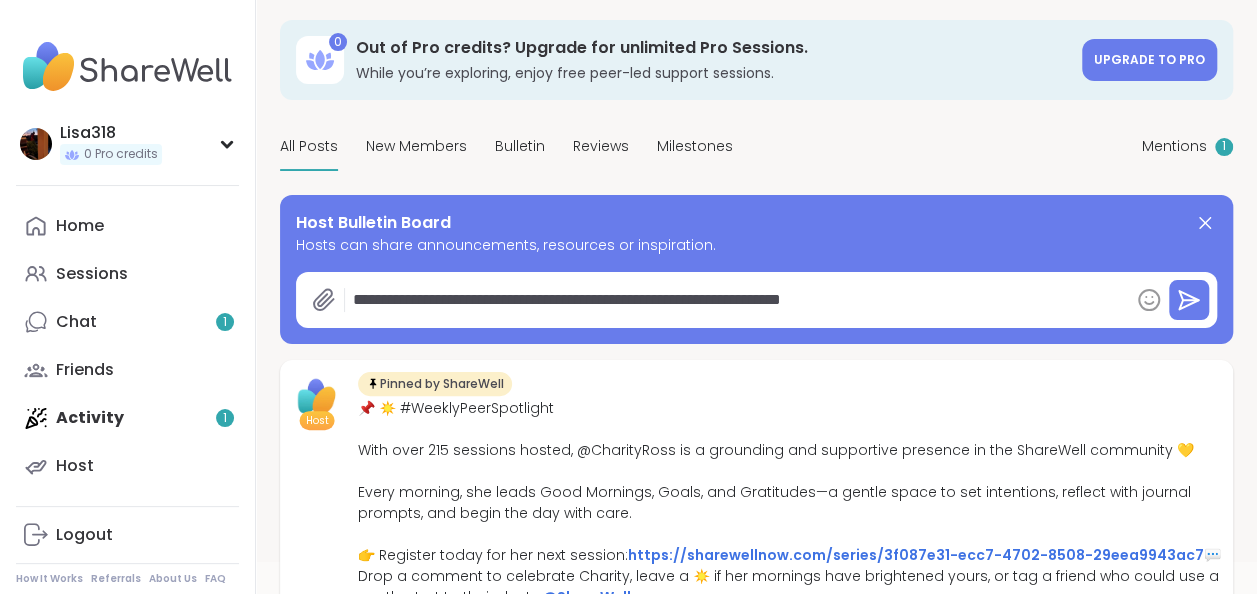 type on "*" 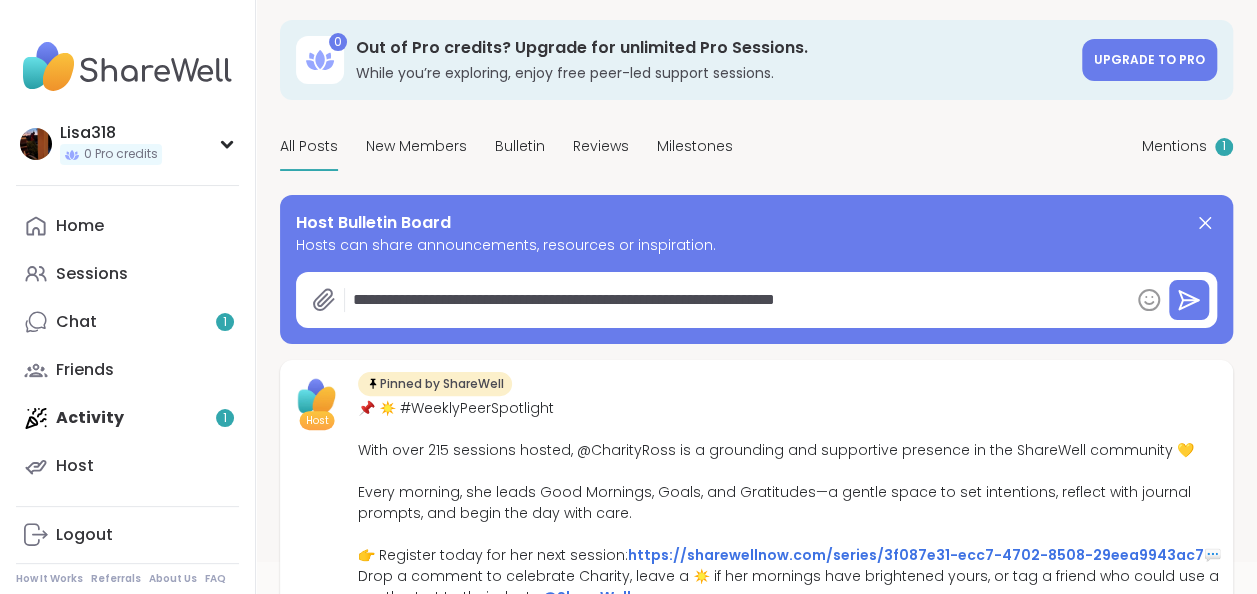type on "*" 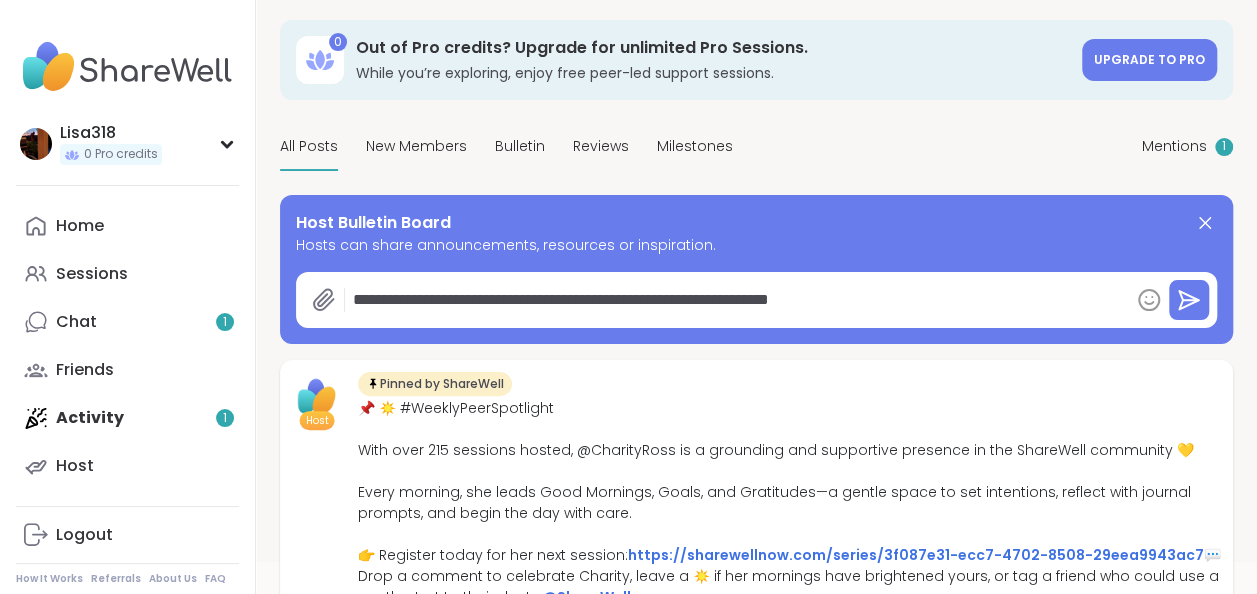 type on "*" 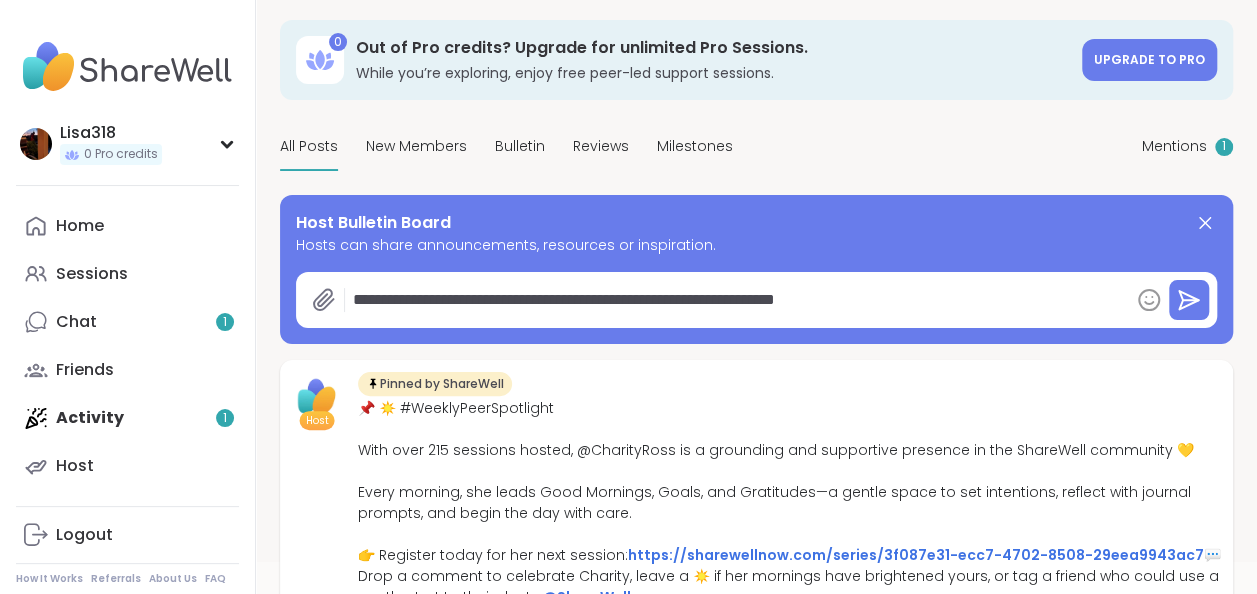 type on "*" 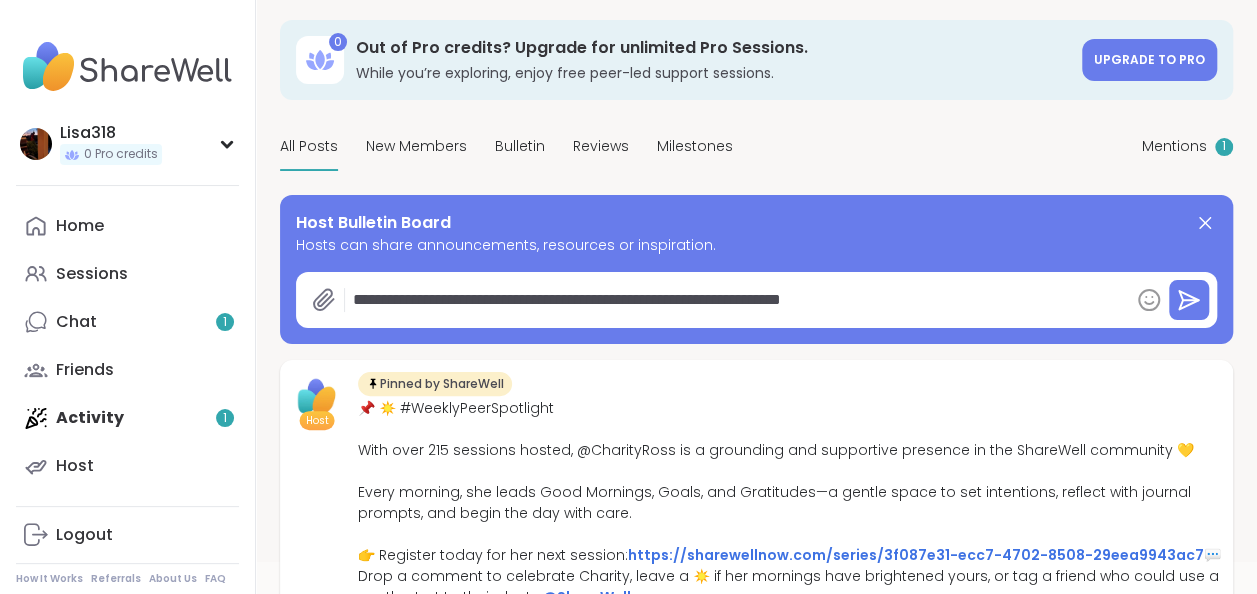 type on "*" 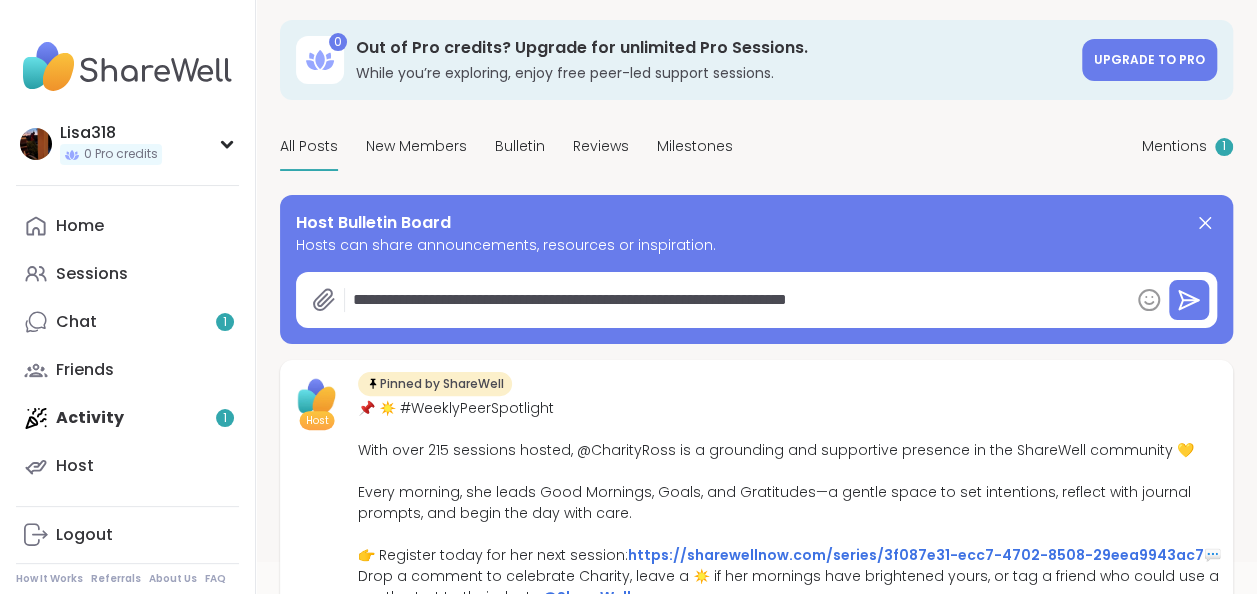 type on "*" 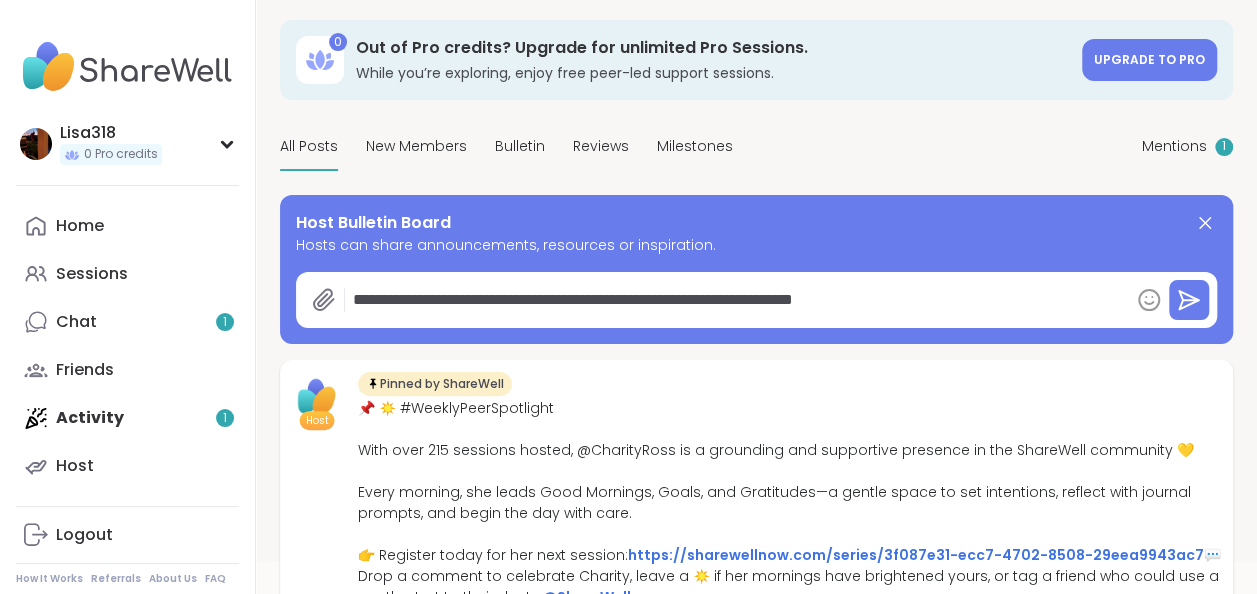 type on "*" 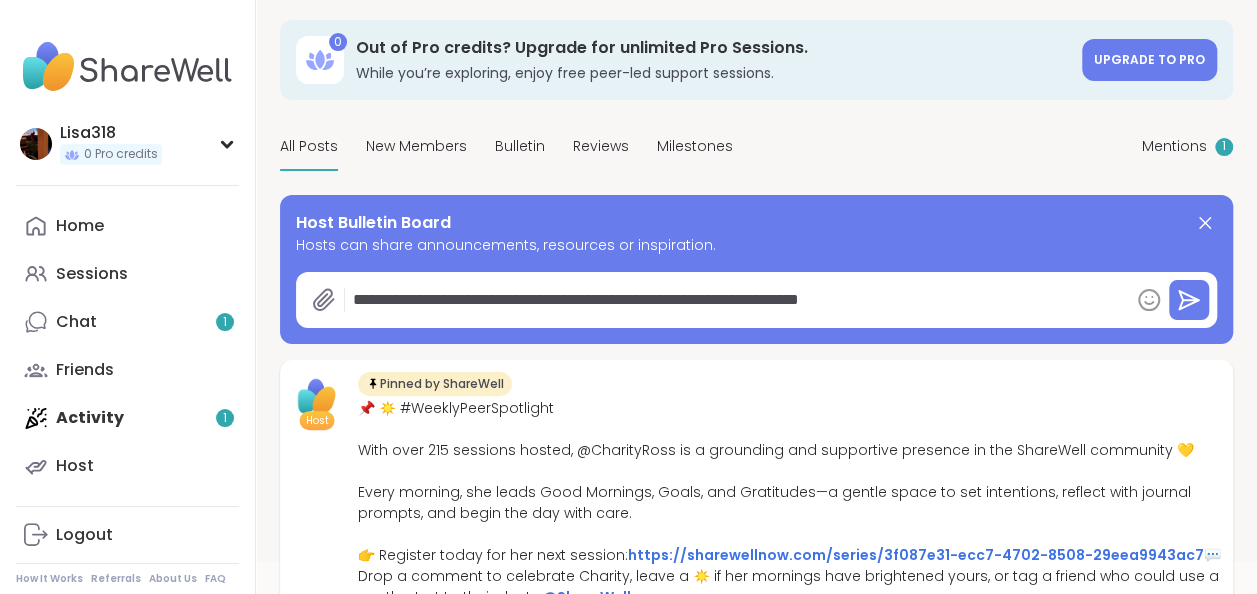 type on "*" 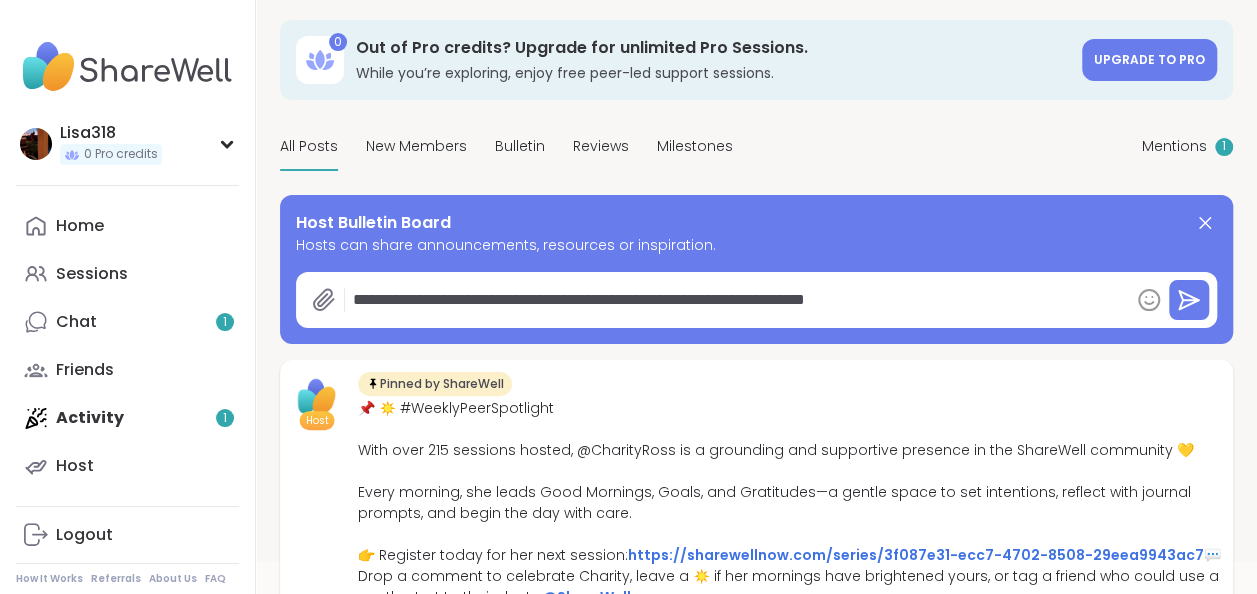 type on "*" 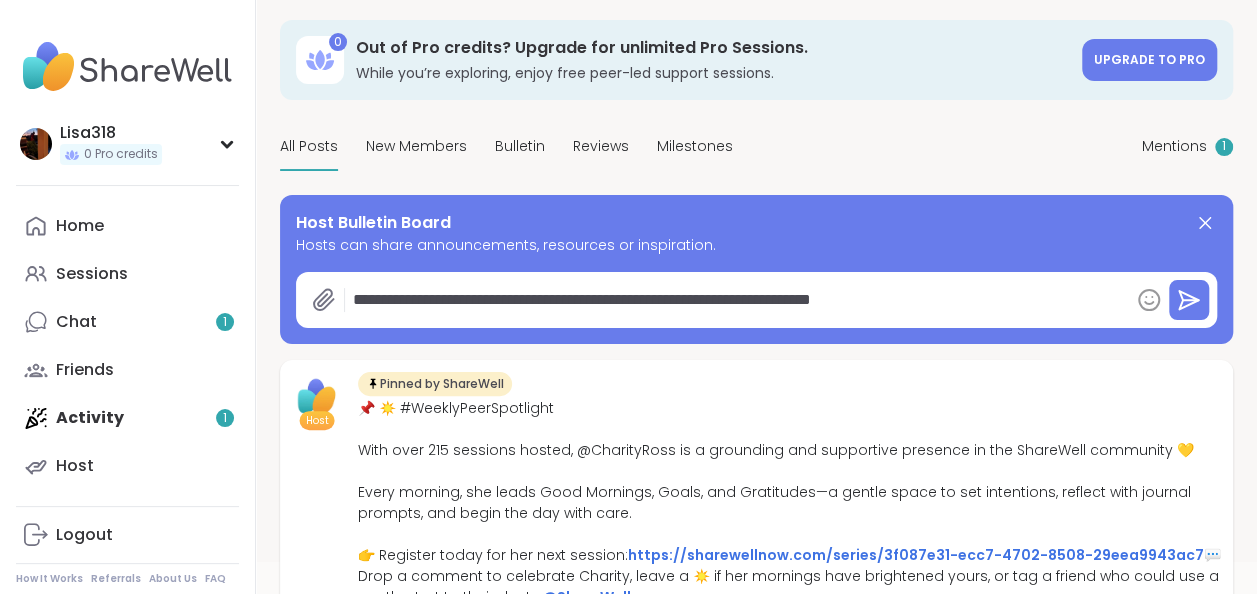 type on "*" 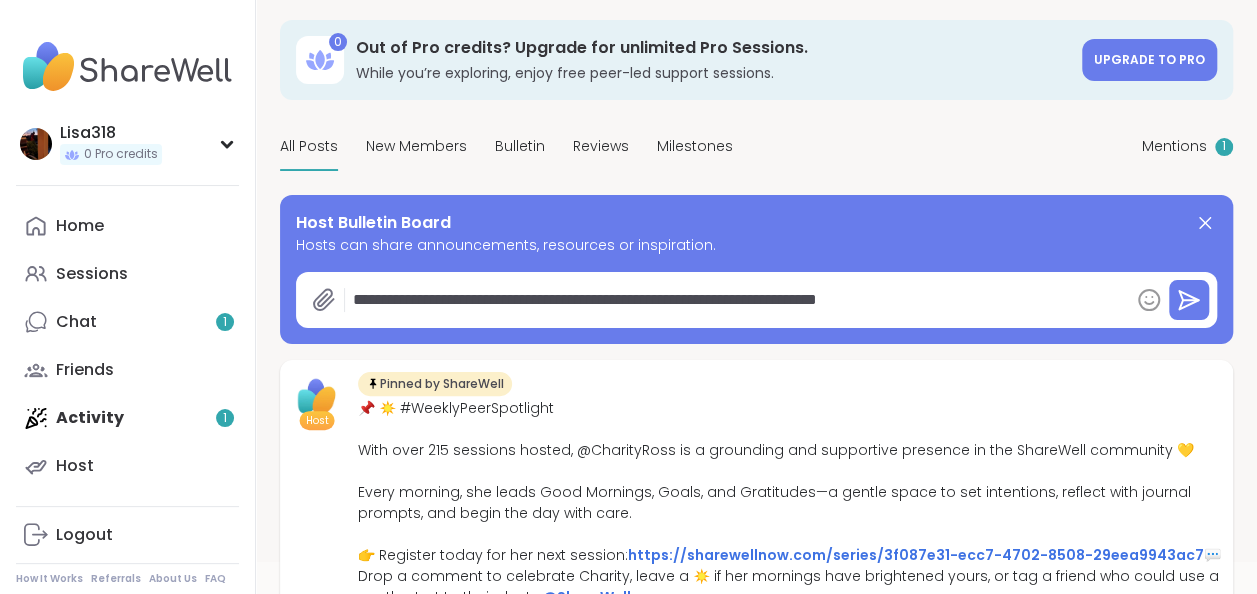 type on "*" 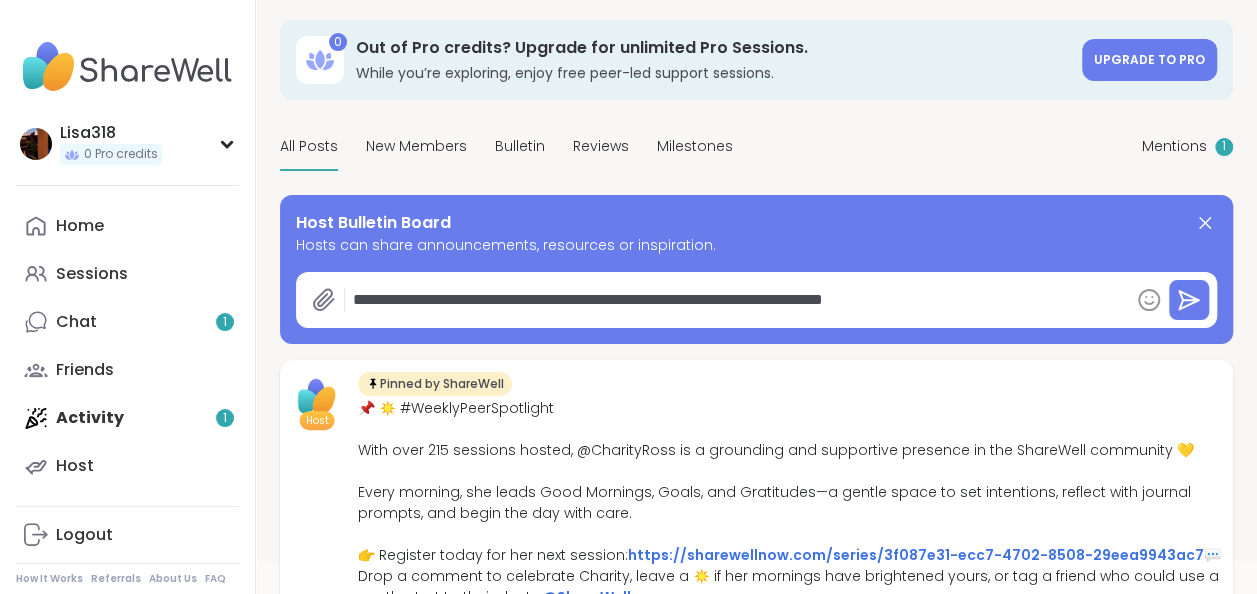 type on "*" 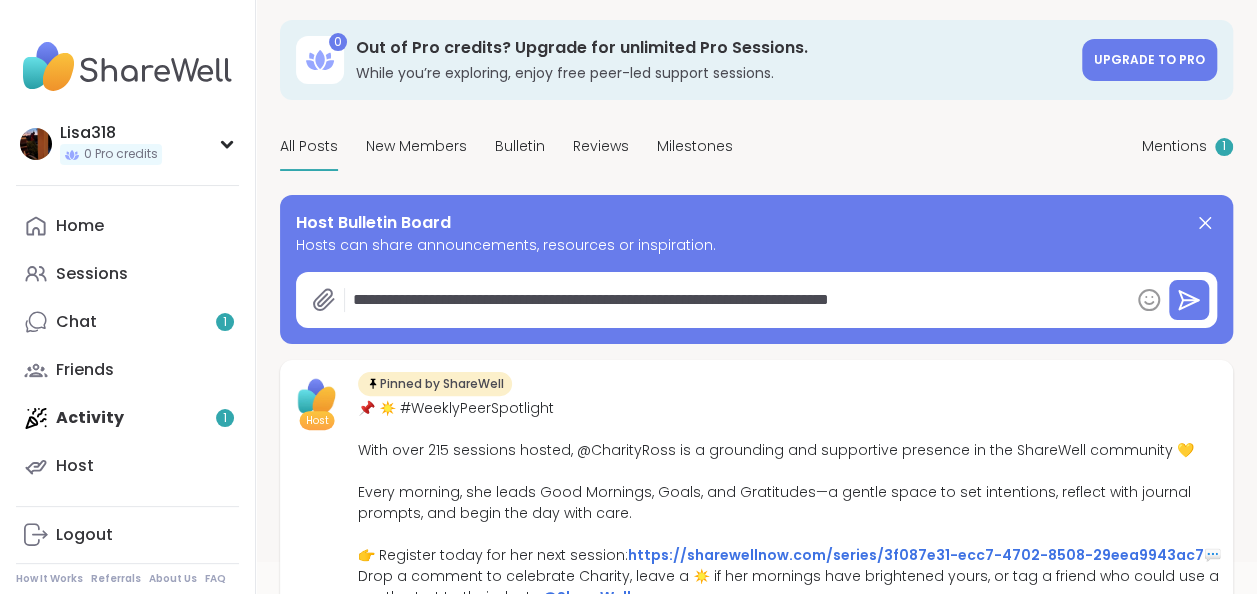 type on "*" 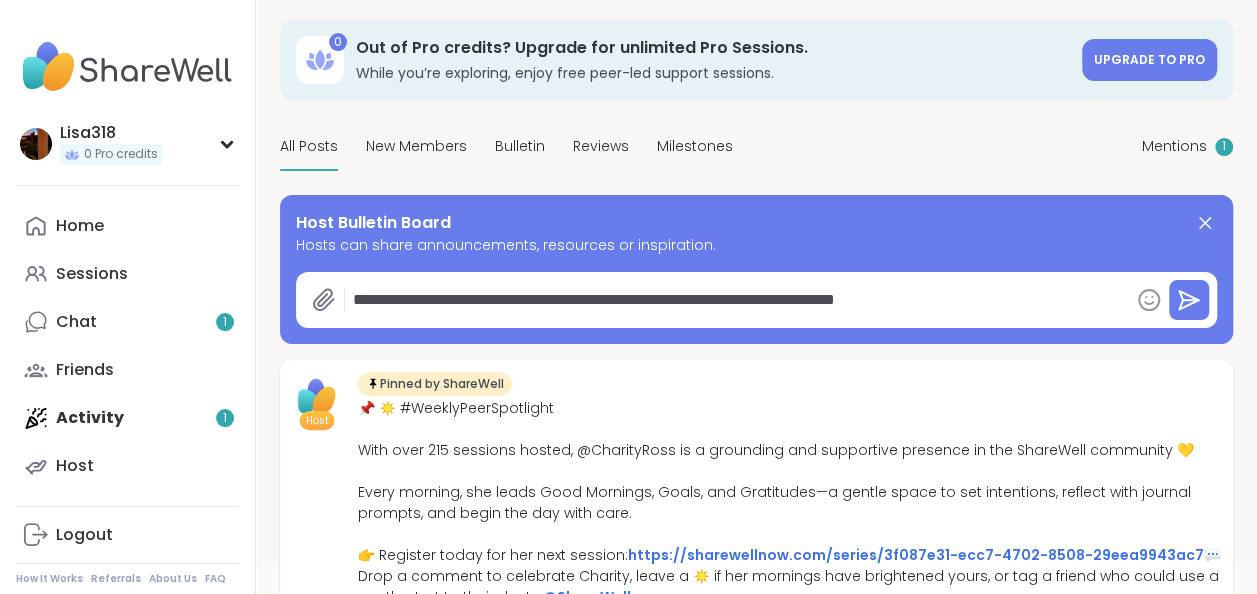 type on "*" 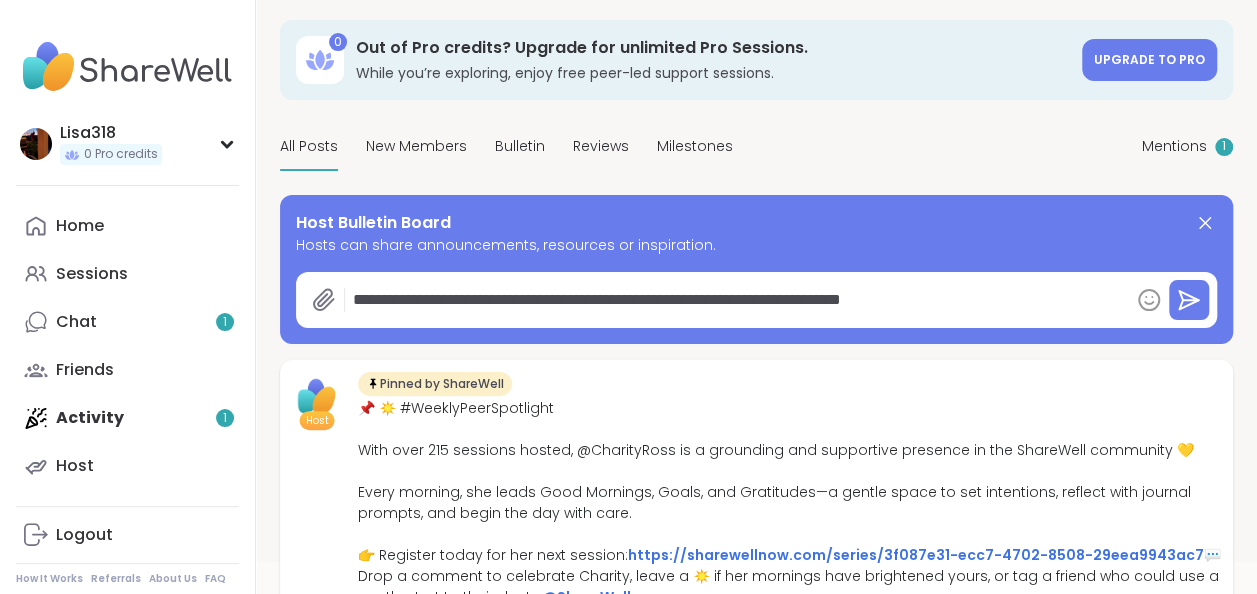 type 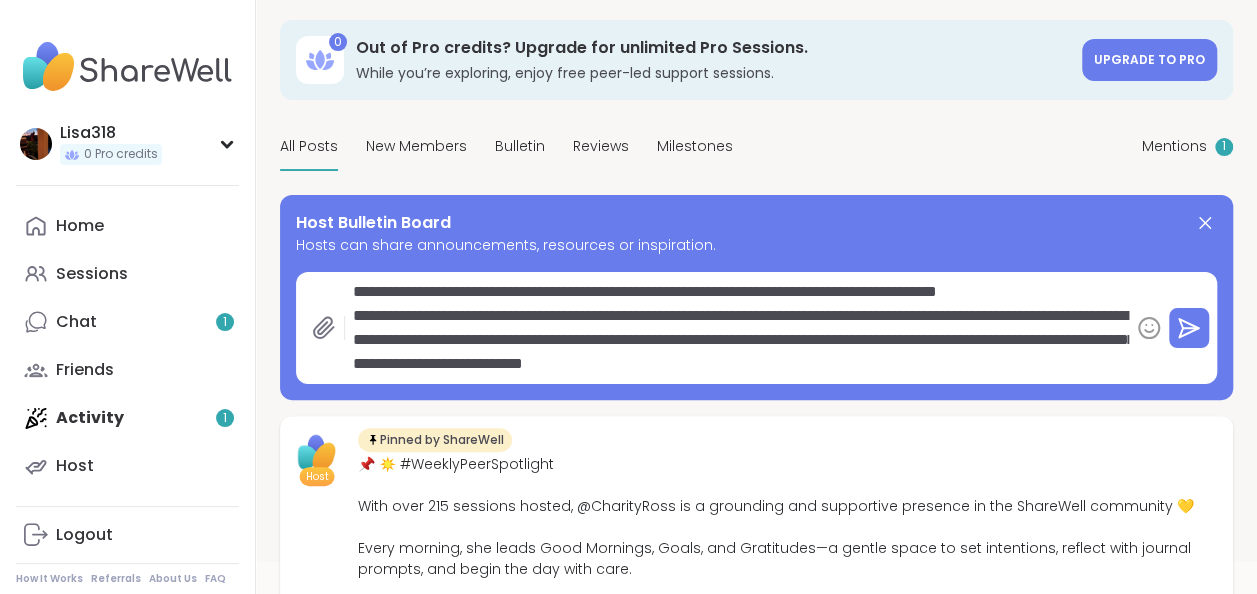 scroll, scrollTop: 24, scrollLeft: 0, axis: vertical 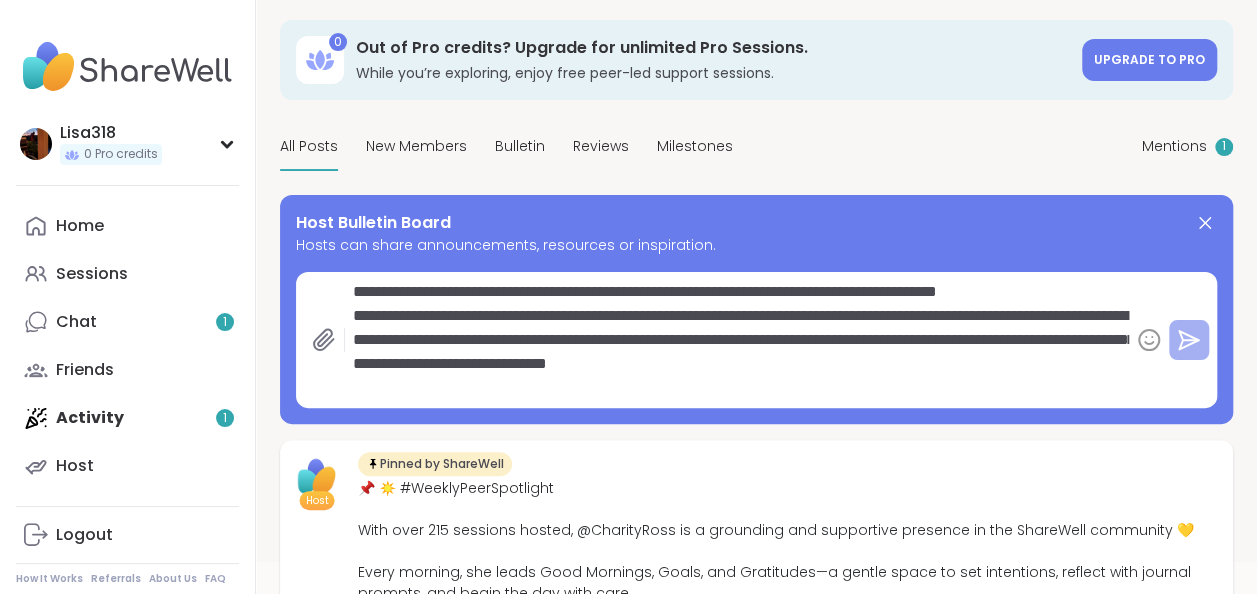 click 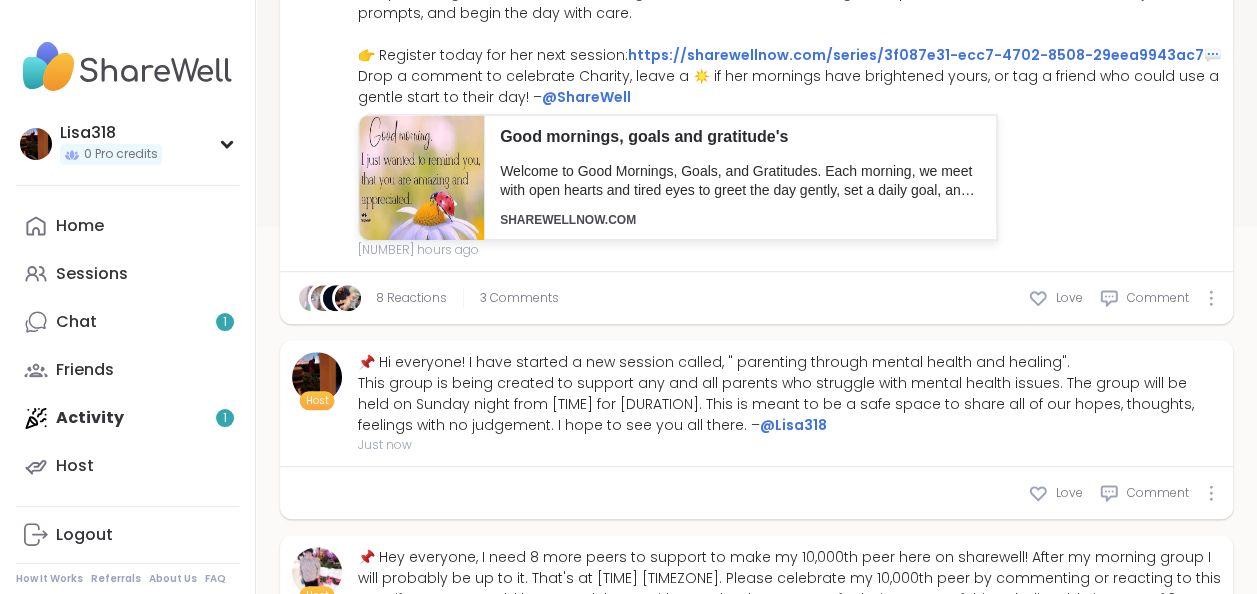 scroll, scrollTop: 471, scrollLeft: 0, axis: vertical 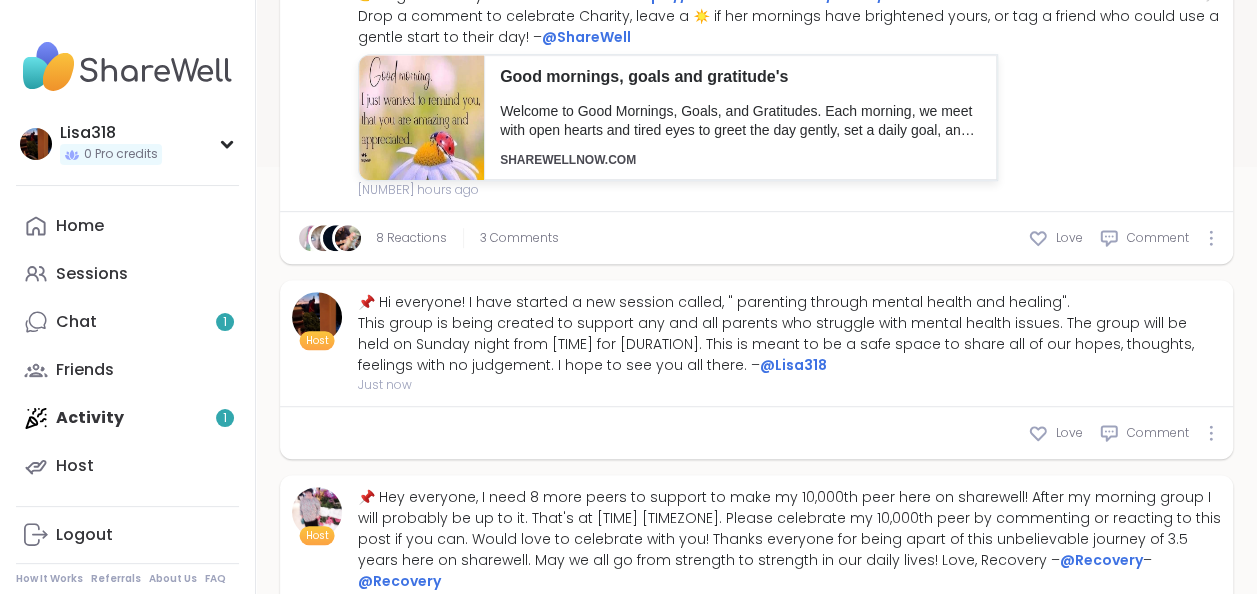 click at bounding box center (317, 317) 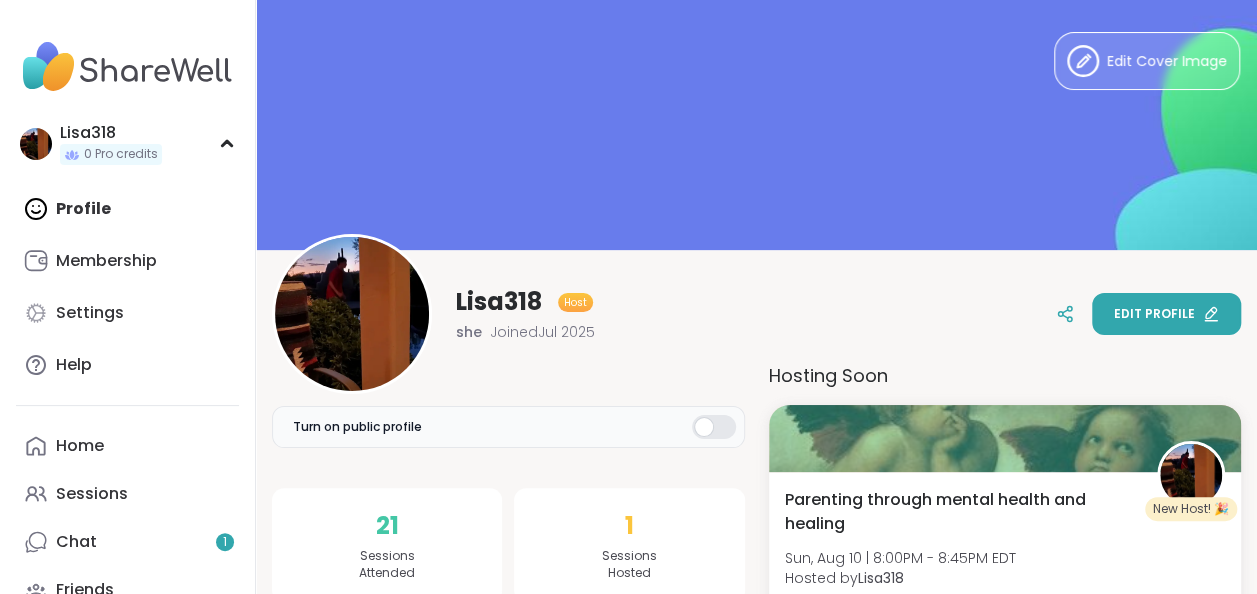 click on "Edit profile" at bounding box center [1166, 314] 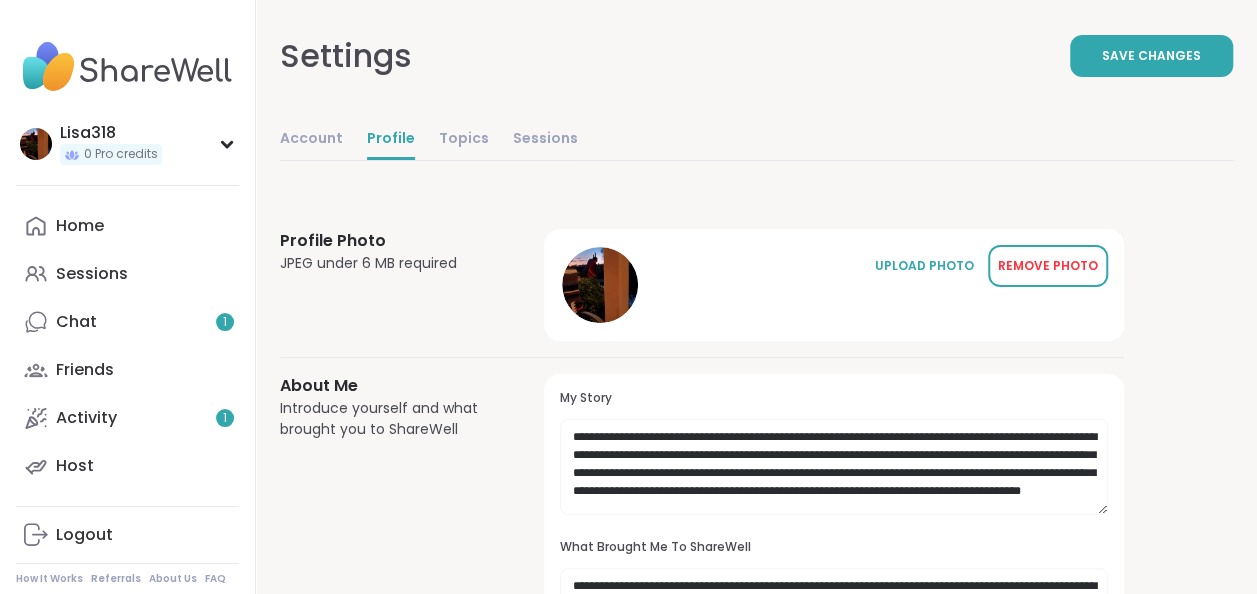 click on "REMOVE PHOTO" at bounding box center [1048, 266] 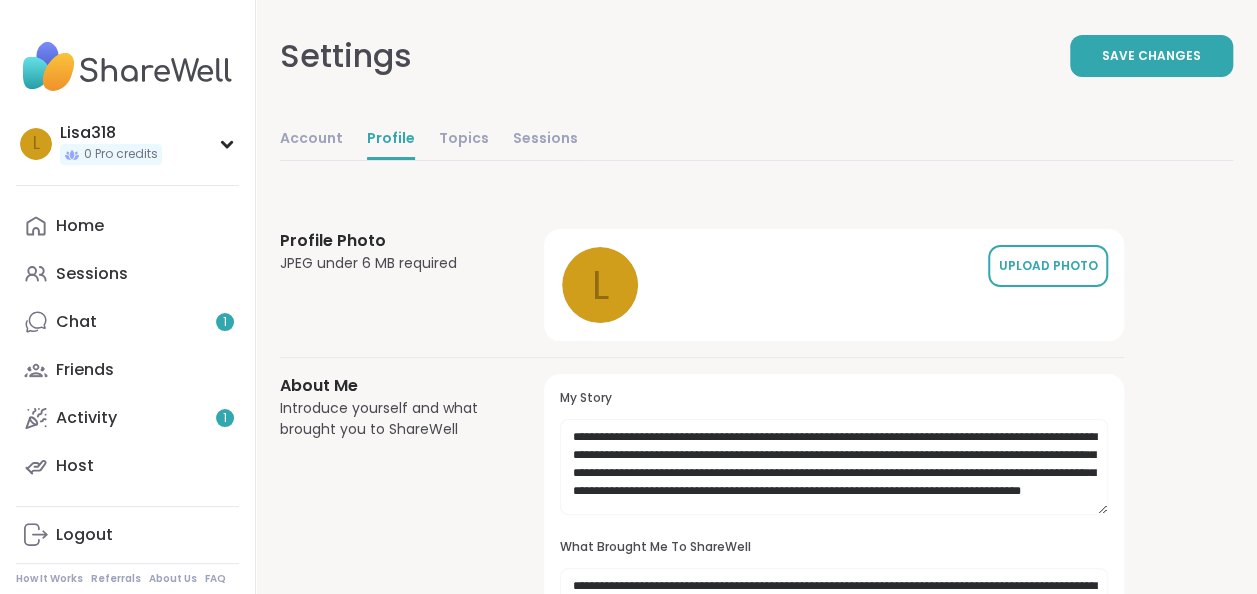 click on "UPLOAD PHOTO" at bounding box center (1048, 266) 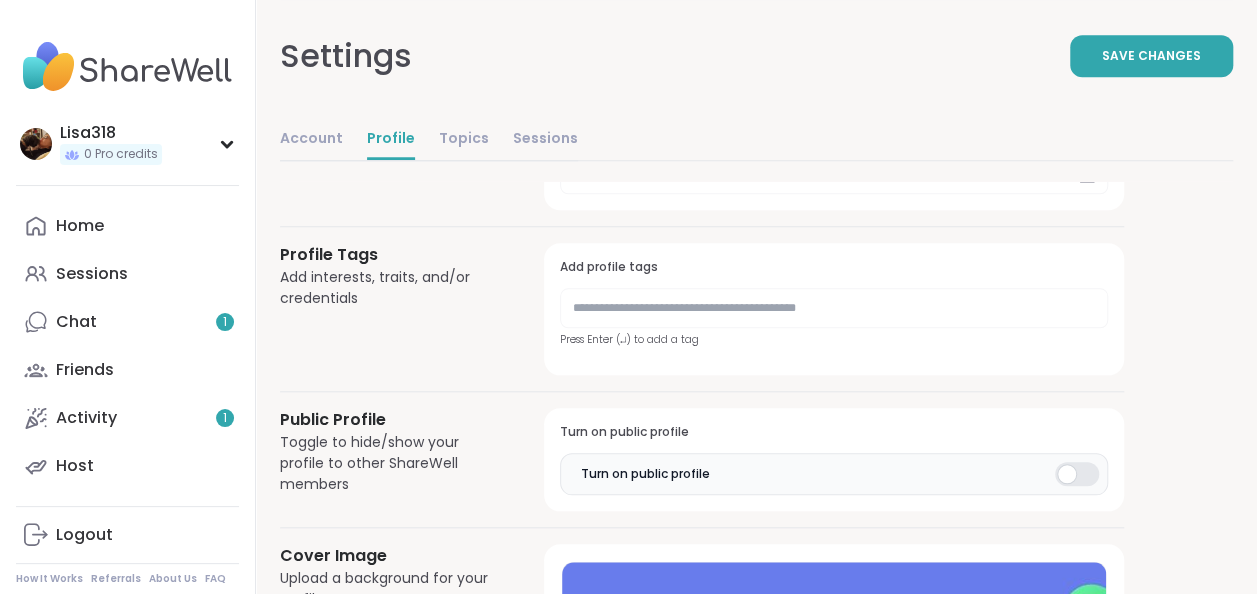 scroll, scrollTop: 838, scrollLeft: 0, axis: vertical 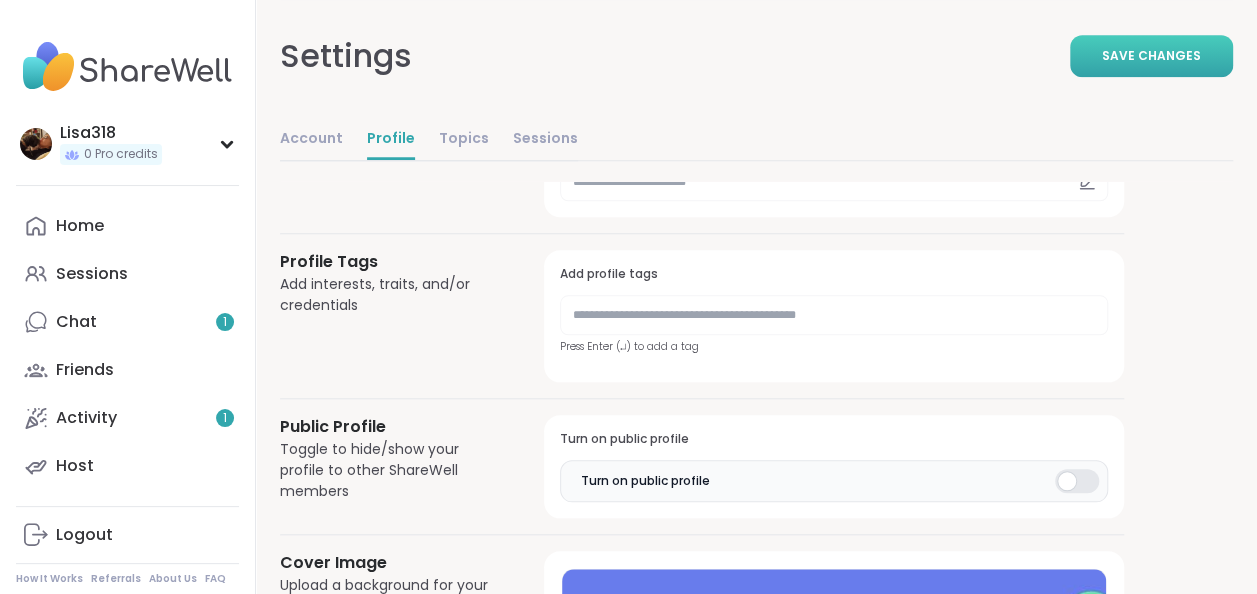 click on "Save Changes" at bounding box center [1151, 56] 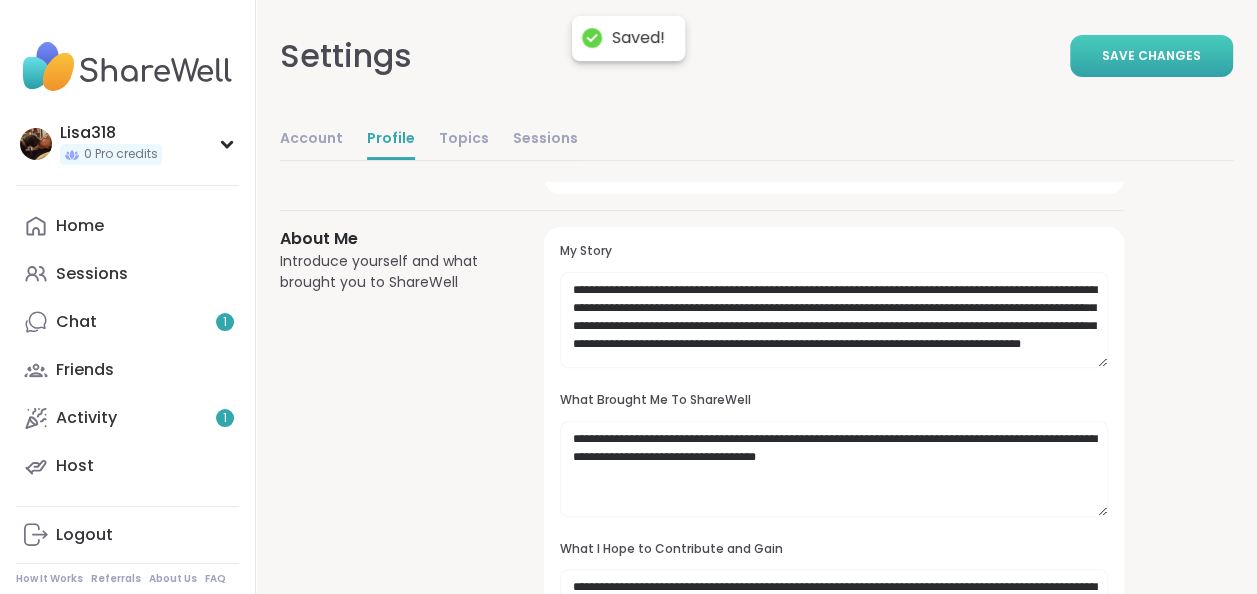 scroll, scrollTop: 0, scrollLeft: 0, axis: both 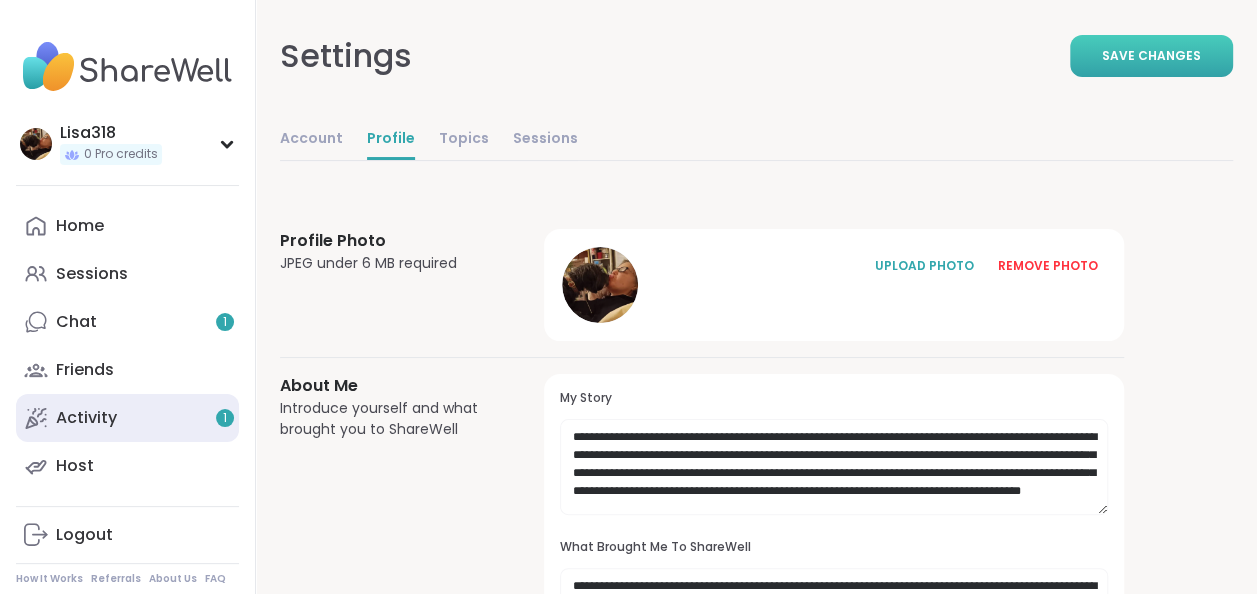 click on "Activity 1" at bounding box center [86, 418] 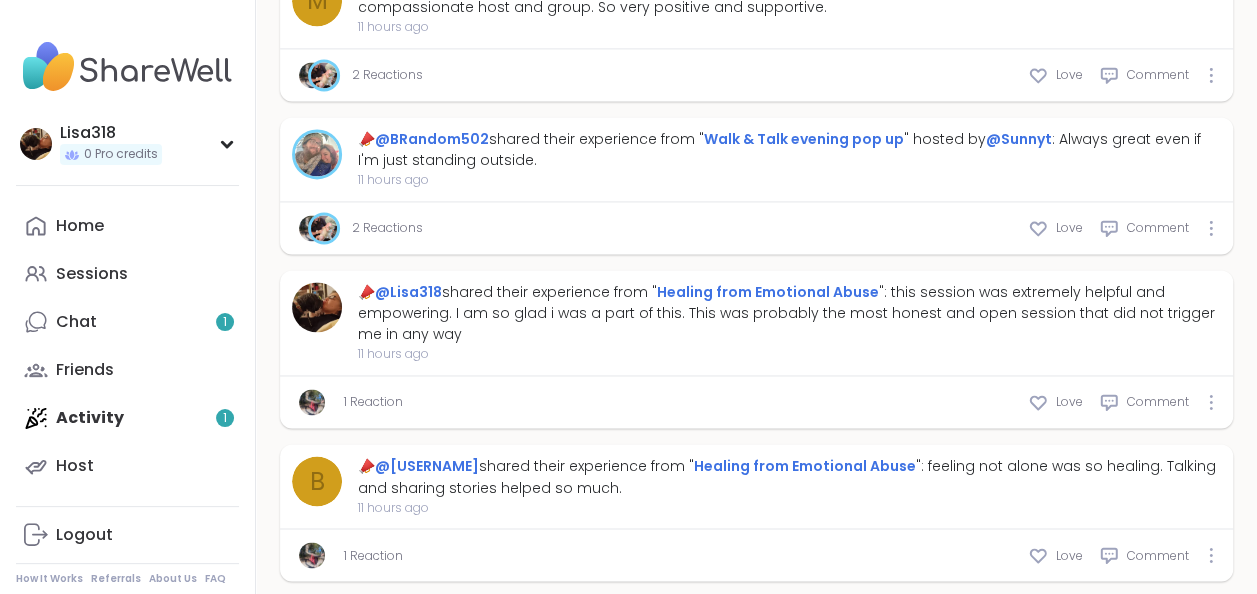 scroll, scrollTop: 5268, scrollLeft: 0, axis: vertical 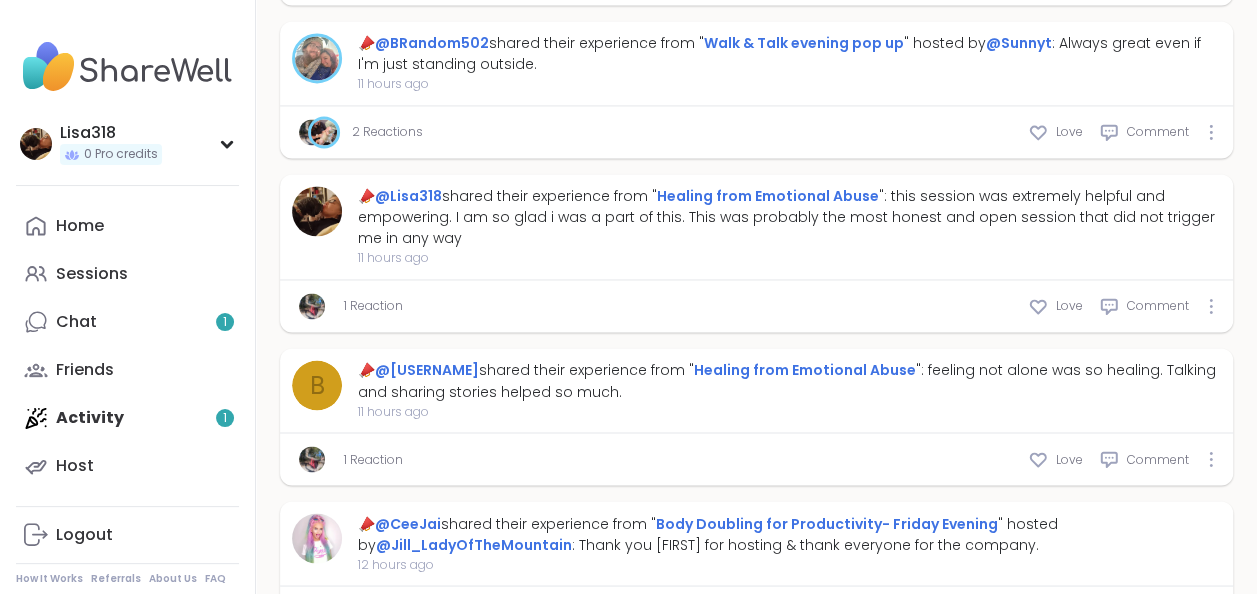 click at bounding box center (312, 306) 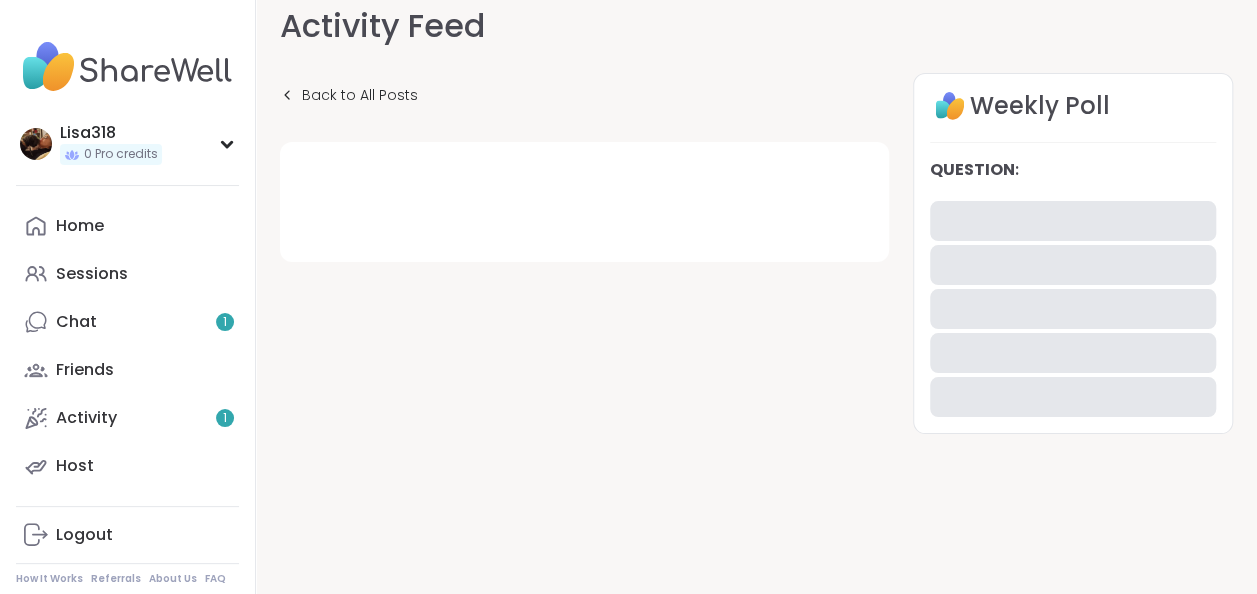 scroll, scrollTop: 0, scrollLeft: 0, axis: both 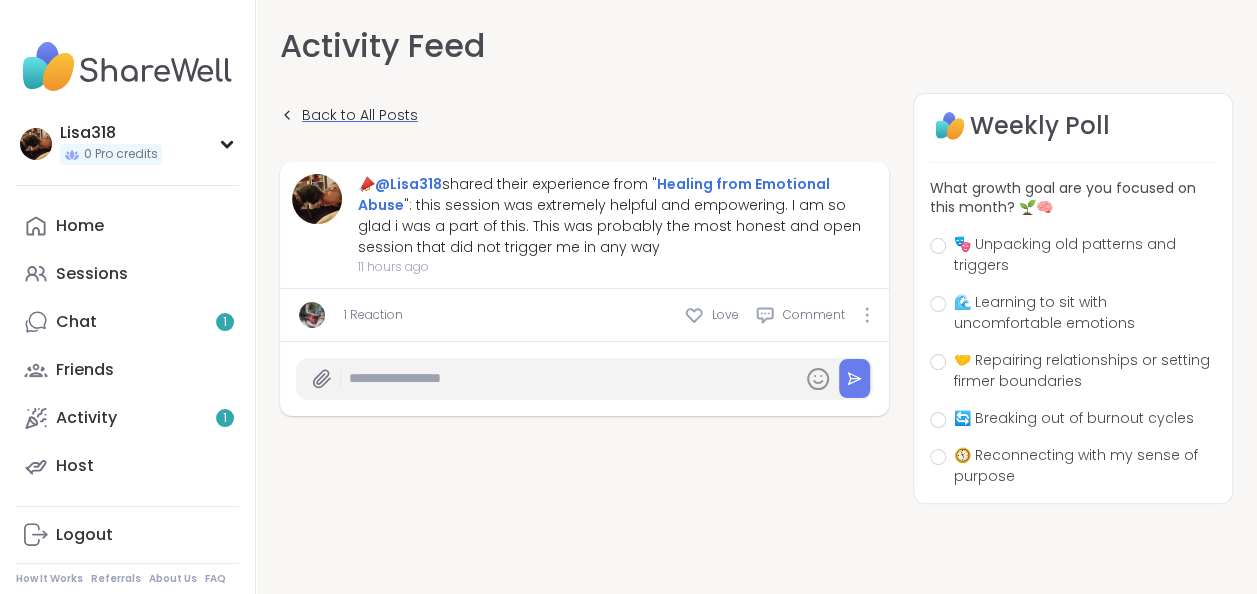 click on "Back to All Posts" at bounding box center (349, 115) 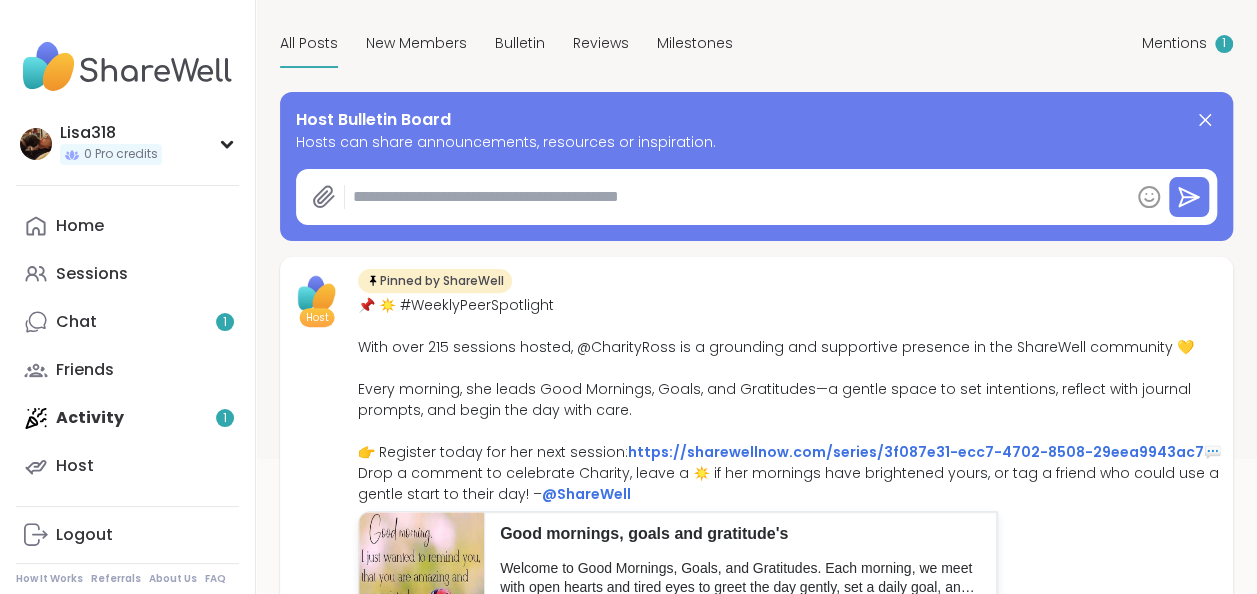 scroll, scrollTop: 0, scrollLeft: 0, axis: both 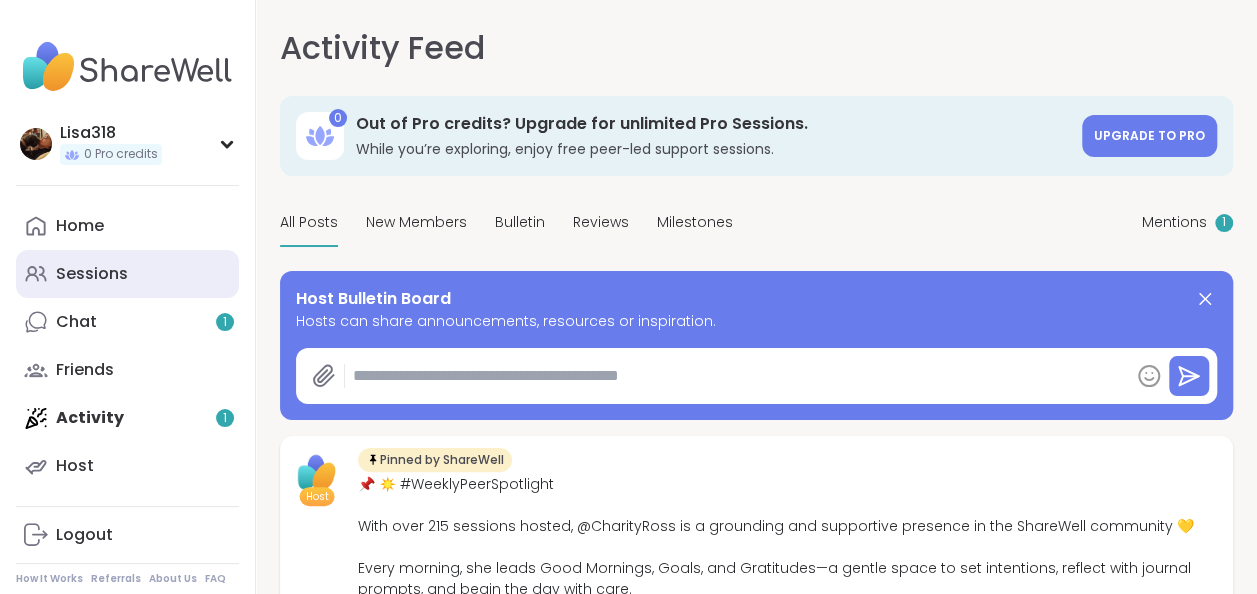 click on "Sessions" at bounding box center [92, 274] 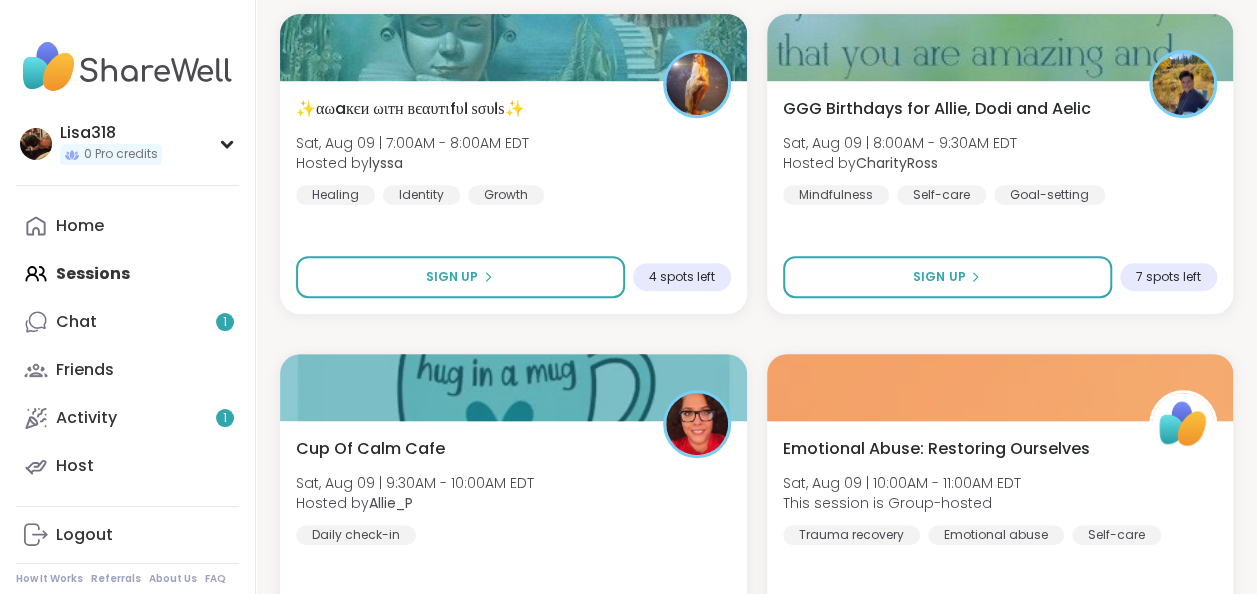 scroll, scrollTop: 406, scrollLeft: 0, axis: vertical 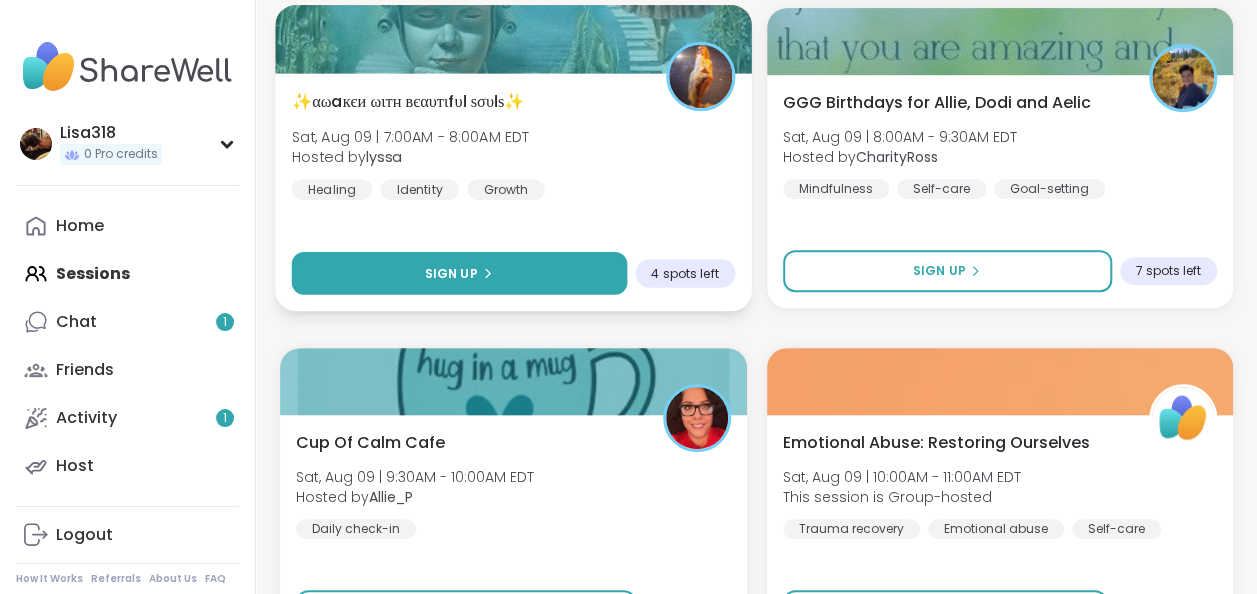 click on "Sign Up" at bounding box center [459, 273] 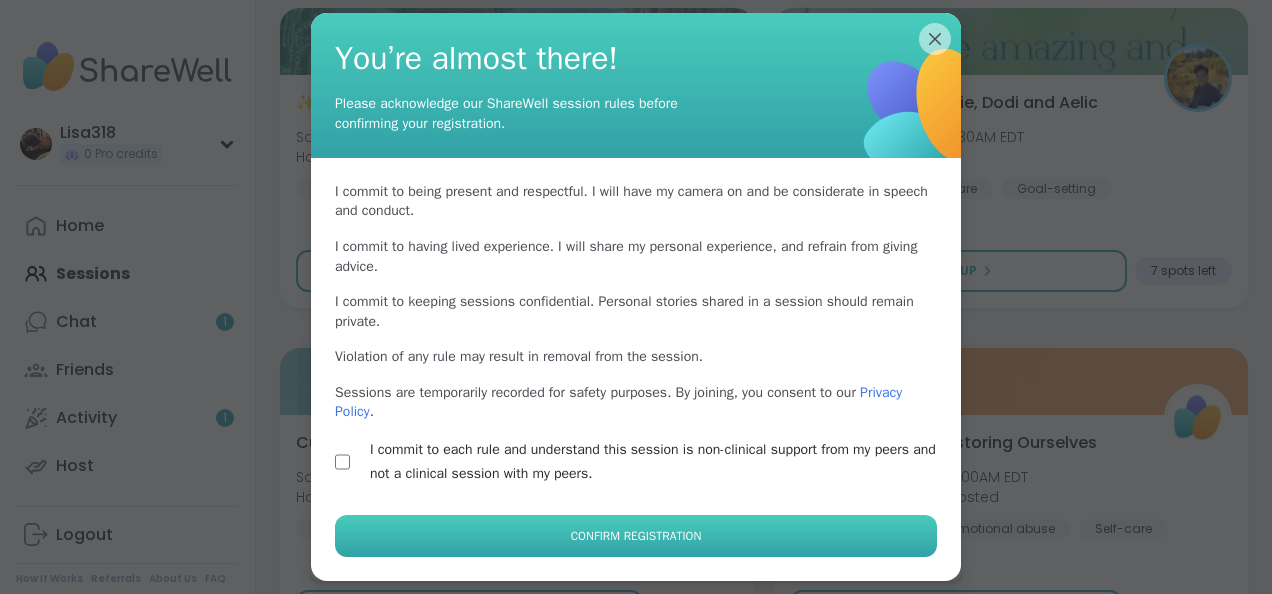 click on "Confirm Registration" at bounding box center [636, 536] 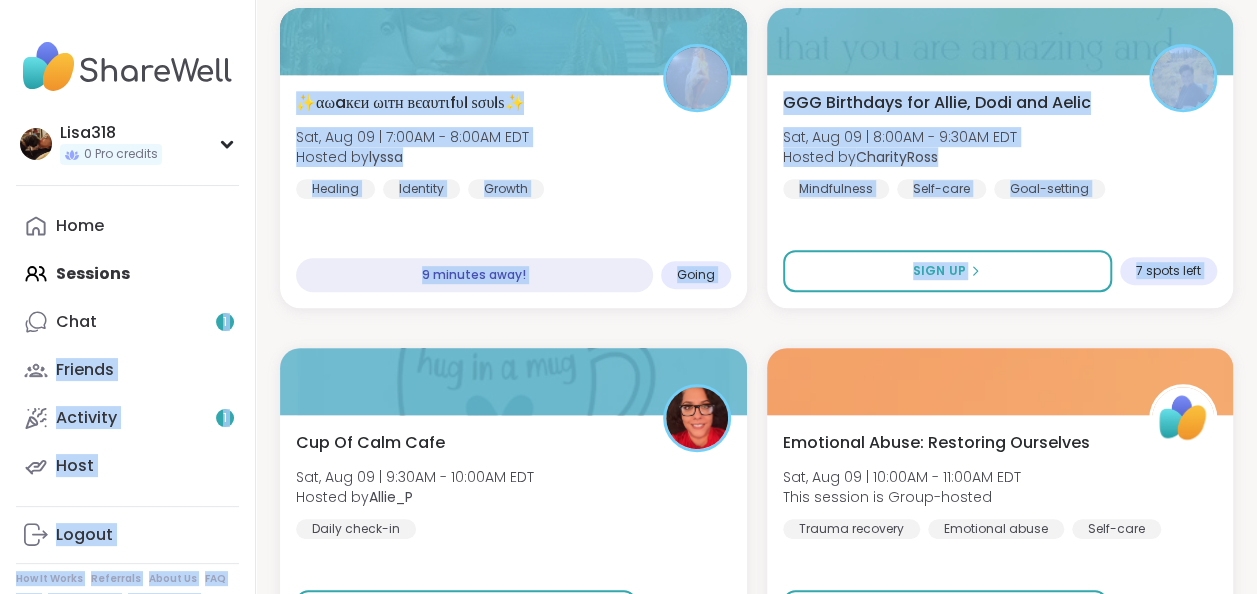 drag, startPoint x: 469, startPoint y: 378, endPoint x: 236, endPoint y: 292, distance: 248.36465 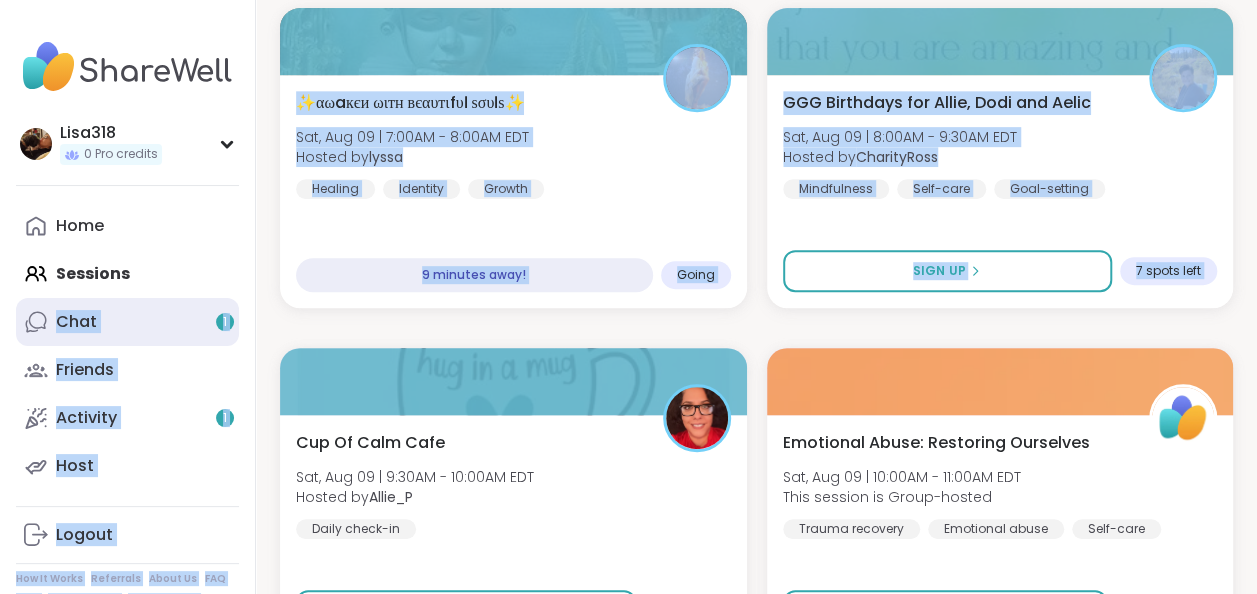 click on "Chat 1" at bounding box center [76, 322] 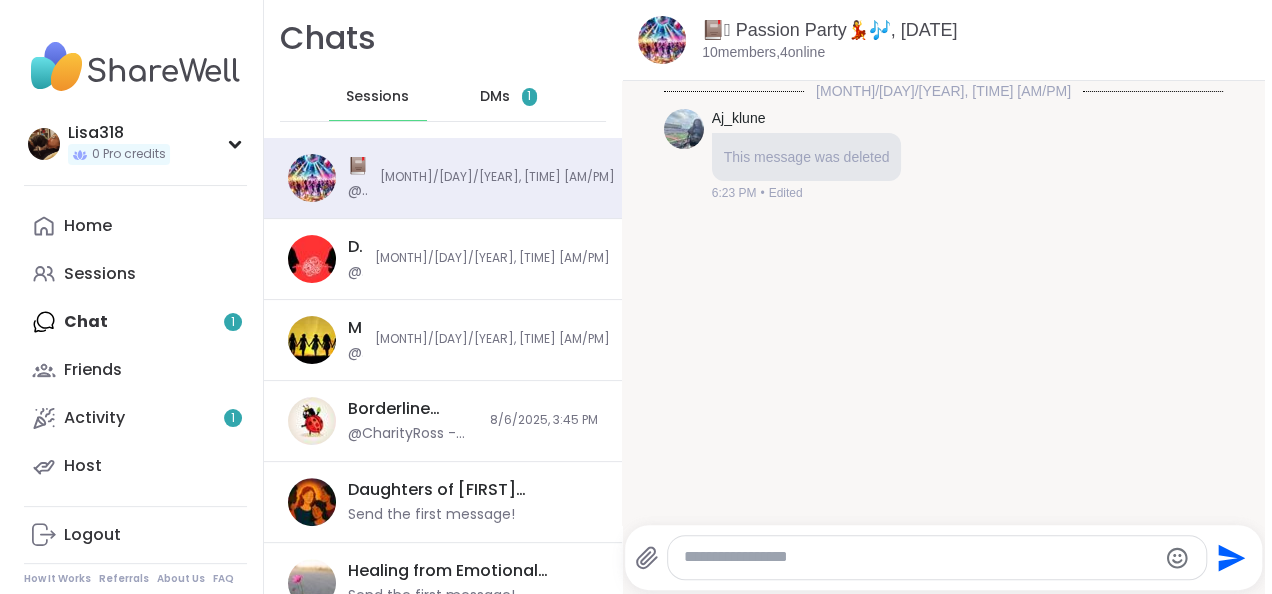 scroll, scrollTop: 0, scrollLeft: 0, axis: both 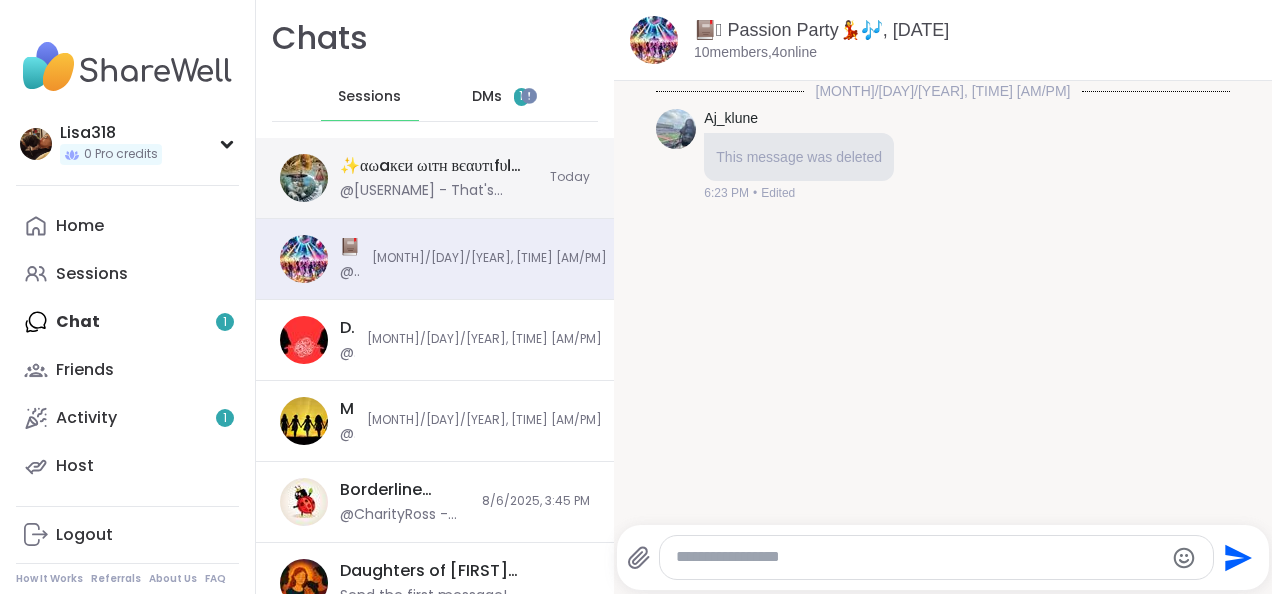 click on "✨αωaкєи ωιтн вєαυтιfυℓ ѕσυℓѕ✨, Aug 09" at bounding box center [439, 166] 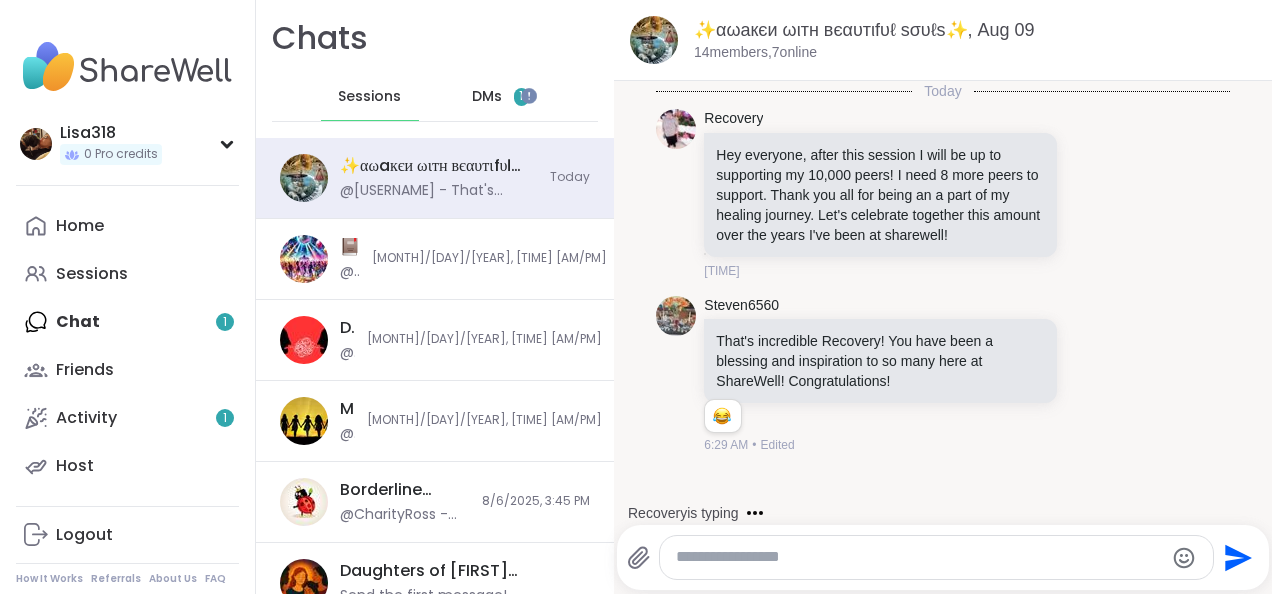 click at bounding box center (919, 557) 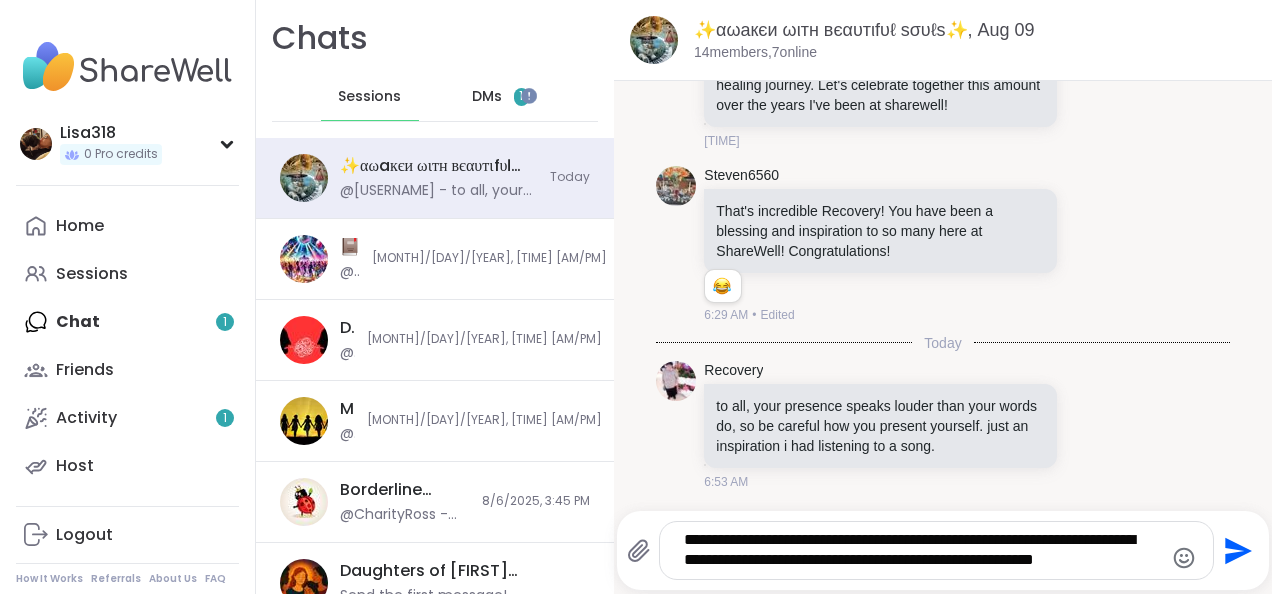 click on "Send" 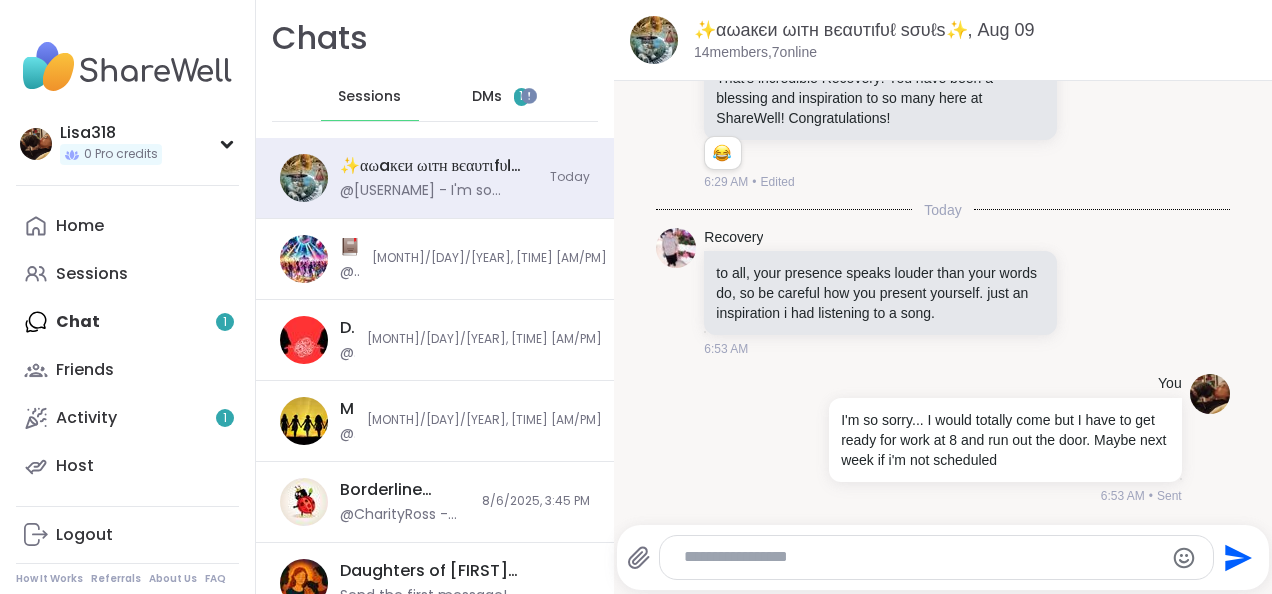 scroll, scrollTop: 328, scrollLeft: 0, axis: vertical 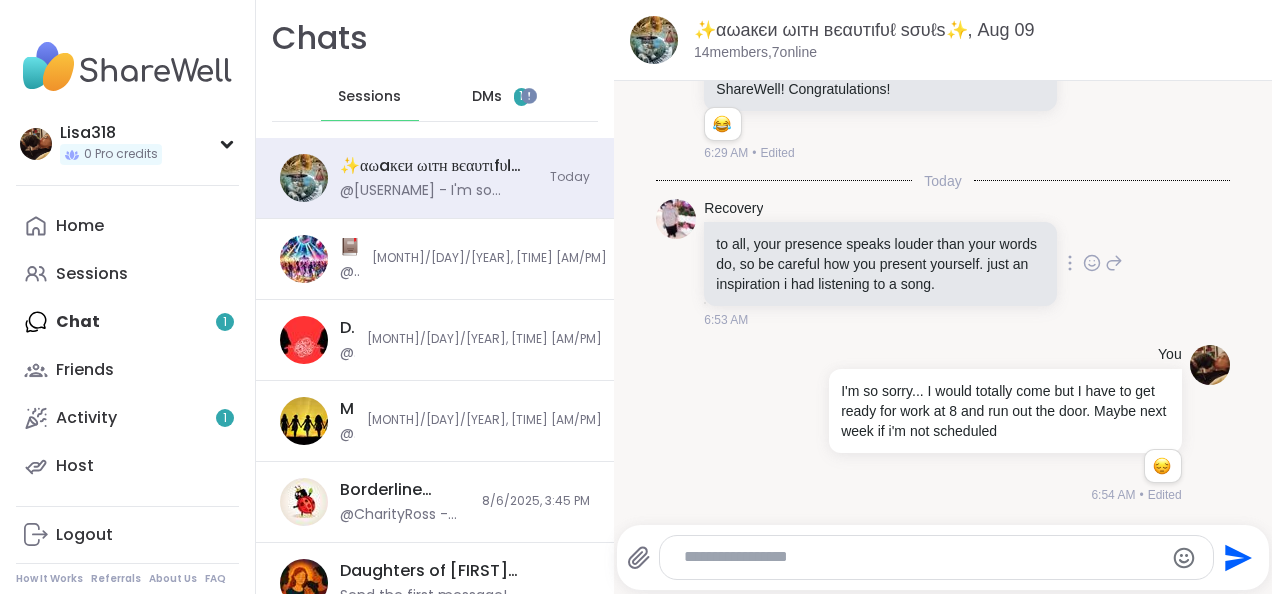 click on "to all, your presence speaks louder than your words do, so be careful how you present yourself. just an inspiration i had listening to a song." at bounding box center [880, 264] 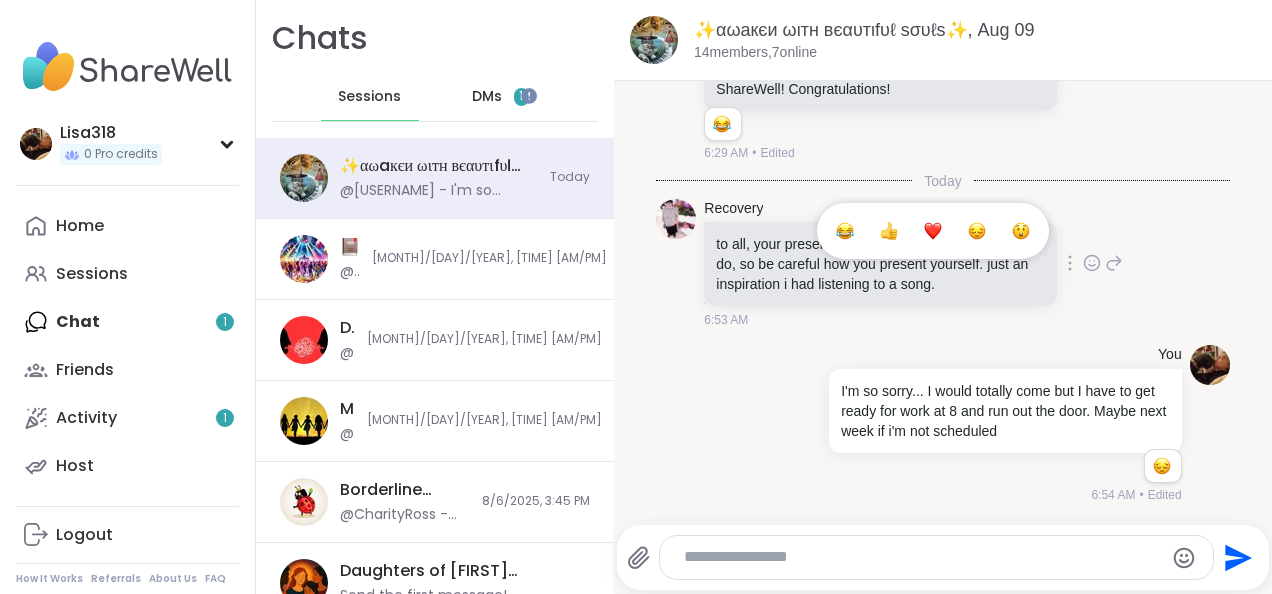 click at bounding box center (933, 231) 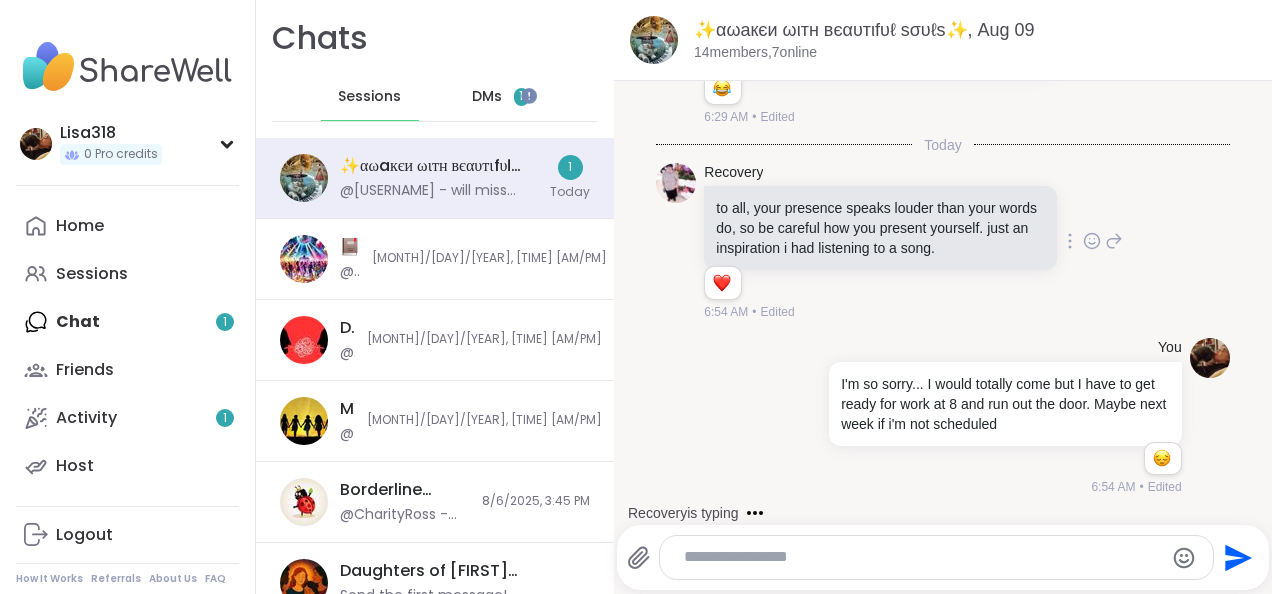 scroll, scrollTop: 462, scrollLeft: 0, axis: vertical 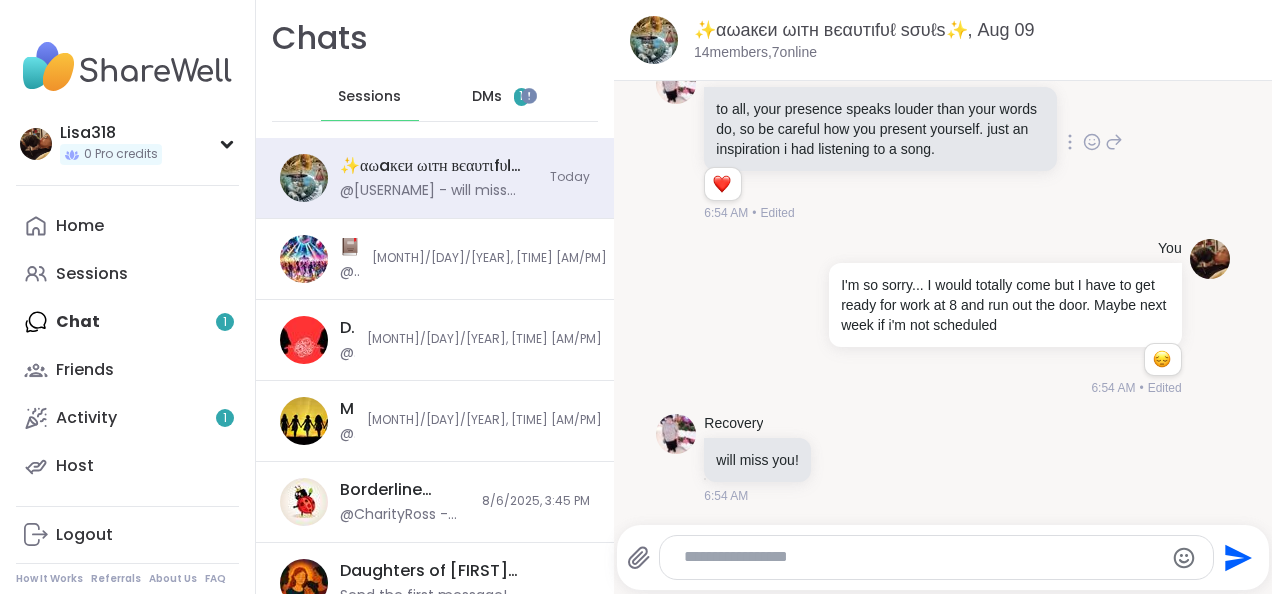 click at bounding box center (920, 557) 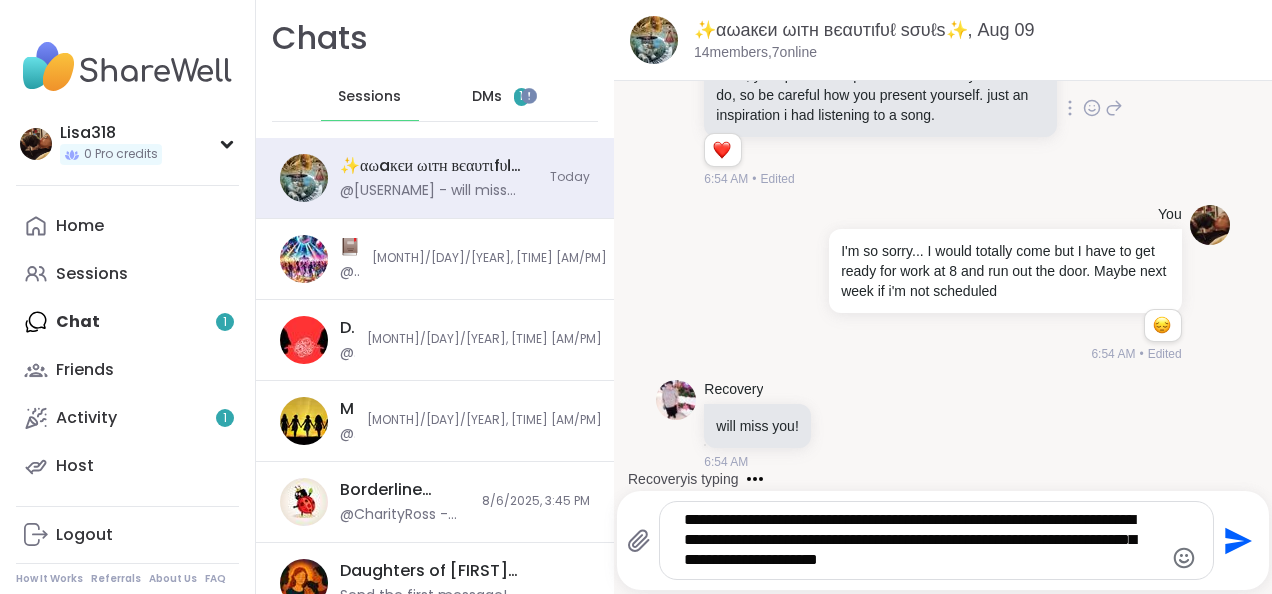 click on "Send" 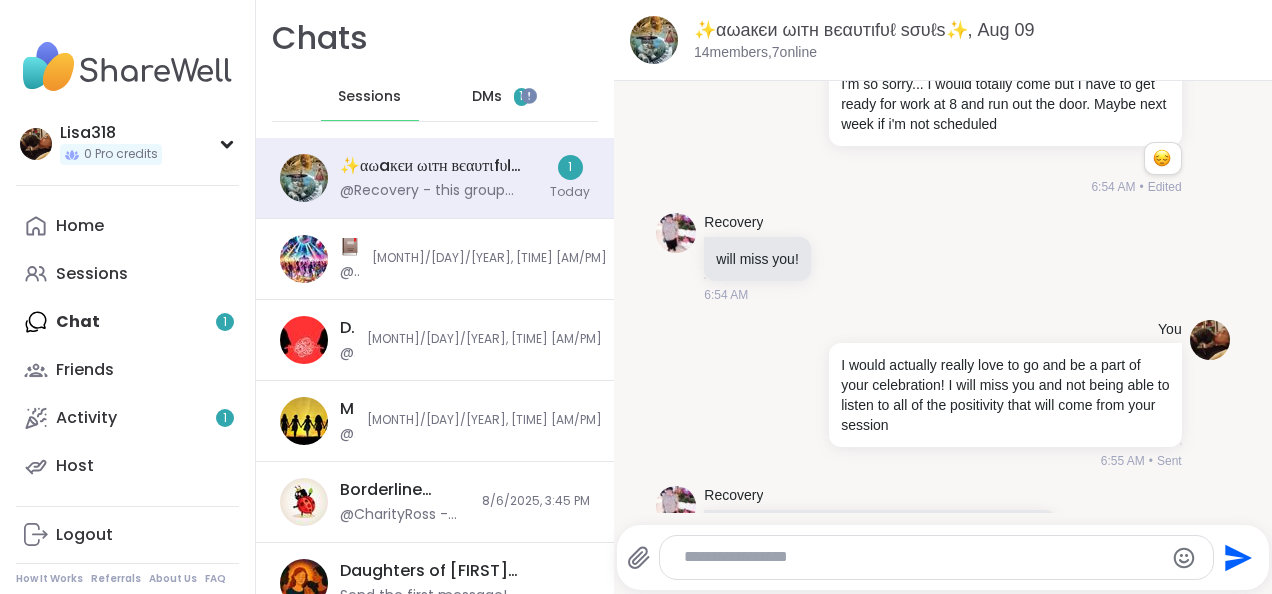 scroll, scrollTop: 754, scrollLeft: 0, axis: vertical 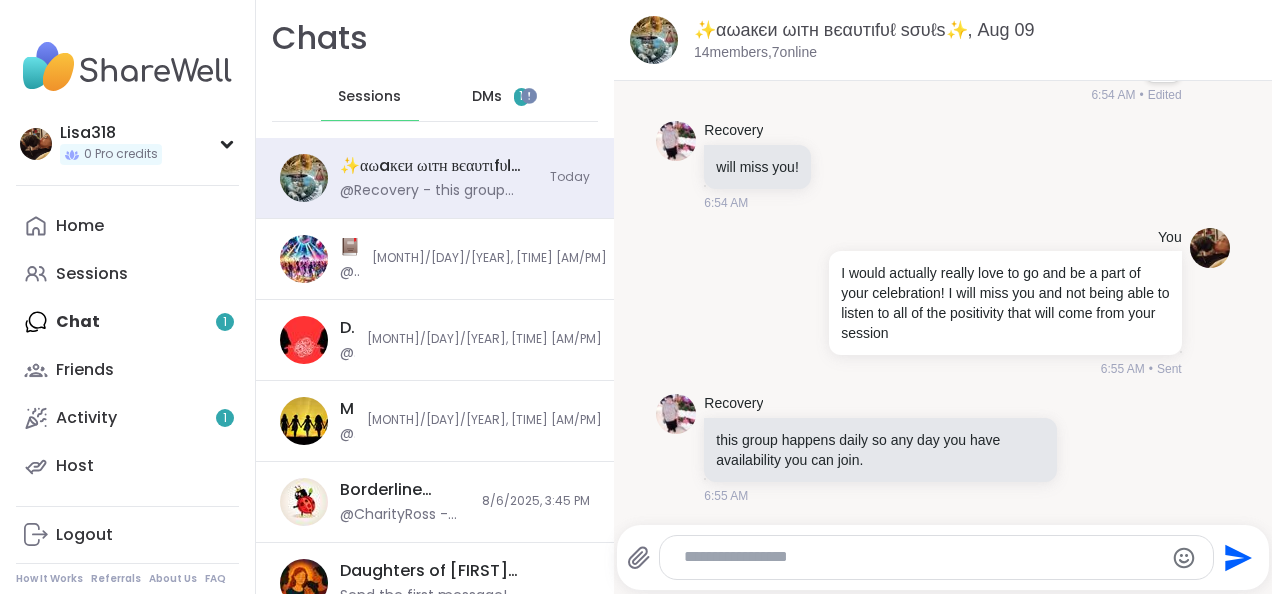 click at bounding box center (920, 557) 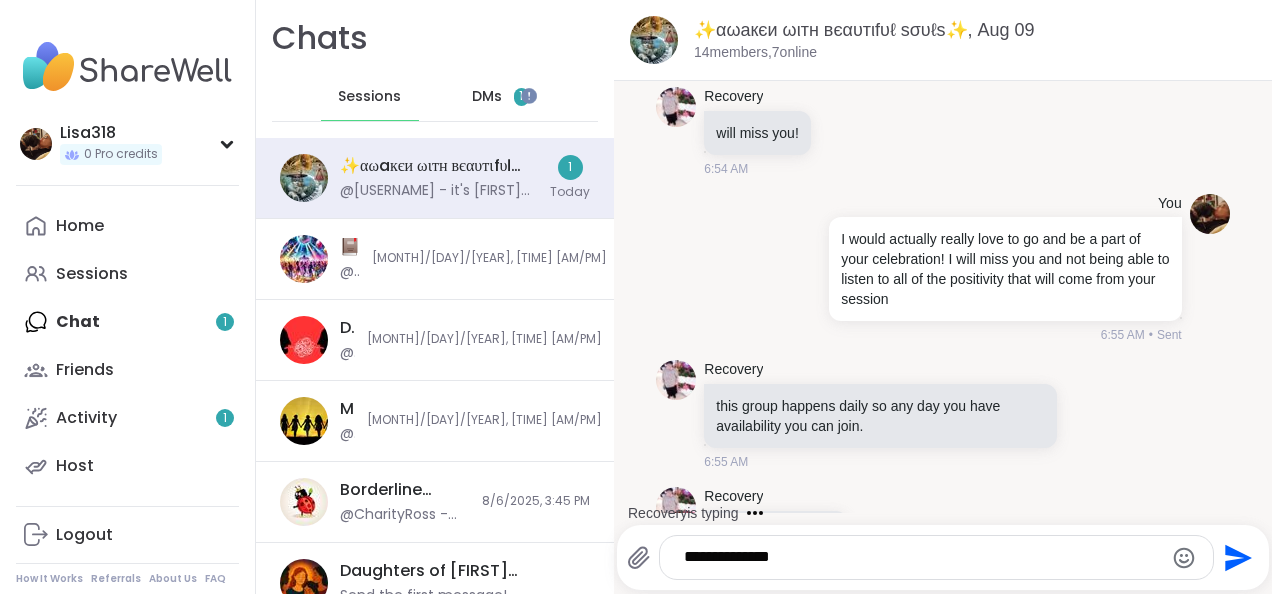 scroll, scrollTop: 860, scrollLeft: 0, axis: vertical 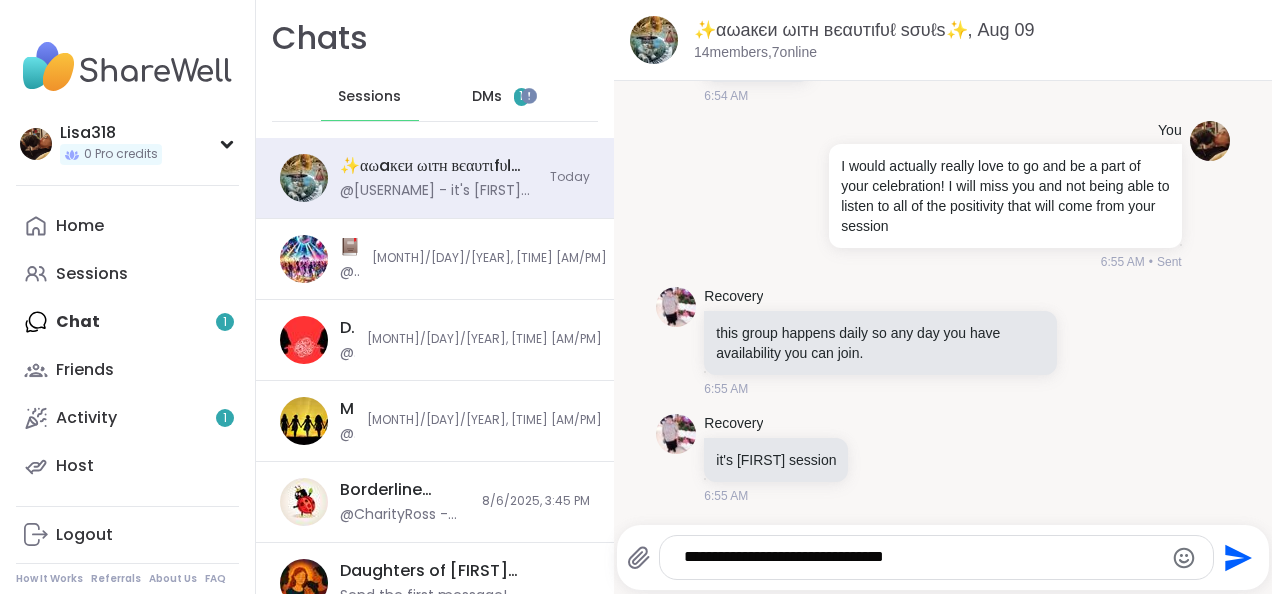 click 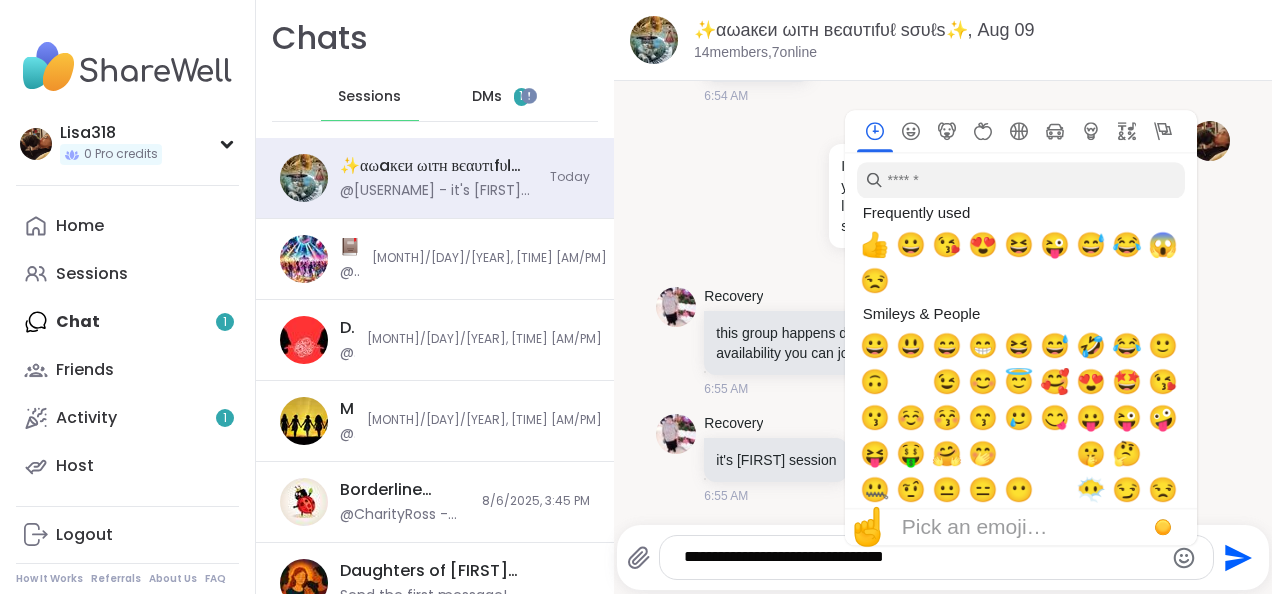 click on "😁" at bounding box center [983, 346] 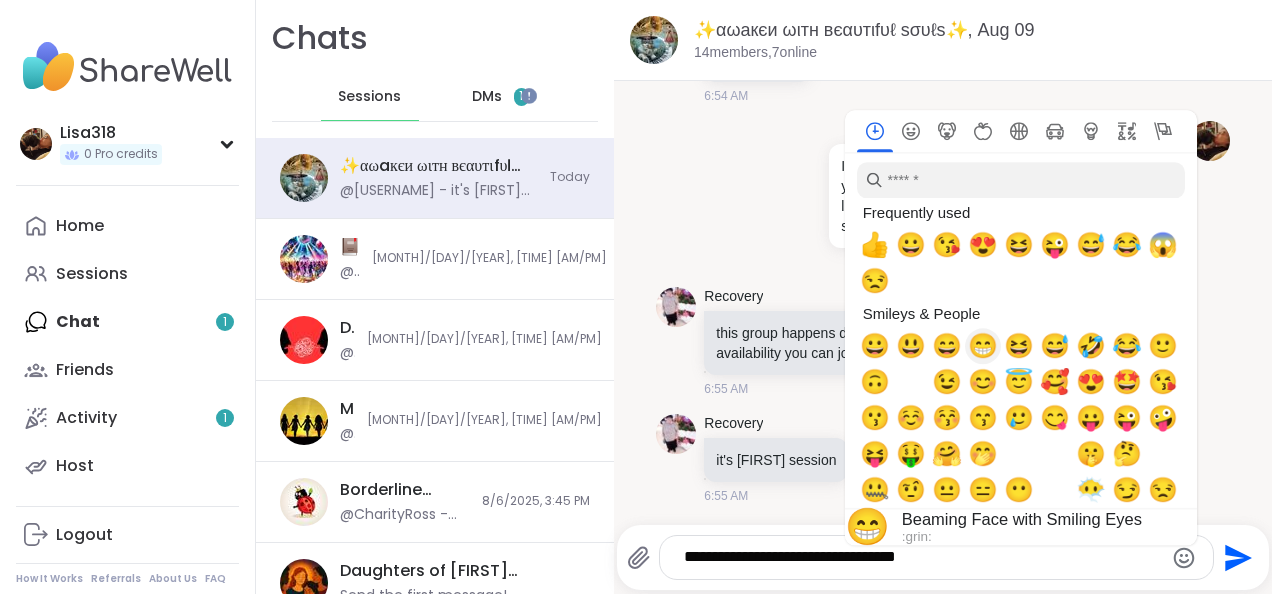 click on "Send" 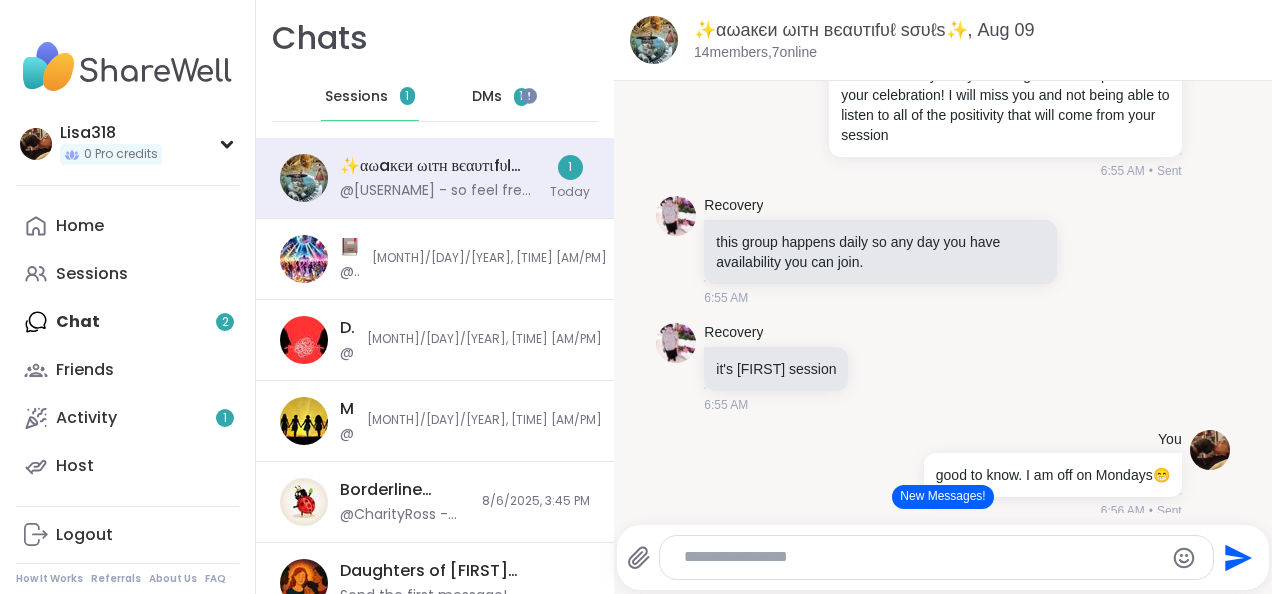 scroll, scrollTop: 1072, scrollLeft: 0, axis: vertical 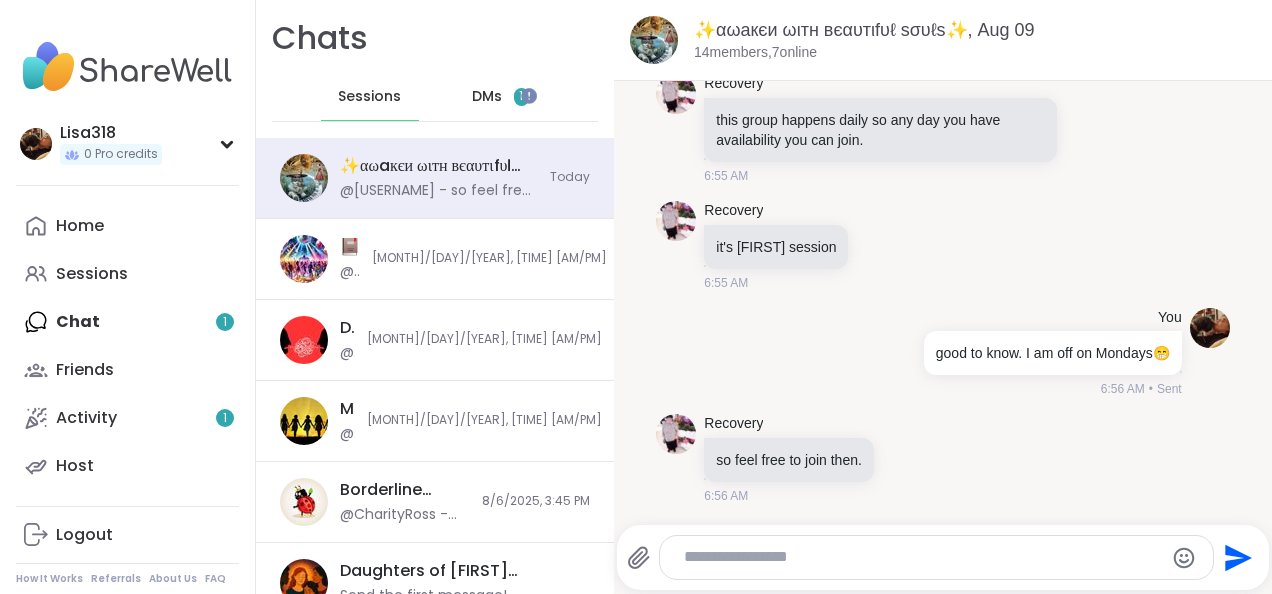click at bounding box center (920, 557) 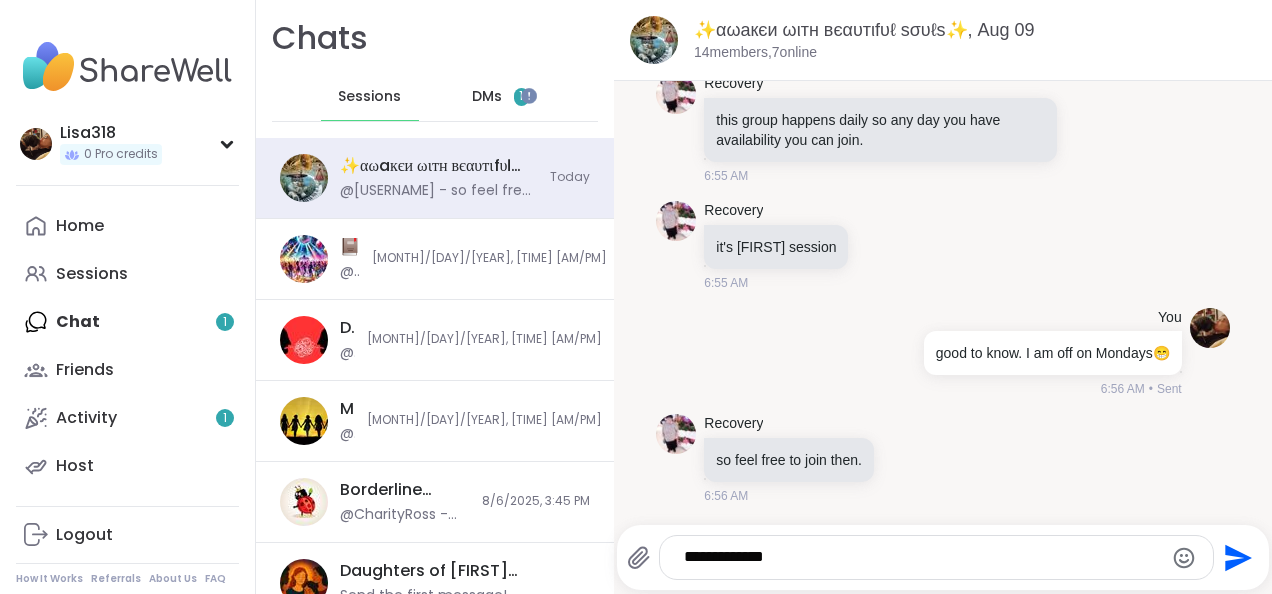 click on "Send" 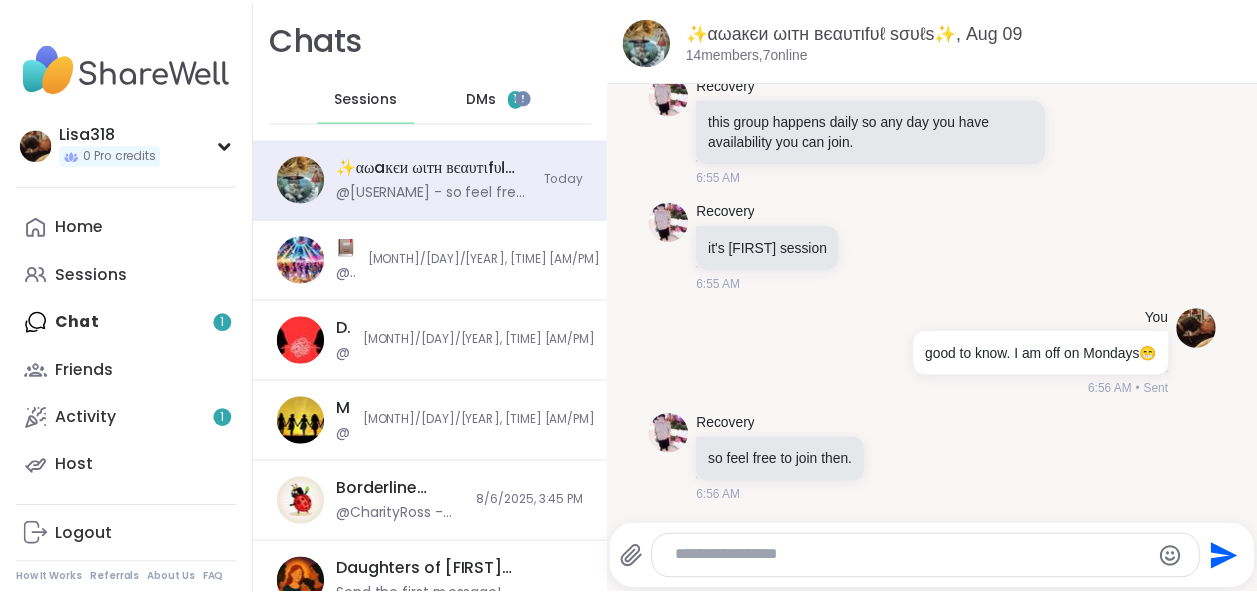 scroll, scrollTop: 1178, scrollLeft: 0, axis: vertical 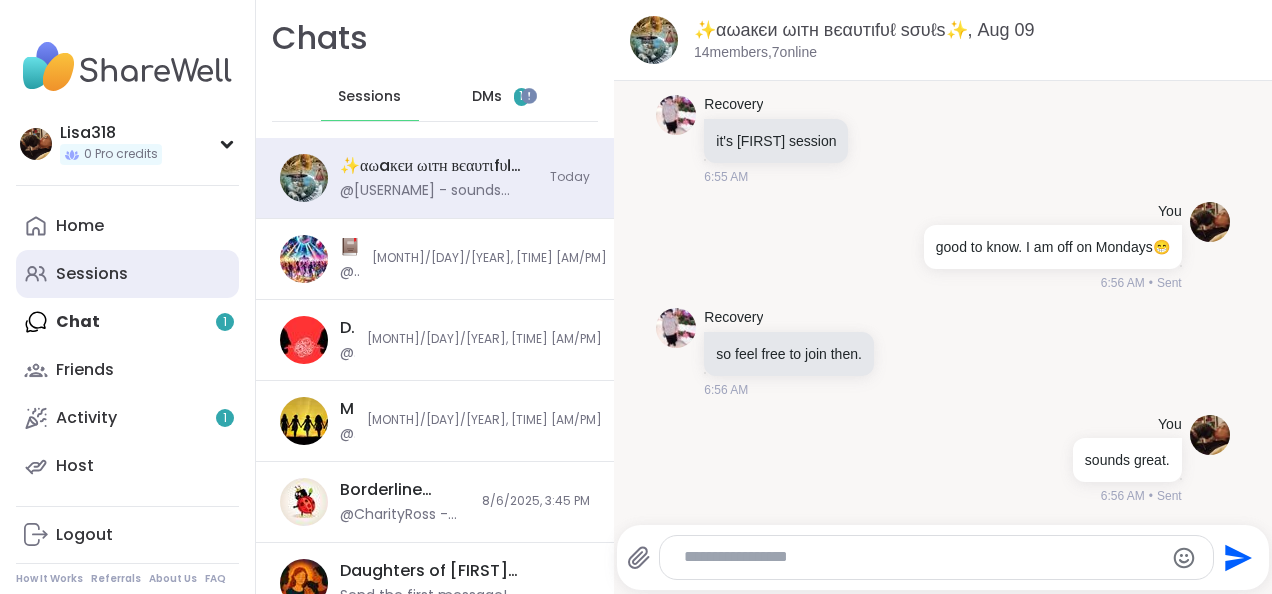click on "Sessions" at bounding box center (92, 274) 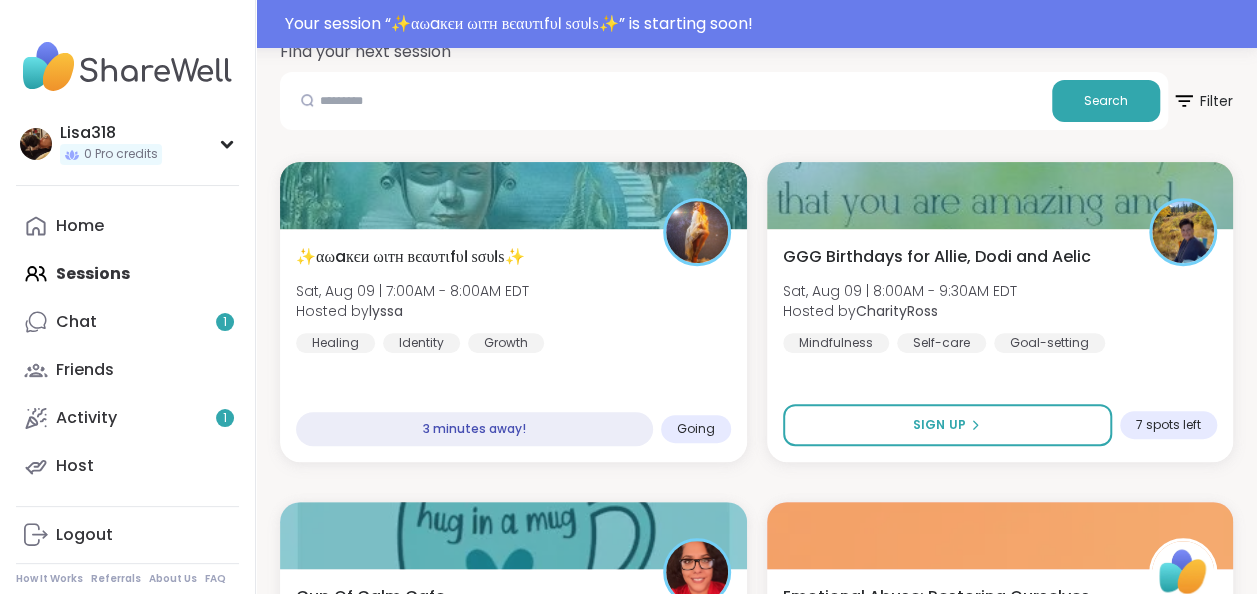 scroll, scrollTop: 305, scrollLeft: 0, axis: vertical 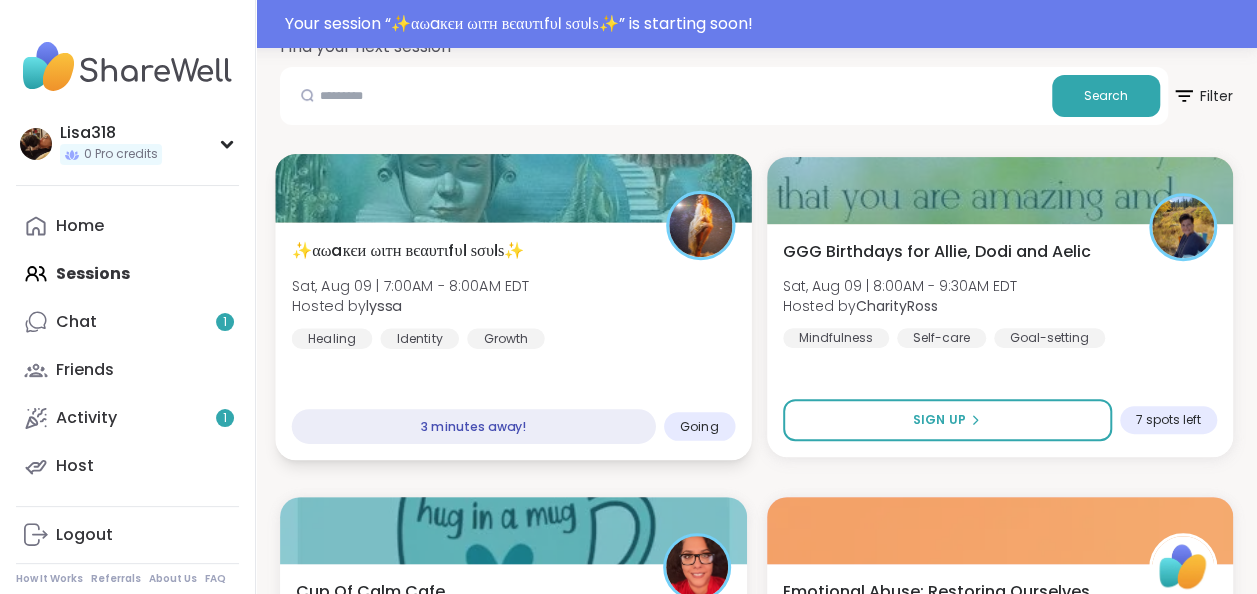 click on "3 minutes away!" at bounding box center (474, 426) 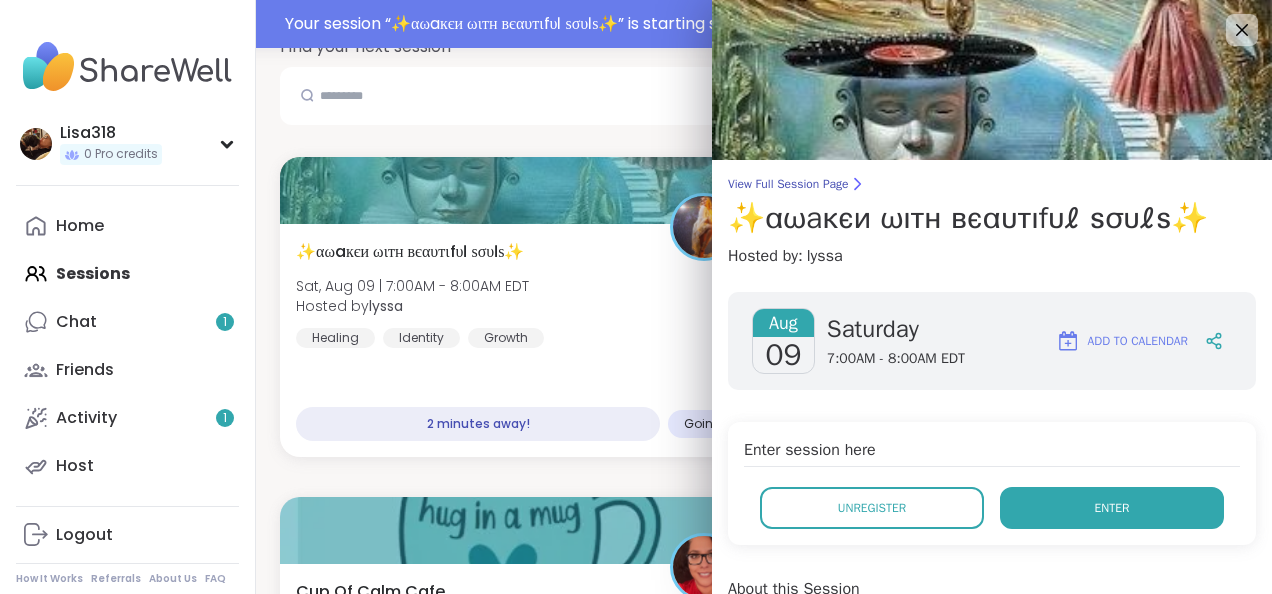 click on "Enter" at bounding box center (1112, 508) 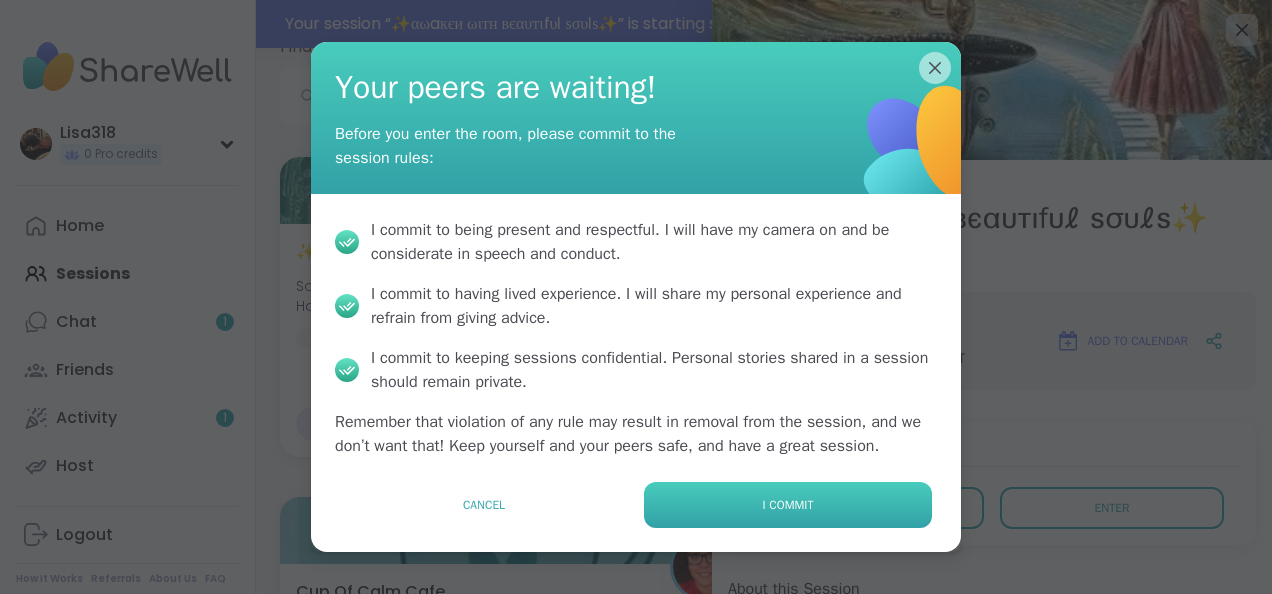click on "I commit" at bounding box center [788, 505] 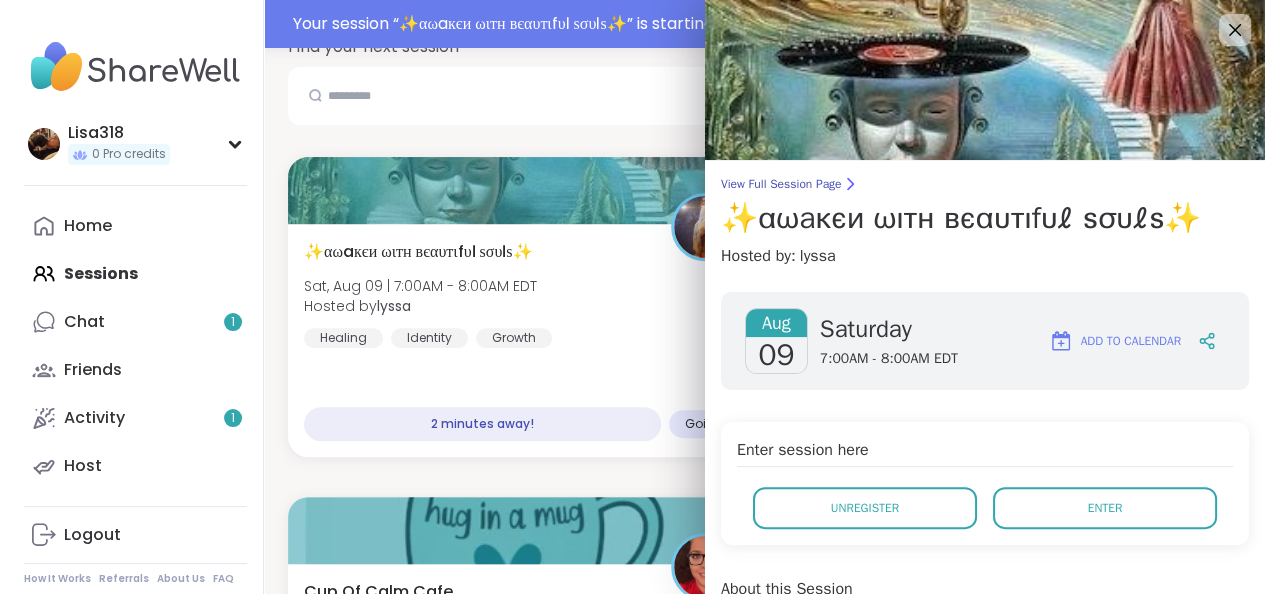 scroll, scrollTop: 0, scrollLeft: 0, axis: both 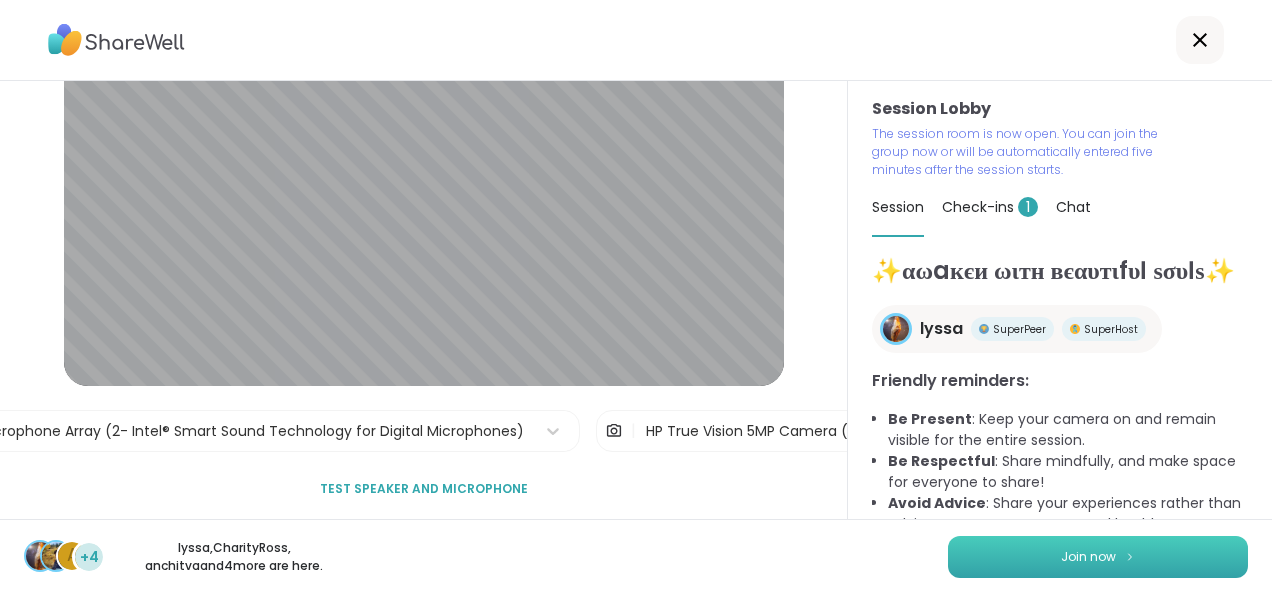 click on "Join now" at bounding box center (1098, 557) 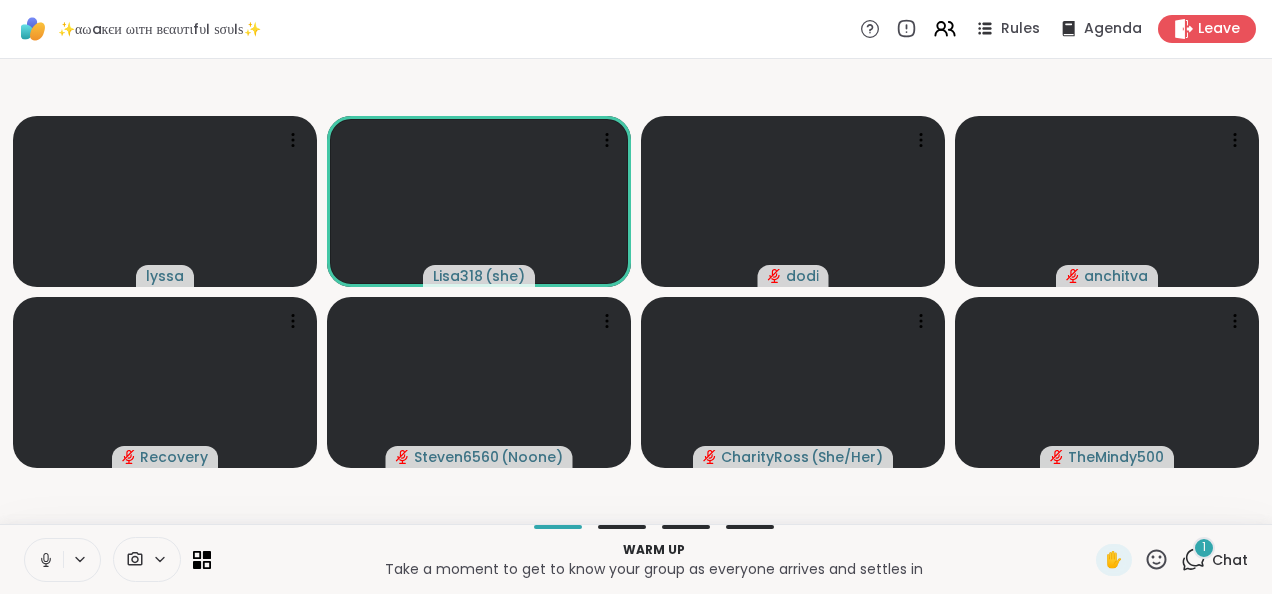 click 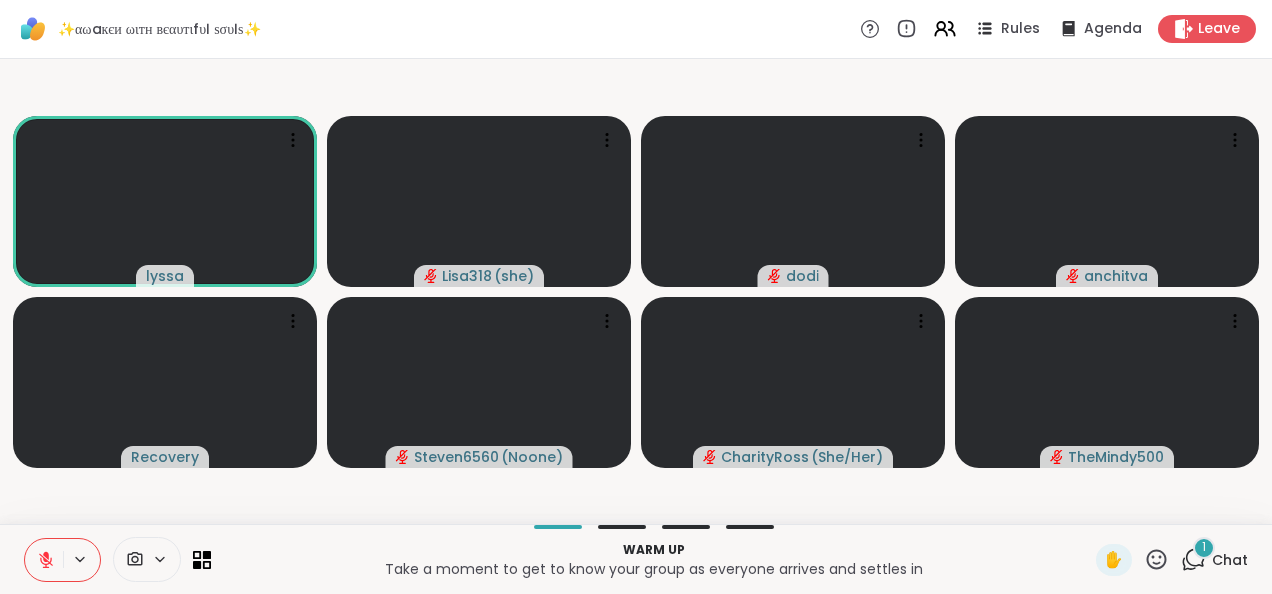click 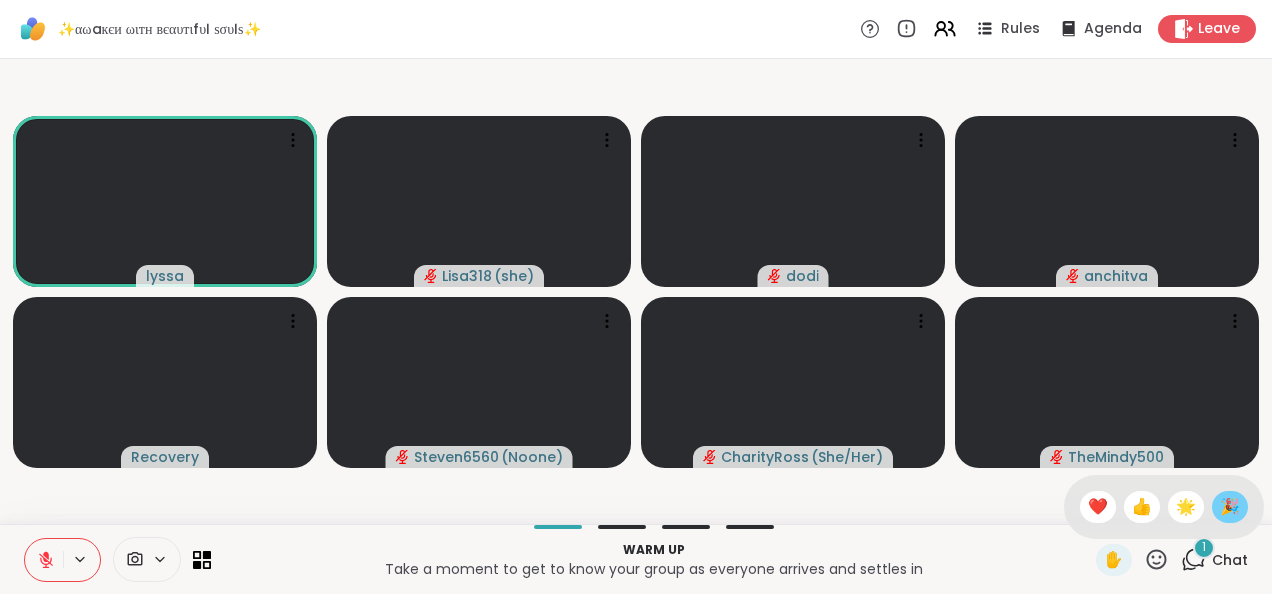 click on "🎉" at bounding box center [1230, 507] 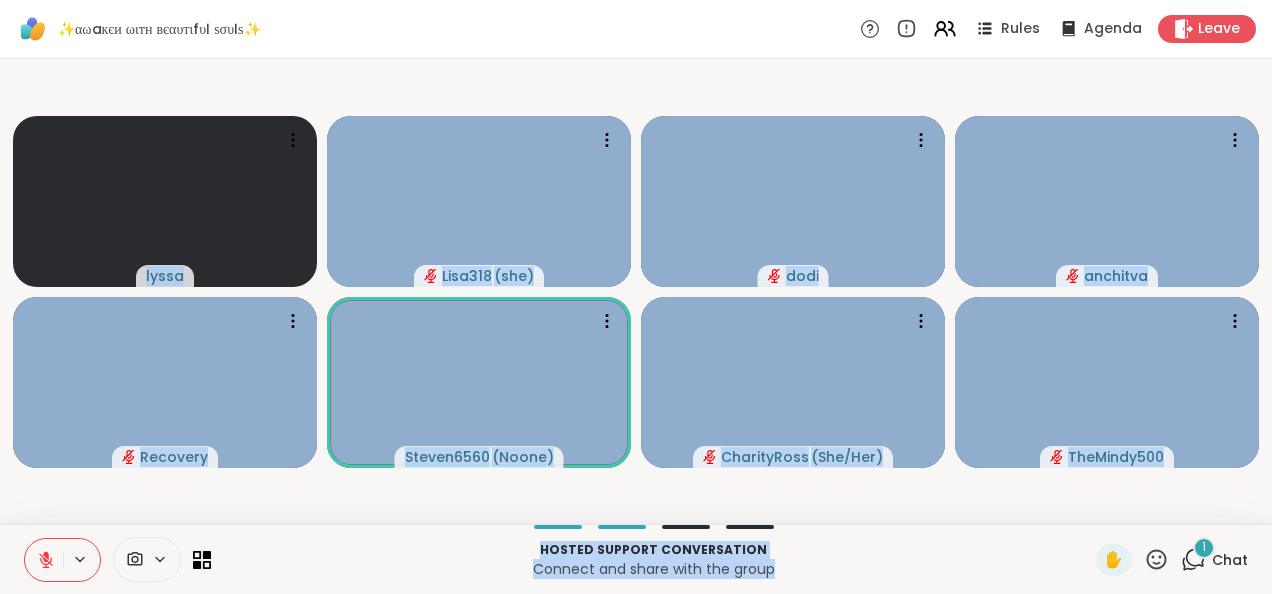 drag, startPoint x: 1218, startPoint y: 496, endPoint x: 948, endPoint y: 574, distance: 281.04092 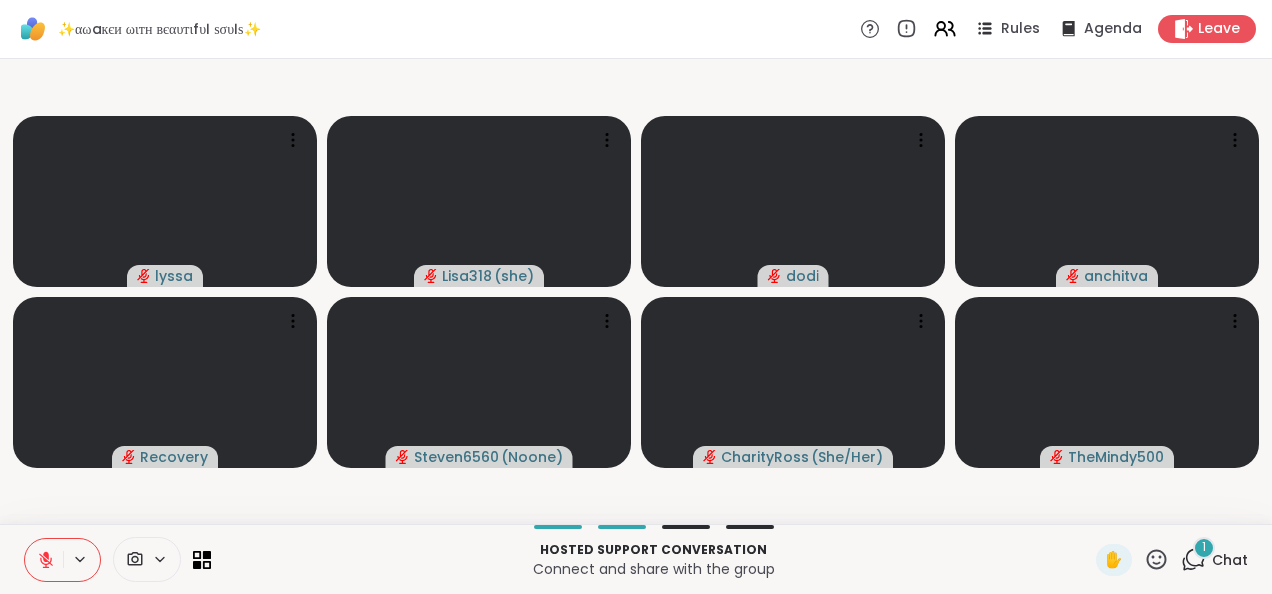 click at bounding box center [44, 560] 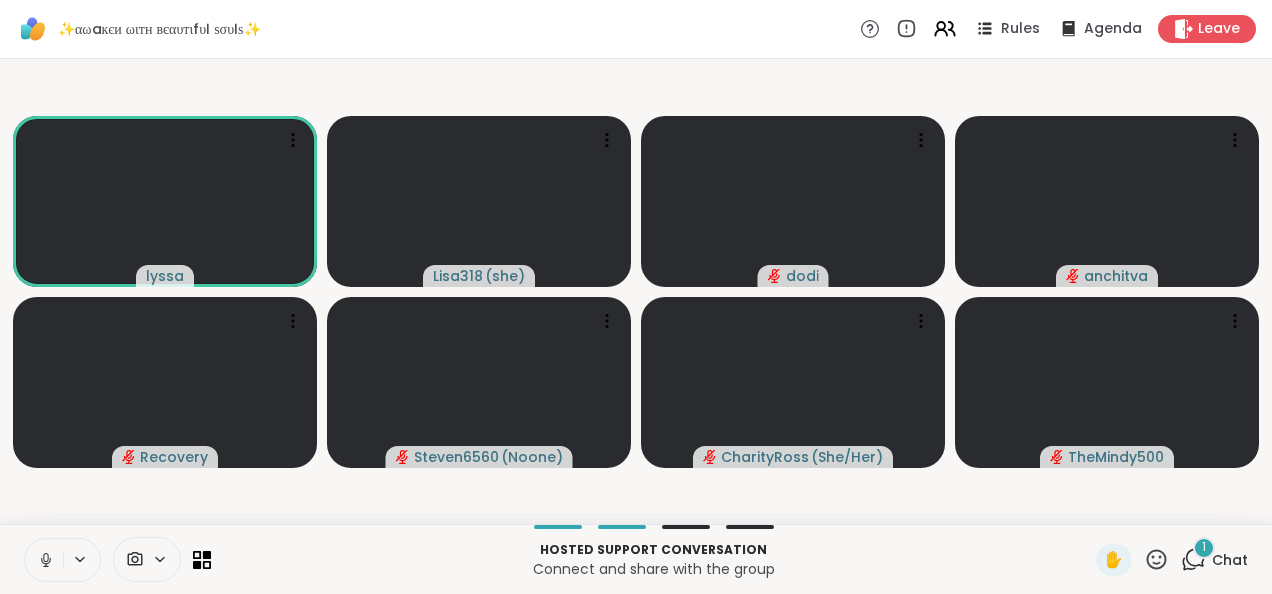 click 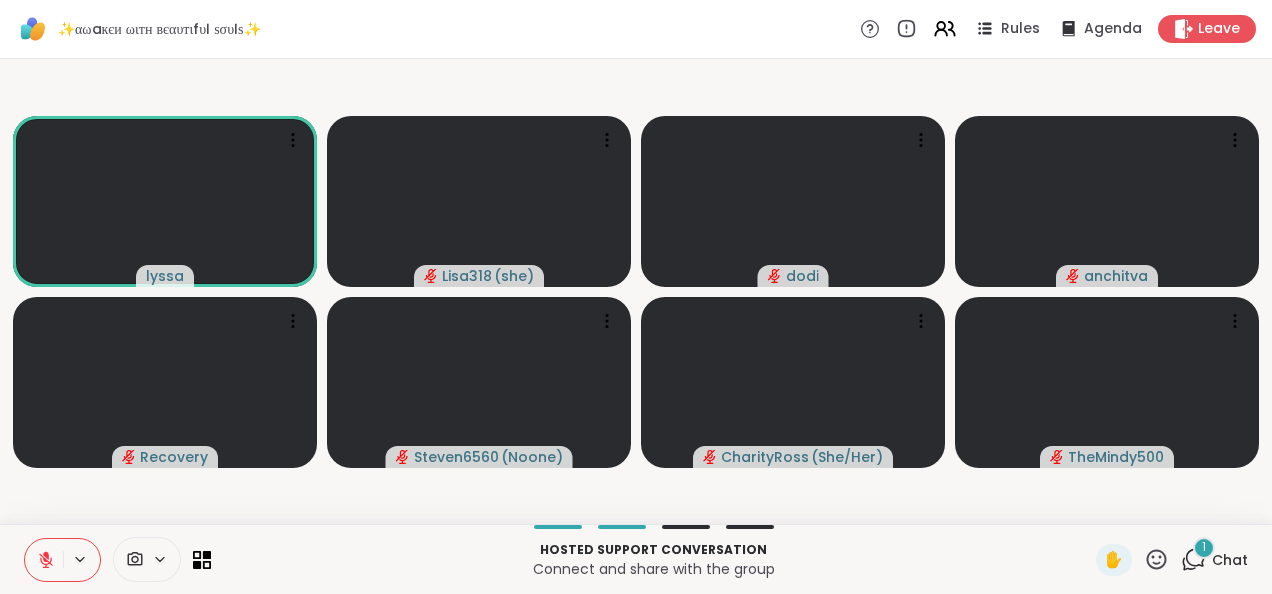 click 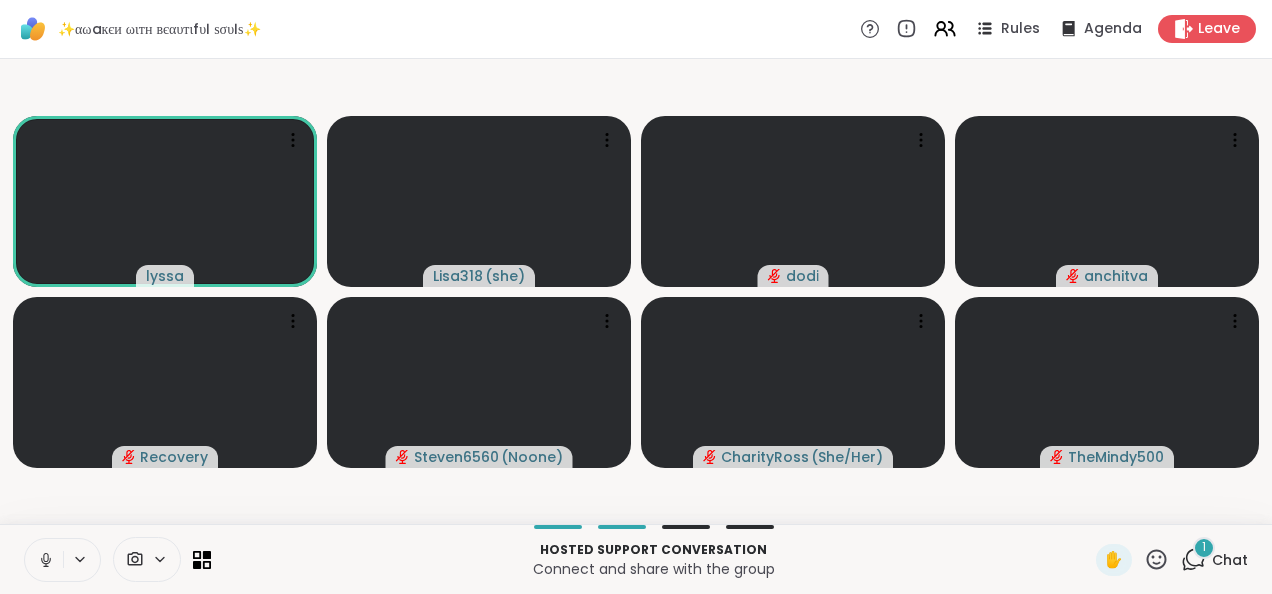 click 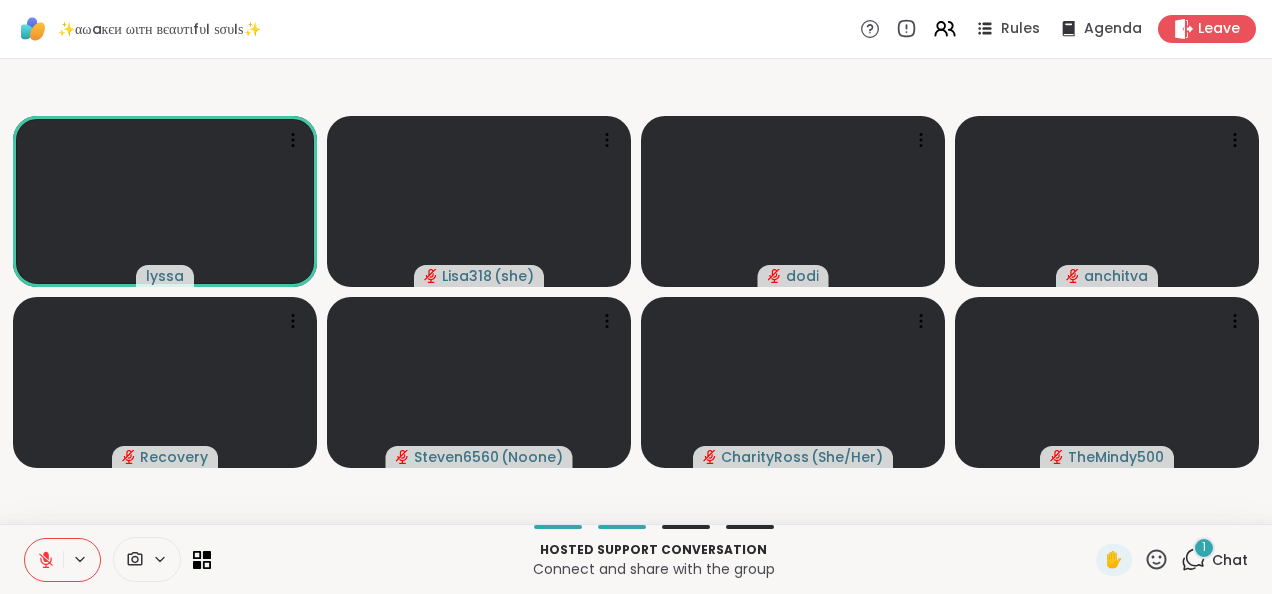click 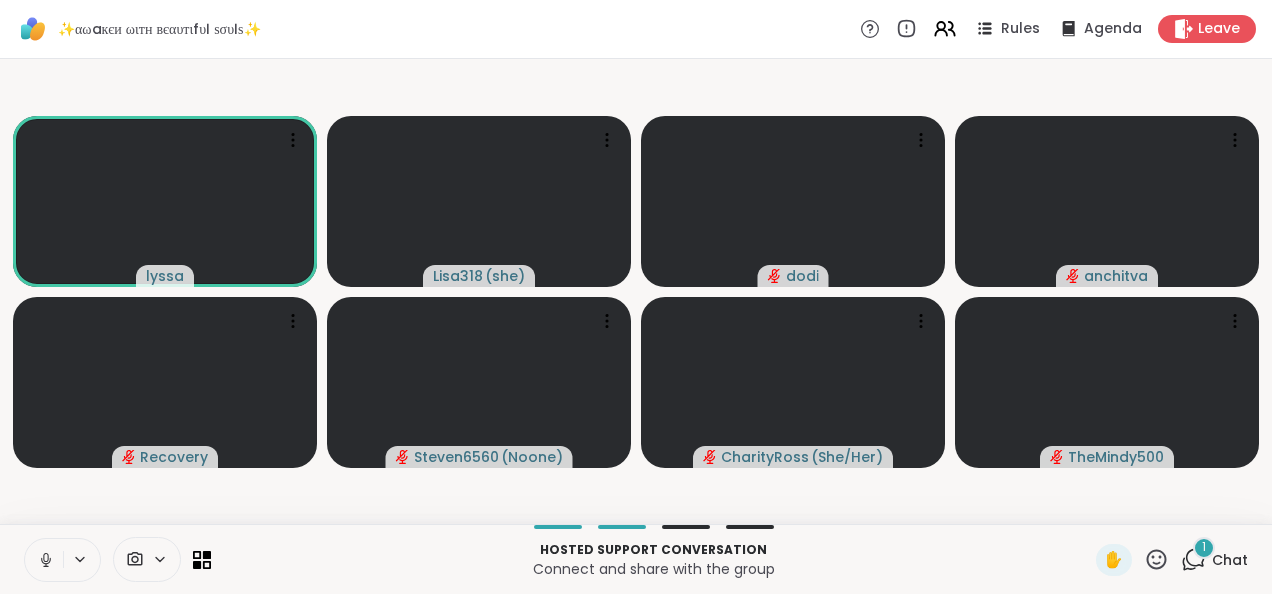 click 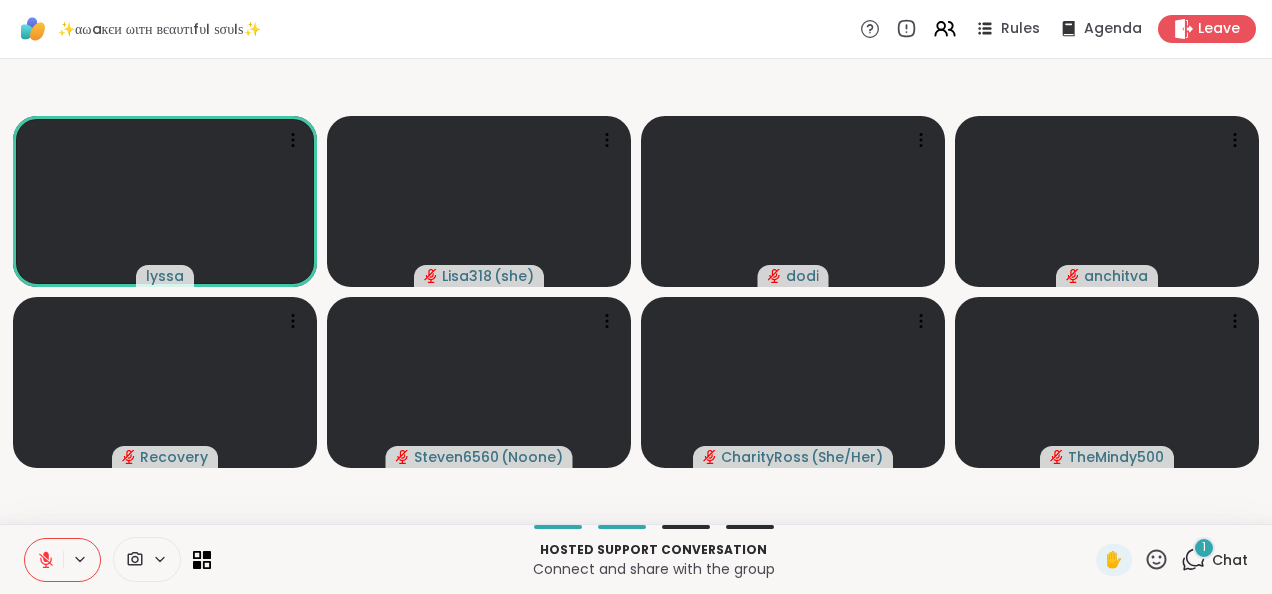 click 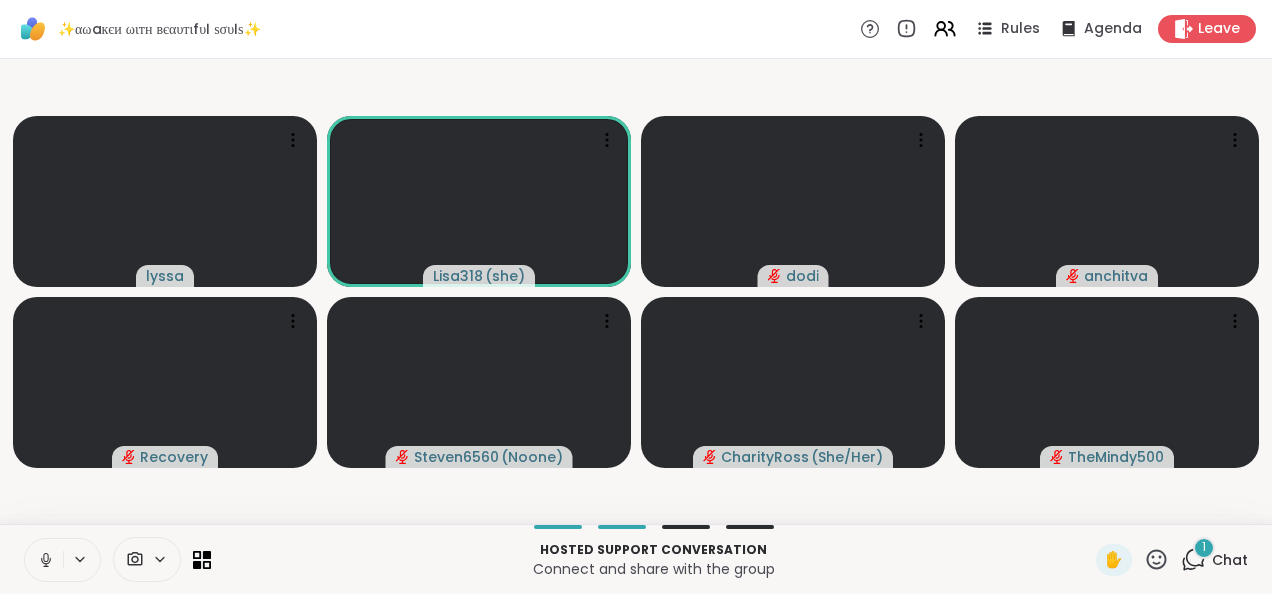 click 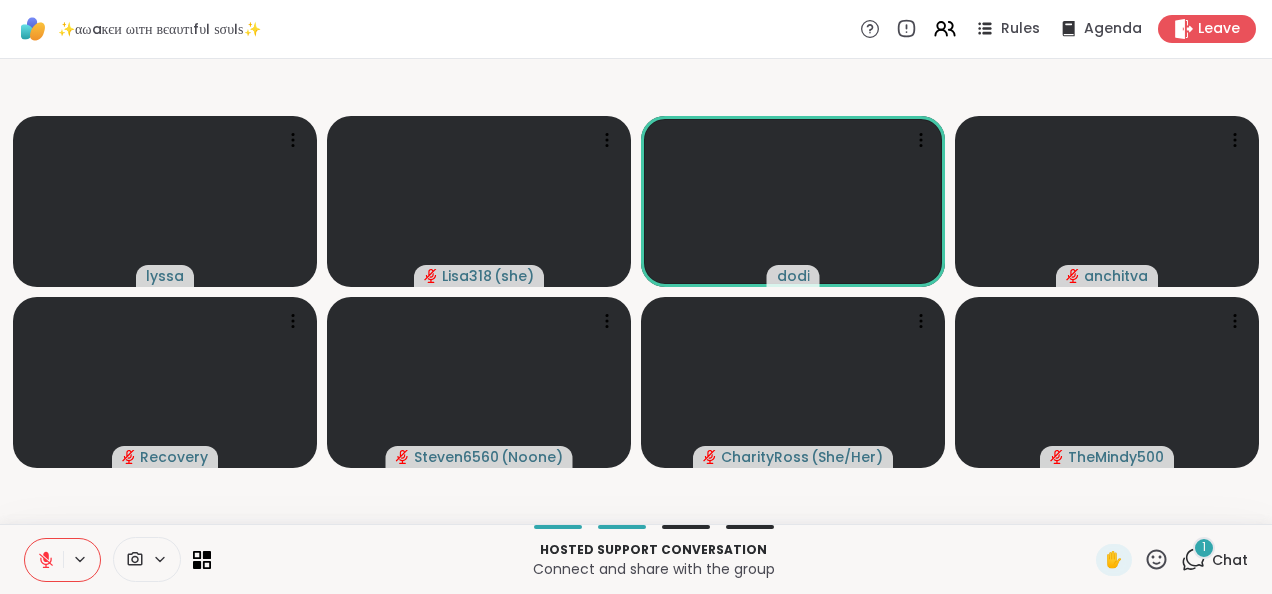 click 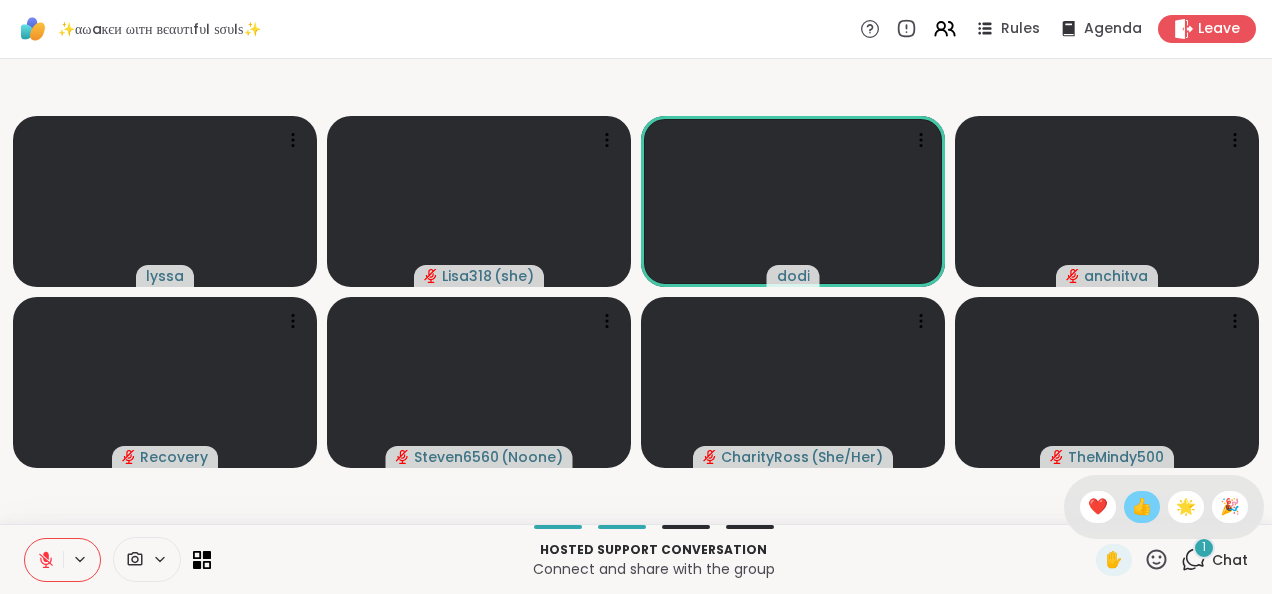 click on "👍" at bounding box center [1142, 507] 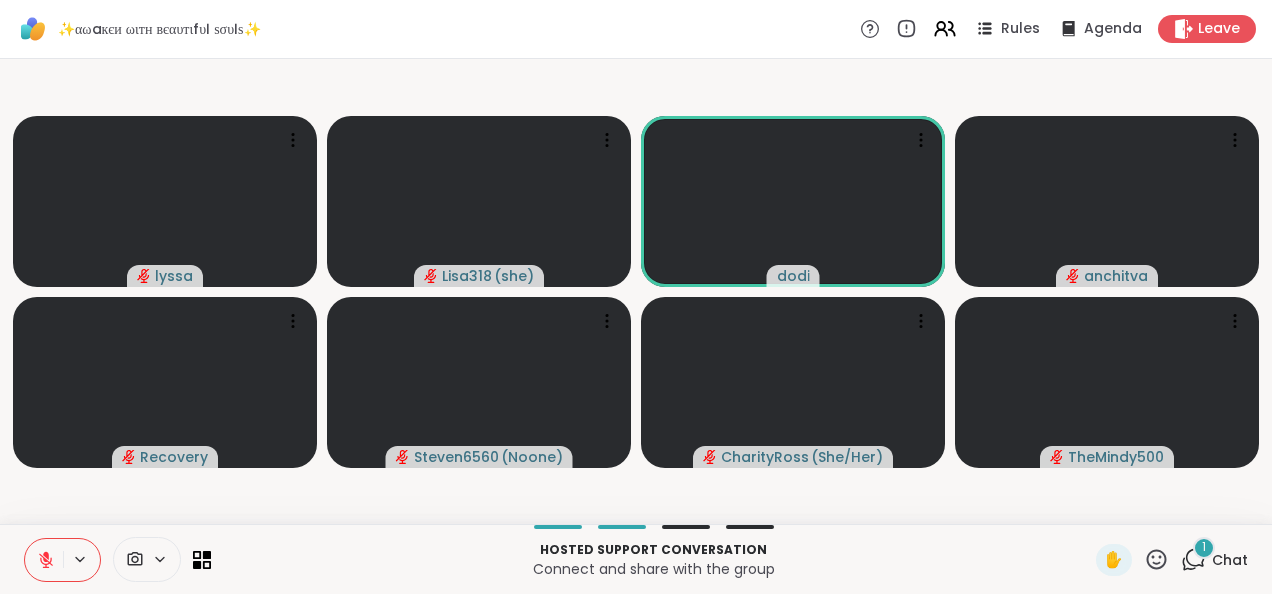 click 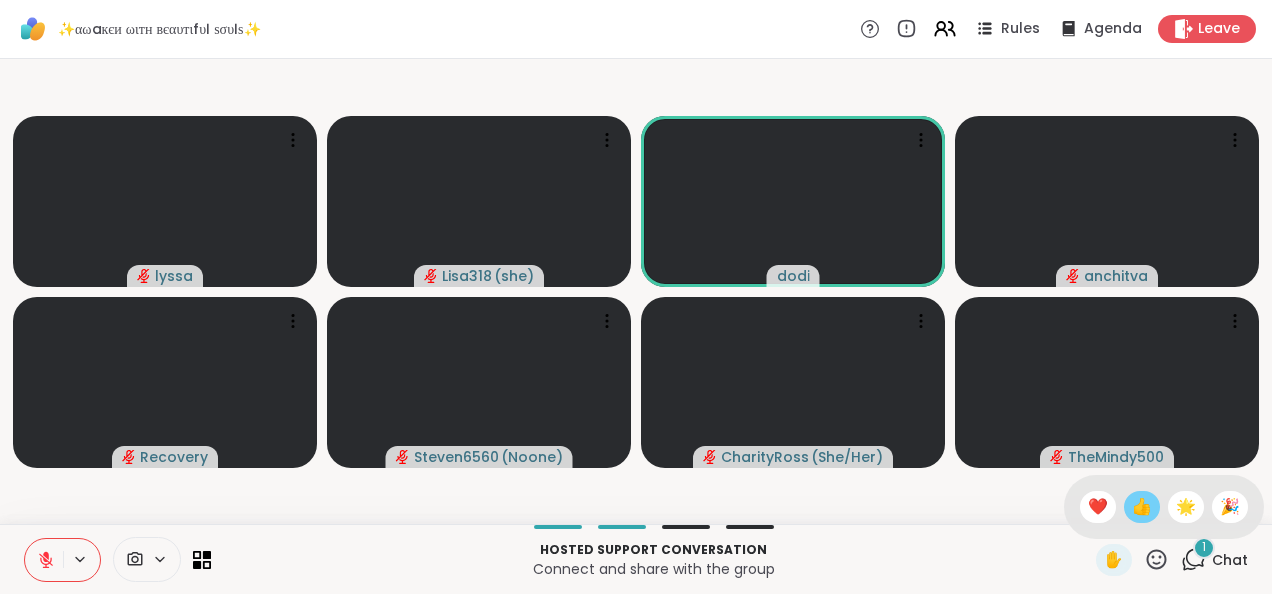 click on "👍" at bounding box center [1142, 507] 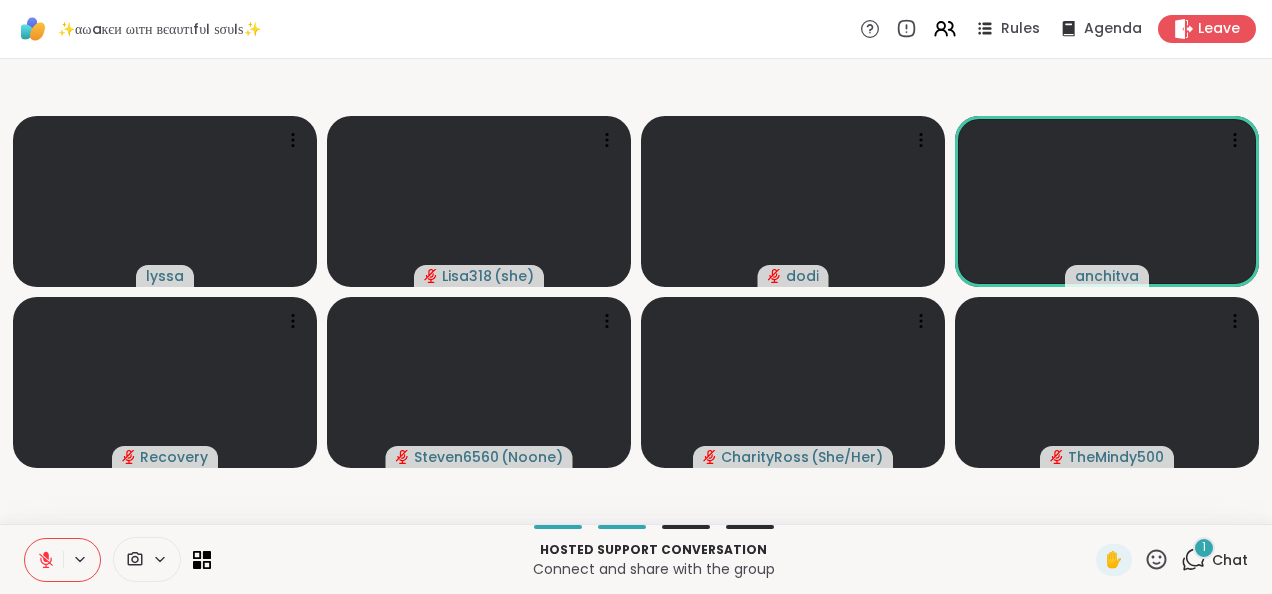 click 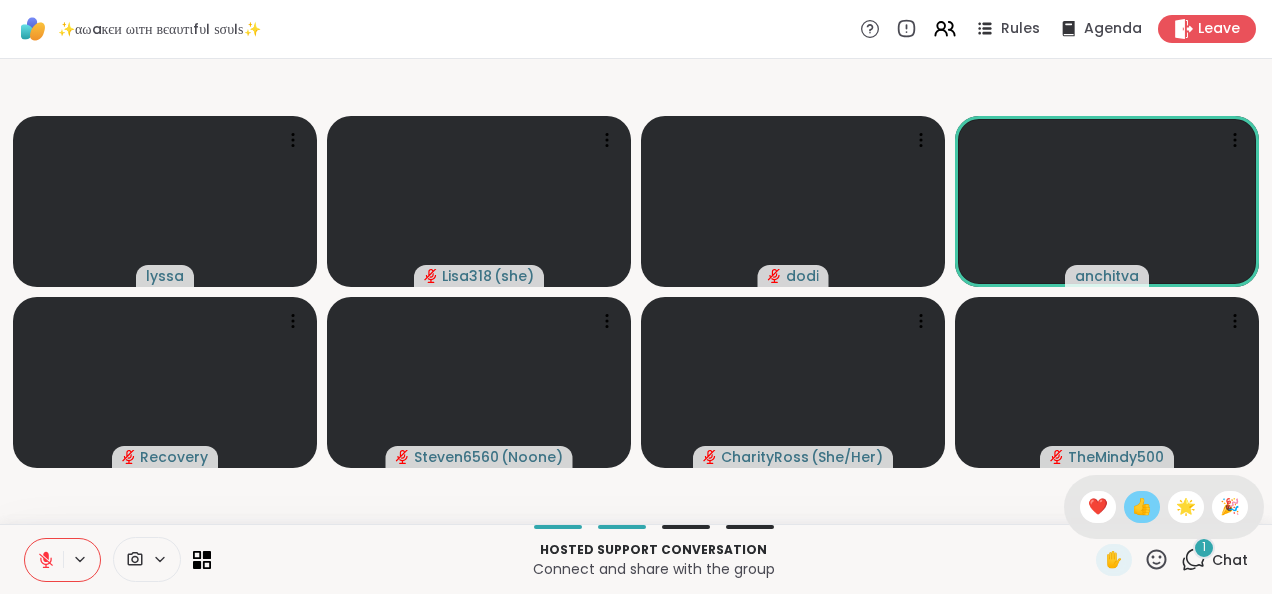 click on "👍" at bounding box center [1142, 507] 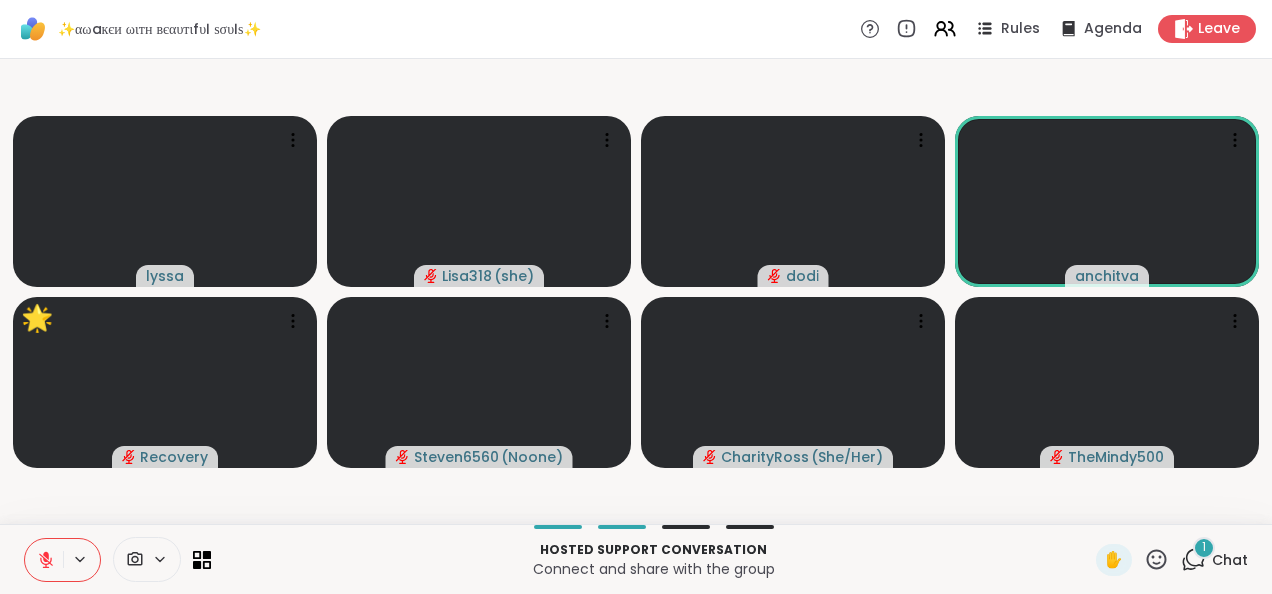 click 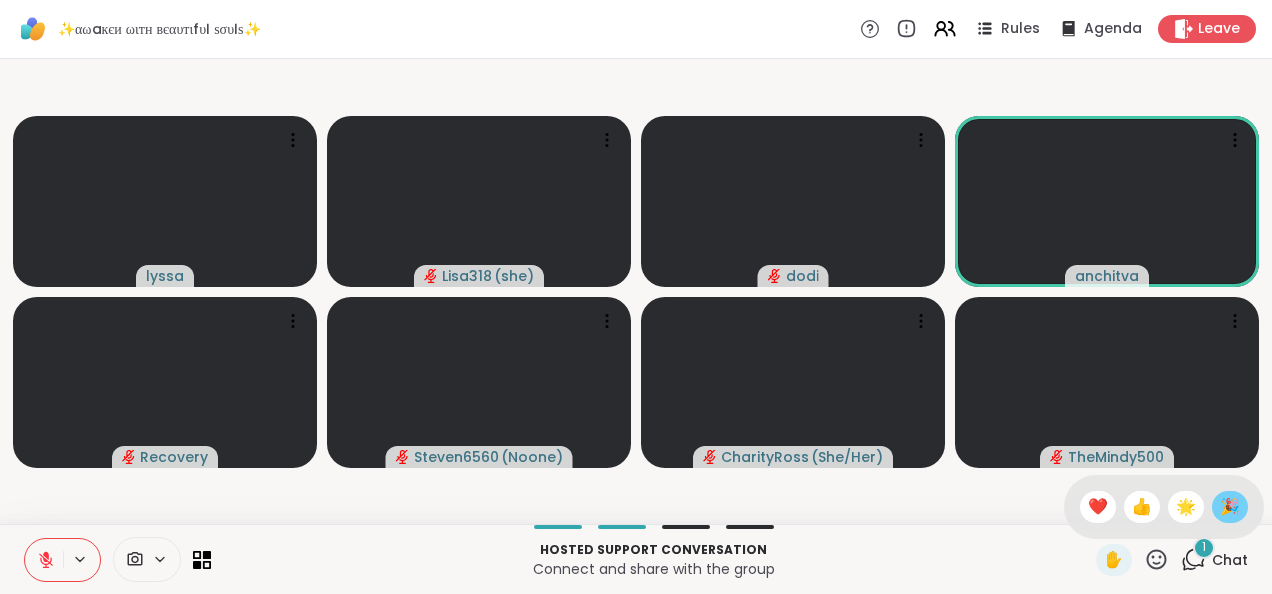 click on "🎉" at bounding box center (1230, 507) 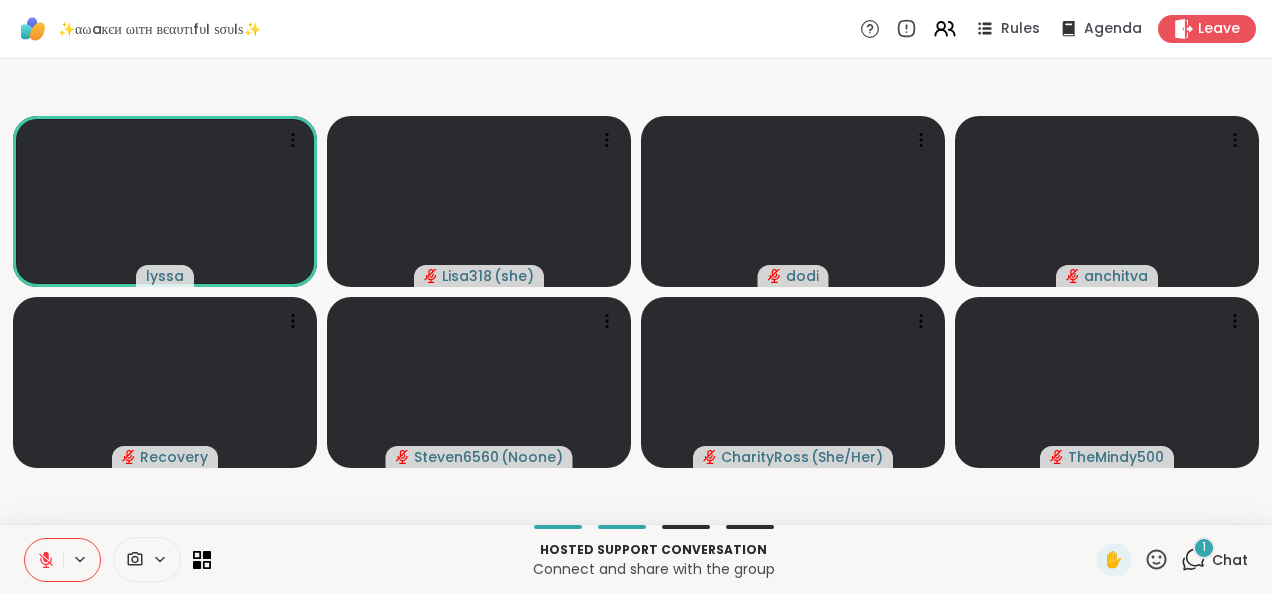 click 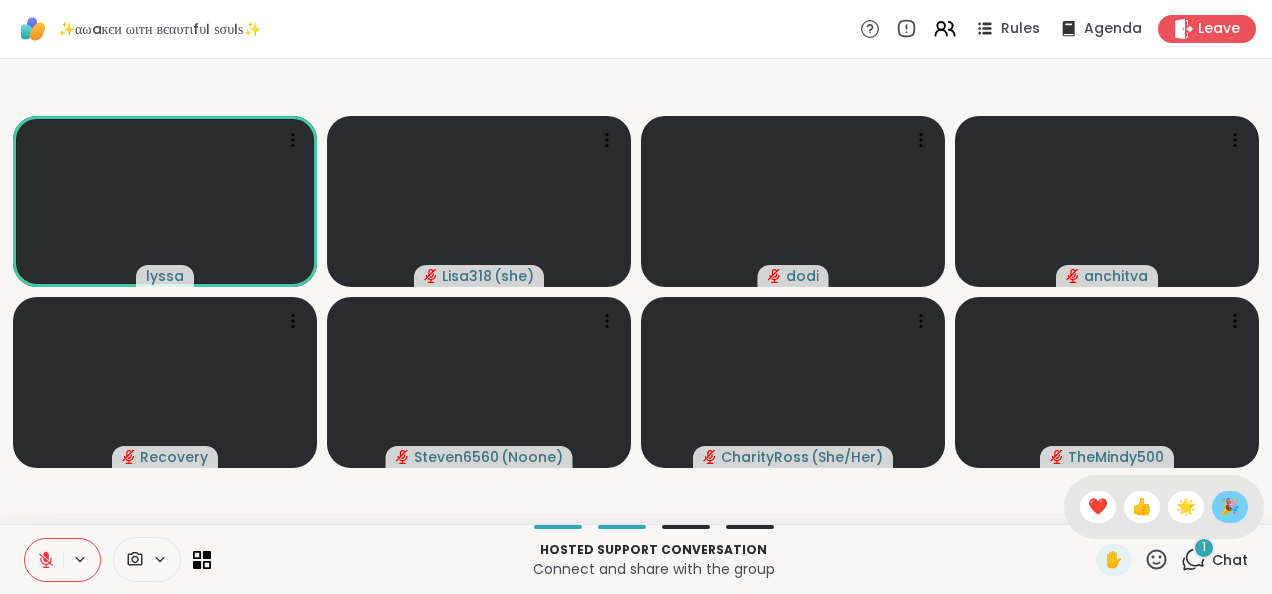click on "🎉" at bounding box center [1230, 507] 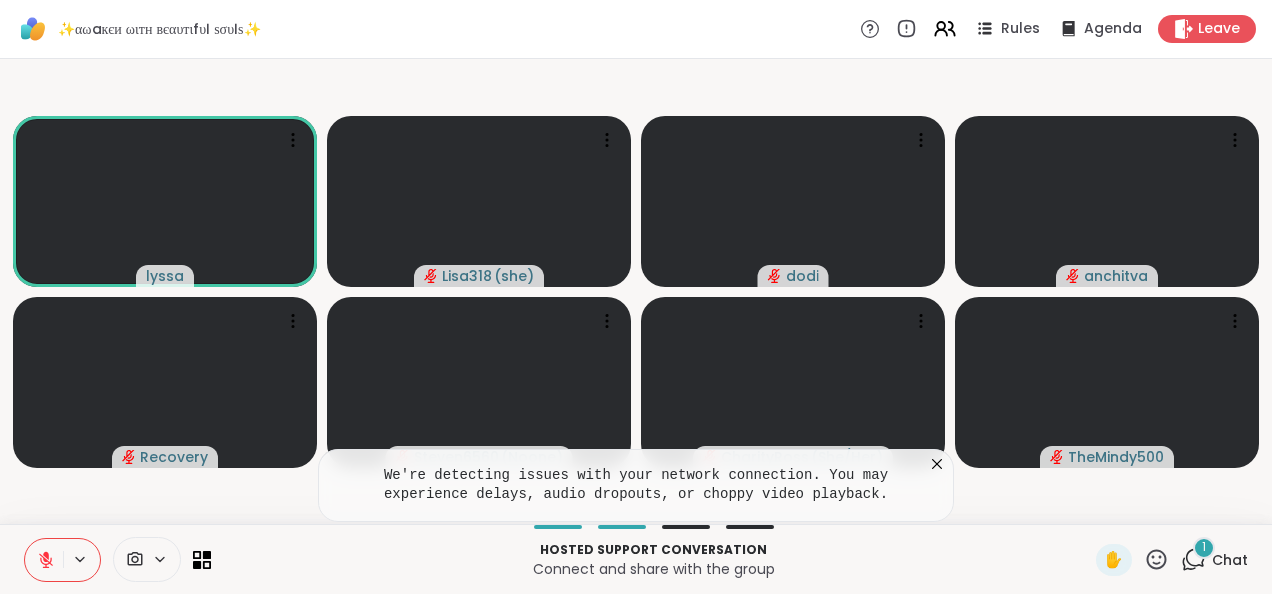 click 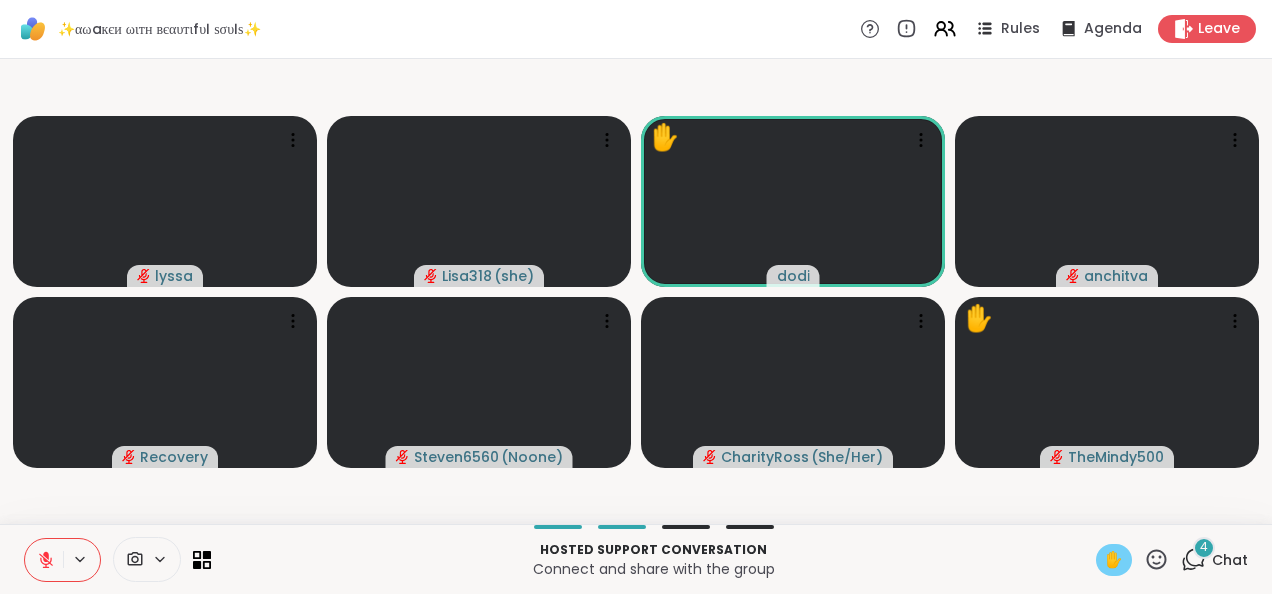 click on "✋" at bounding box center [1114, 560] 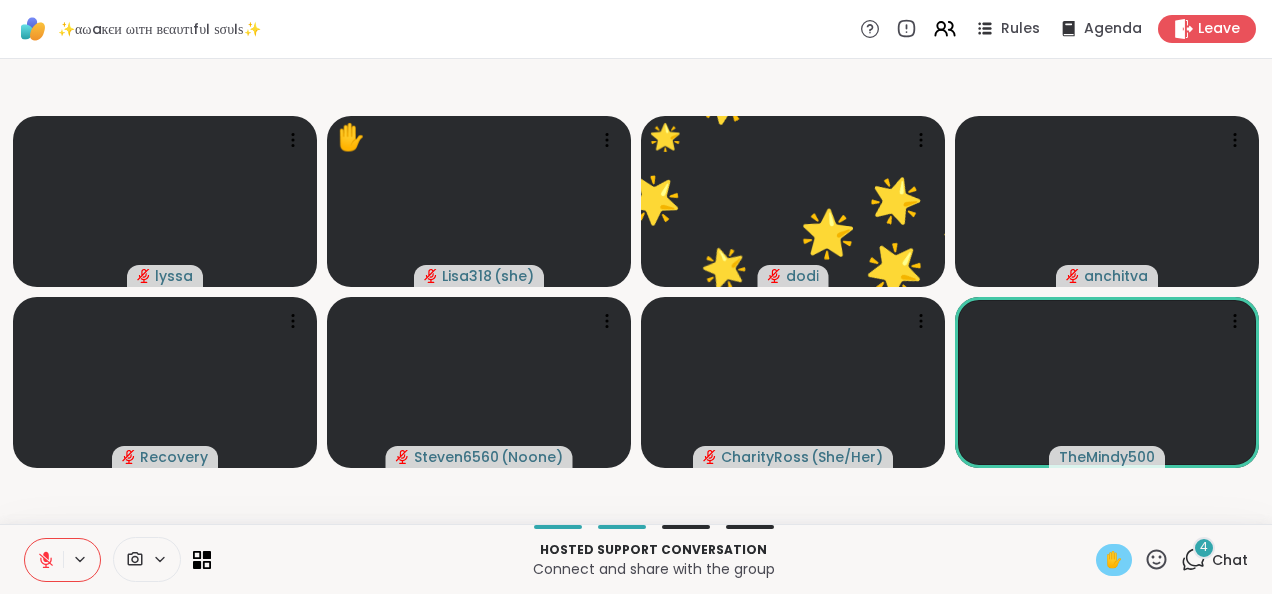 click 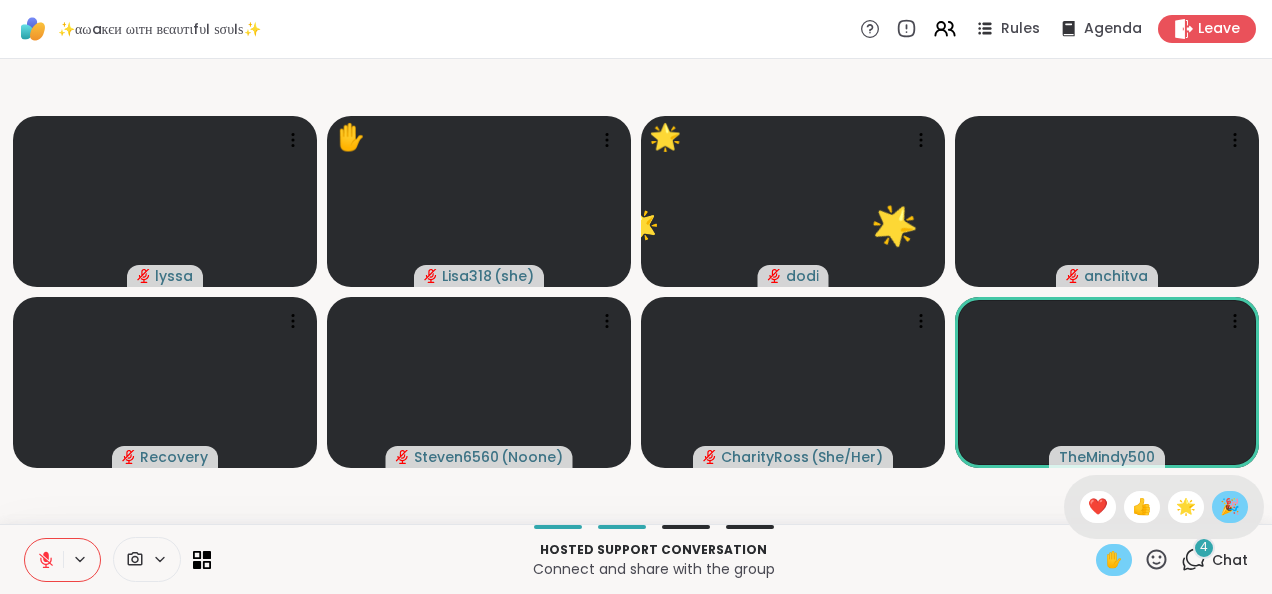 click on "🎉" at bounding box center (1230, 507) 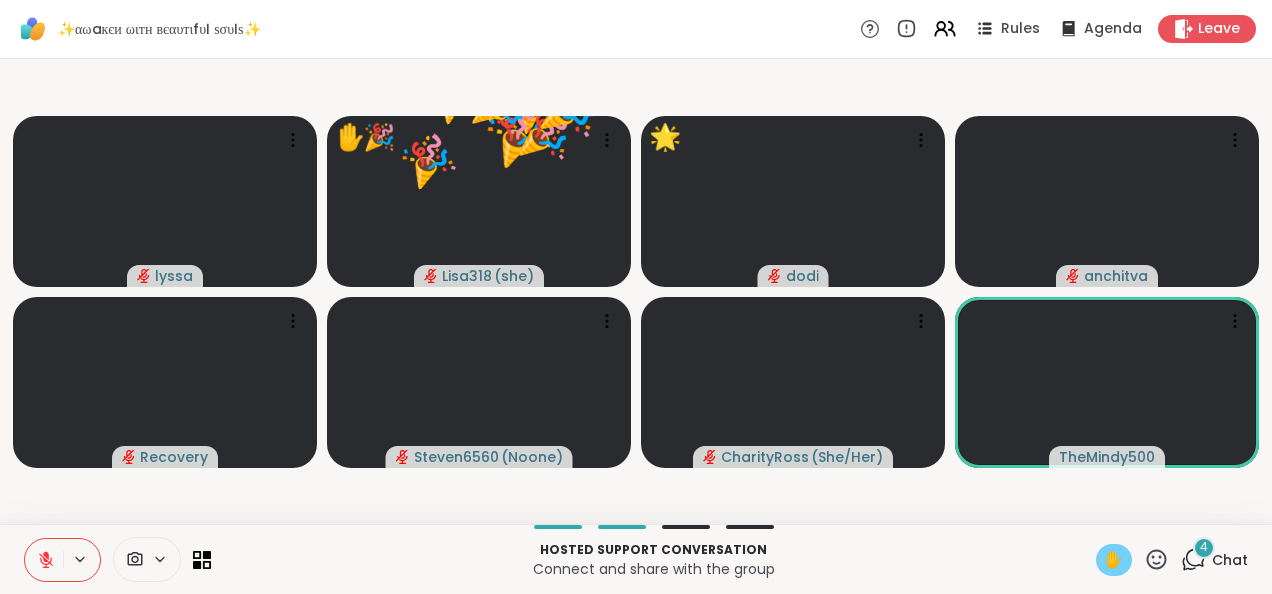 click 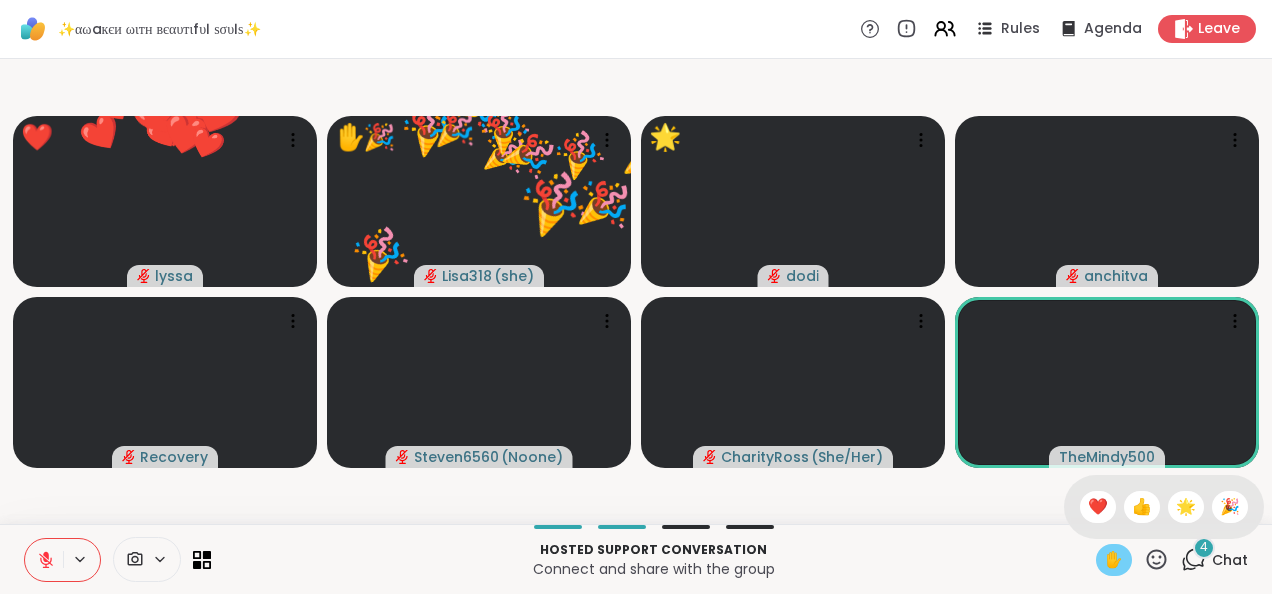 click on "🌟" at bounding box center (1186, 507) 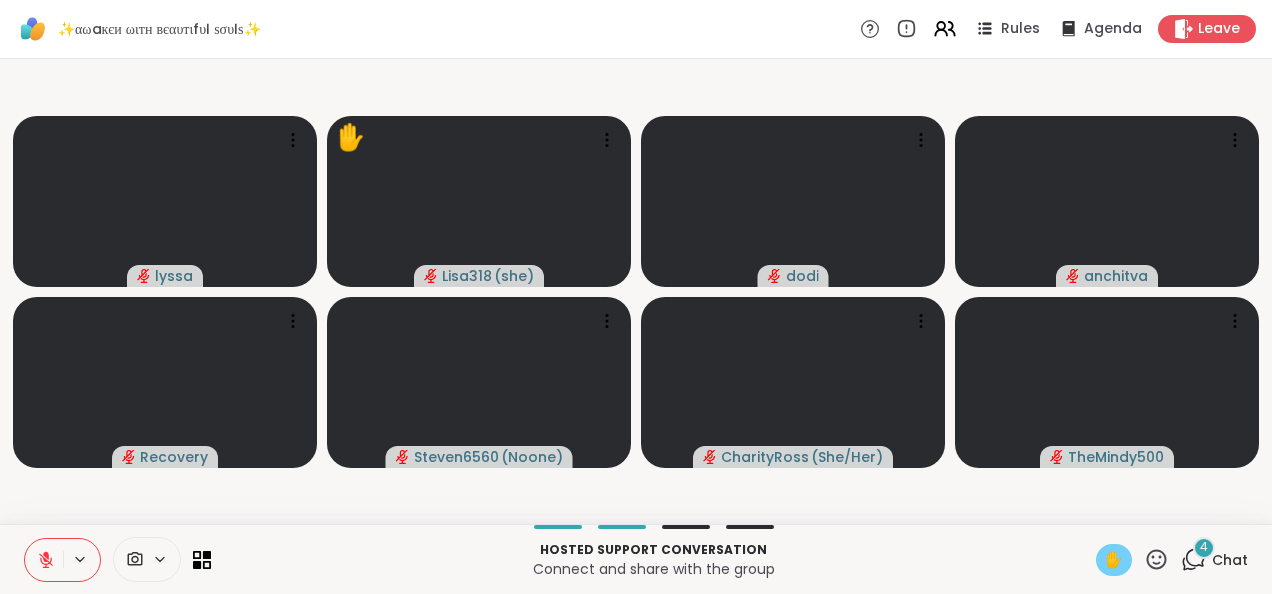 click 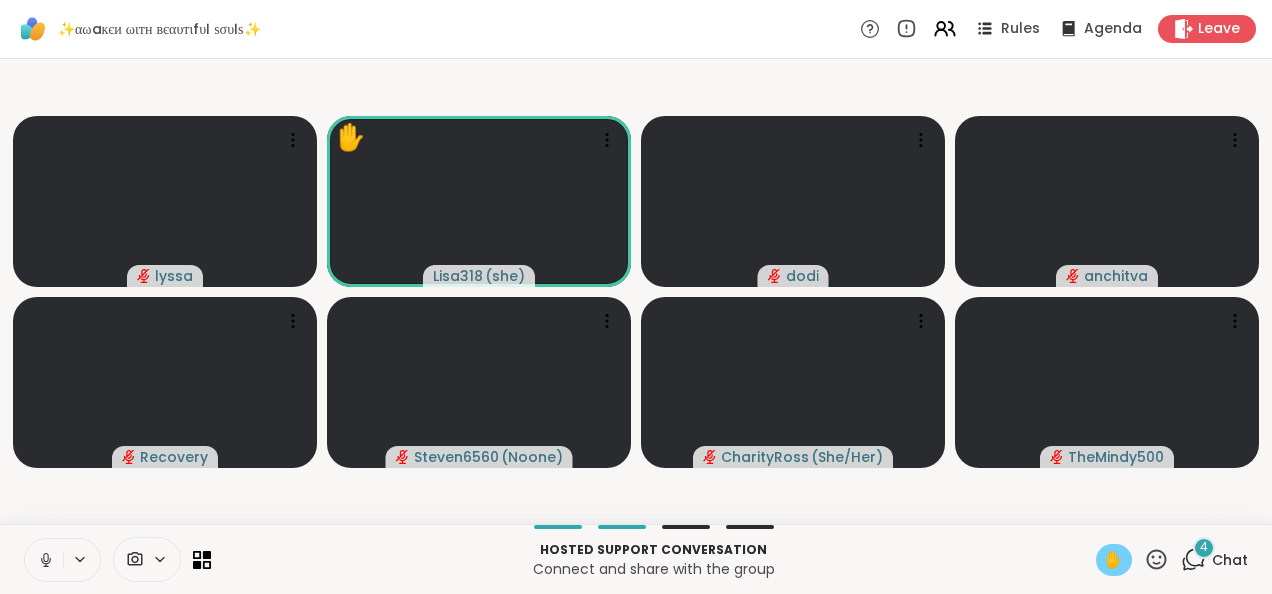 click 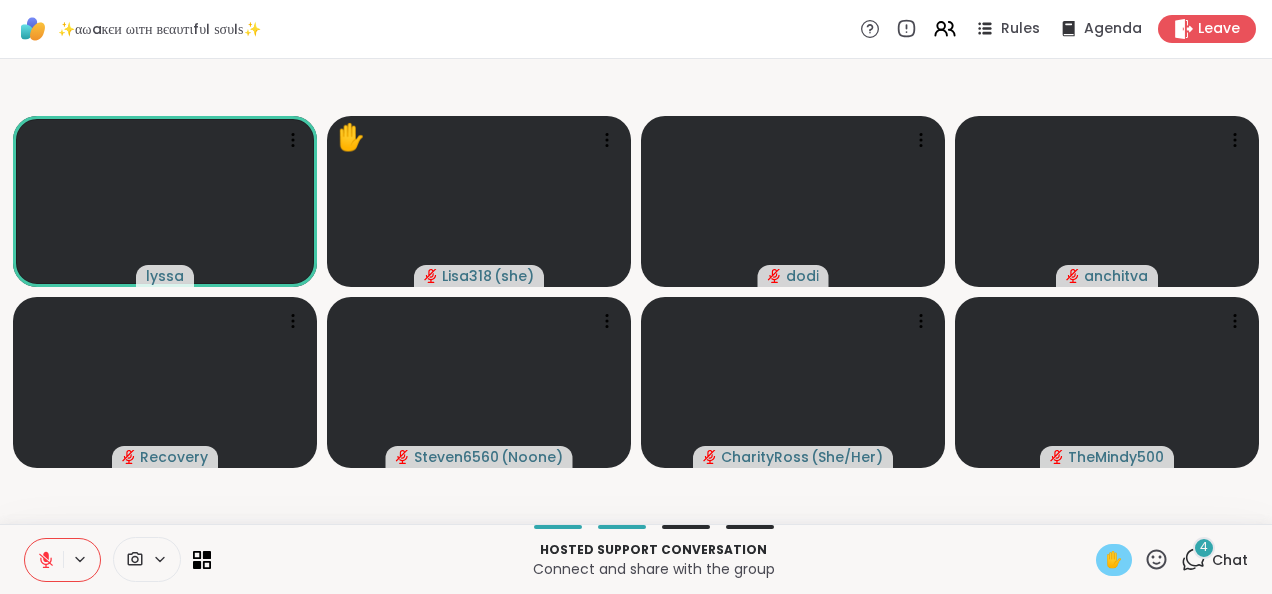 click on "✋" at bounding box center [1114, 560] 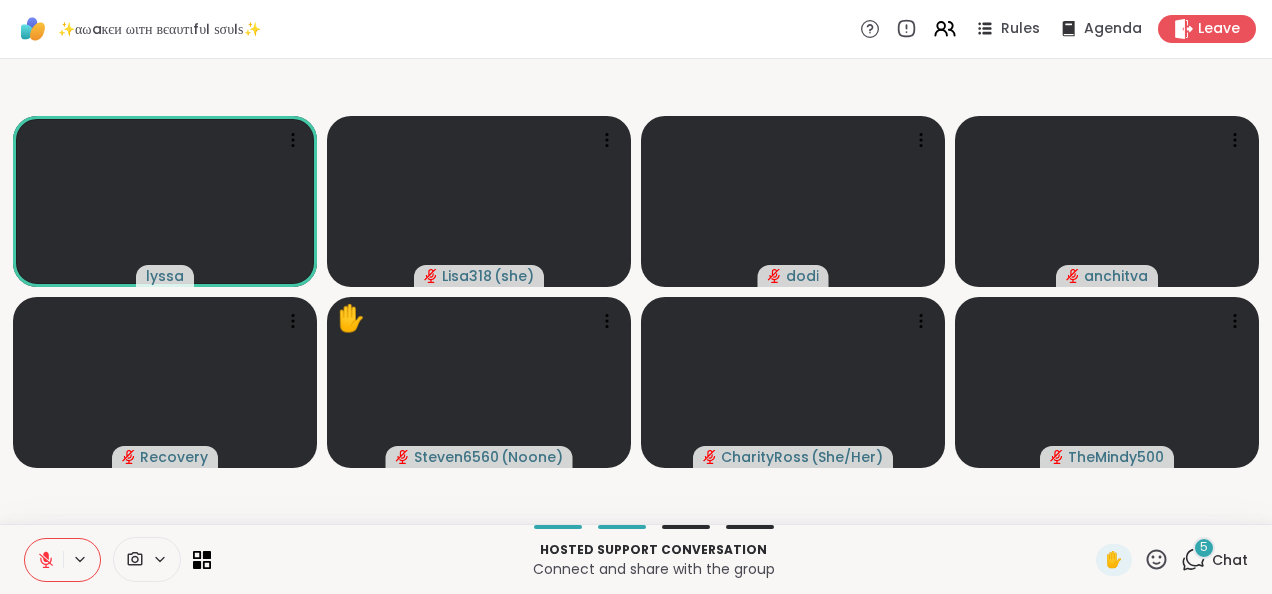 click 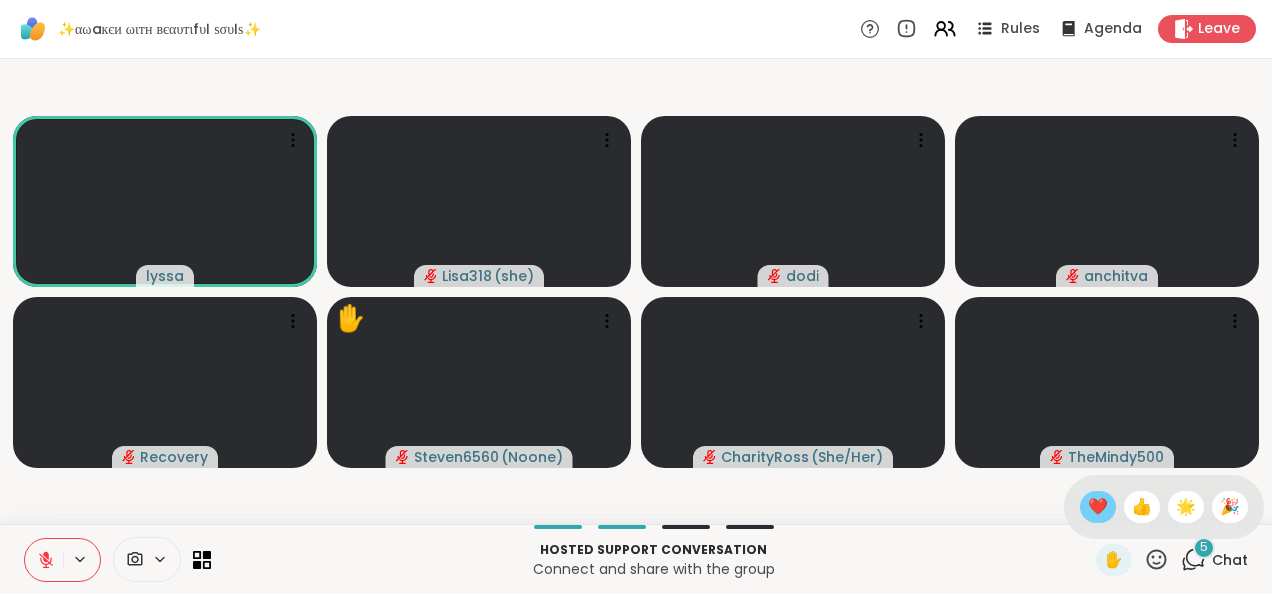 click on "❤️" at bounding box center [1098, 507] 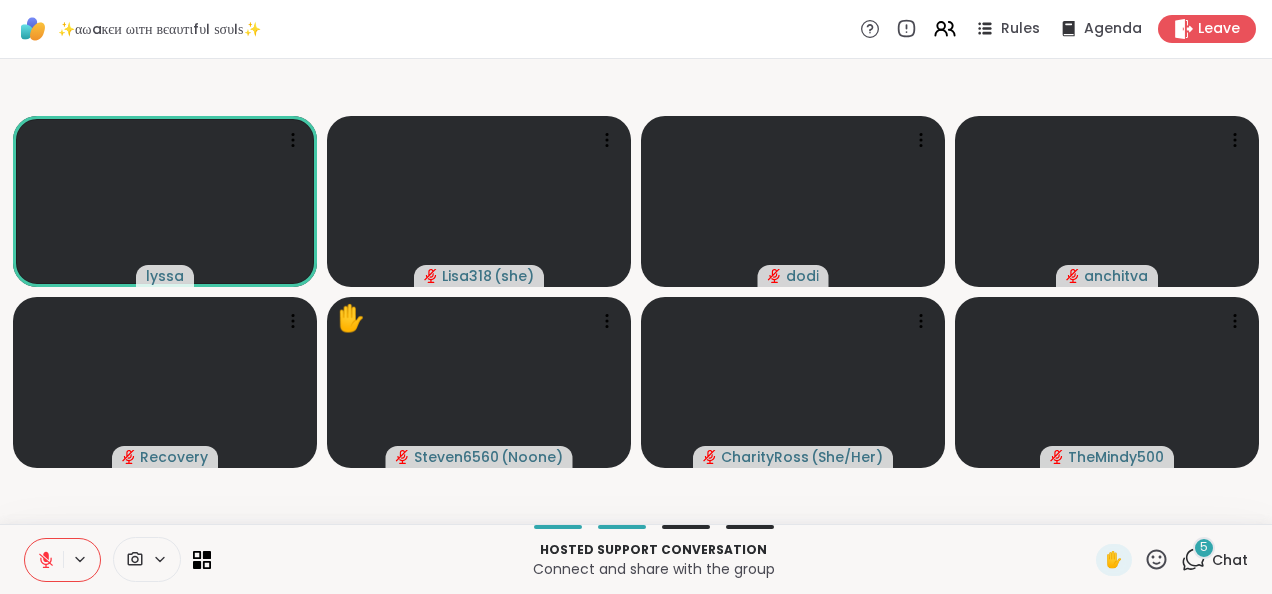 click 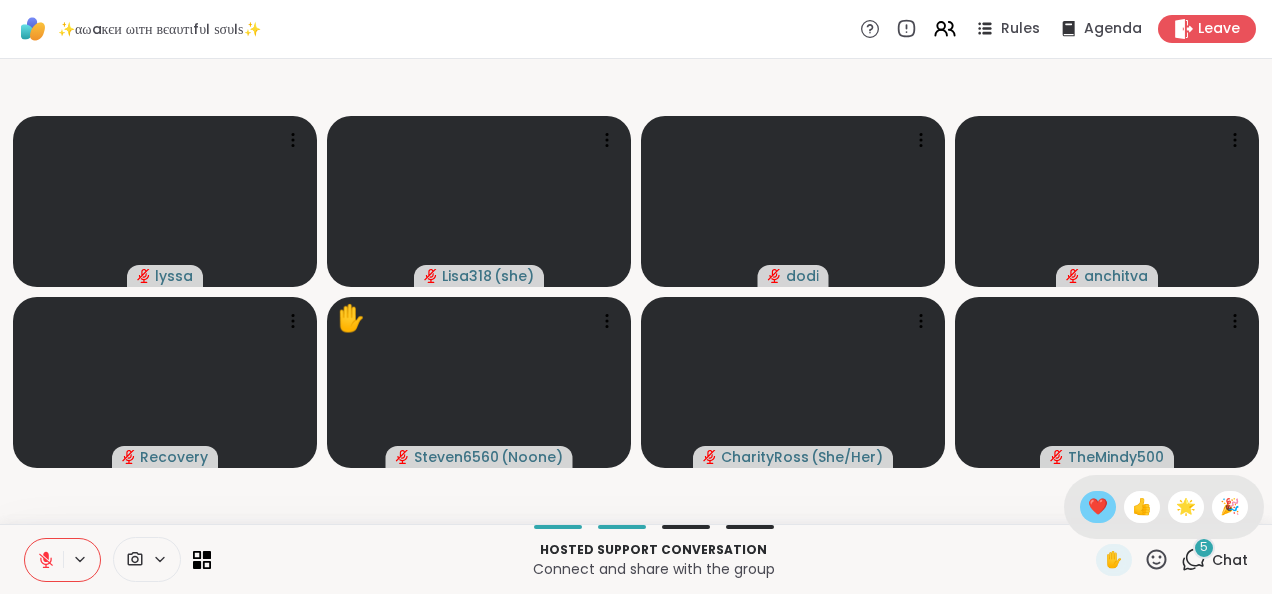 click on "❤️" at bounding box center [1098, 507] 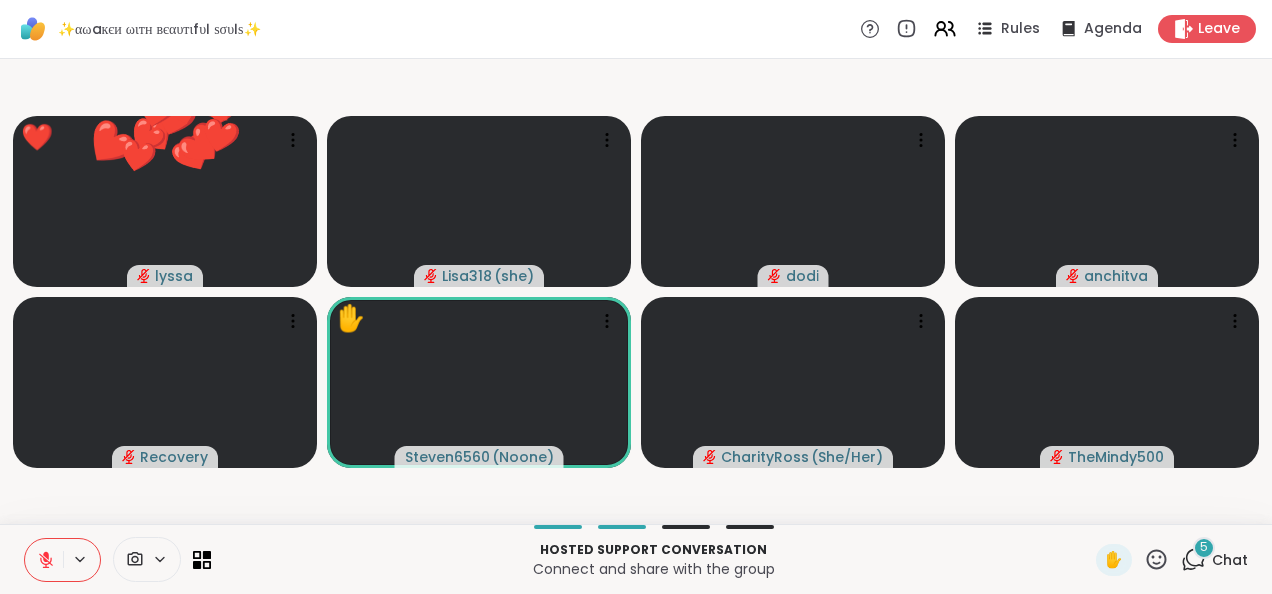 click 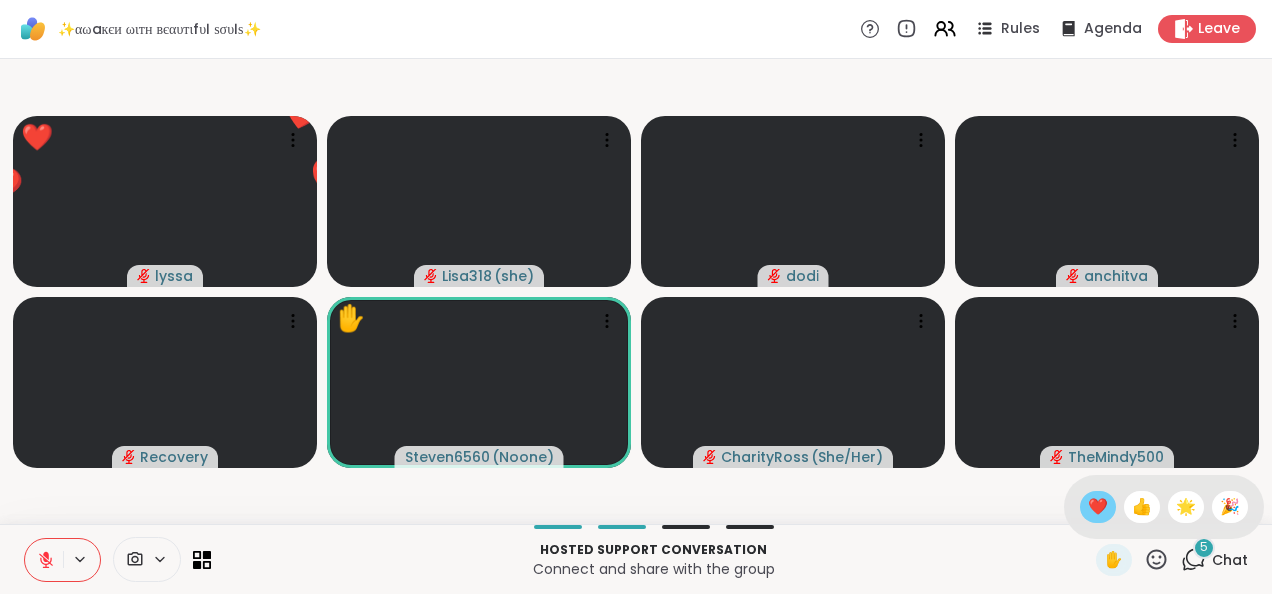 click on "❤️" at bounding box center (1098, 507) 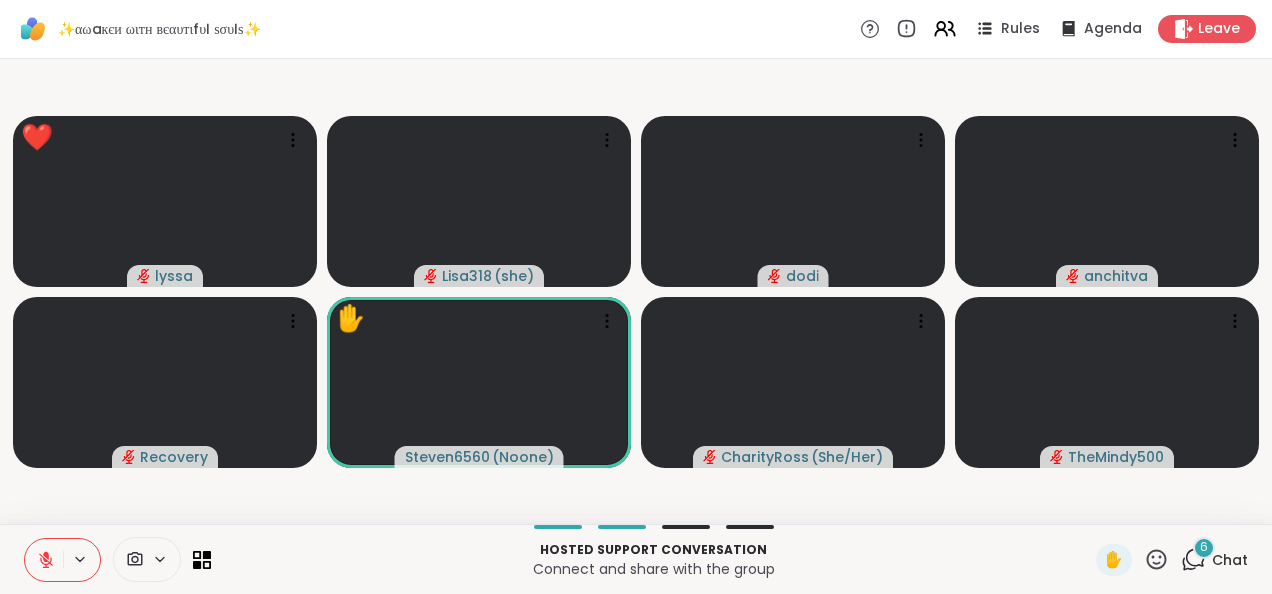 click 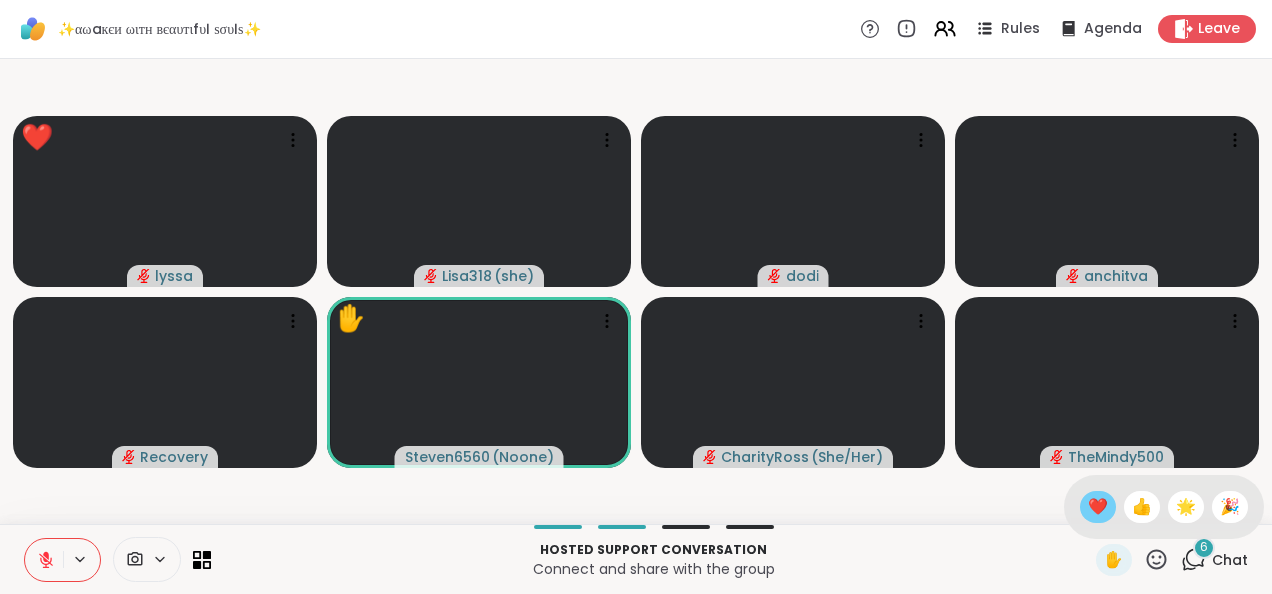 click on "❤️" at bounding box center [1098, 507] 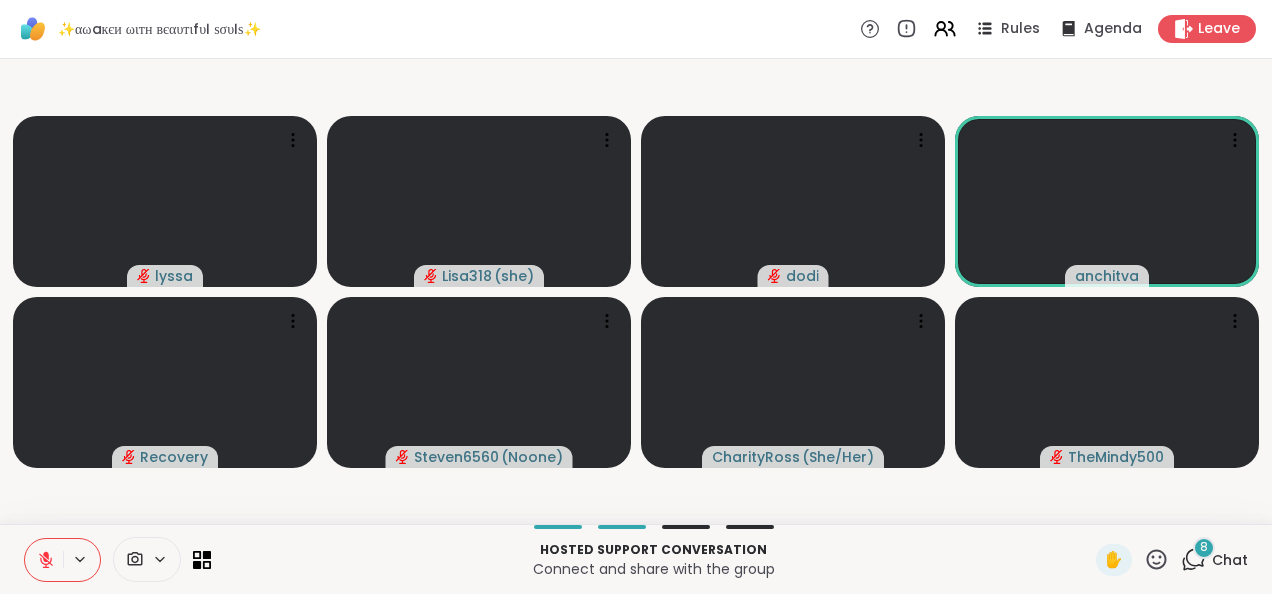 click 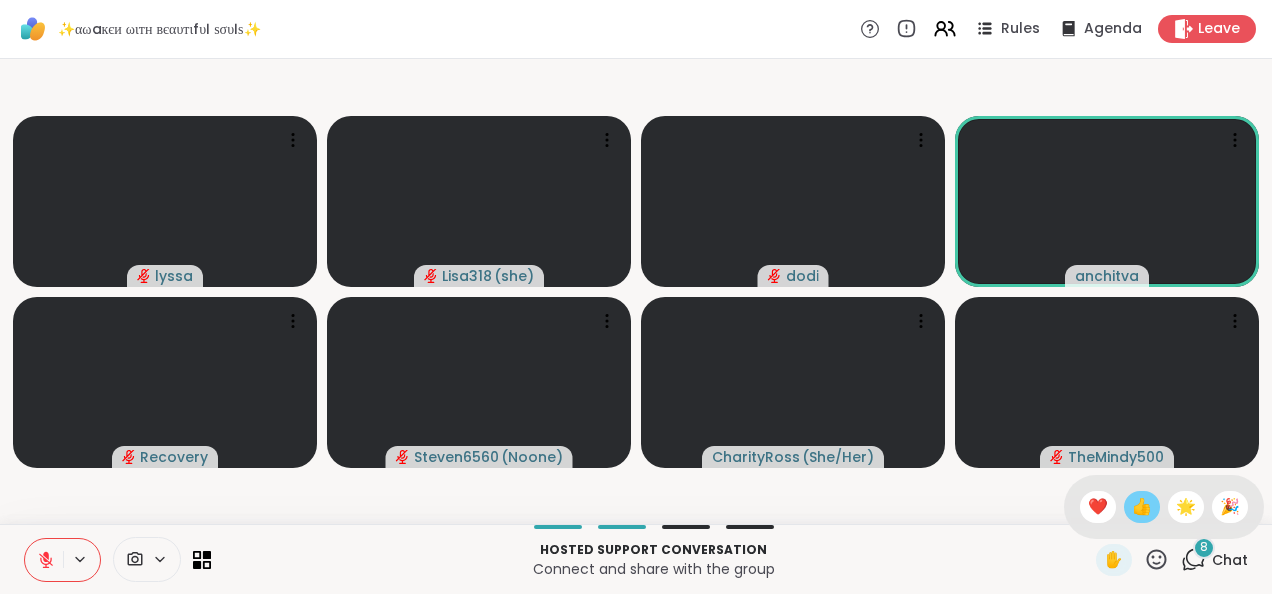 click on "👍" at bounding box center [1142, 507] 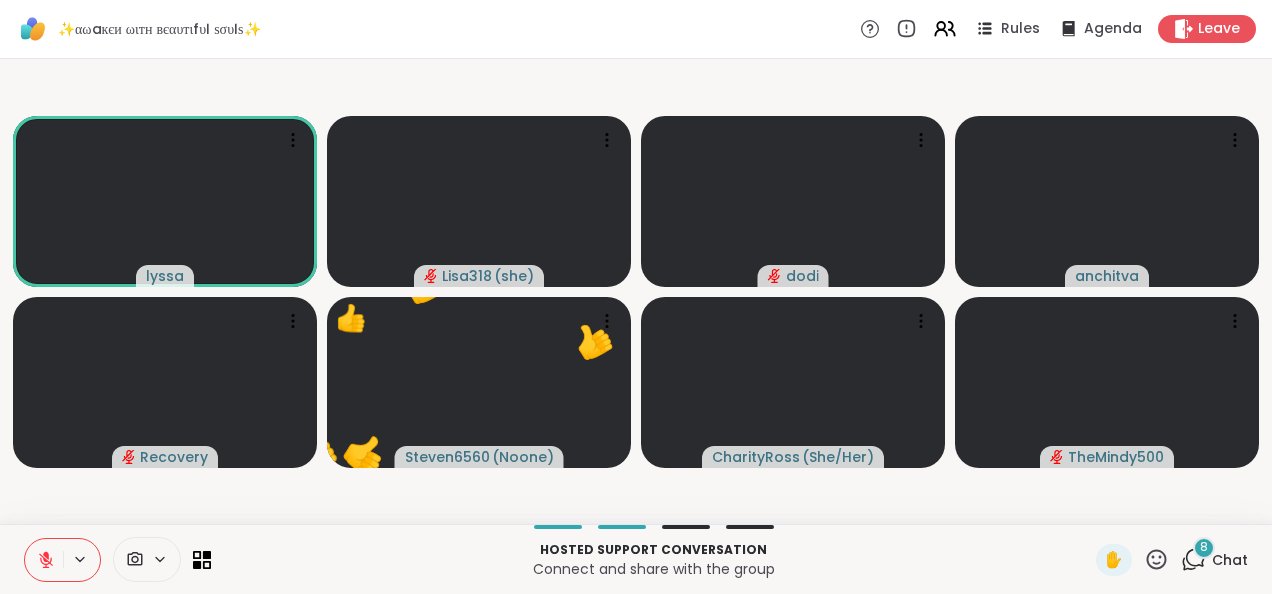 click 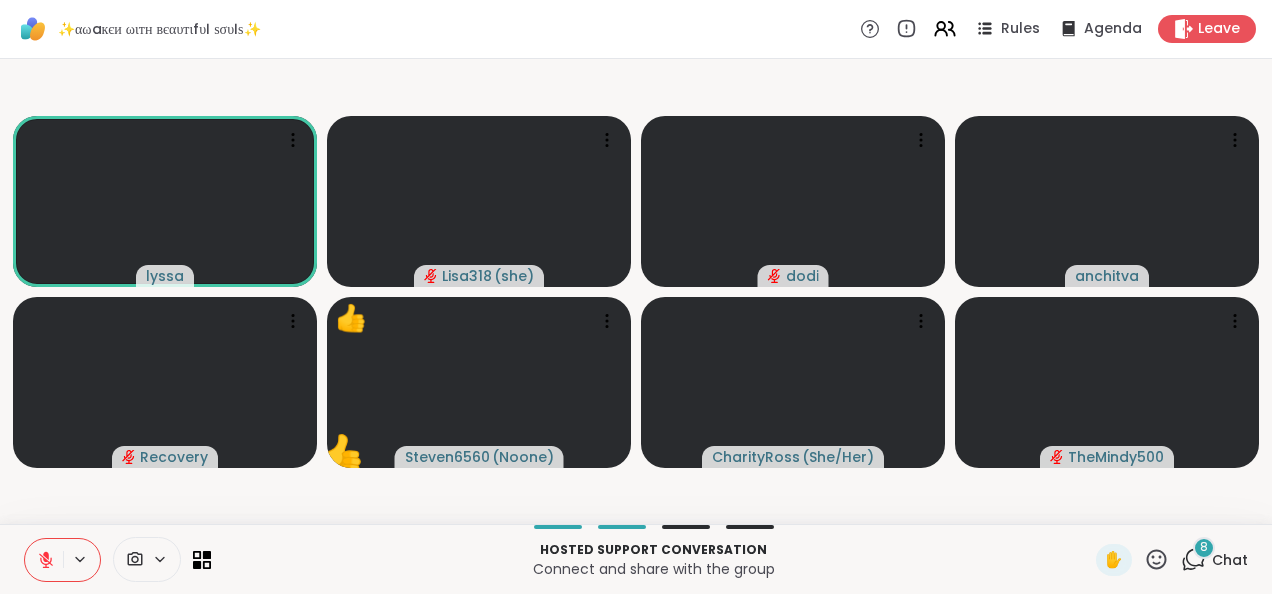 click 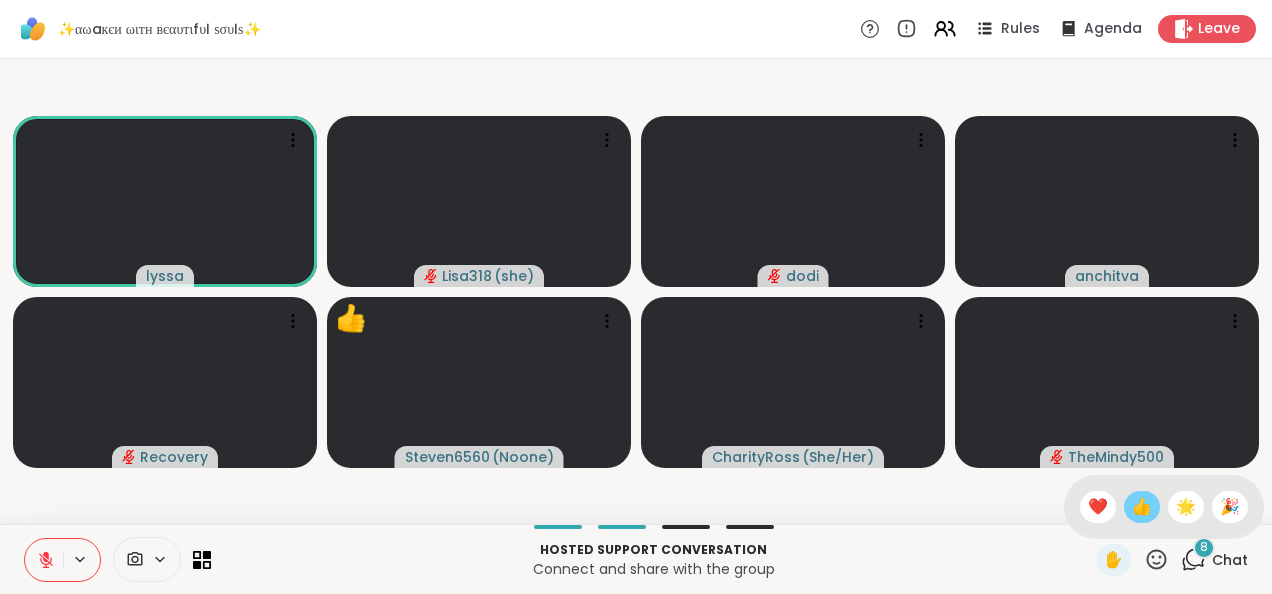 click on "👍" at bounding box center [1142, 507] 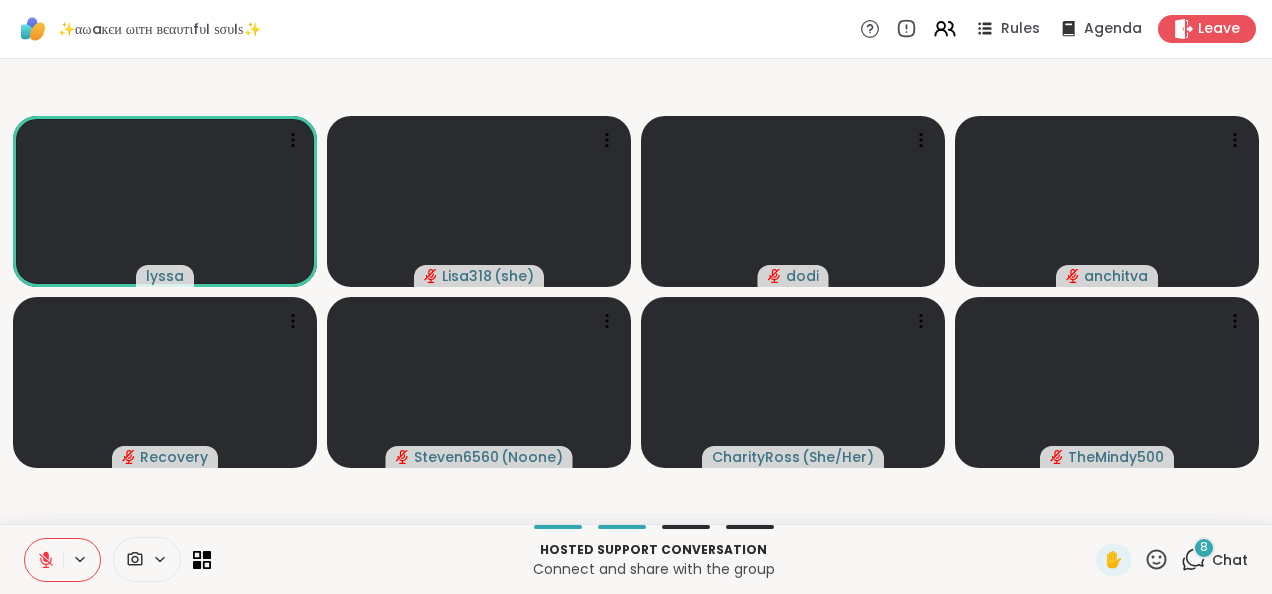 click 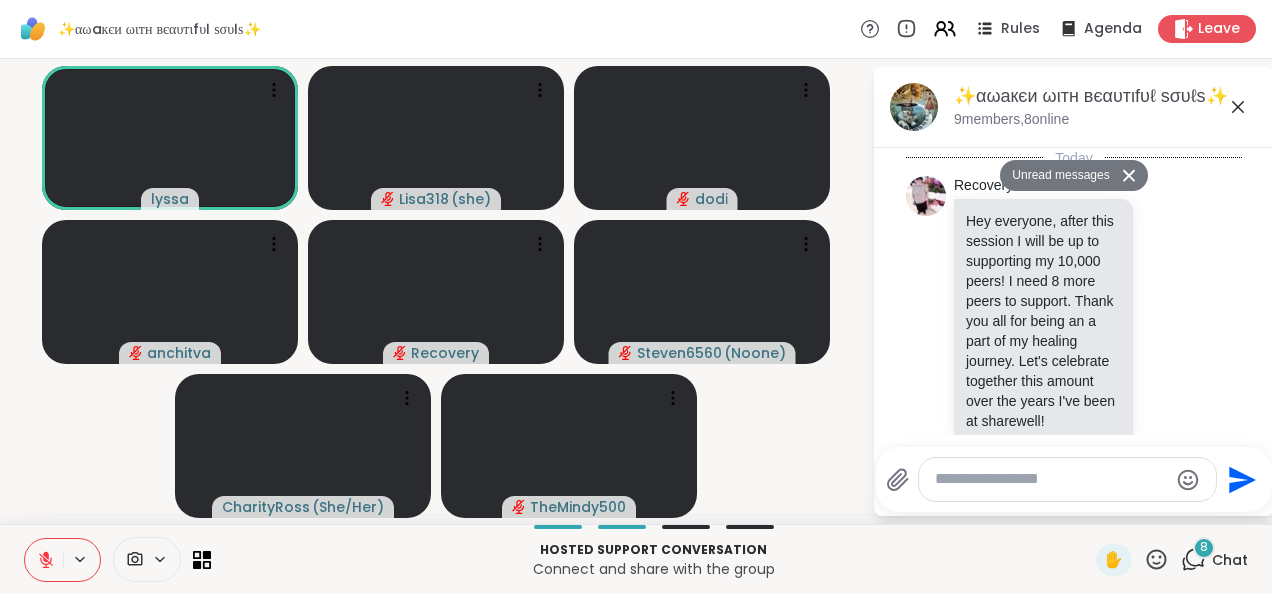 scroll, scrollTop: 4617, scrollLeft: 0, axis: vertical 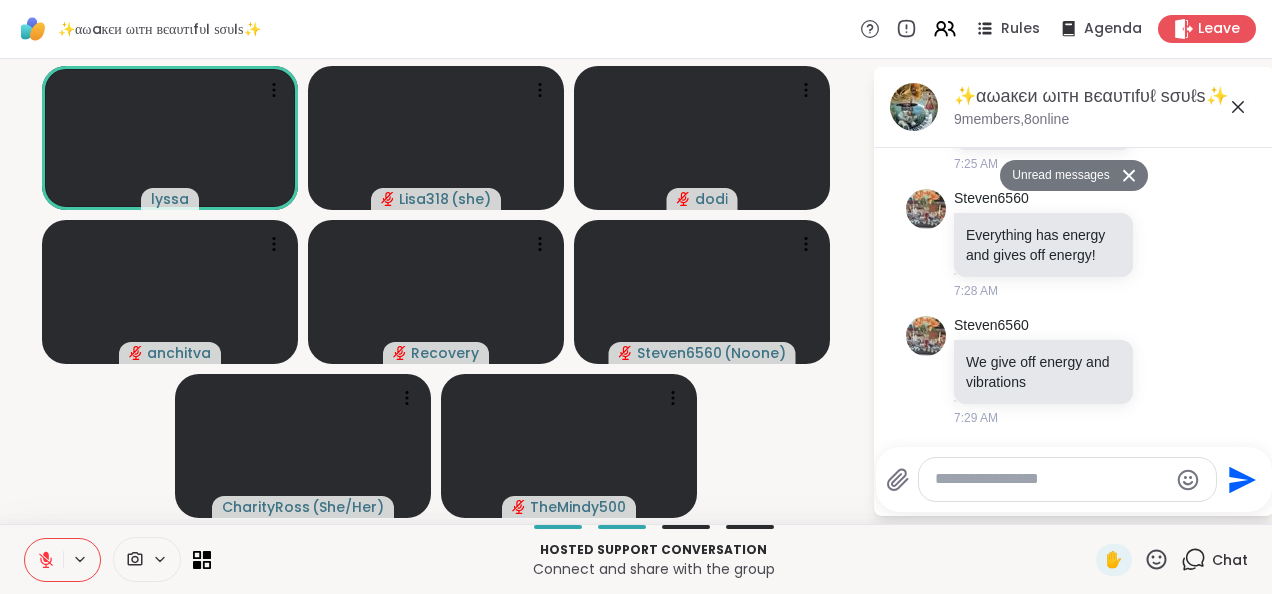 click at bounding box center (1132, 175) 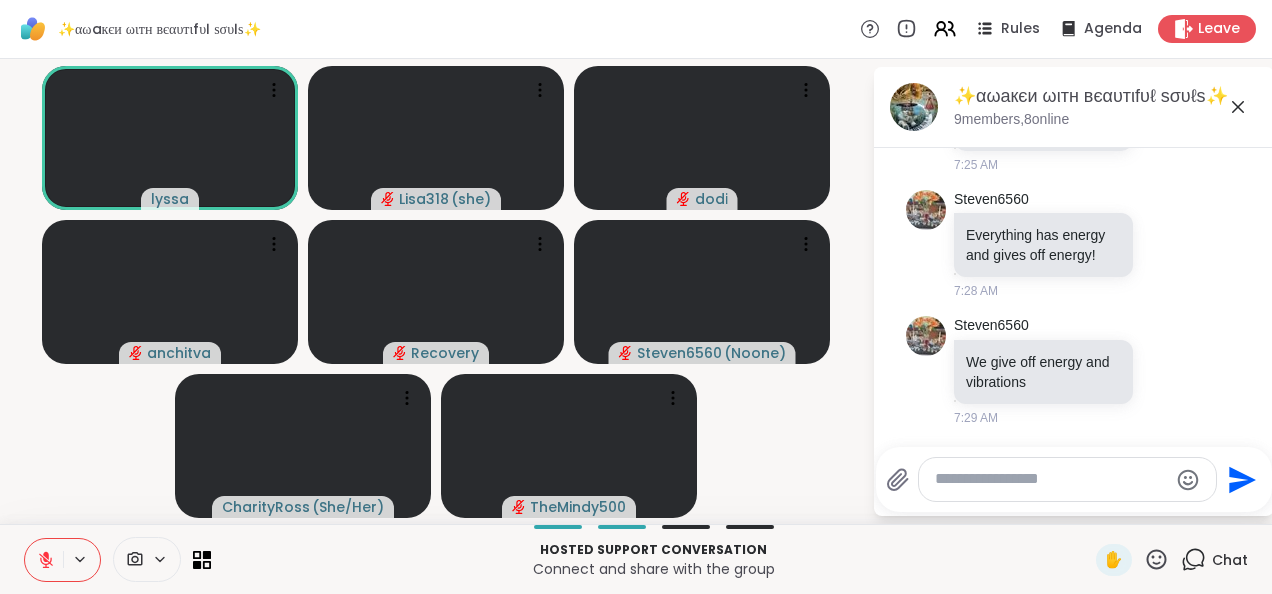 scroll, scrollTop: 4258, scrollLeft: 0, axis: vertical 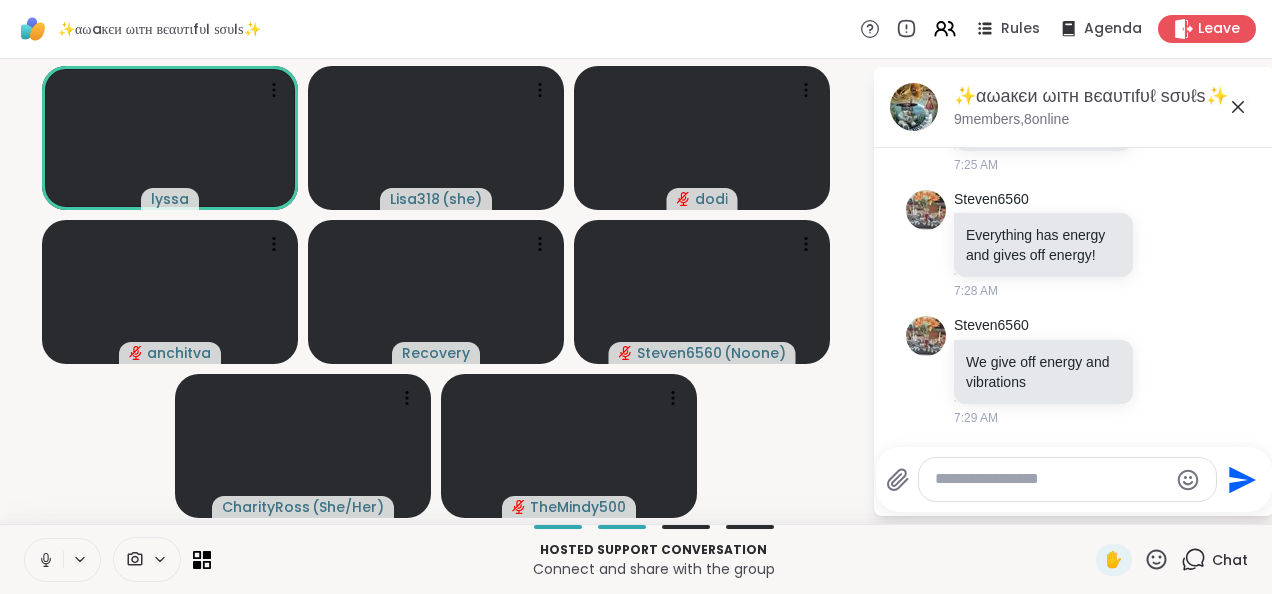 click at bounding box center (44, 560) 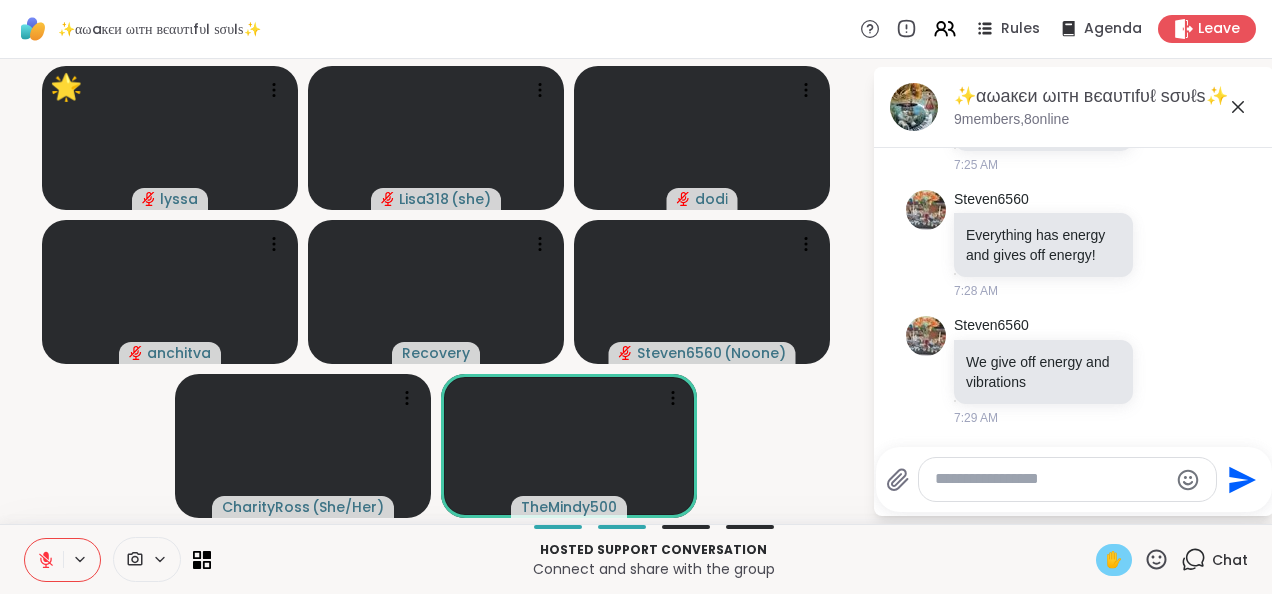 click on "✋" at bounding box center (1114, 560) 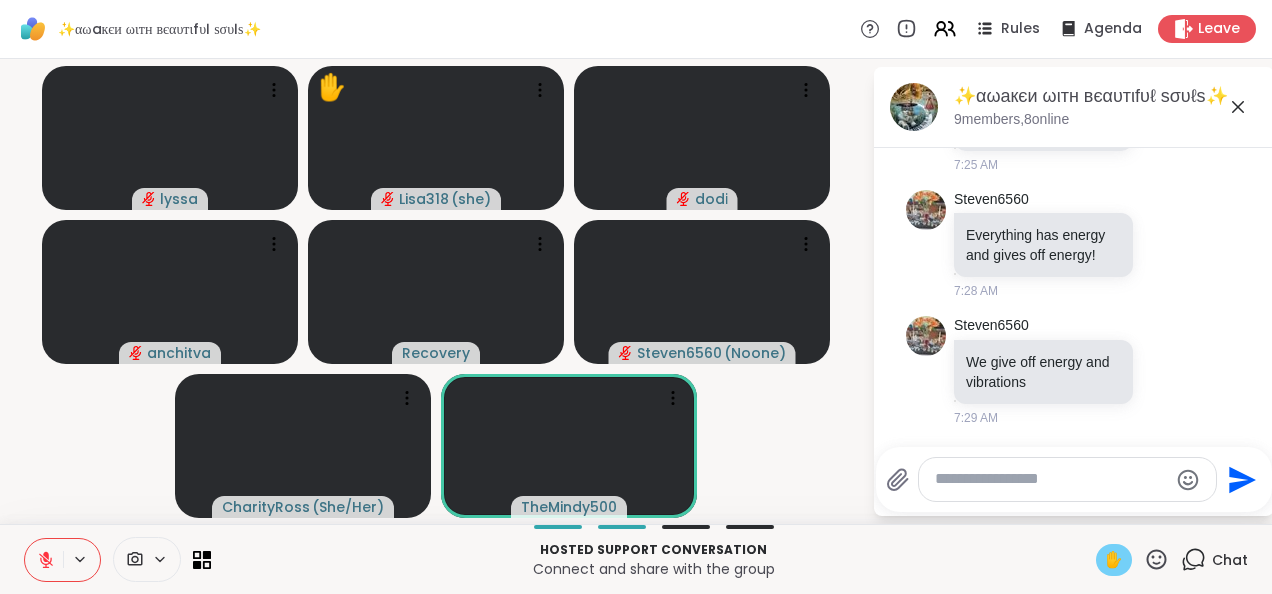 click on "✋" at bounding box center [1114, 560] 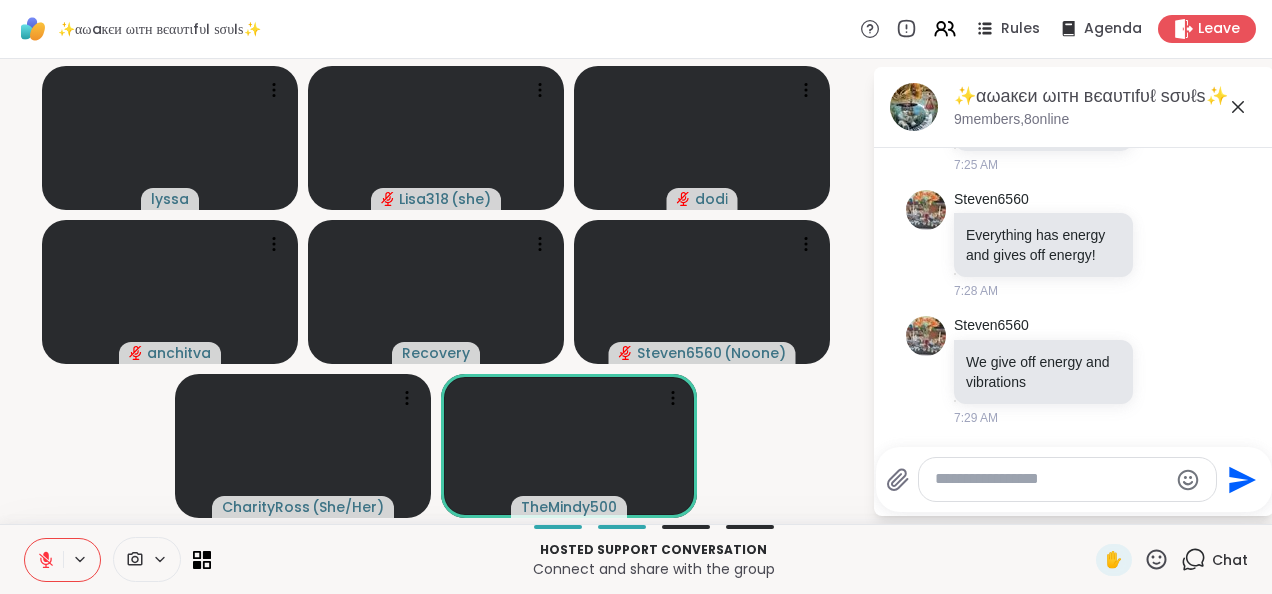 click 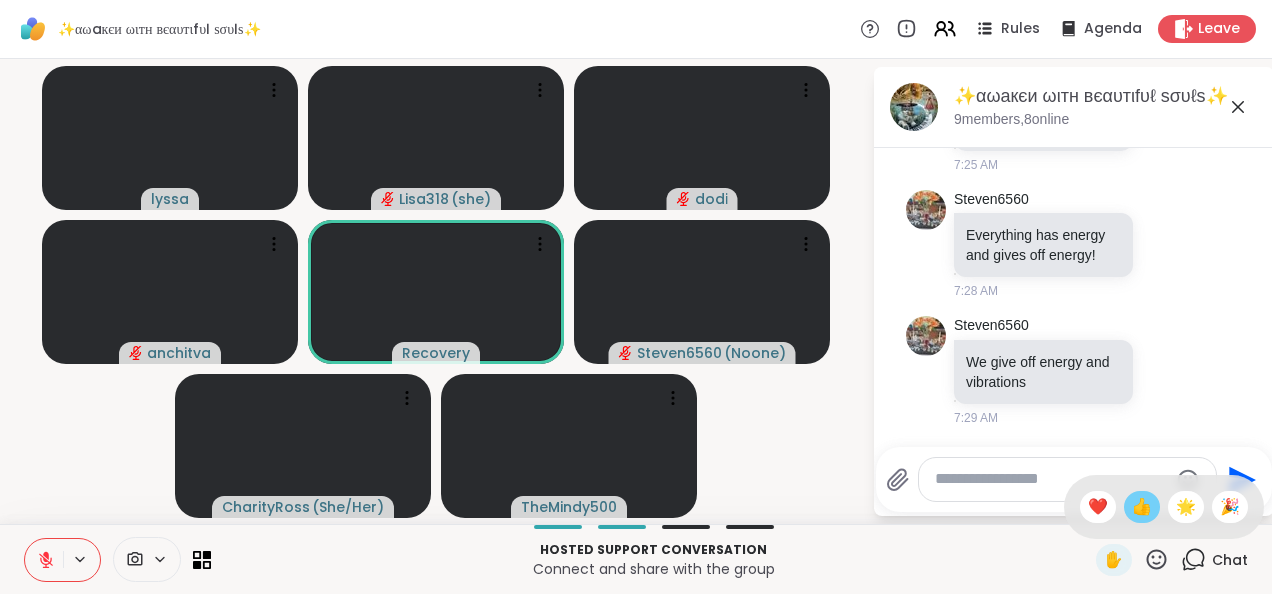 click on "👍" at bounding box center (1142, 507) 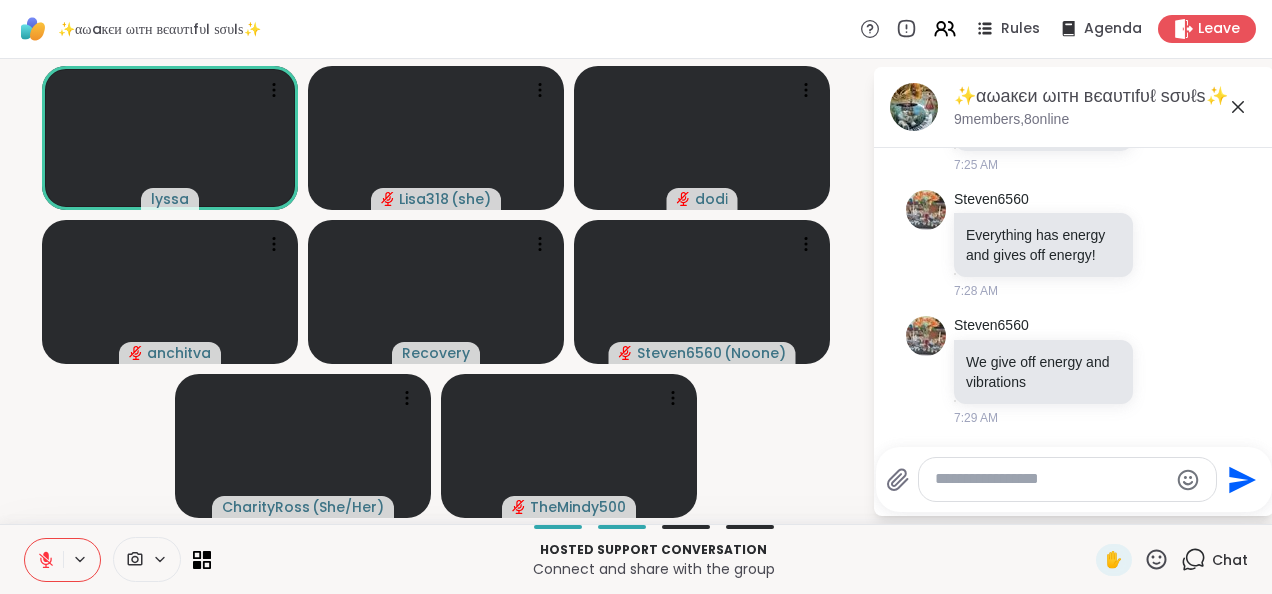 click 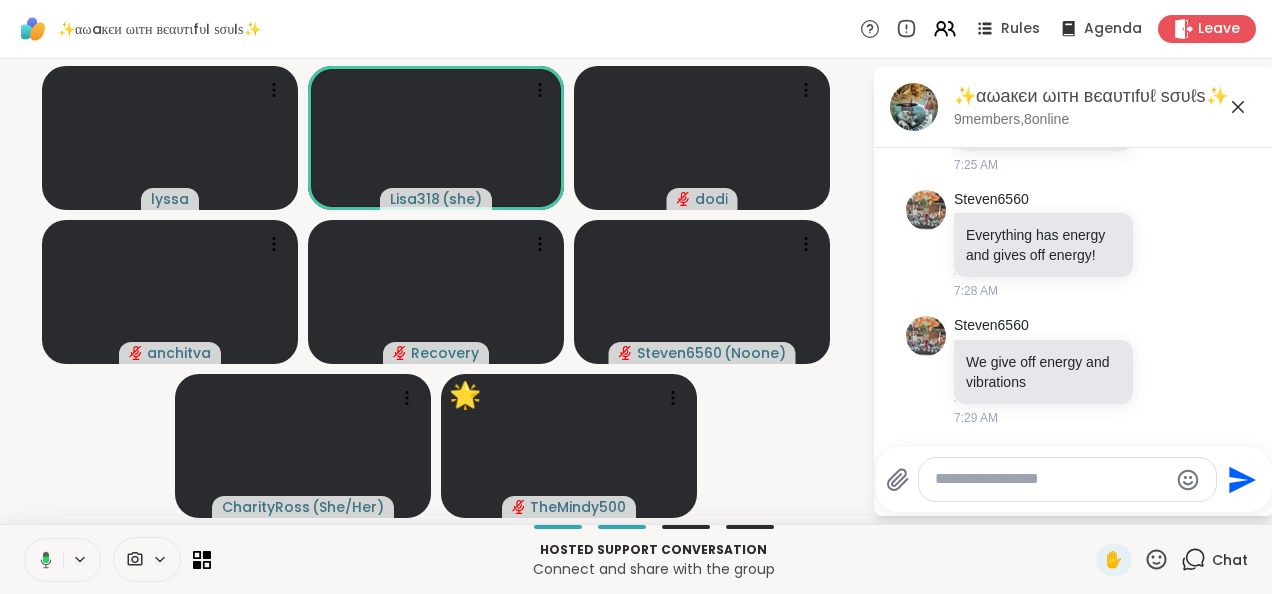 click 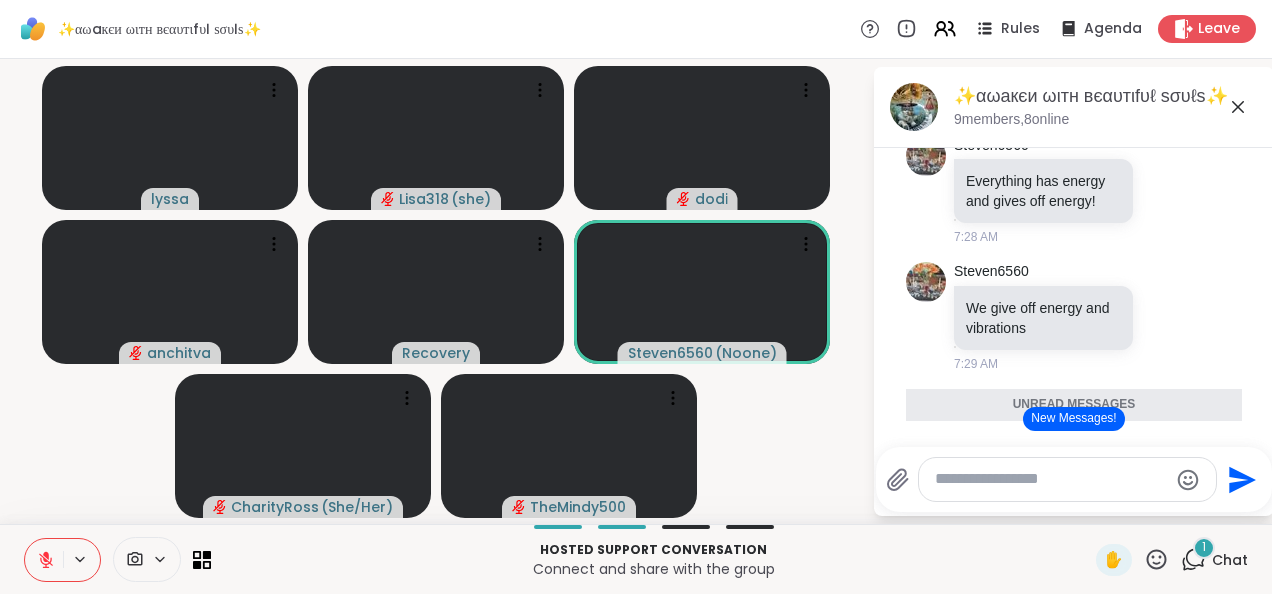 click 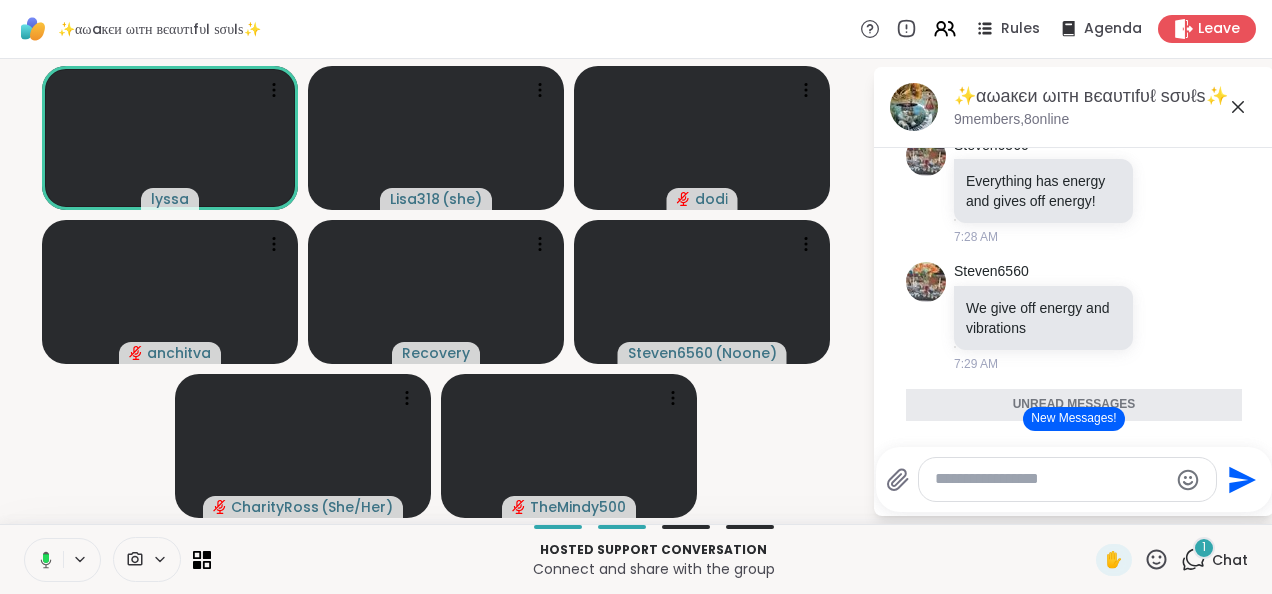 click 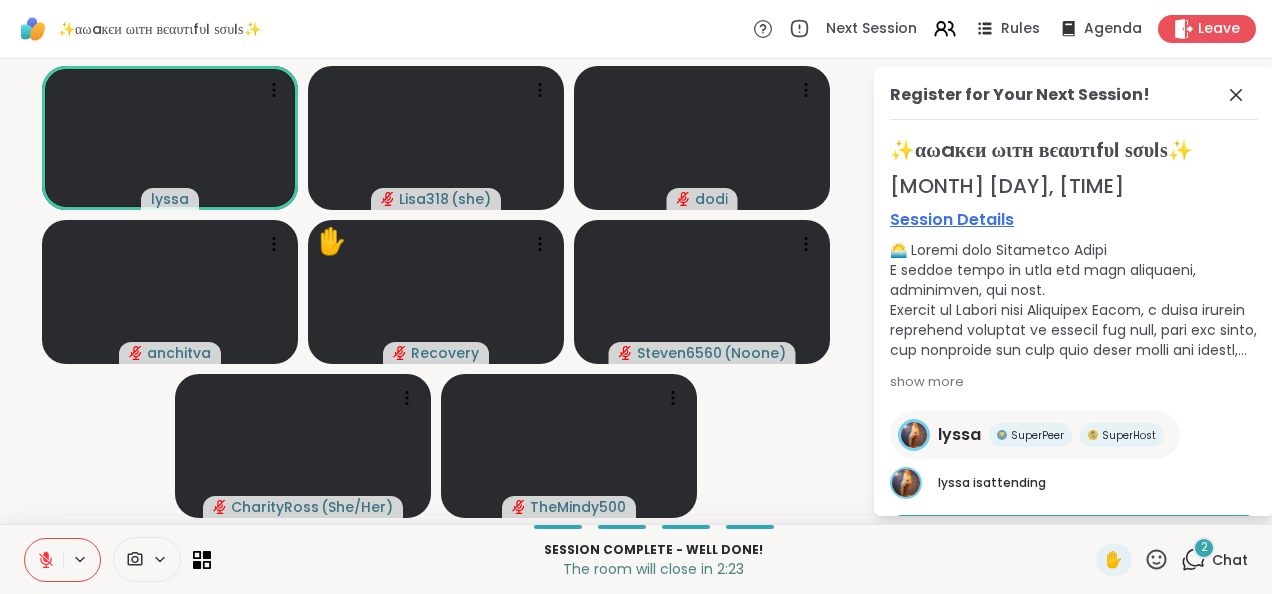 click on "Session Complete - well done! The room will close in [TIME] ✋ 2 Chat" at bounding box center (636, 559) 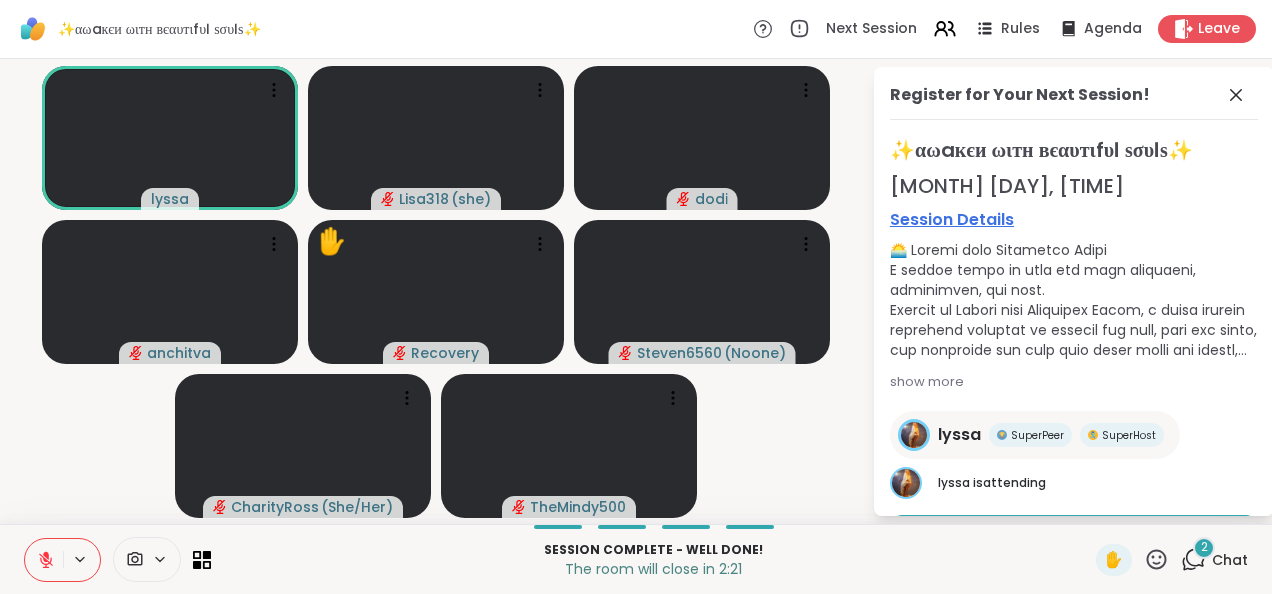 click on "Session Complete - well done! The room will close in [TIME] ✋ 2 Chat" at bounding box center (636, 559) 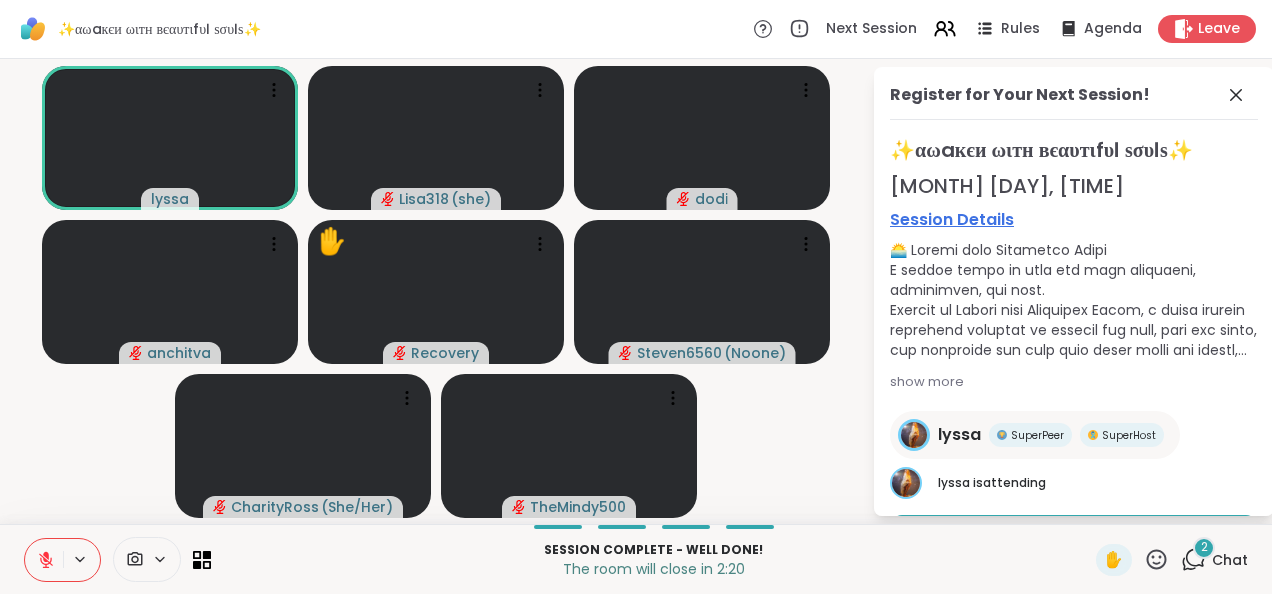 click 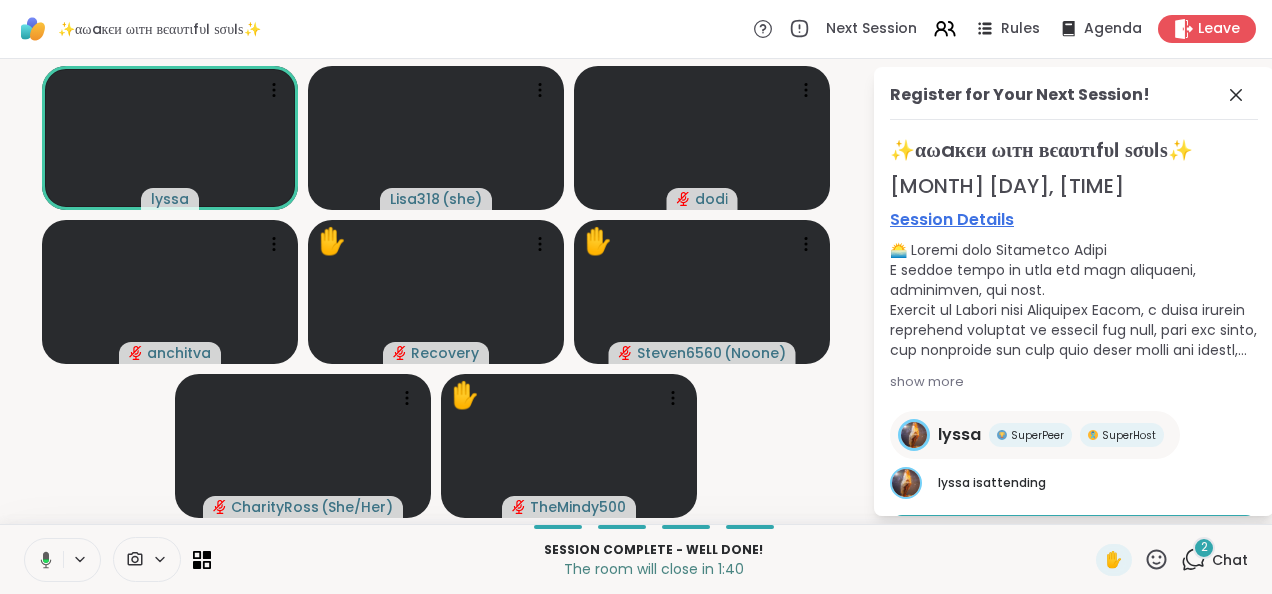 click 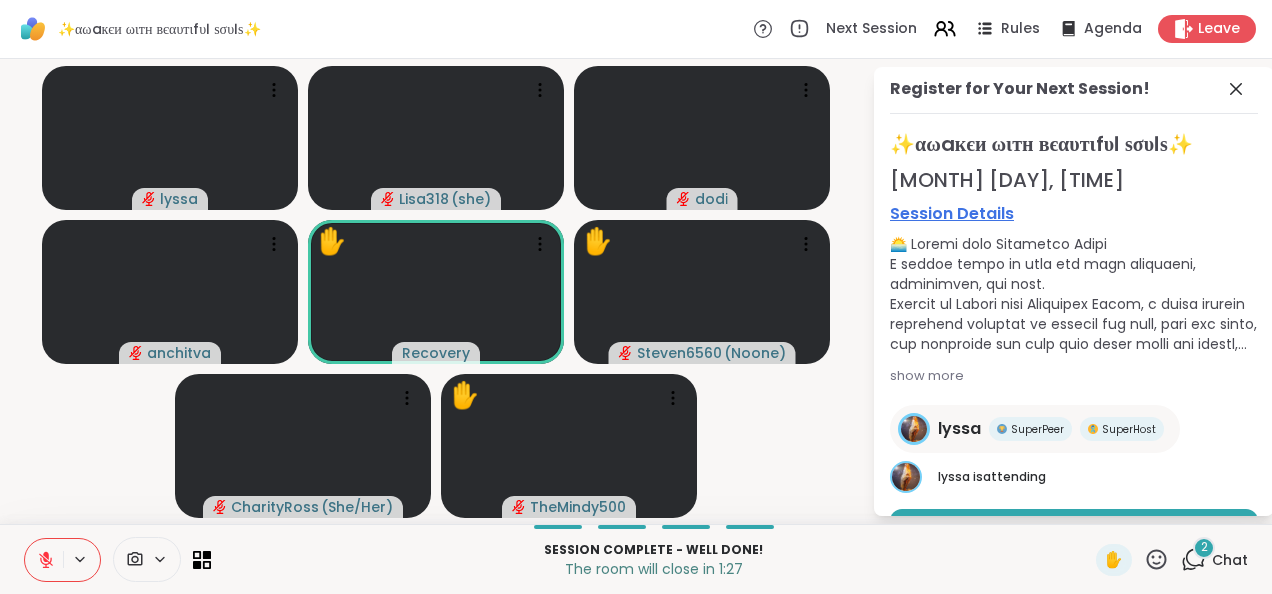 scroll, scrollTop: 0, scrollLeft: 0, axis: both 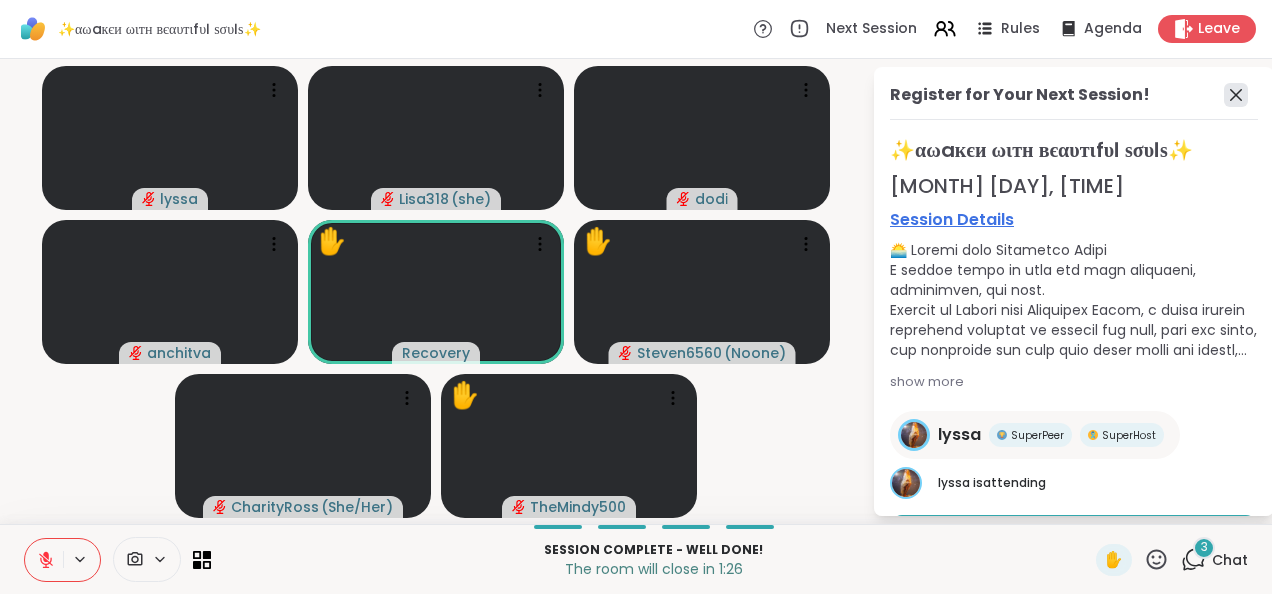 click 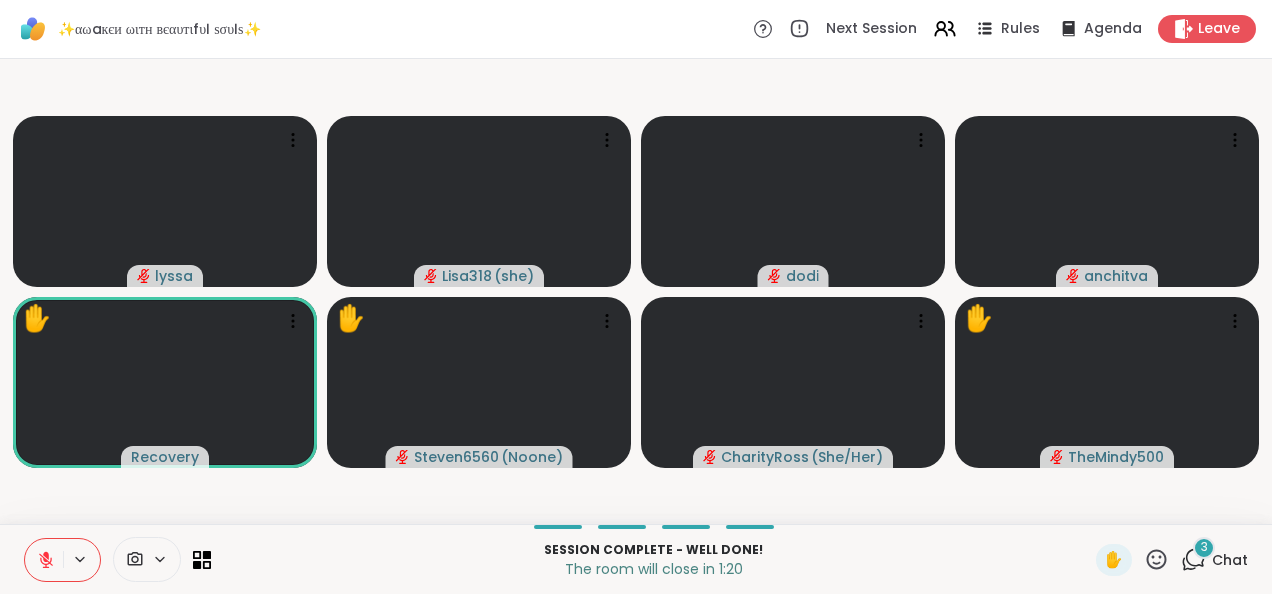 click 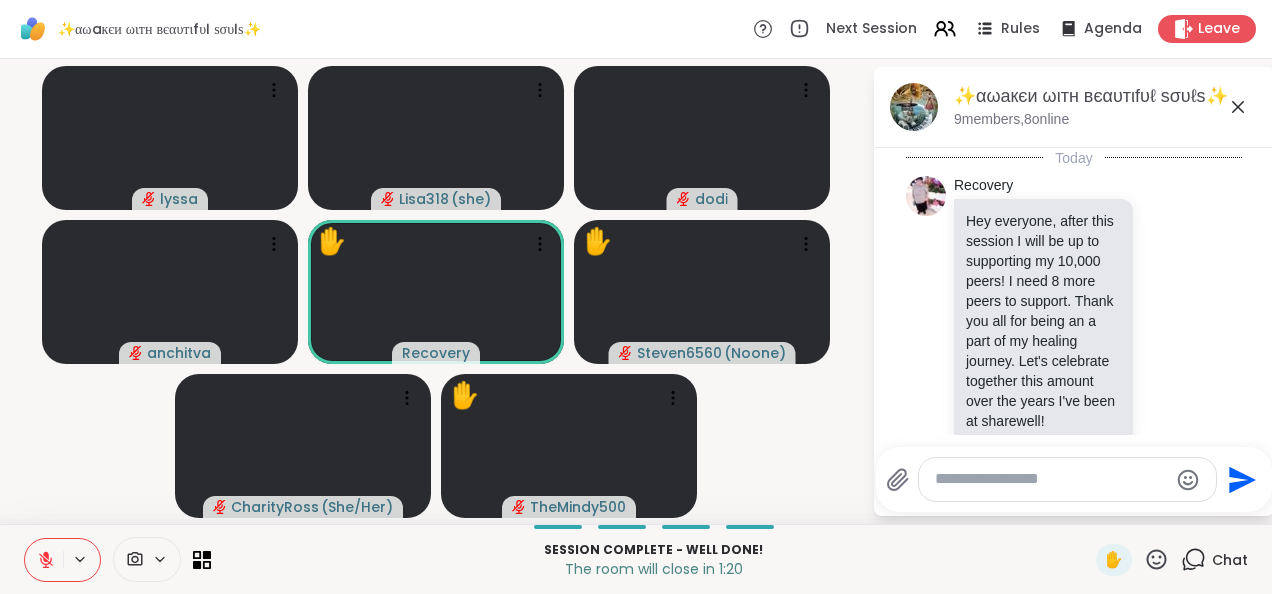 scroll, scrollTop: 5015, scrollLeft: 0, axis: vertical 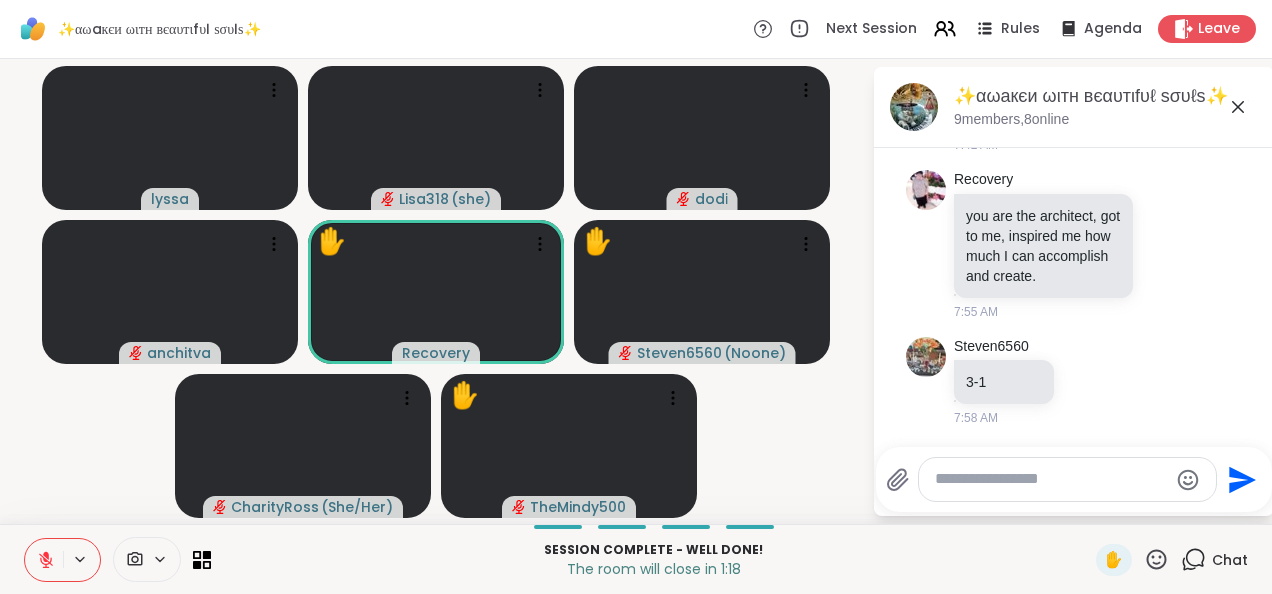 click at bounding box center (1051, 479) 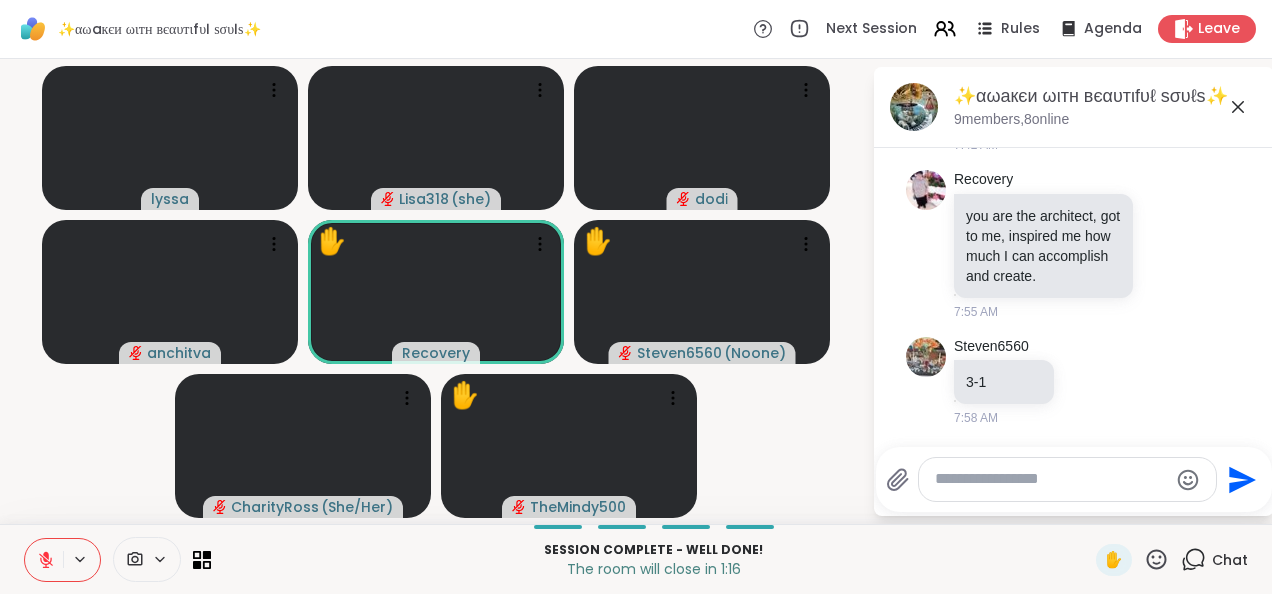 click 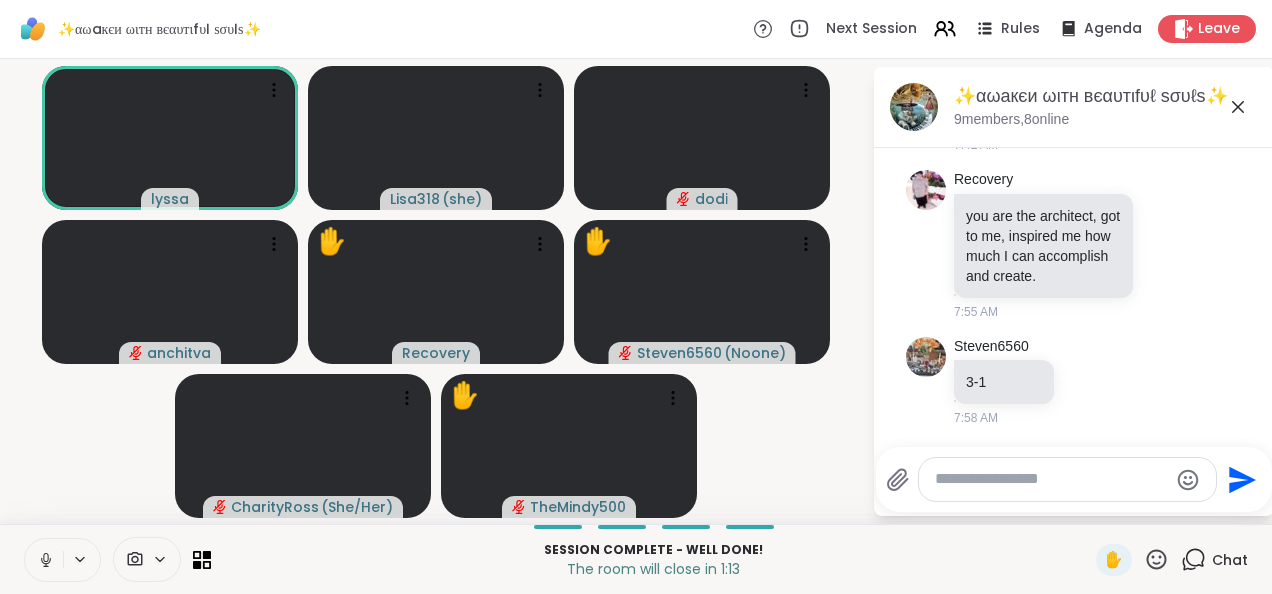 click at bounding box center (1051, 479) 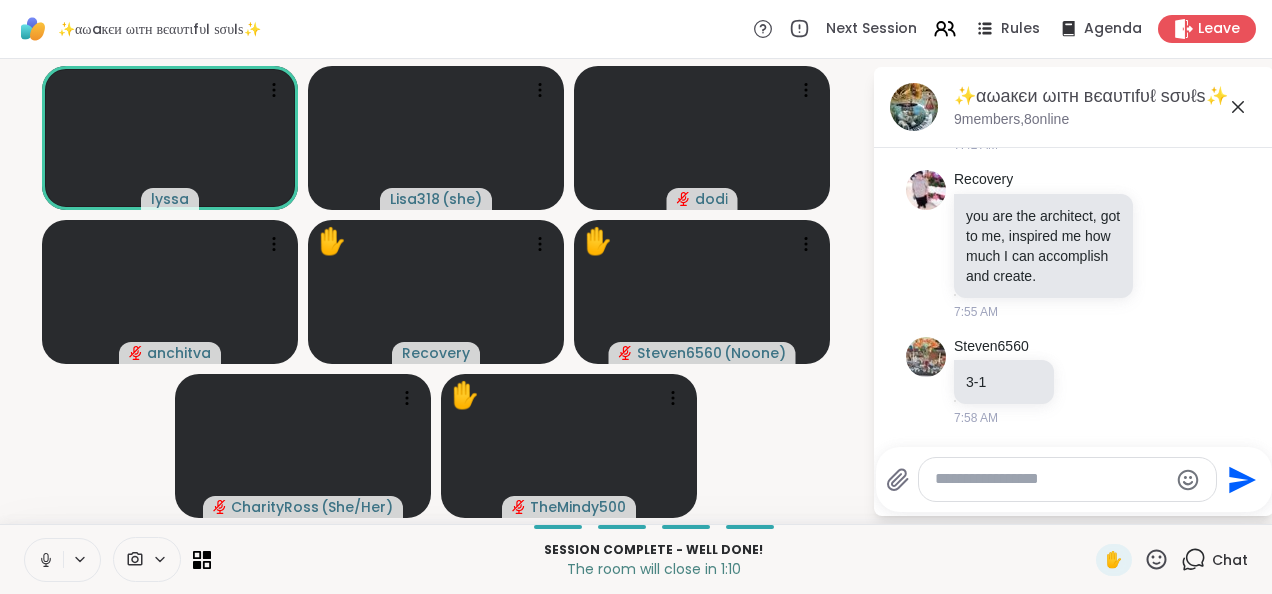 click 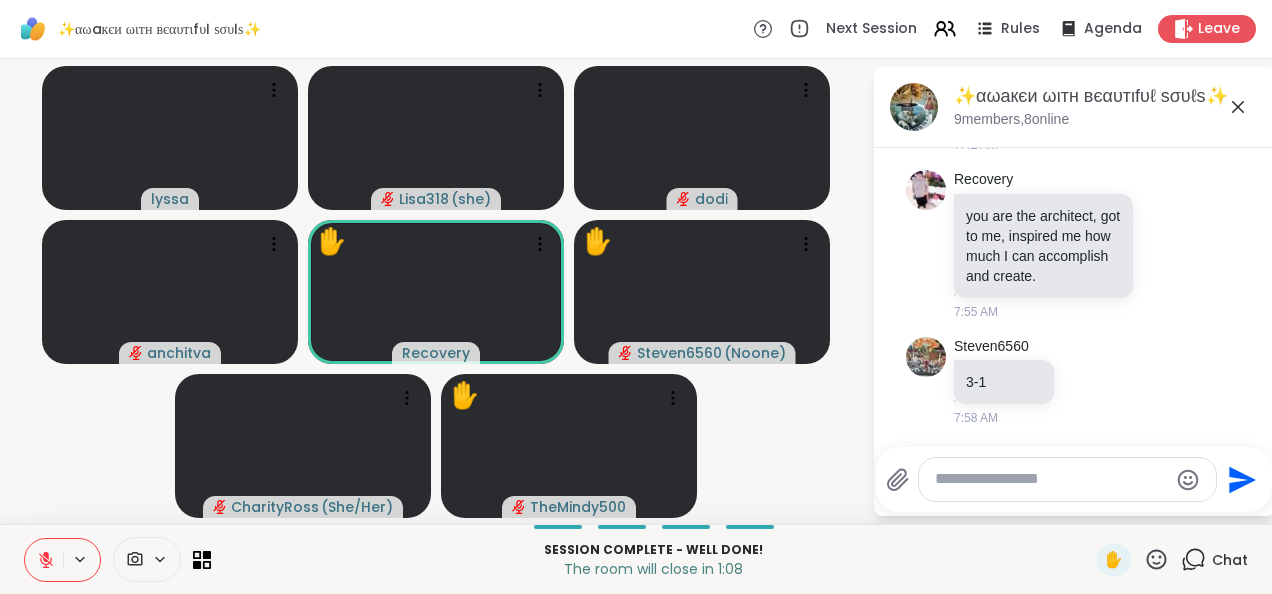 click at bounding box center (1051, 479) 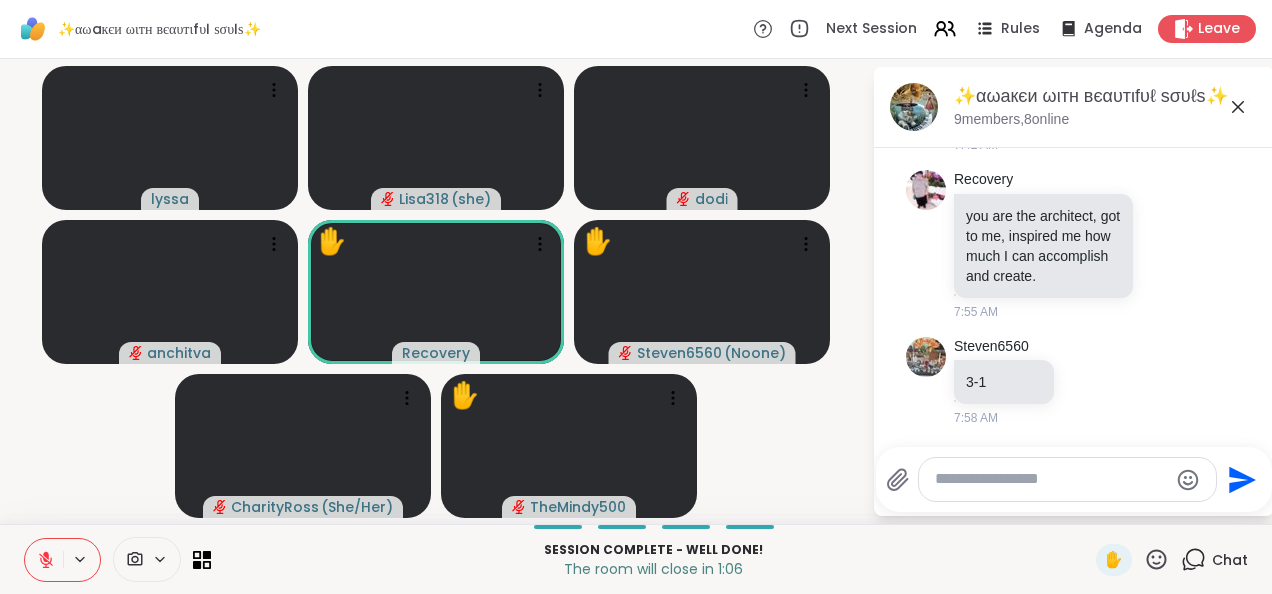 click 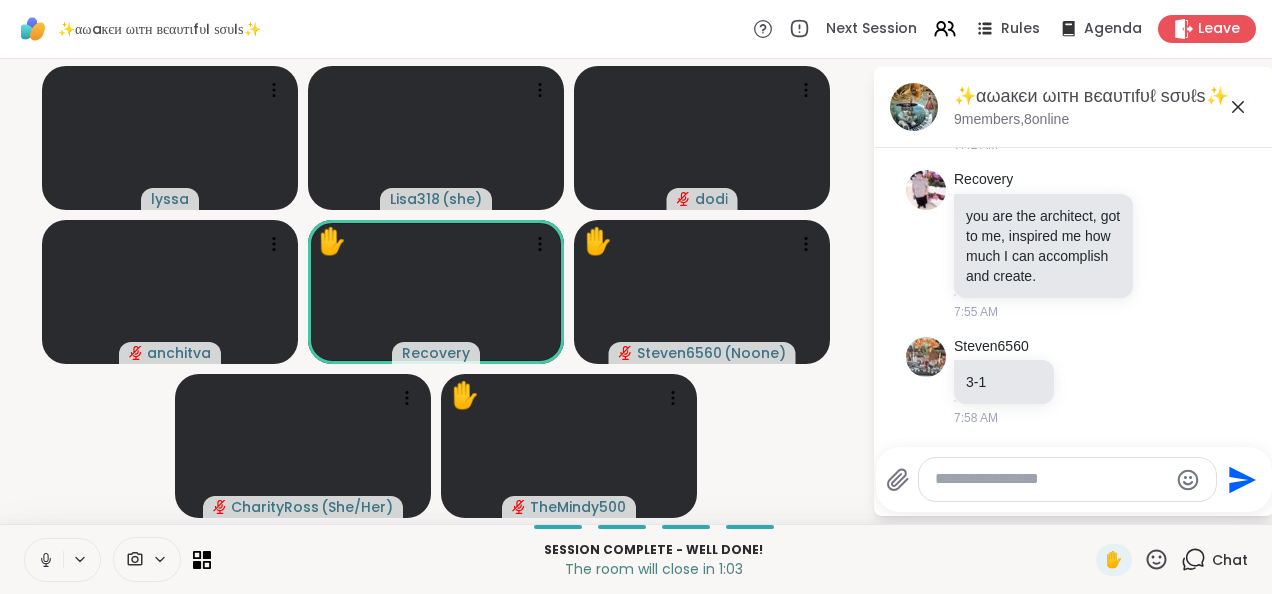 click on "Send" at bounding box center (1074, 479) 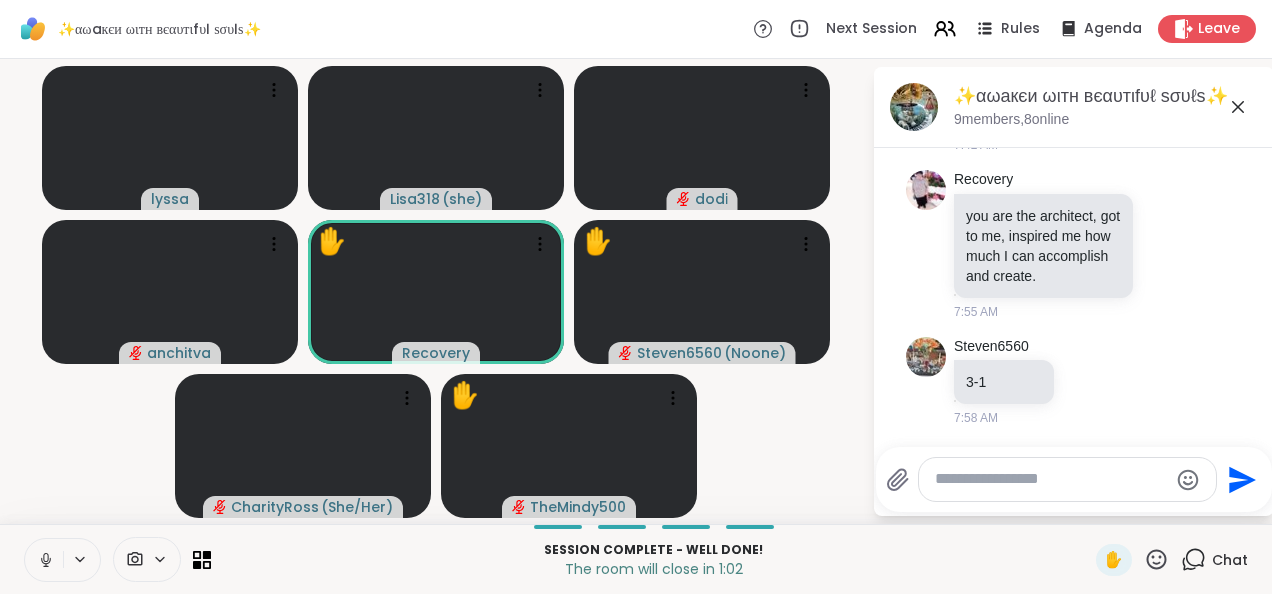 click at bounding box center (1067, 479) 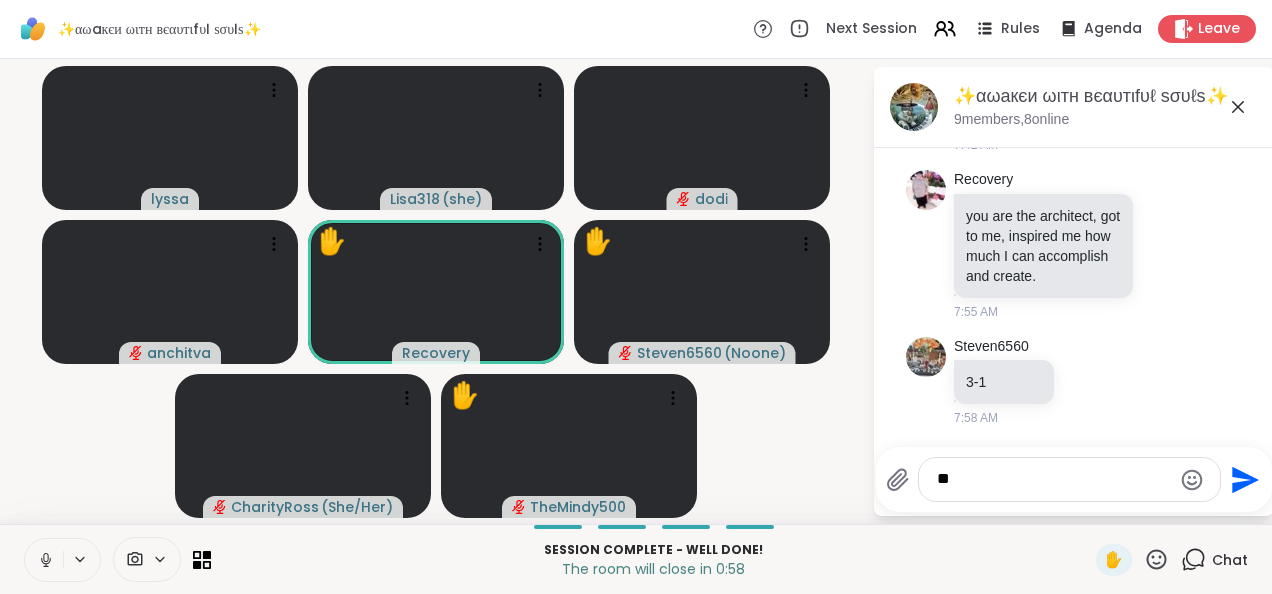 click 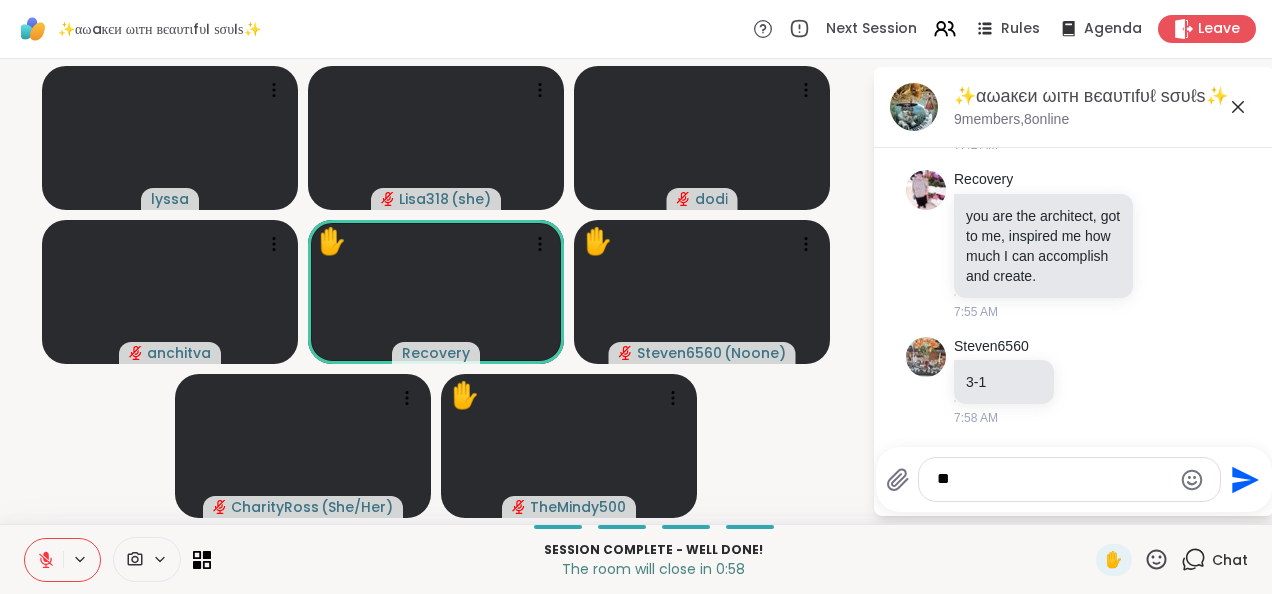 click 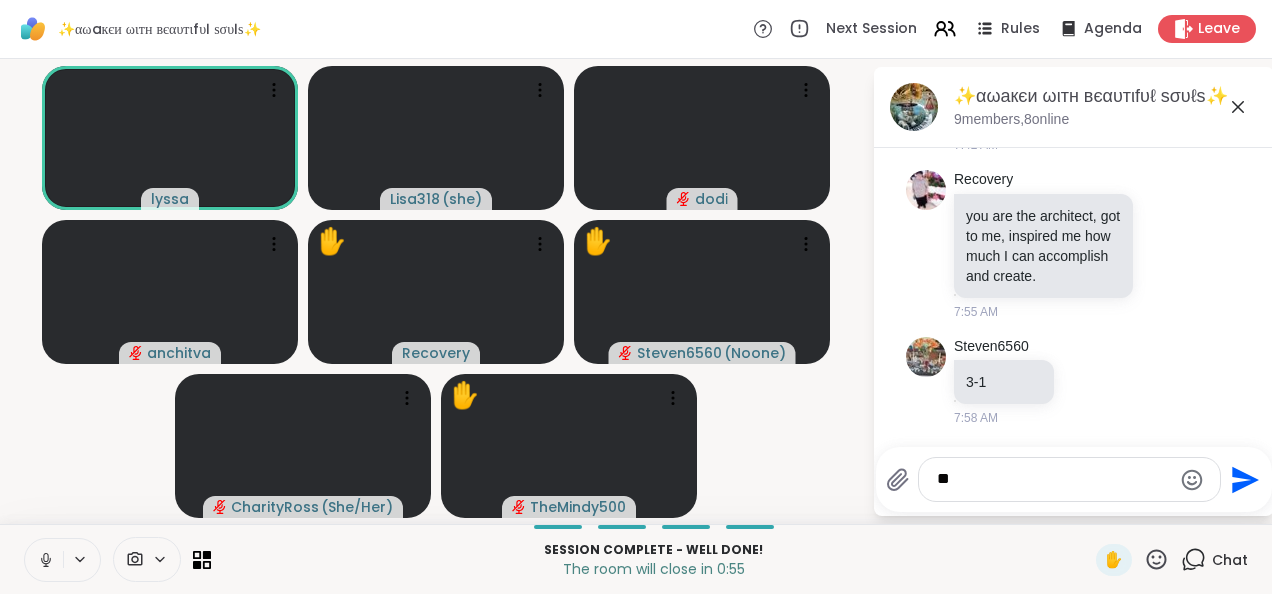 click on "*" at bounding box center [1054, 479] 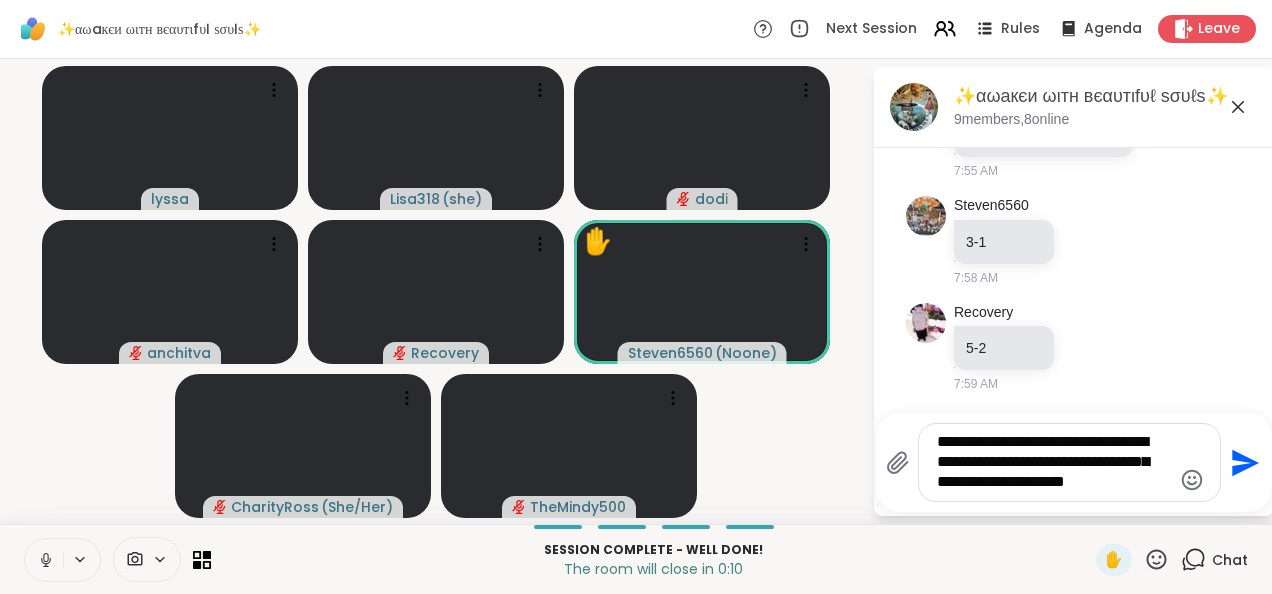 scroll, scrollTop: 5212, scrollLeft: 0, axis: vertical 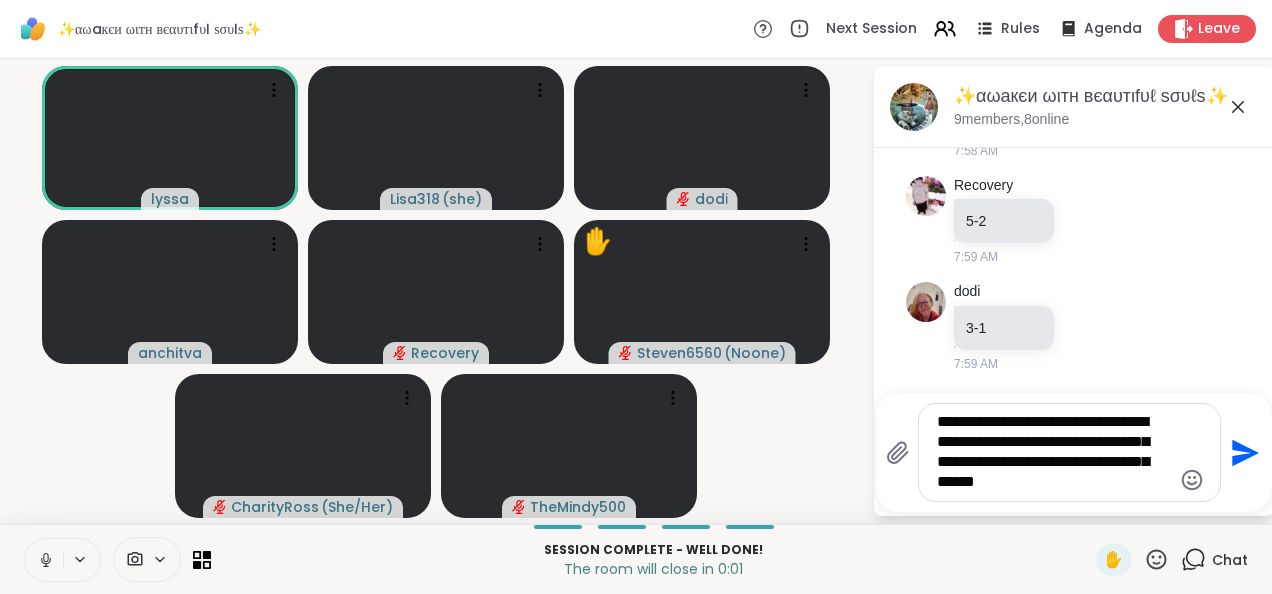 click on "Send" at bounding box center [1243, 452] 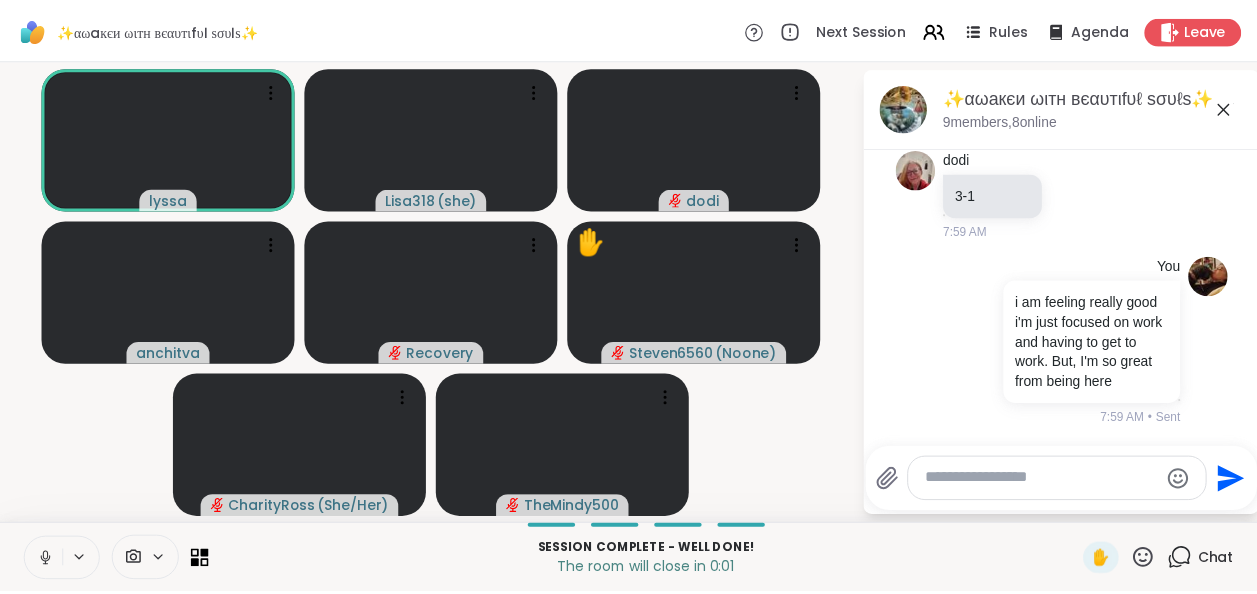 scroll, scrollTop: 5385, scrollLeft: 0, axis: vertical 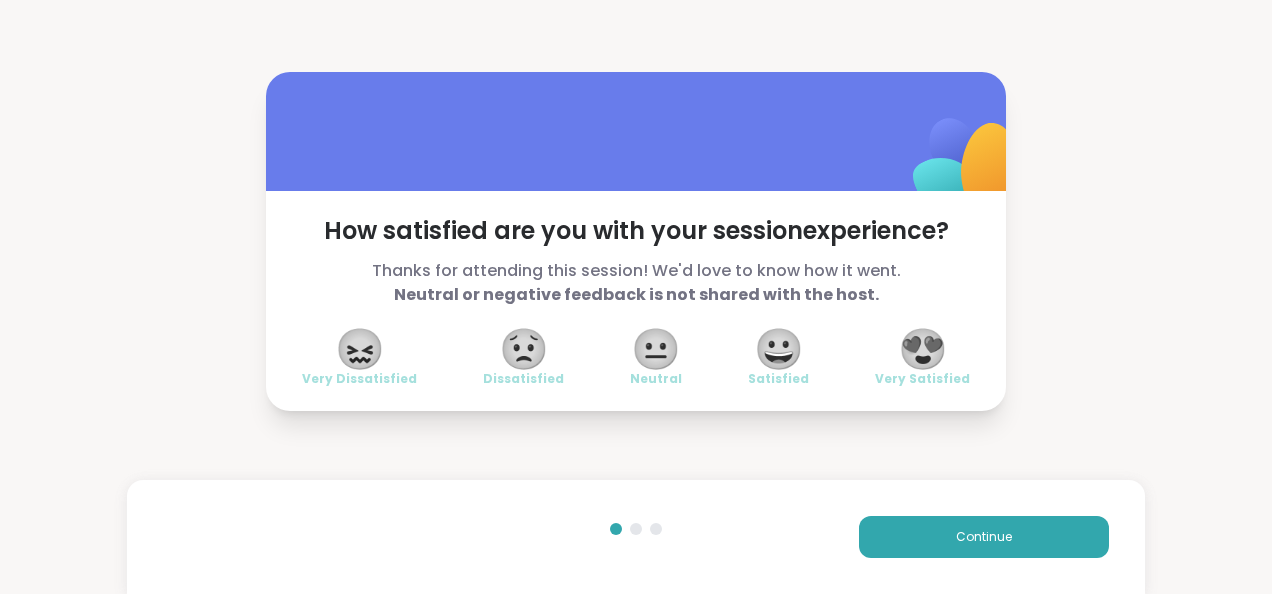 click on "😍" at bounding box center (923, 349) 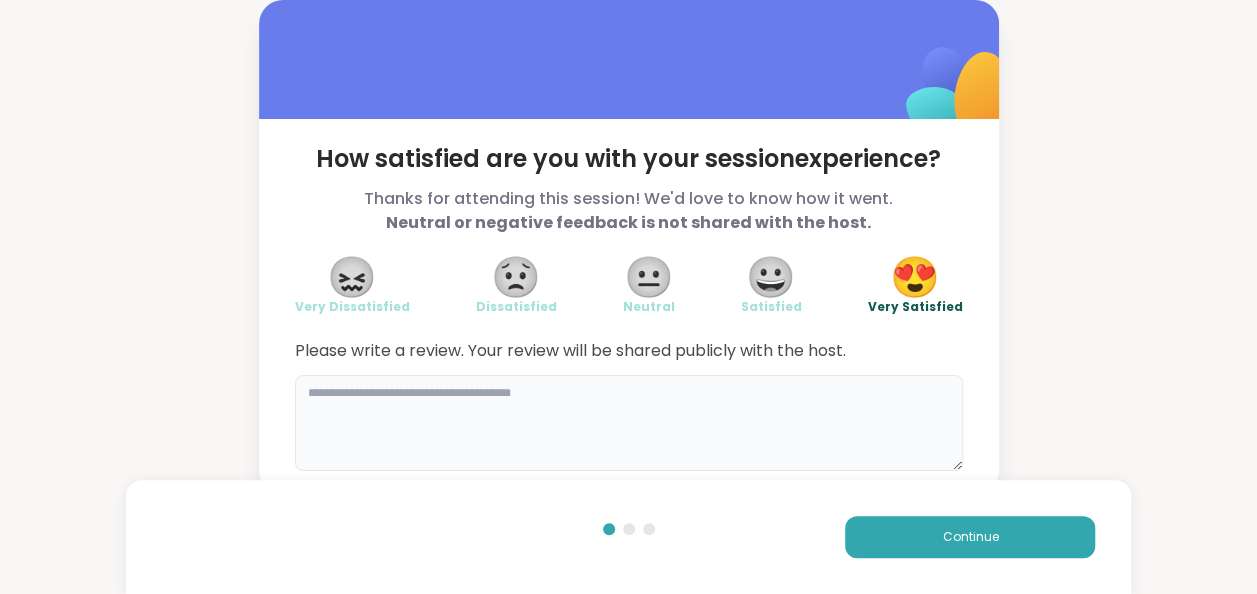 click at bounding box center (629, 423) 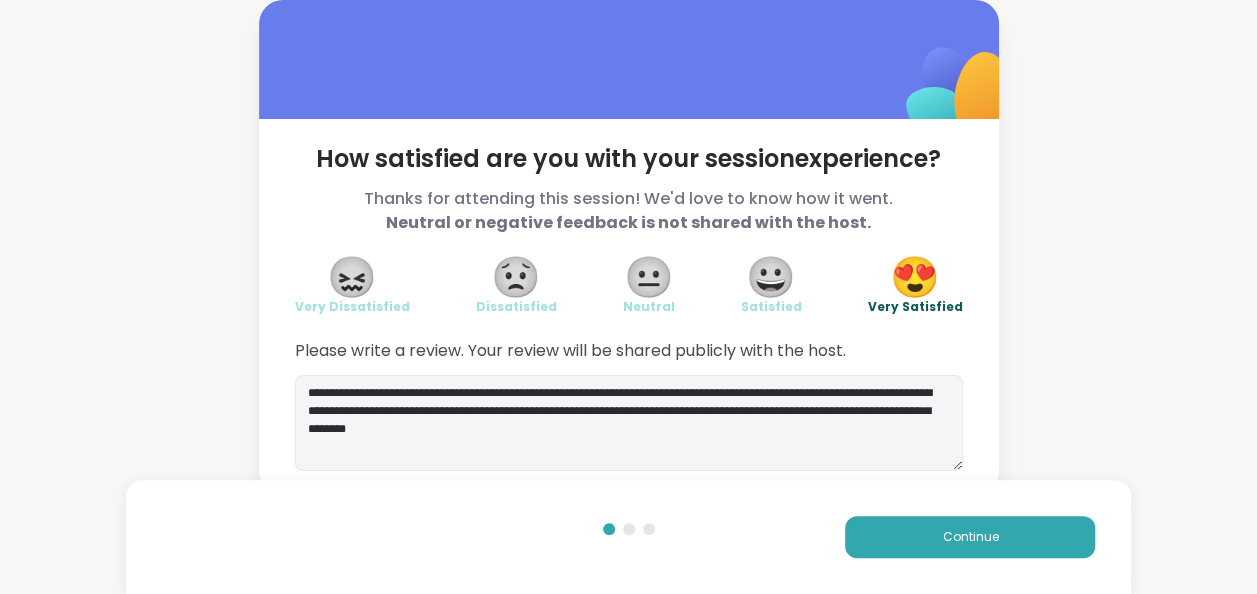 click on "Continue" at bounding box center (629, 537) 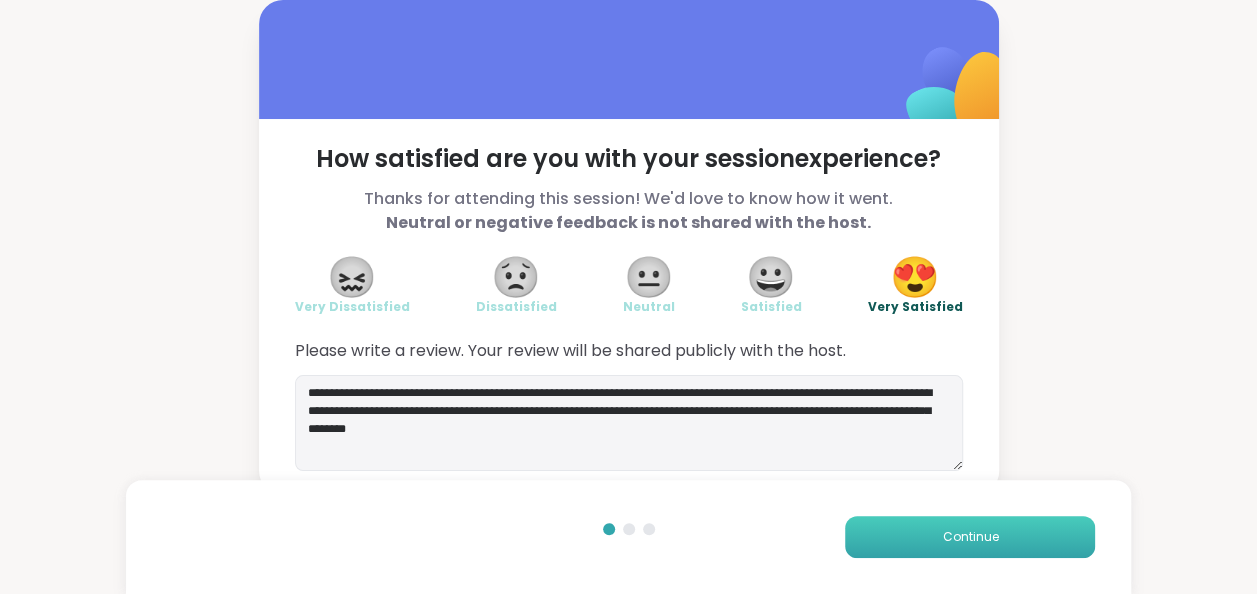 click on "Continue" at bounding box center [970, 537] 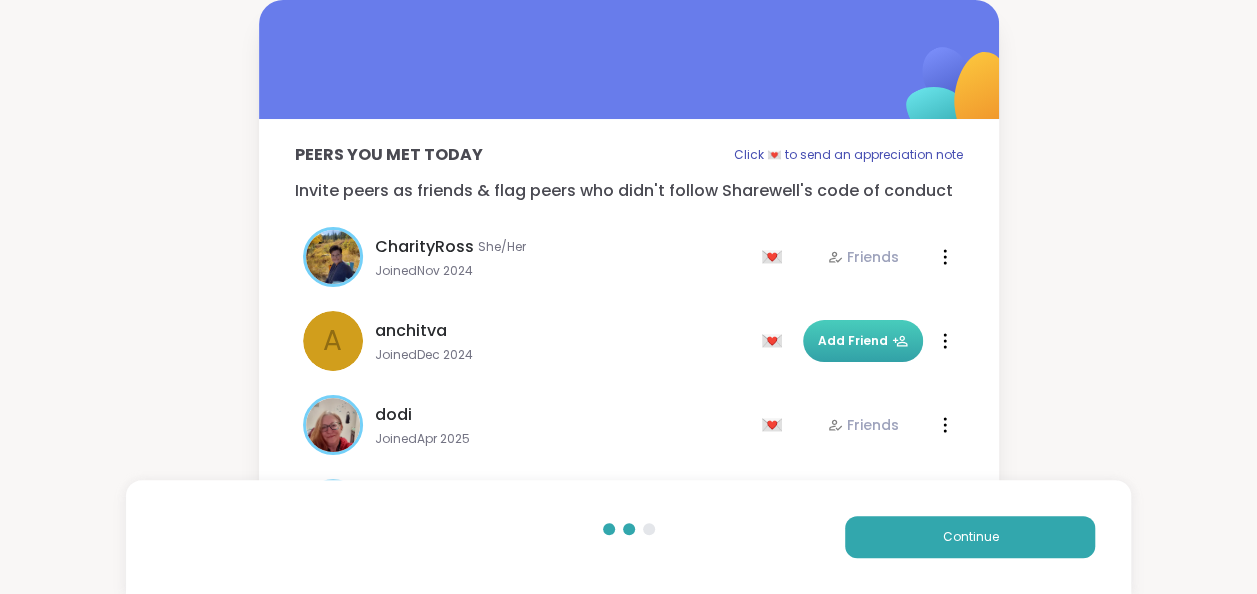 click on "Add Friend" at bounding box center [863, 341] 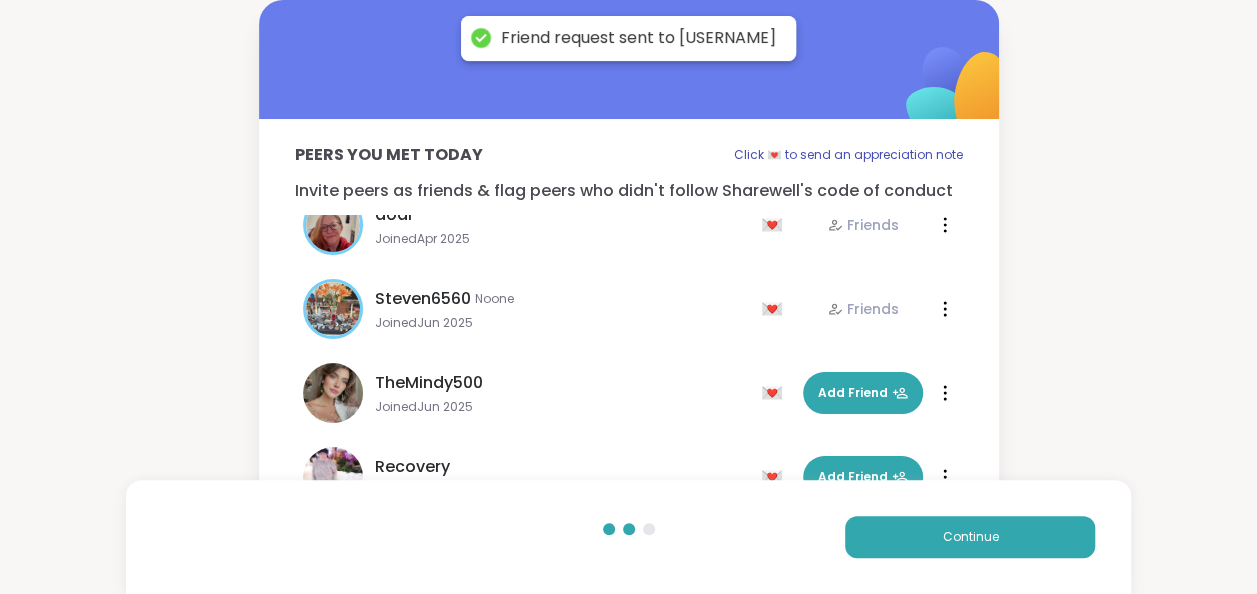 scroll, scrollTop: 228, scrollLeft: 0, axis: vertical 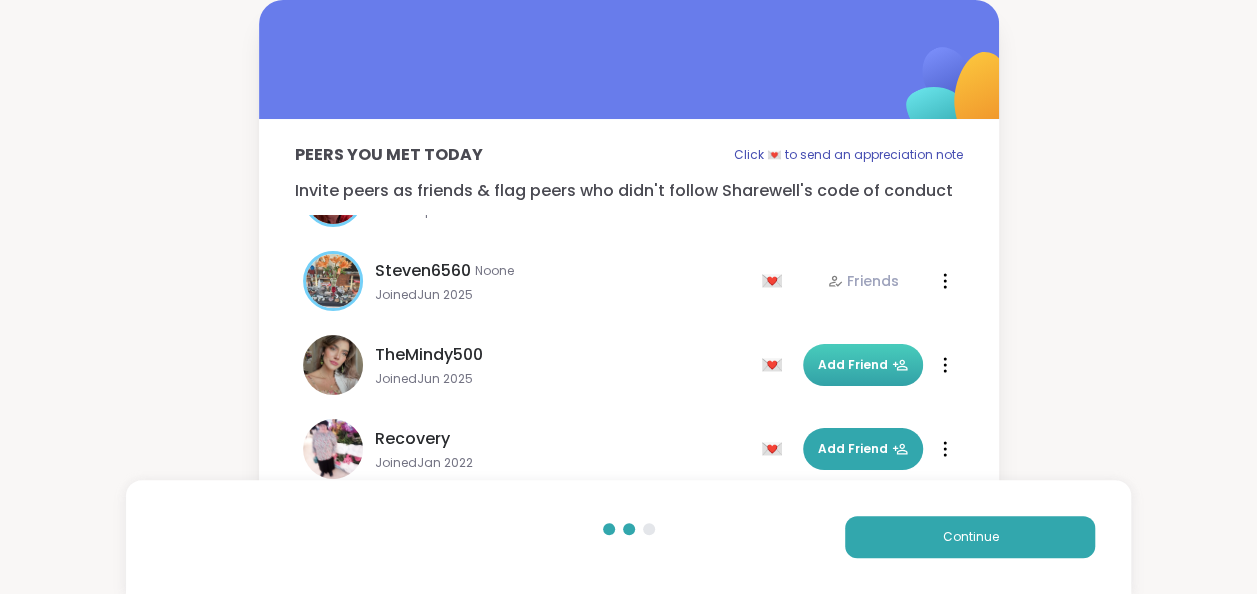 click on "Add Friend" at bounding box center [863, 365] 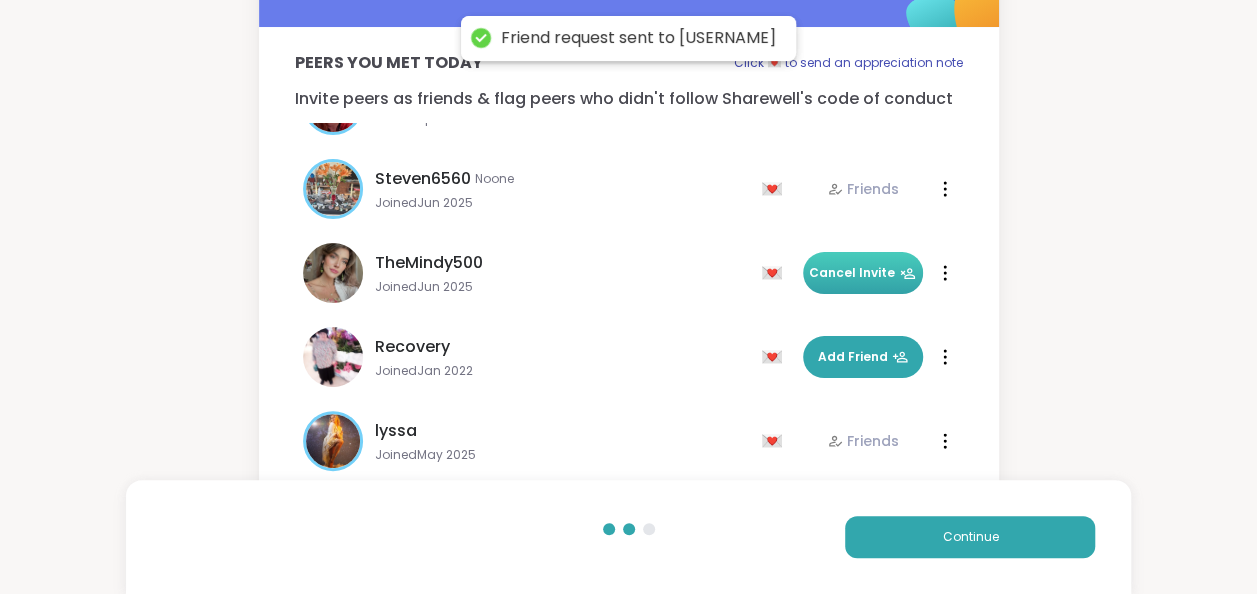 scroll, scrollTop: 94, scrollLeft: 0, axis: vertical 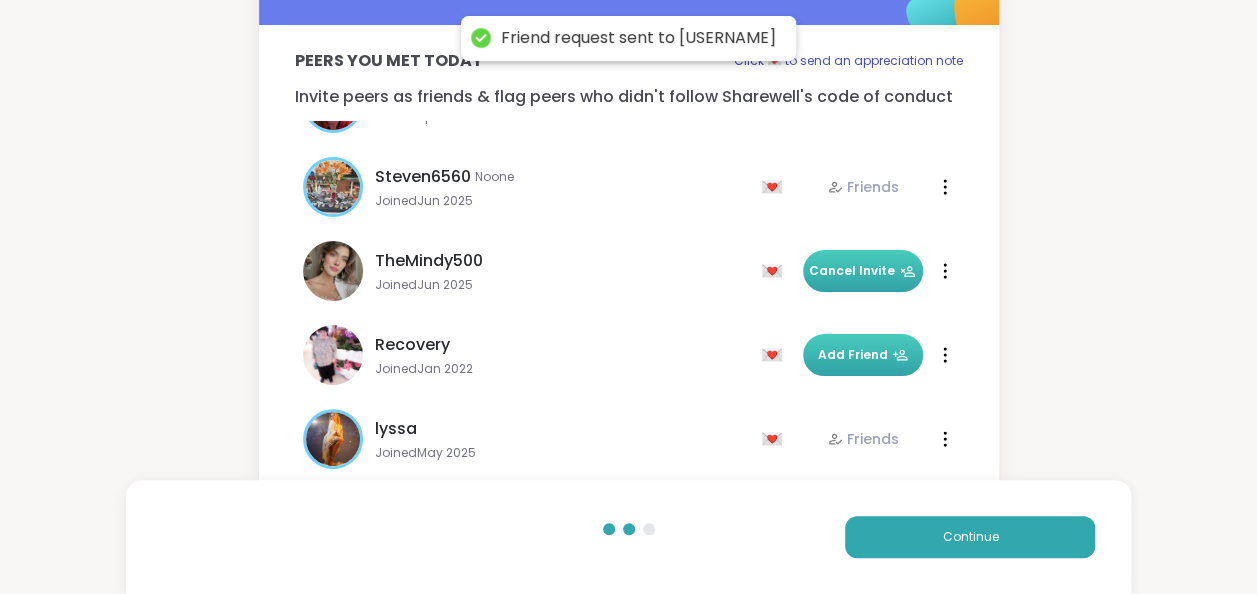 click on "Add Friend" at bounding box center [863, 355] 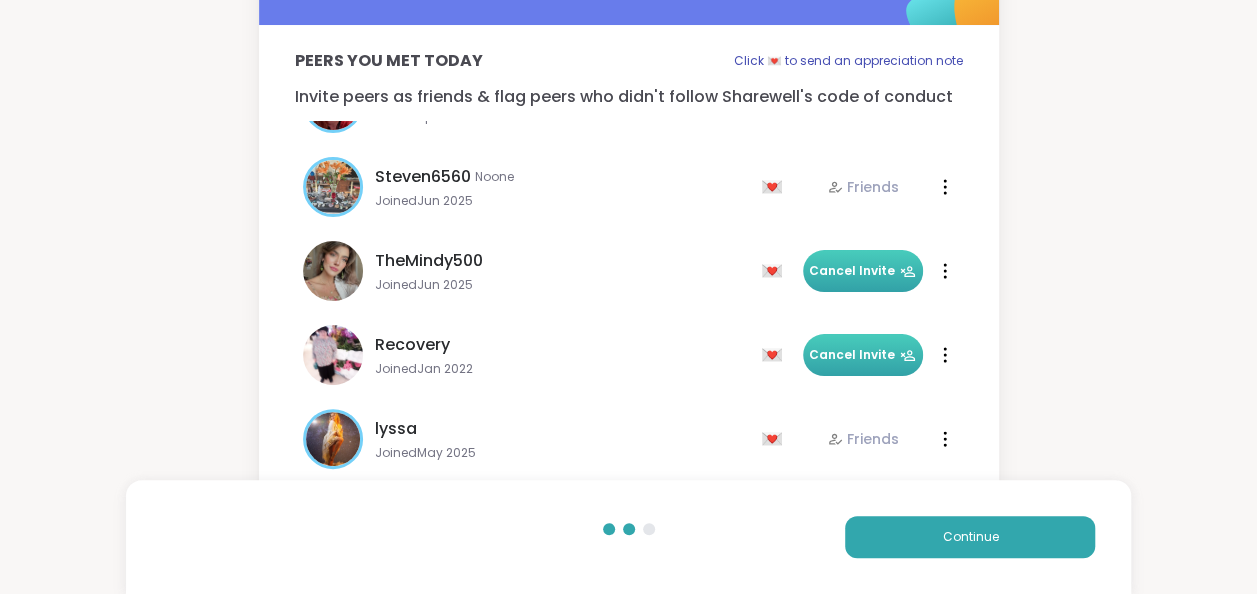 scroll, scrollTop: 133, scrollLeft: 0, axis: vertical 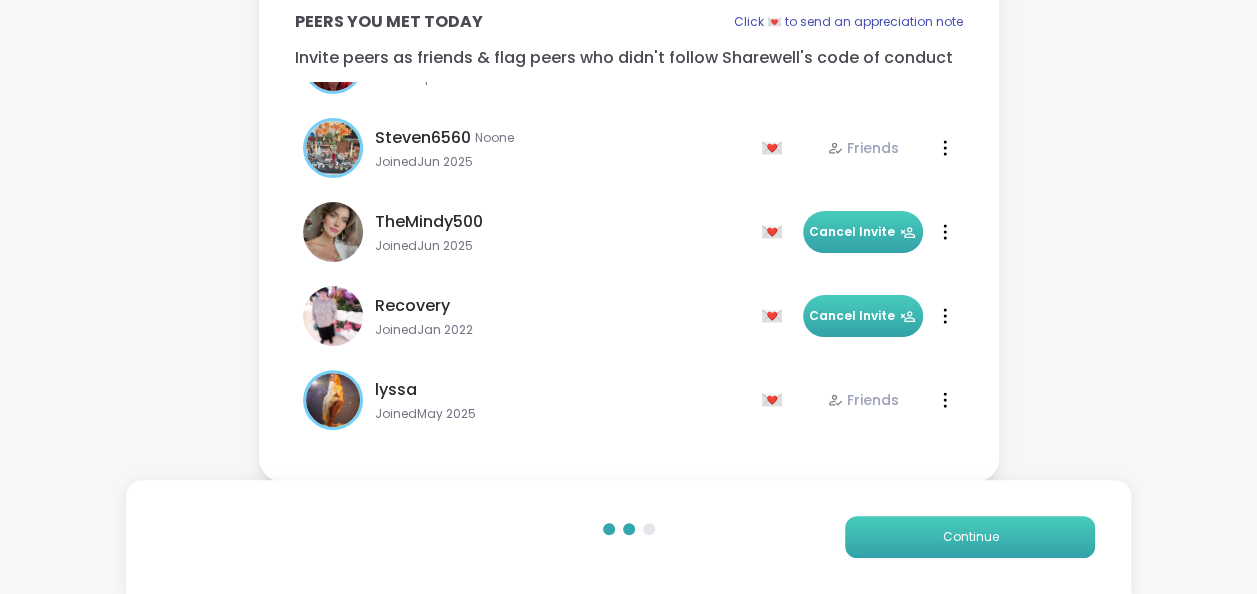 click on "Continue" at bounding box center [970, 537] 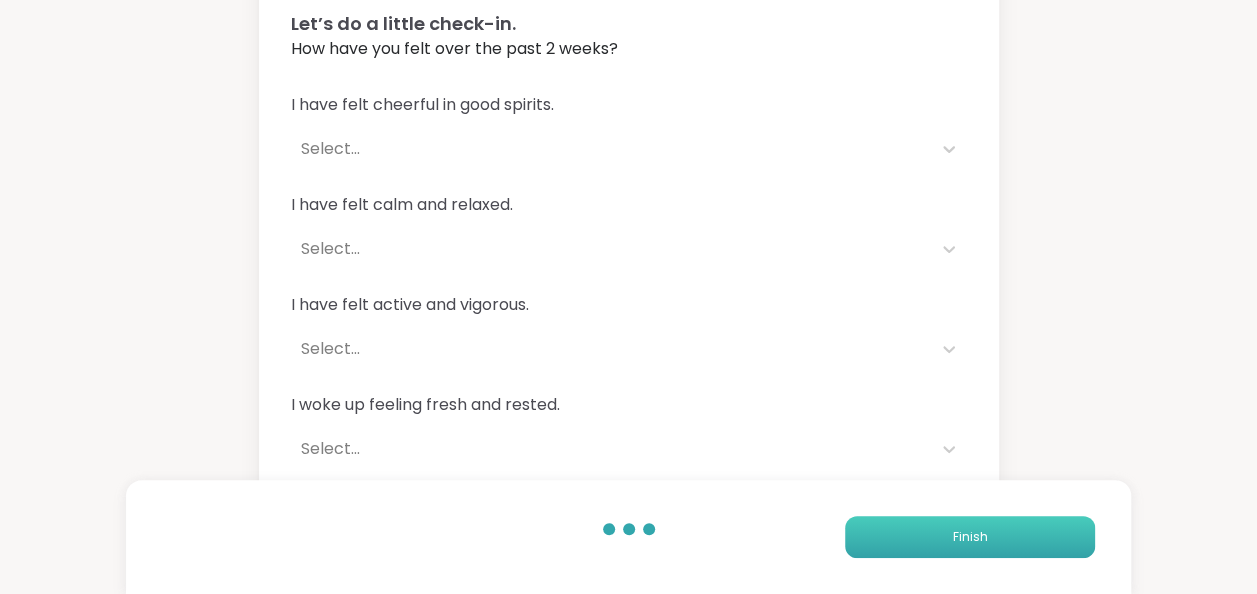 click on "Finish" at bounding box center (970, 537) 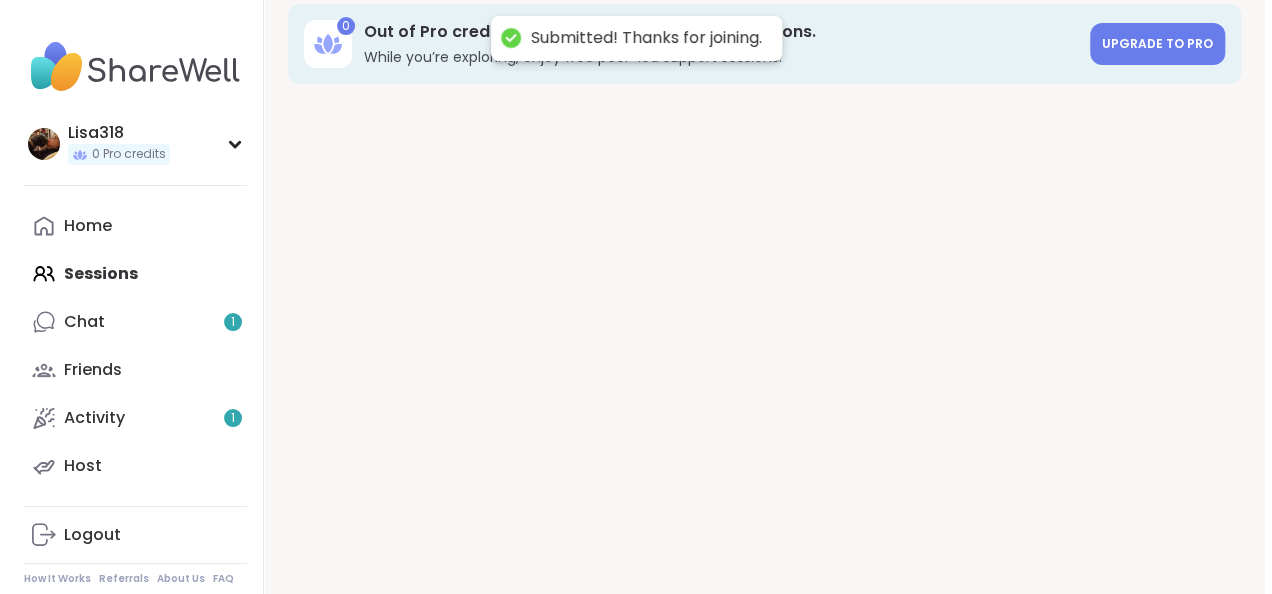 scroll, scrollTop: 0, scrollLeft: 0, axis: both 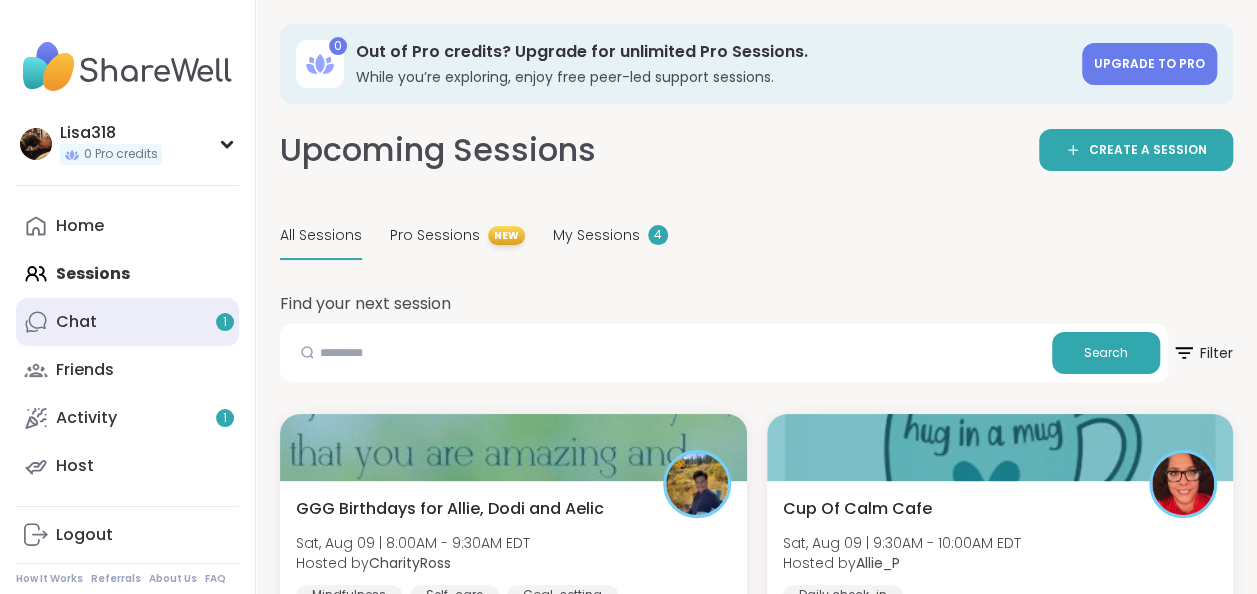 click on "Chat 1" at bounding box center [127, 322] 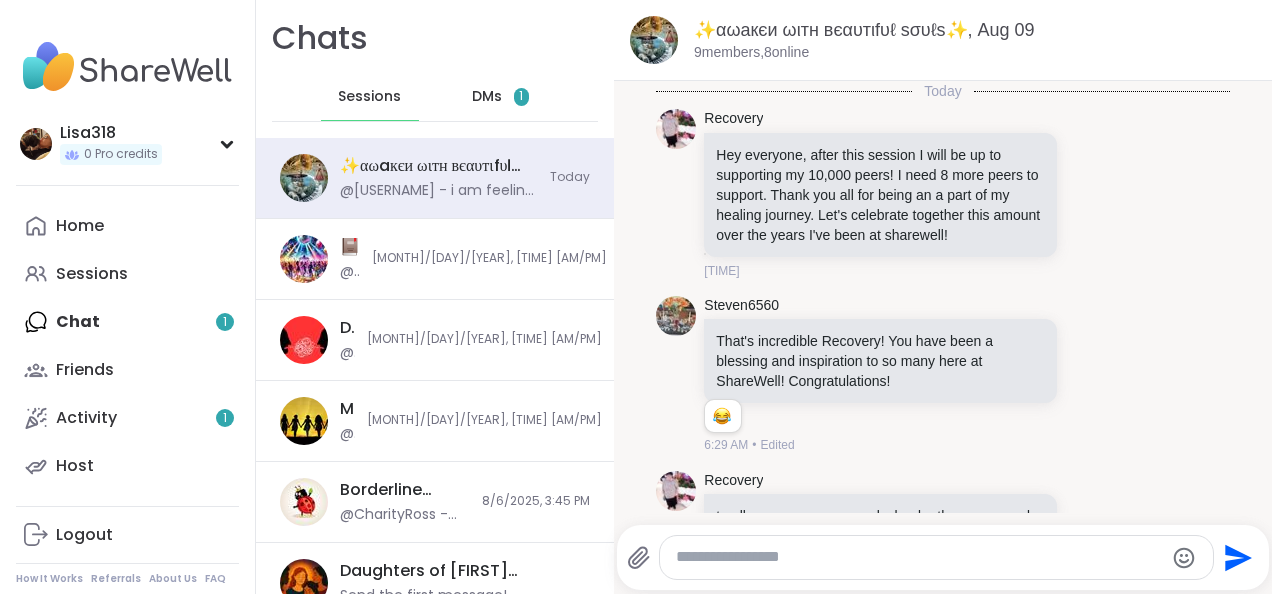 scroll, scrollTop: 3541, scrollLeft: 0, axis: vertical 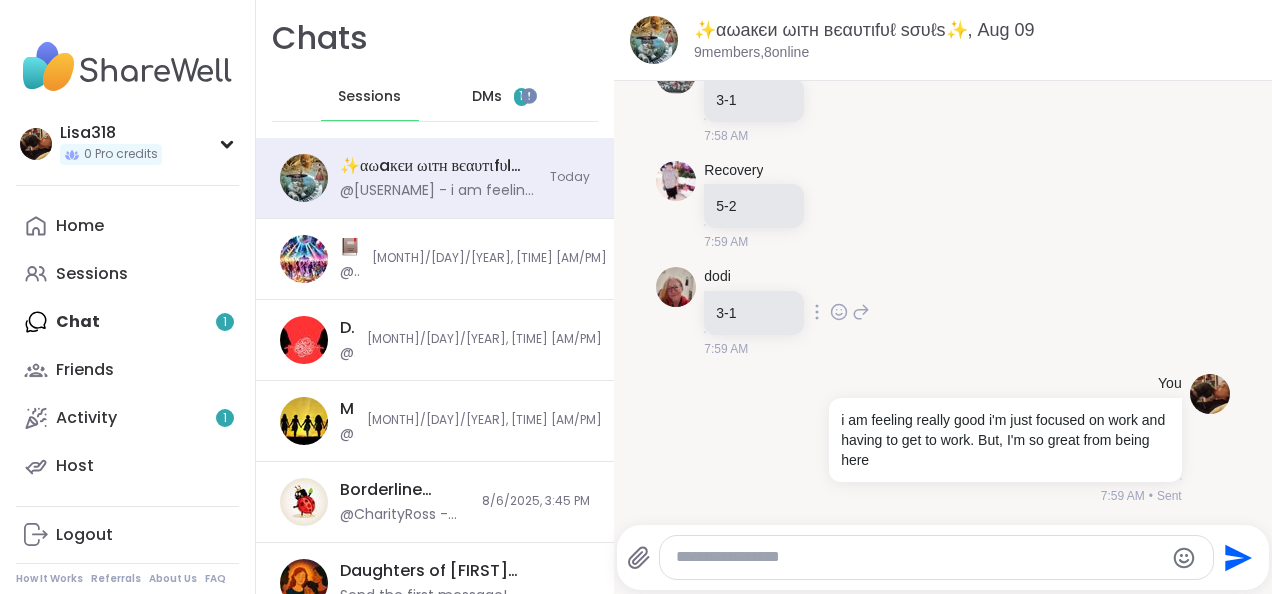 click on "[FIRST] [NUMBER]-[NUMBER] [TIME] AM" at bounding box center [942, 312] 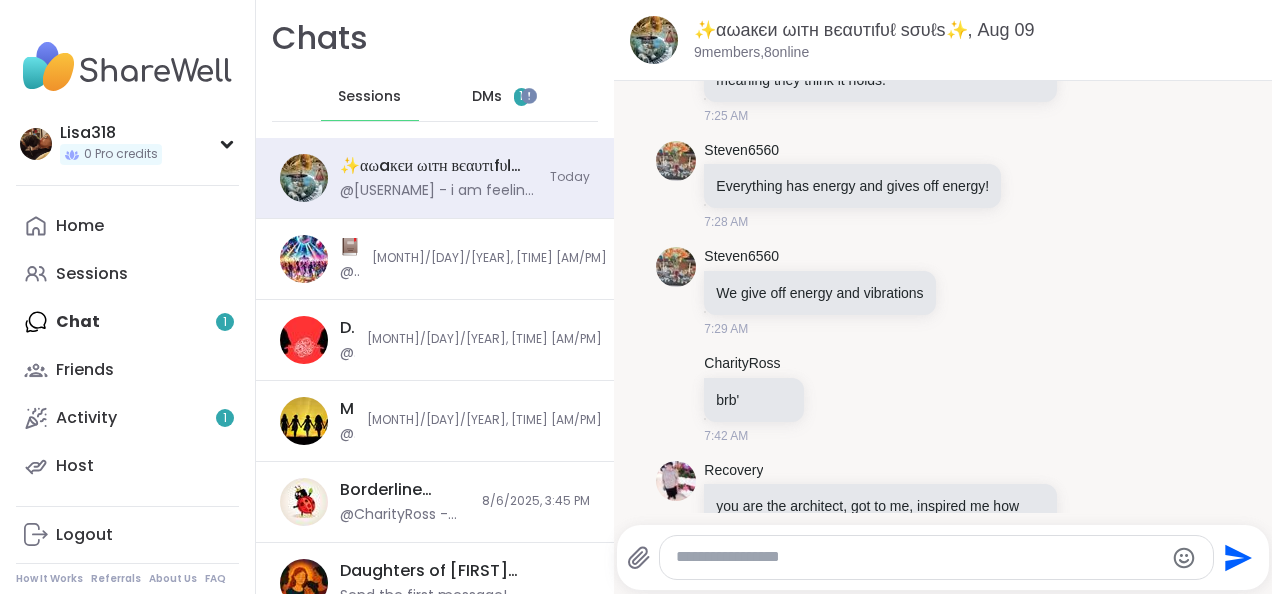 scroll, scrollTop: 2945, scrollLeft: 0, axis: vertical 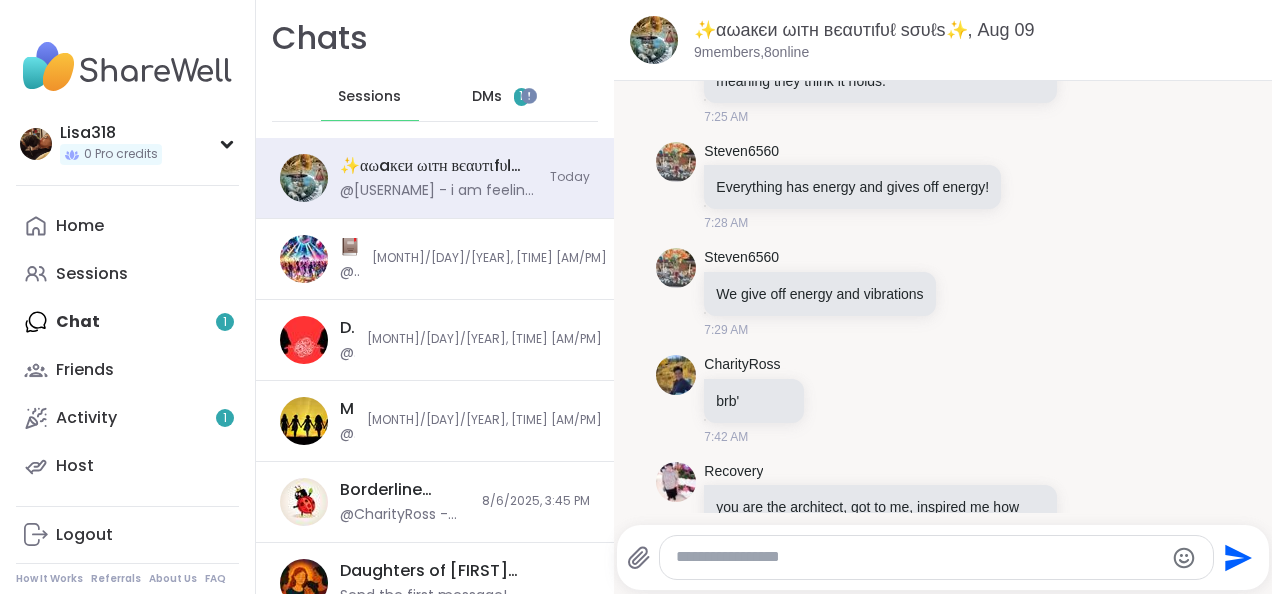 click on "Home Sessions Chat 1 Friends Activity 1 Host" at bounding box center [127, 346] 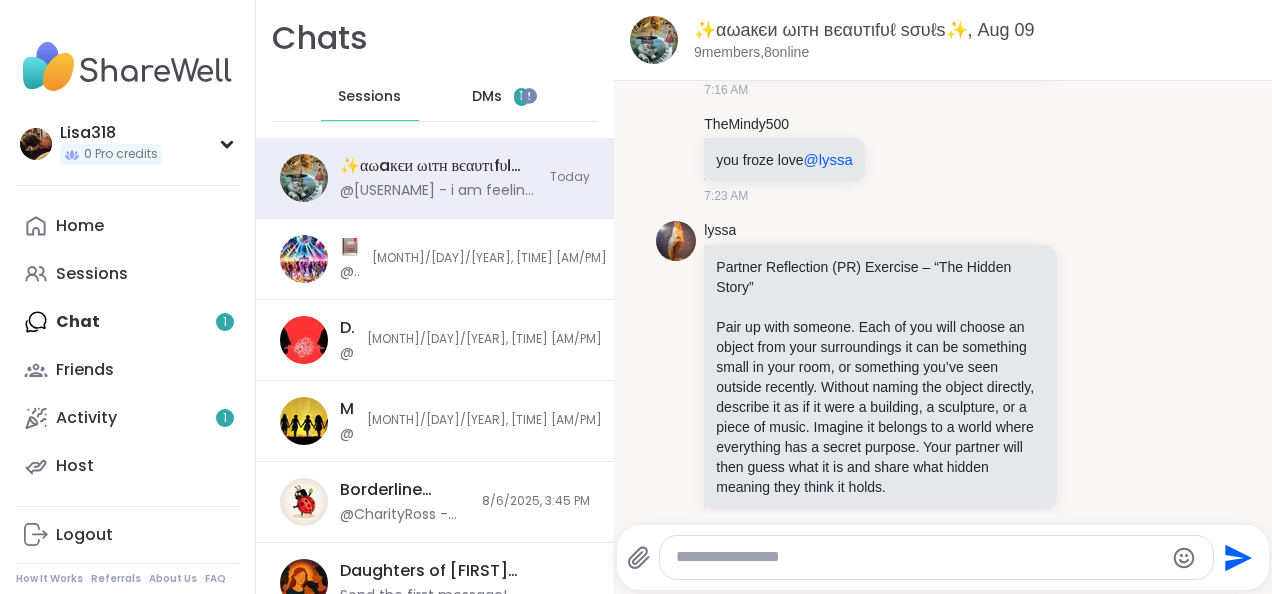 scroll, scrollTop: 2538, scrollLeft: 0, axis: vertical 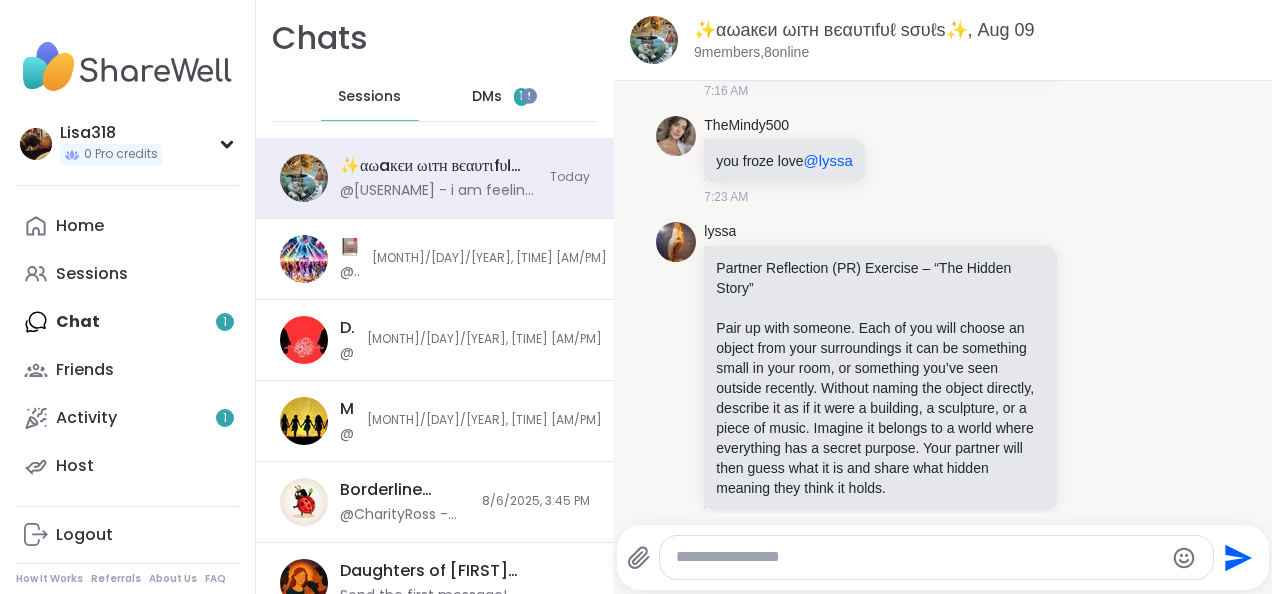 click on "DMs 1" at bounding box center [501, 97] 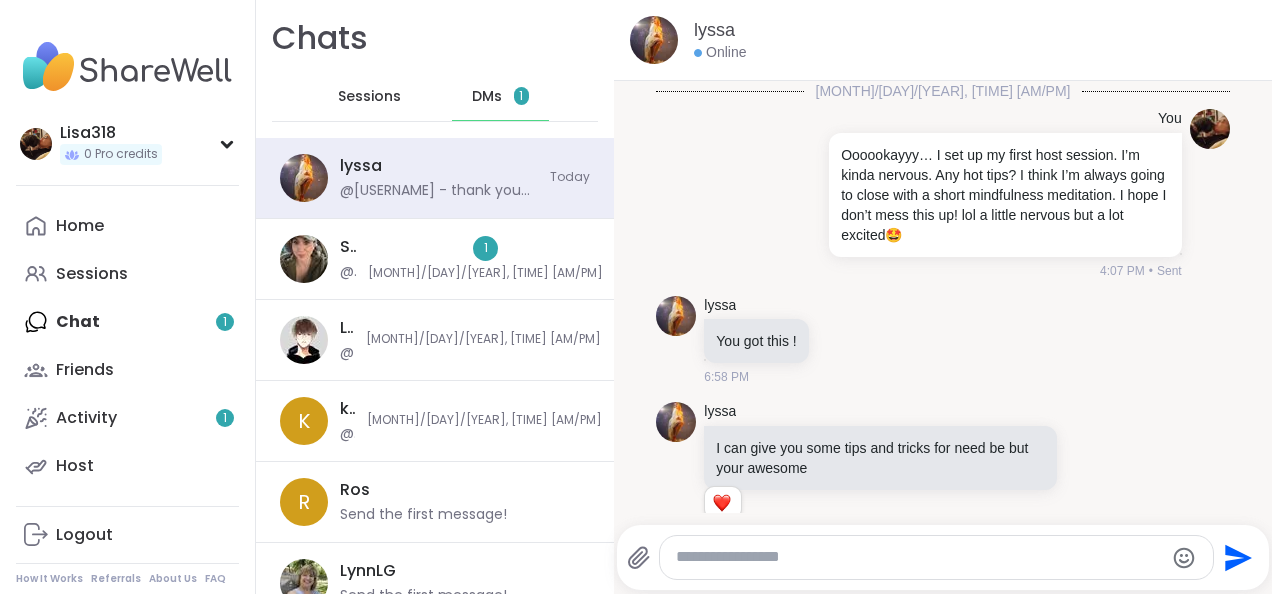scroll, scrollTop: 2740, scrollLeft: 0, axis: vertical 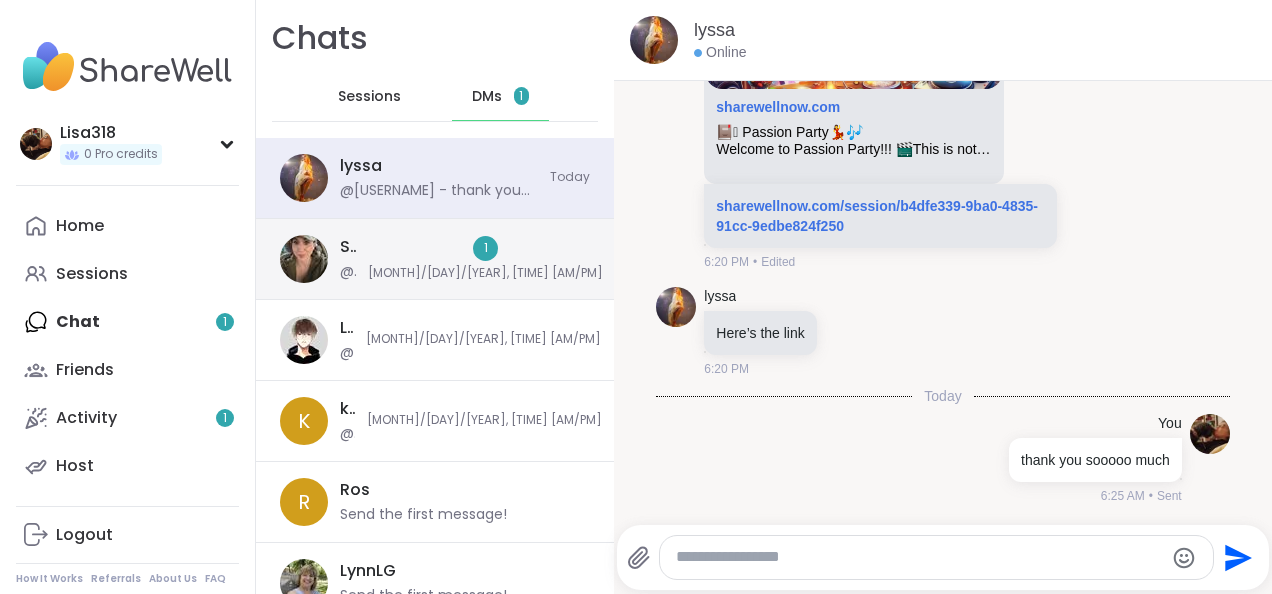 click on "1" at bounding box center (485, 248) 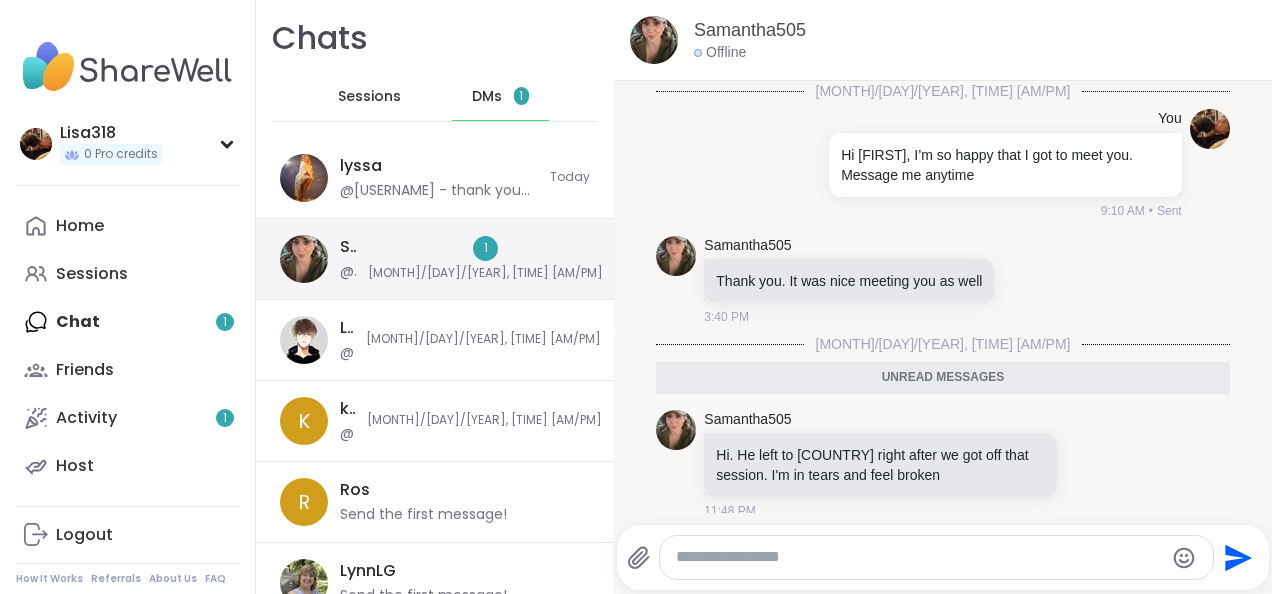 scroll, scrollTop: 12, scrollLeft: 0, axis: vertical 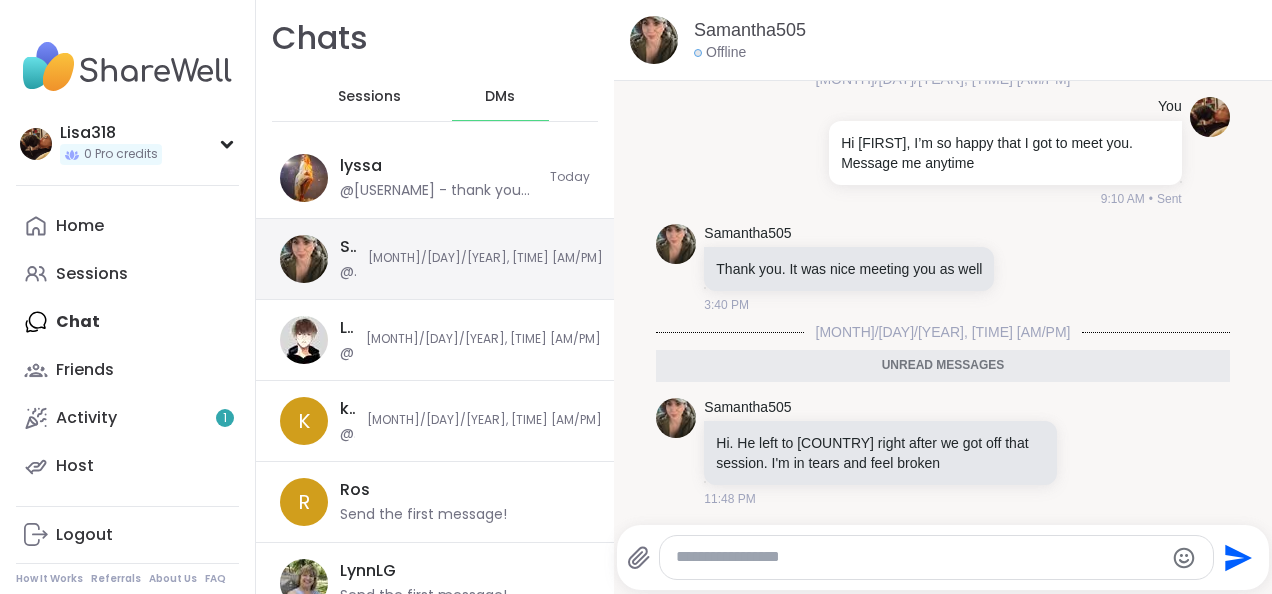 click at bounding box center [919, 557] 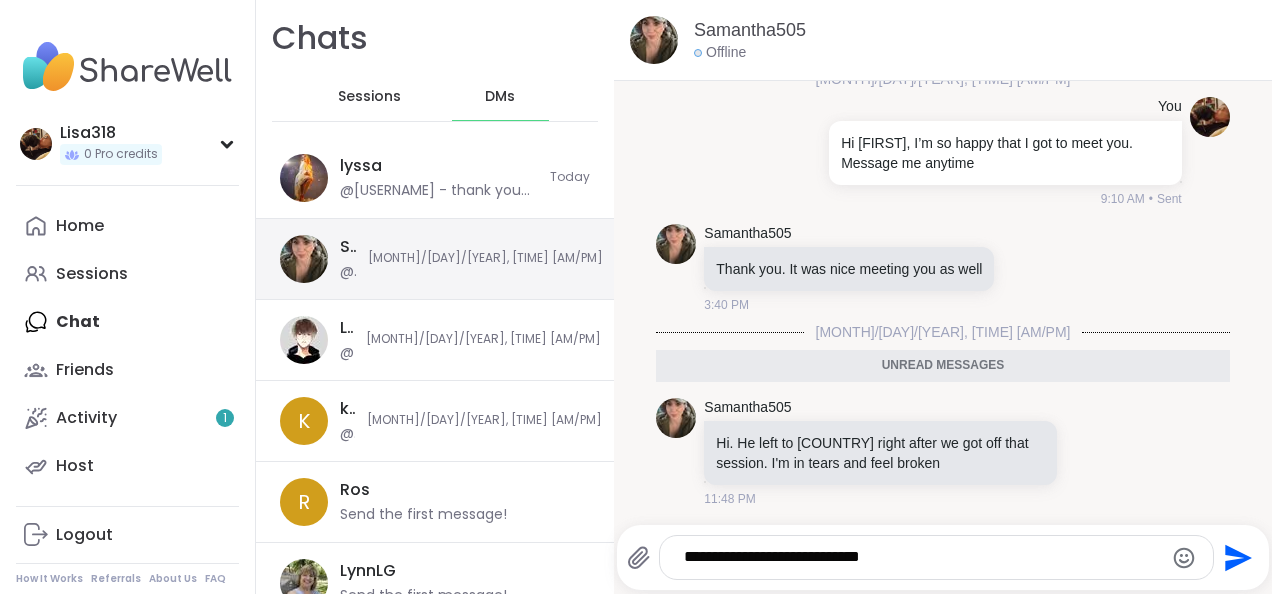 click on "Home Sessions Chat Friends Activity 1 Host" at bounding box center [127, 346] 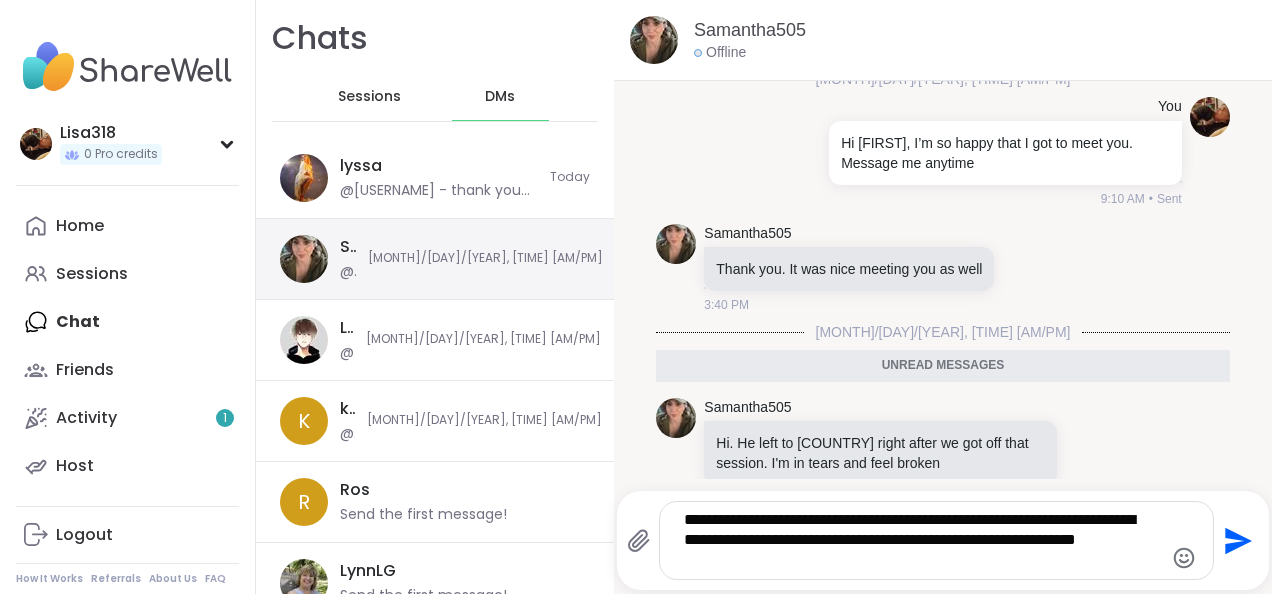 click on "Home Sessions Chat Friends Activity 1 Host" at bounding box center [127, 346] 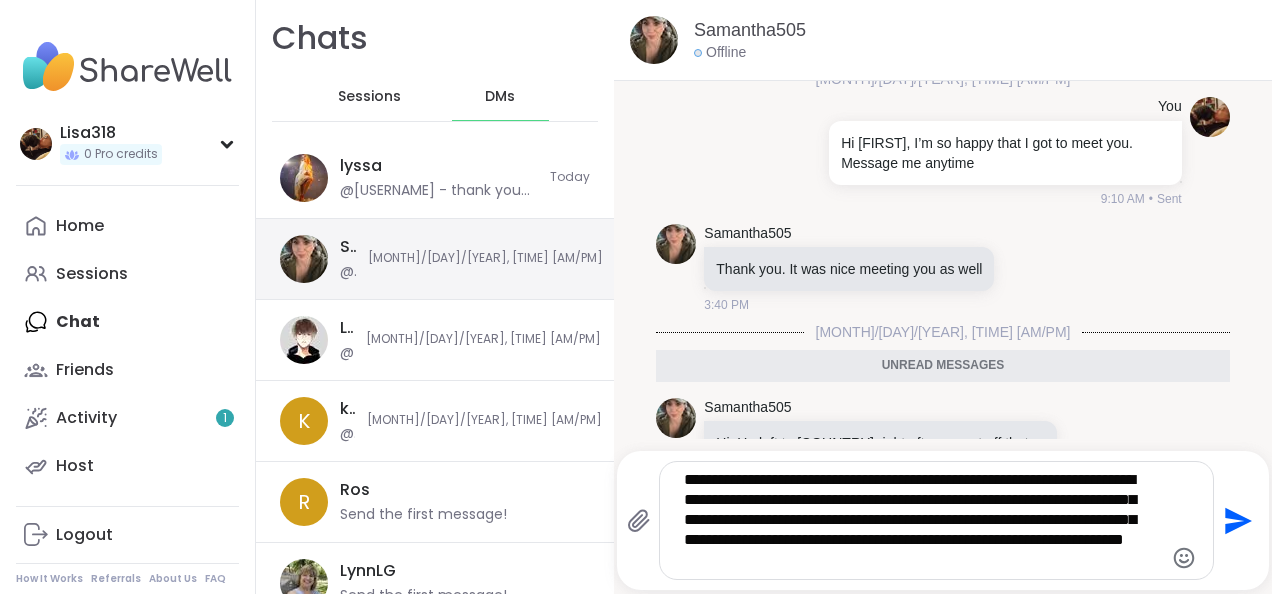 click on "**********" at bounding box center [920, 520] 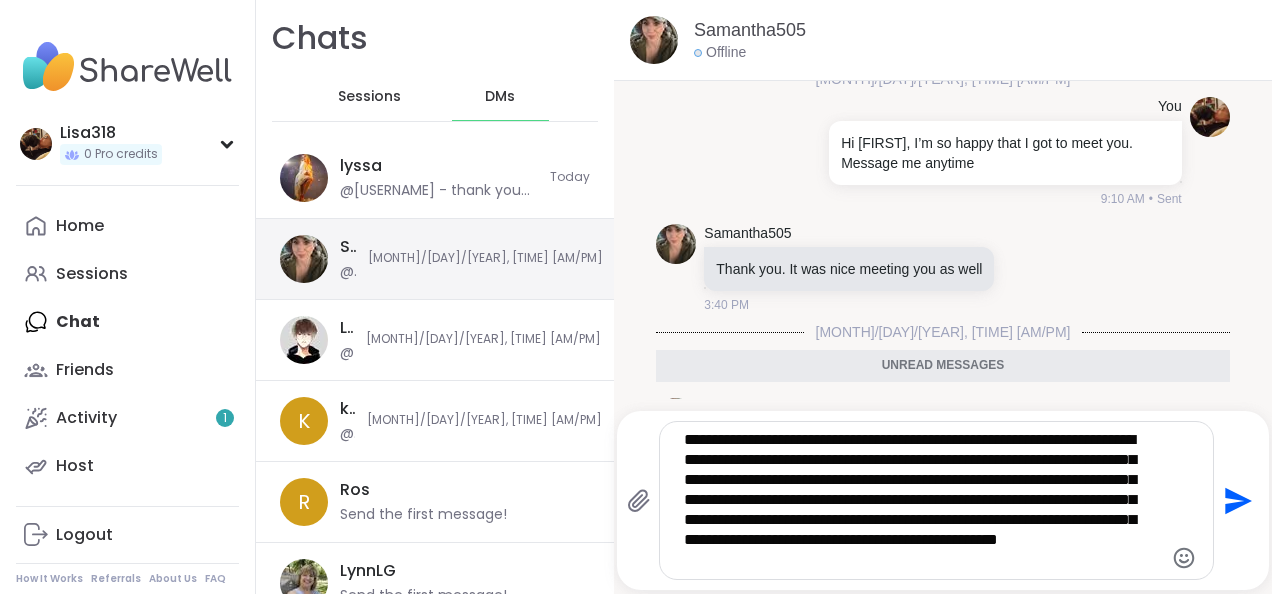 click on "Send" at bounding box center (1236, 500) 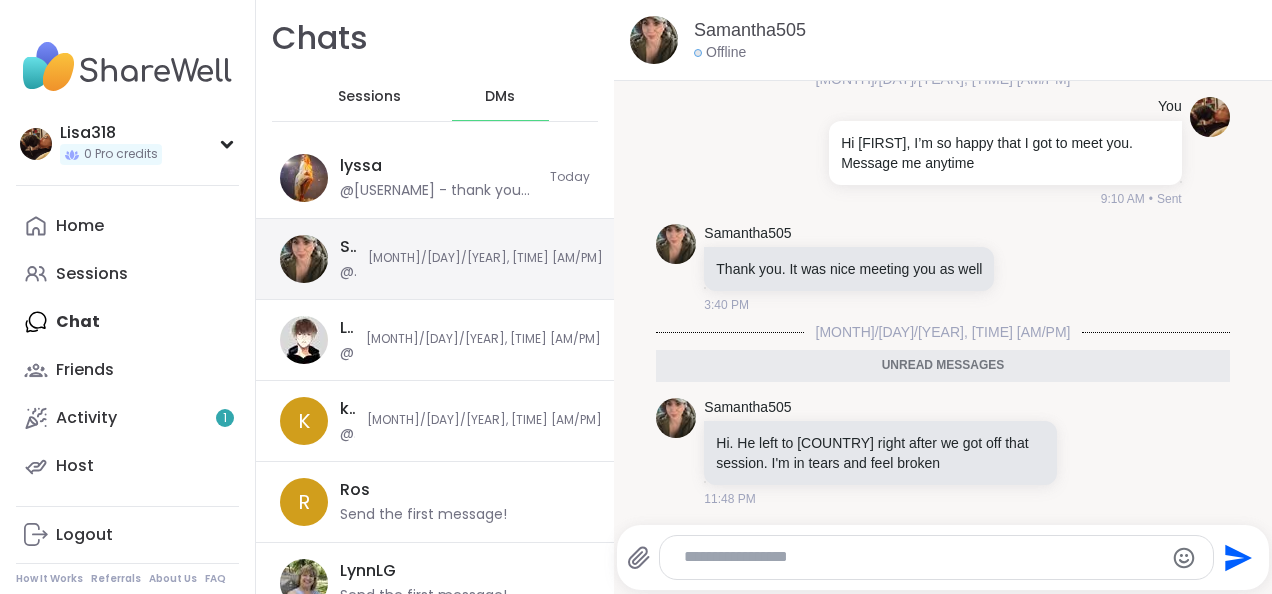 click on "Send" at bounding box center (942, 557) 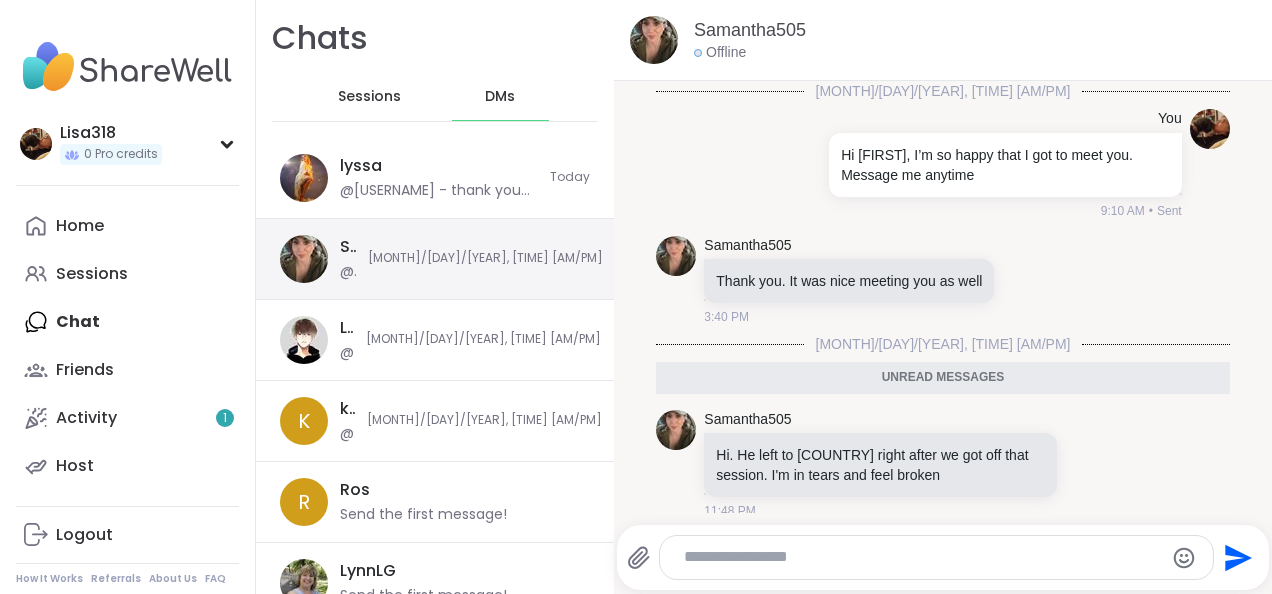 scroll, scrollTop: 12, scrollLeft: 0, axis: vertical 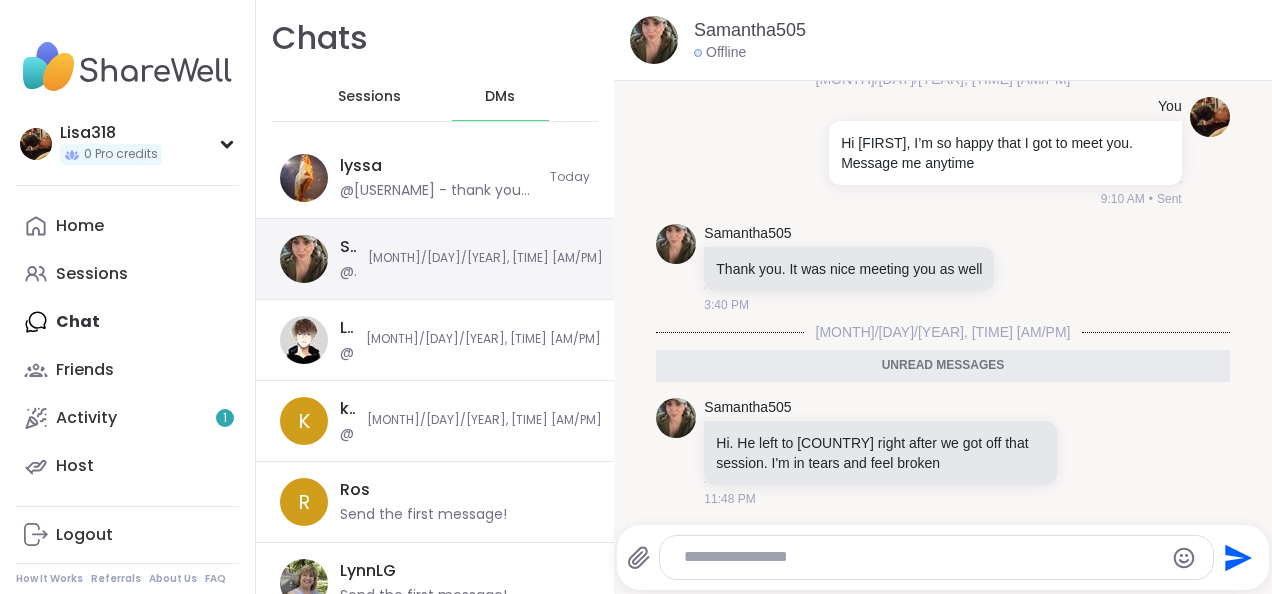 click on "[MONTH]/[DAY]/[YEAR], [TIME] [AM/PM]" at bounding box center [485, 258] 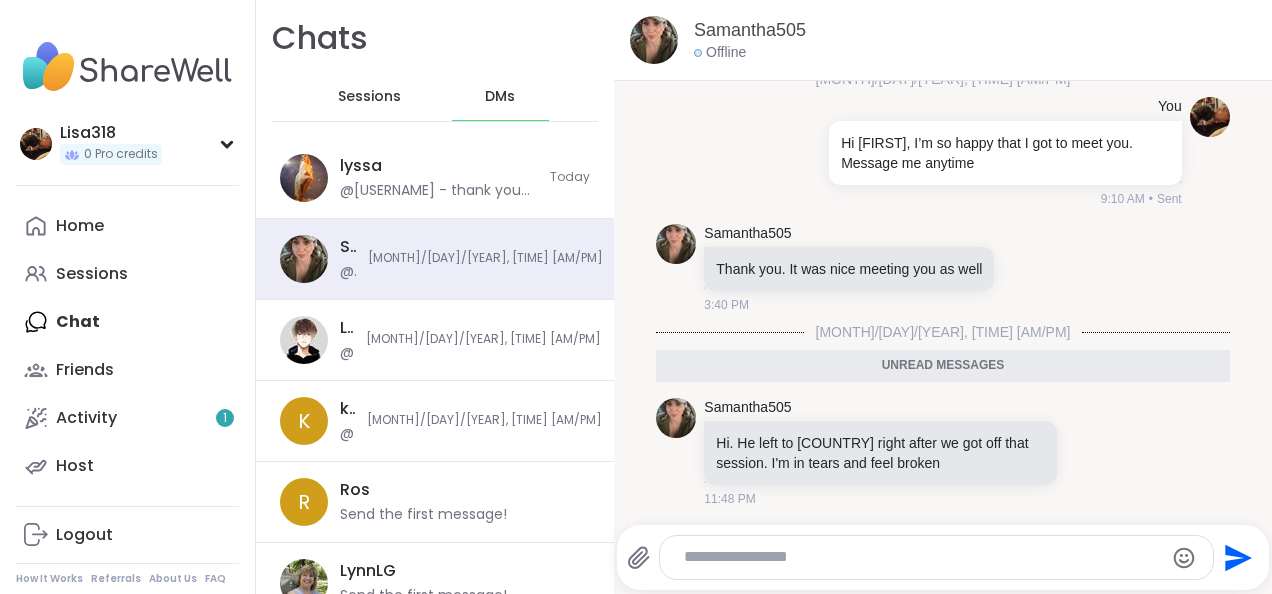click at bounding box center (654, 40) 